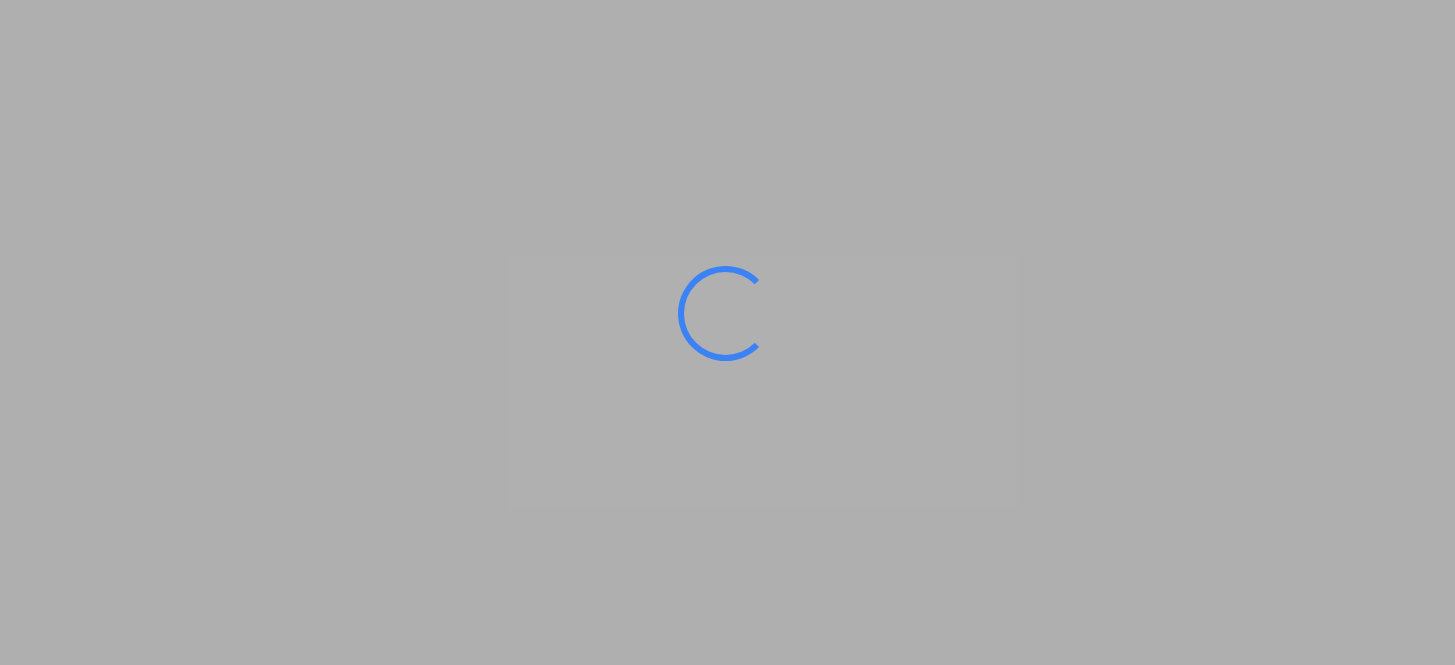 scroll, scrollTop: 0, scrollLeft: 0, axis: both 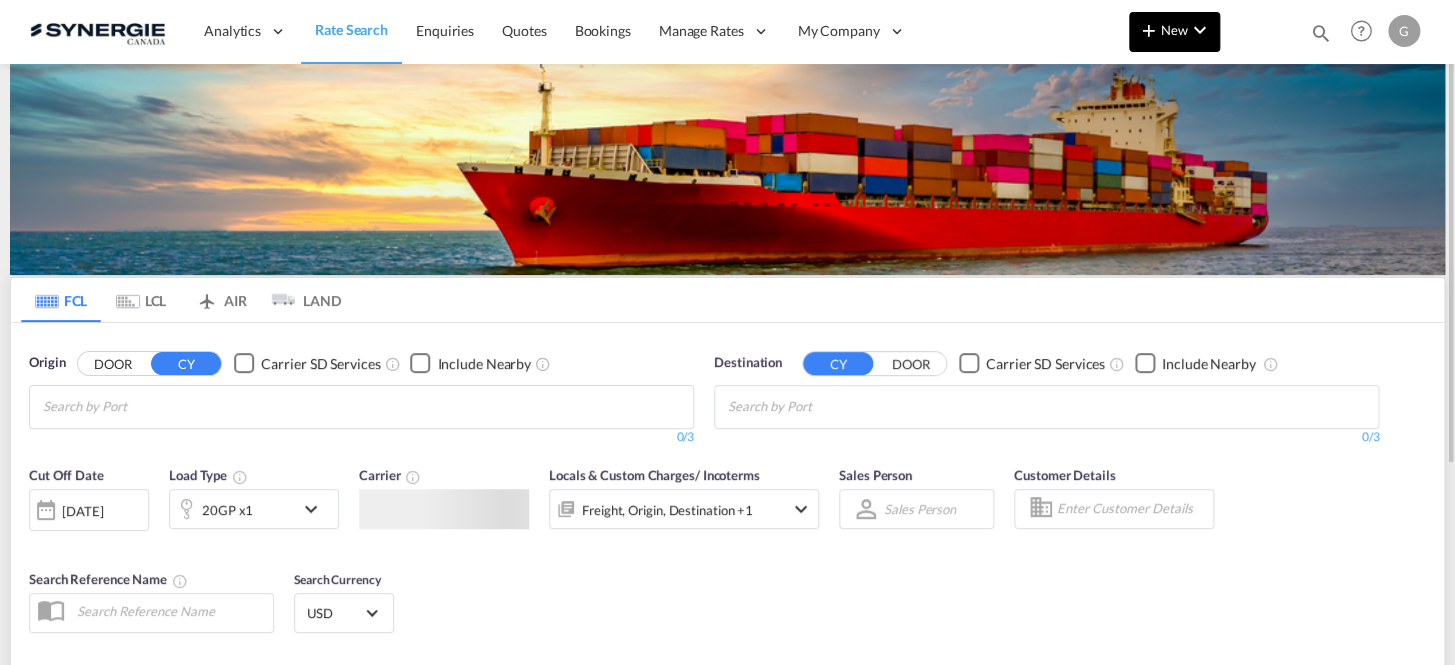 click on "New" at bounding box center (1174, 30) 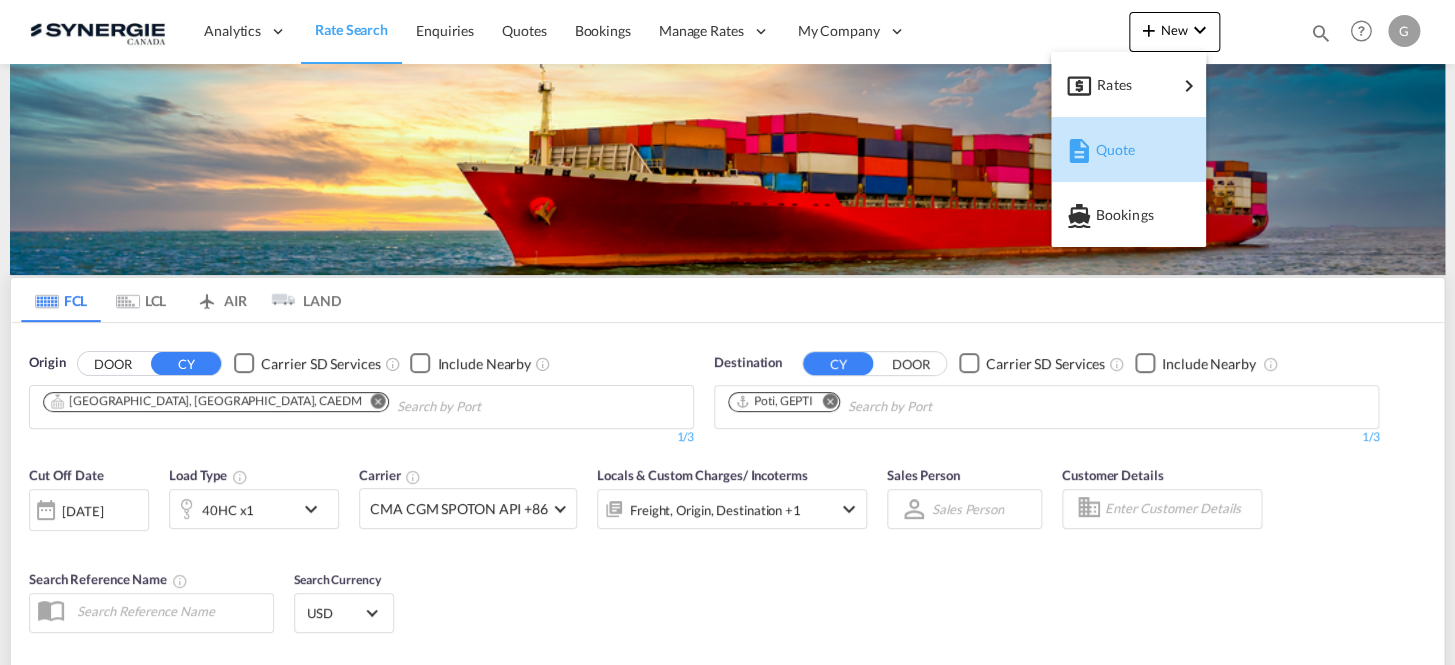 click on "Quote" at bounding box center (1106, 150) 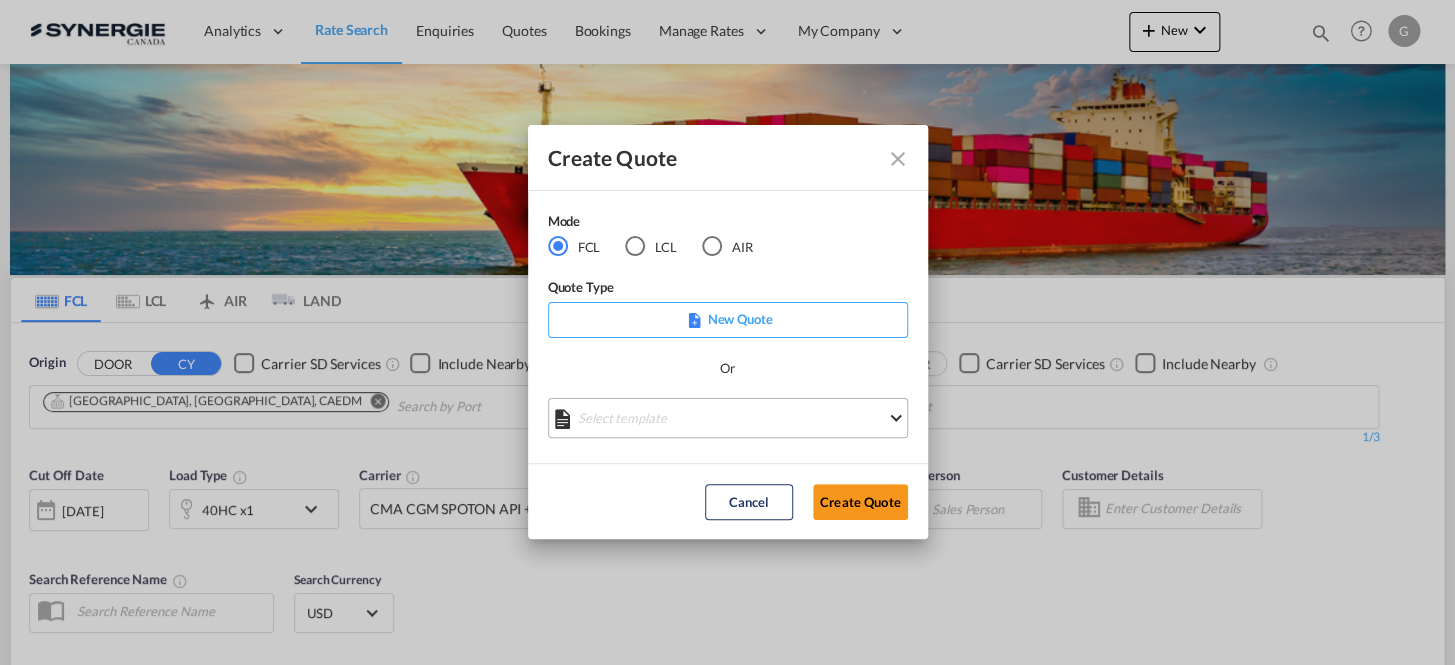 click on "Select template
*NEW* FCL FREEHAND / DAP
[PERSON_NAME]  |
[DATE]
*NEW* Import FCL
[PERSON_NAME]  |
[DATE]
*New* Export FCL
[PERSON_NAME]  |
[DATE]
NEW FCL EXPORT [GEOGRAPHIC_DATA]
[PERSON_NAME]  |
[DATE]
[GEOGRAPHIC_DATA] 20' [GEOGRAPHIC_DATA]
[PERSON_NAME]  |
[DATE]
Custom clearance [GEOGRAPHIC_DATA] DDP
[PERSON_NAME]  |
[DATE]
Custom Clearance [GEOGRAPHIC_DATA] DDU
[PERSON_NAME]  |
[DATE]
CUSTOM CLEARANCE CANADA DDP
[PERSON_NAME]  |
[DATE]
FCL IMPORT
[PERSON_NAME]  |
[DATE]
FREEHAND FCL
[PERSON_NAME]  |
[DATE] Done" at bounding box center [728, 418] 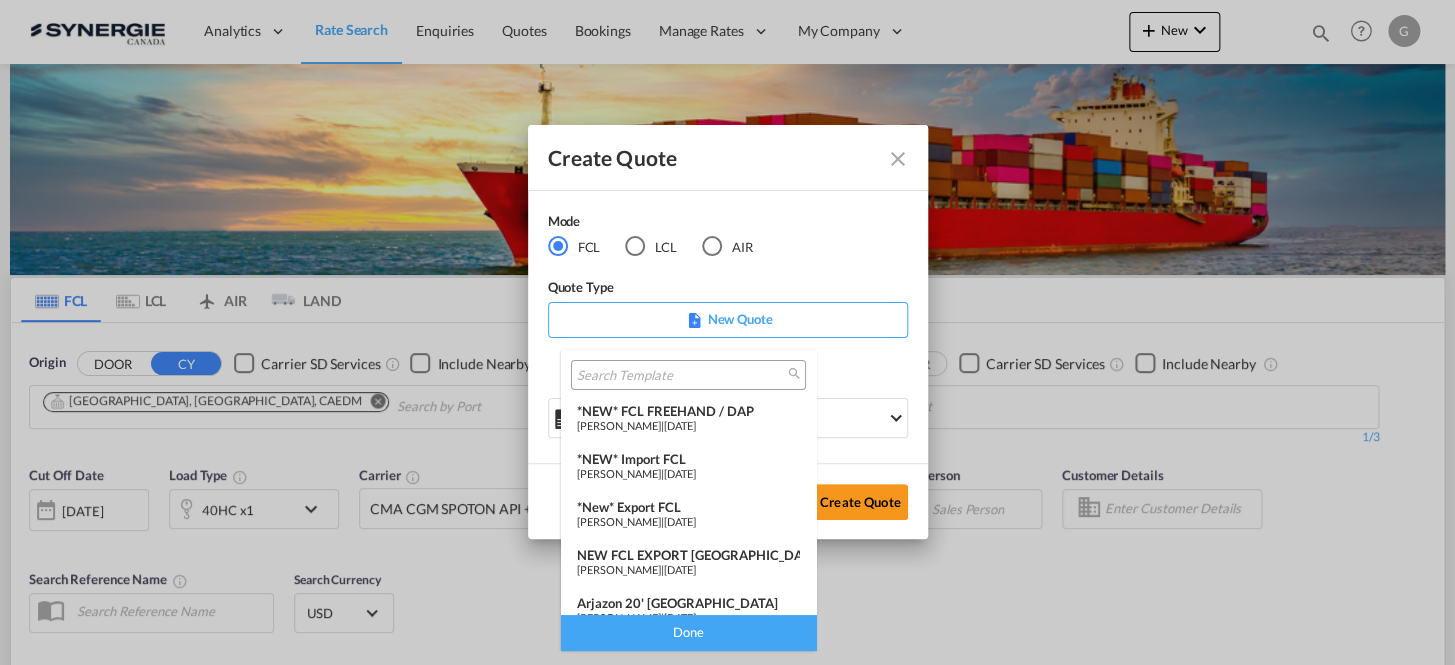 click on "*NEW* FCL FREEHAND / DAP" at bounding box center [688, 411] 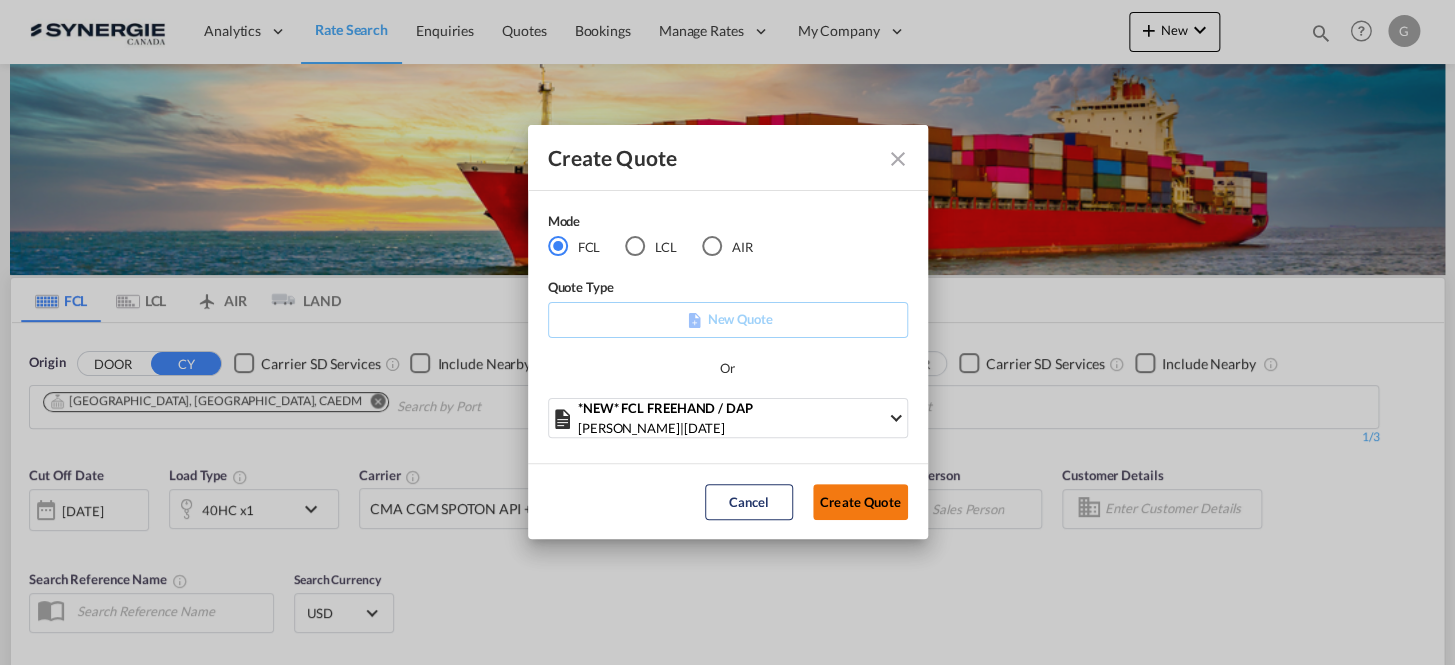click on "Create Quote" 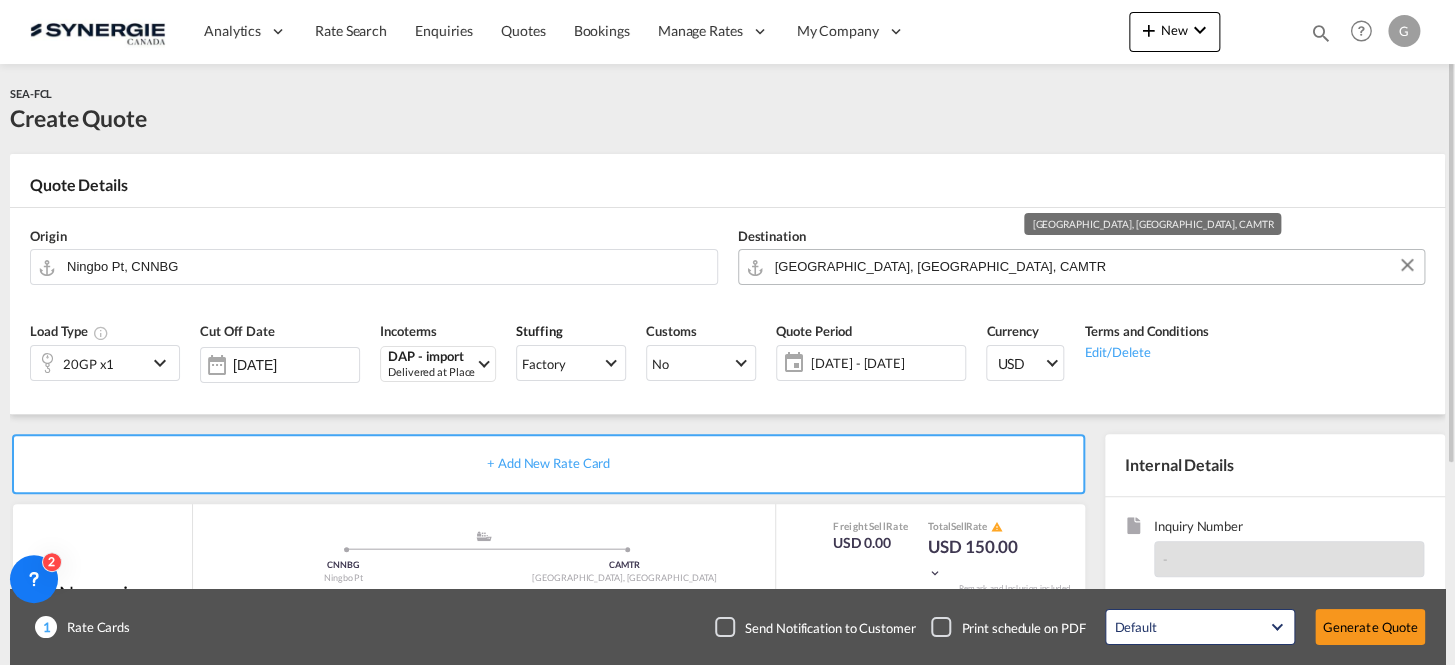 paste on "G9H" 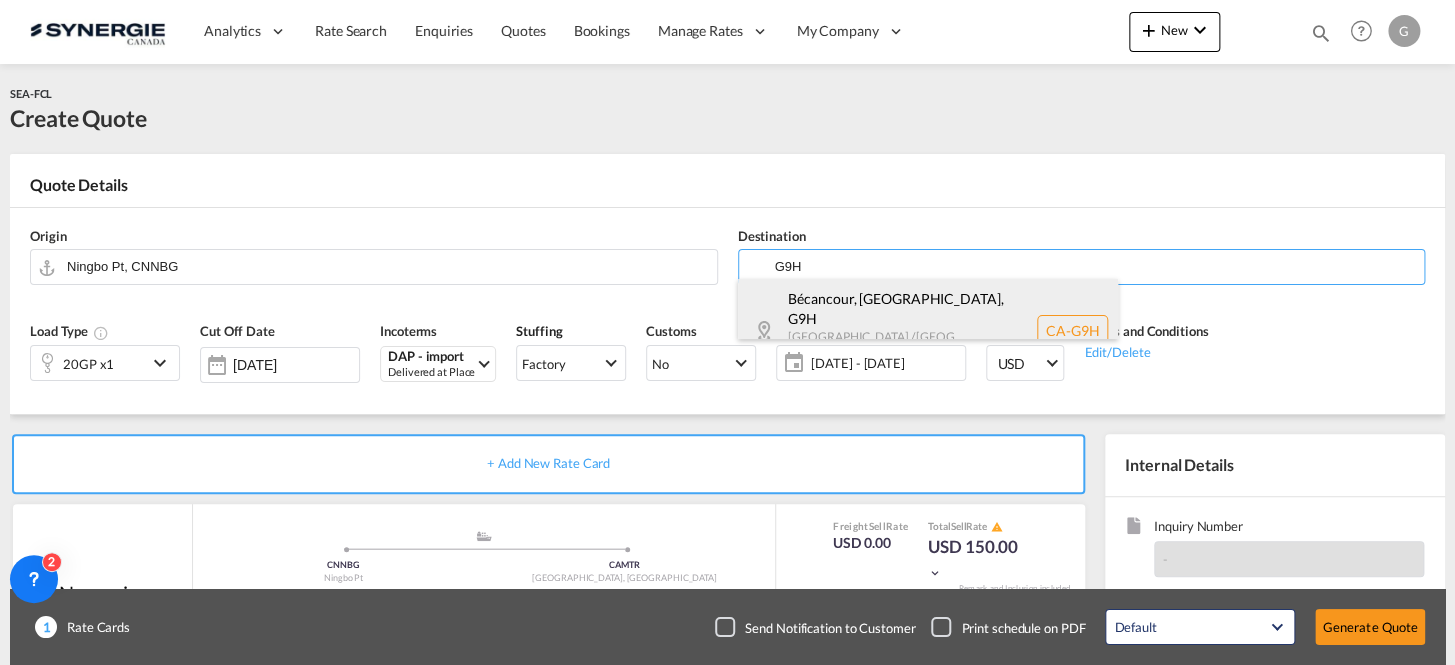 click on "Bécancour, [GEOGRAPHIC_DATA] ,
[GEOGRAPHIC_DATA]
[GEOGRAPHIC_DATA] / [GEOGRAPHIC_DATA]
[GEOGRAPHIC_DATA] [GEOGRAPHIC_DATA]-[GEOGRAPHIC_DATA]" at bounding box center [928, 330] 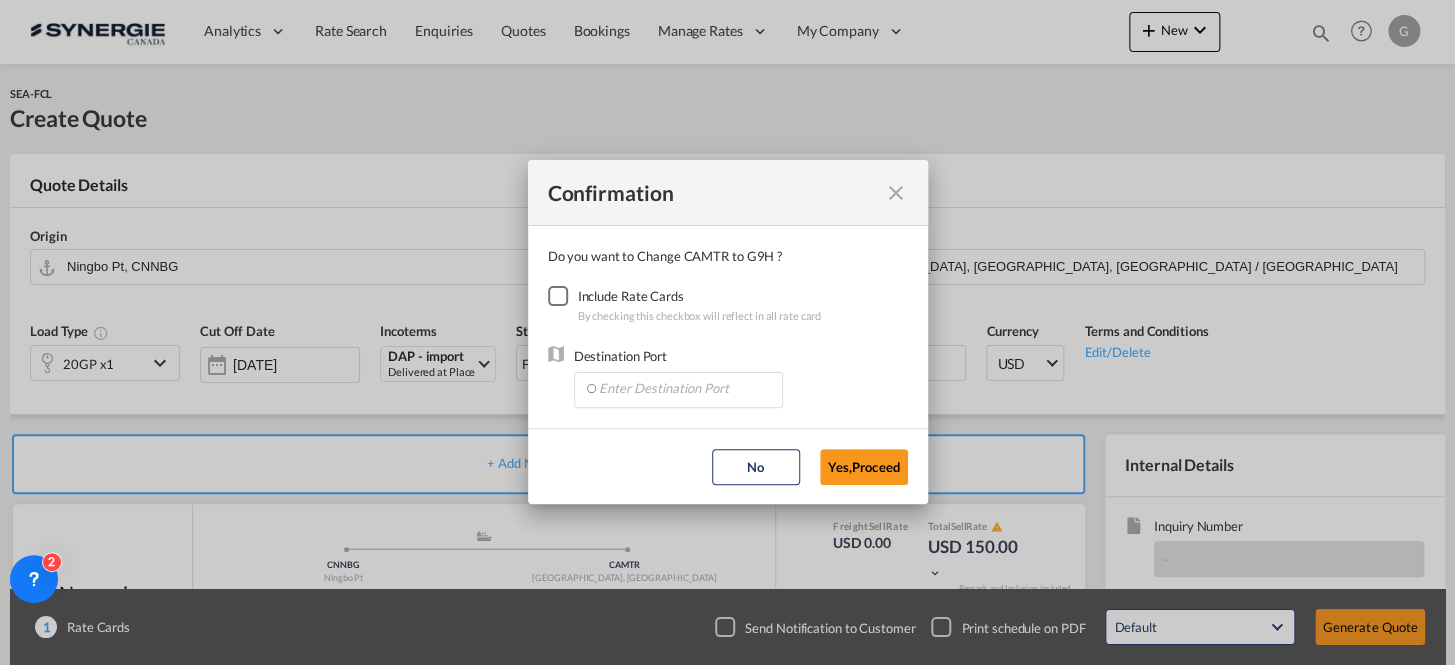 click at bounding box center (558, 296) 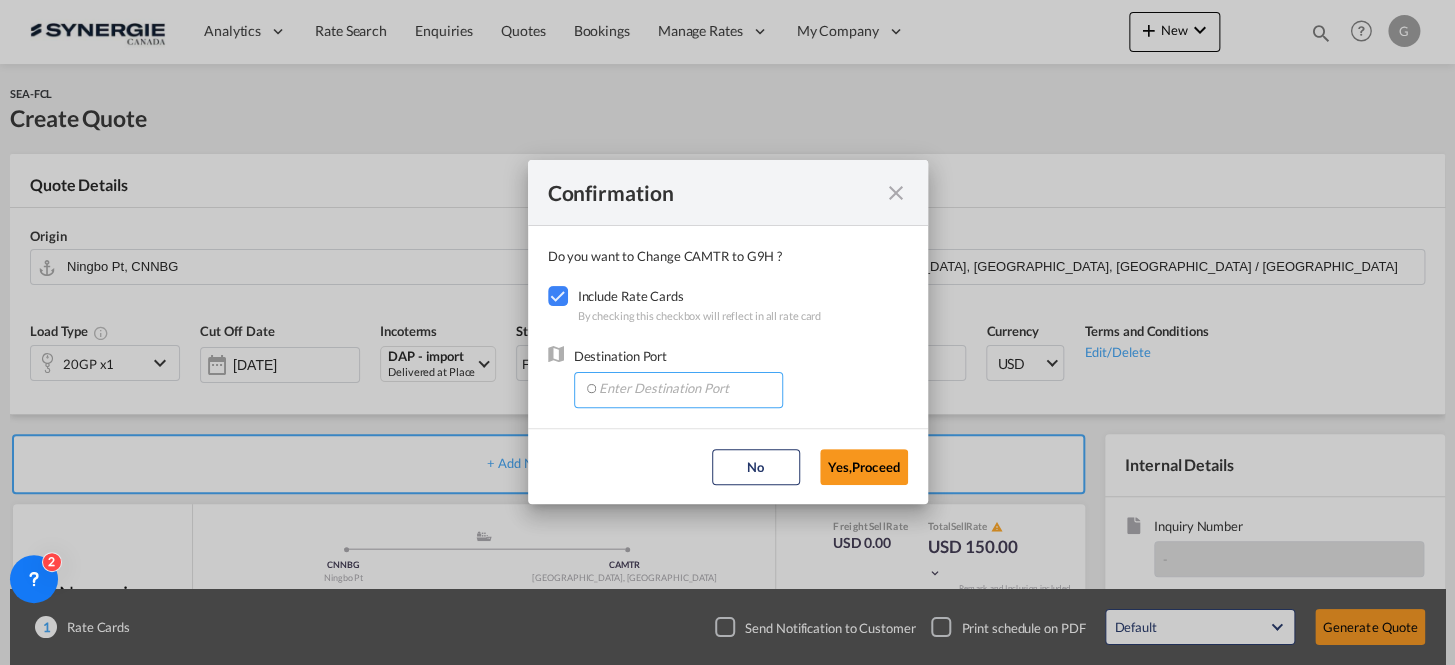 drag, startPoint x: 740, startPoint y: 379, endPoint x: 799, endPoint y: 410, distance: 66.64833 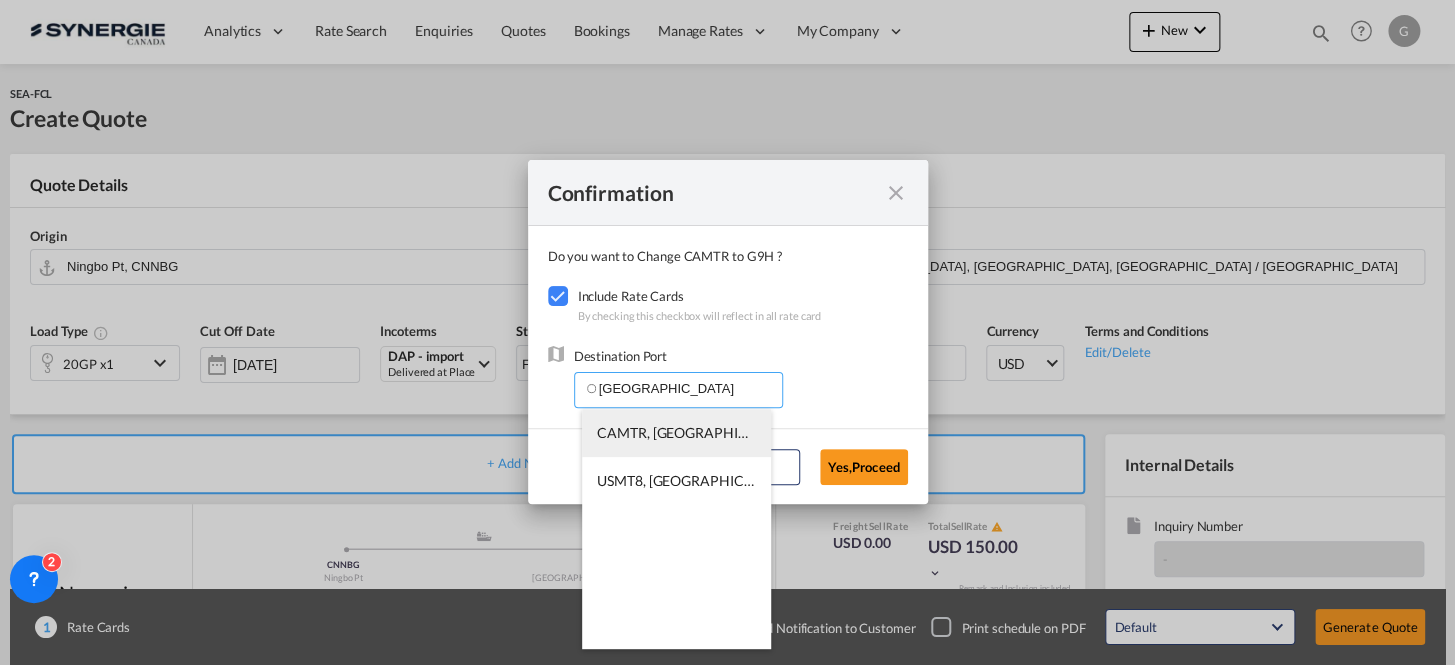 click on "CAMTR, [GEOGRAPHIC_DATA], [GEOGRAPHIC_DATA], [GEOGRAPHIC_DATA], [GEOGRAPHIC_DATA], [GEOGRAPHIC_DATA]" at bounding box center (989, 432) 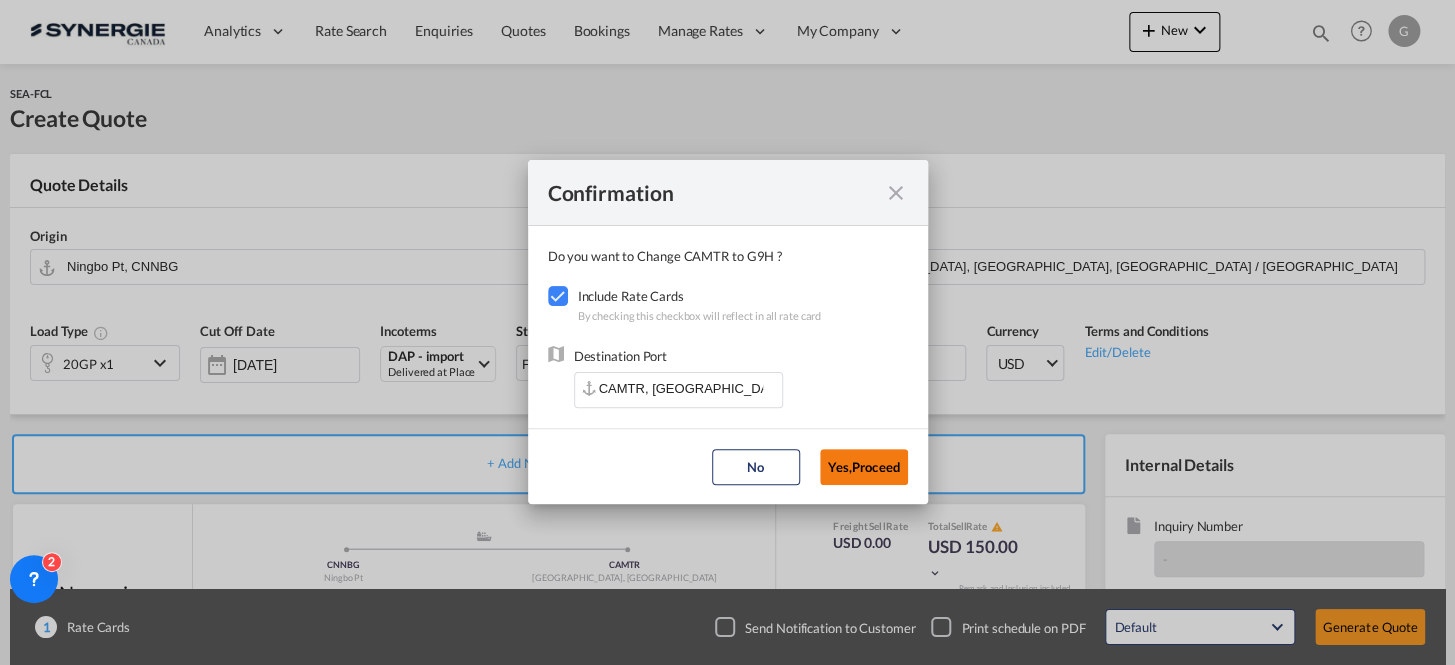 click on "Yes,Proceed" at bounding box center (864, 467) 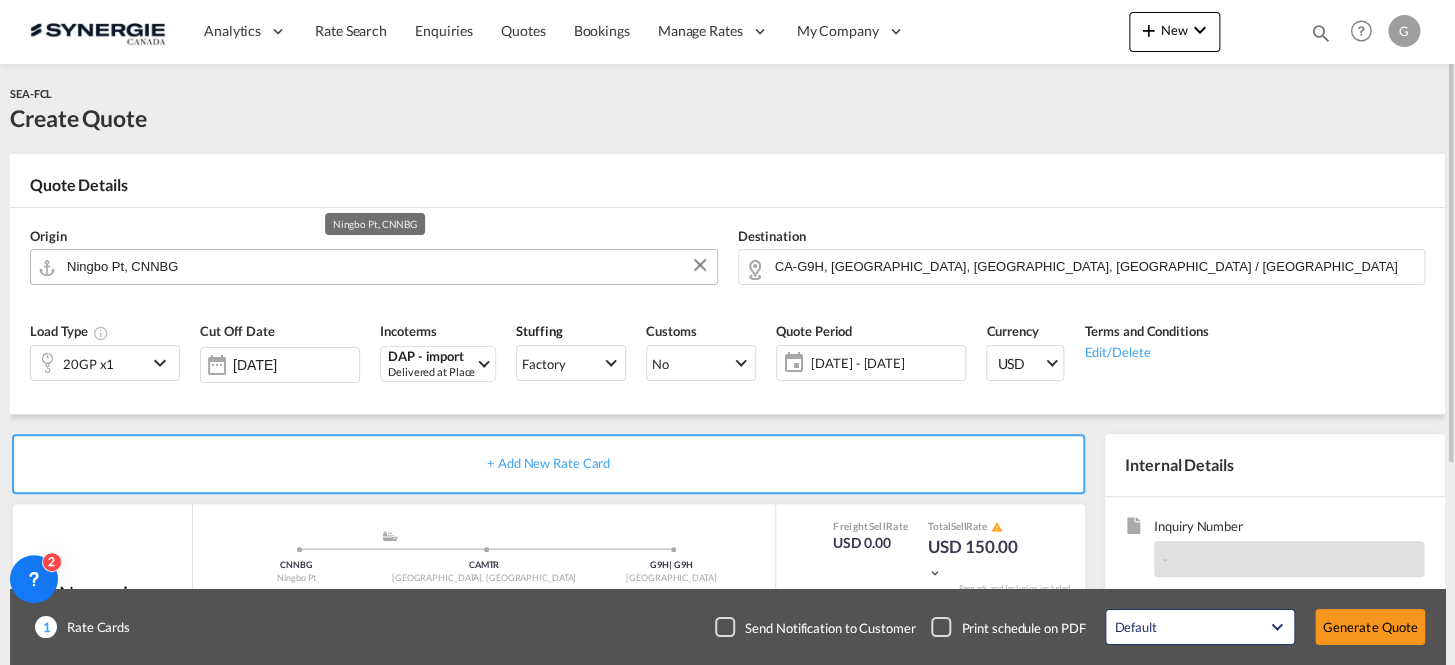 drag, startPoint x: 403, startPoint y: 260, endPoint x: 423, endPoint y: 253, distance: 21.189621 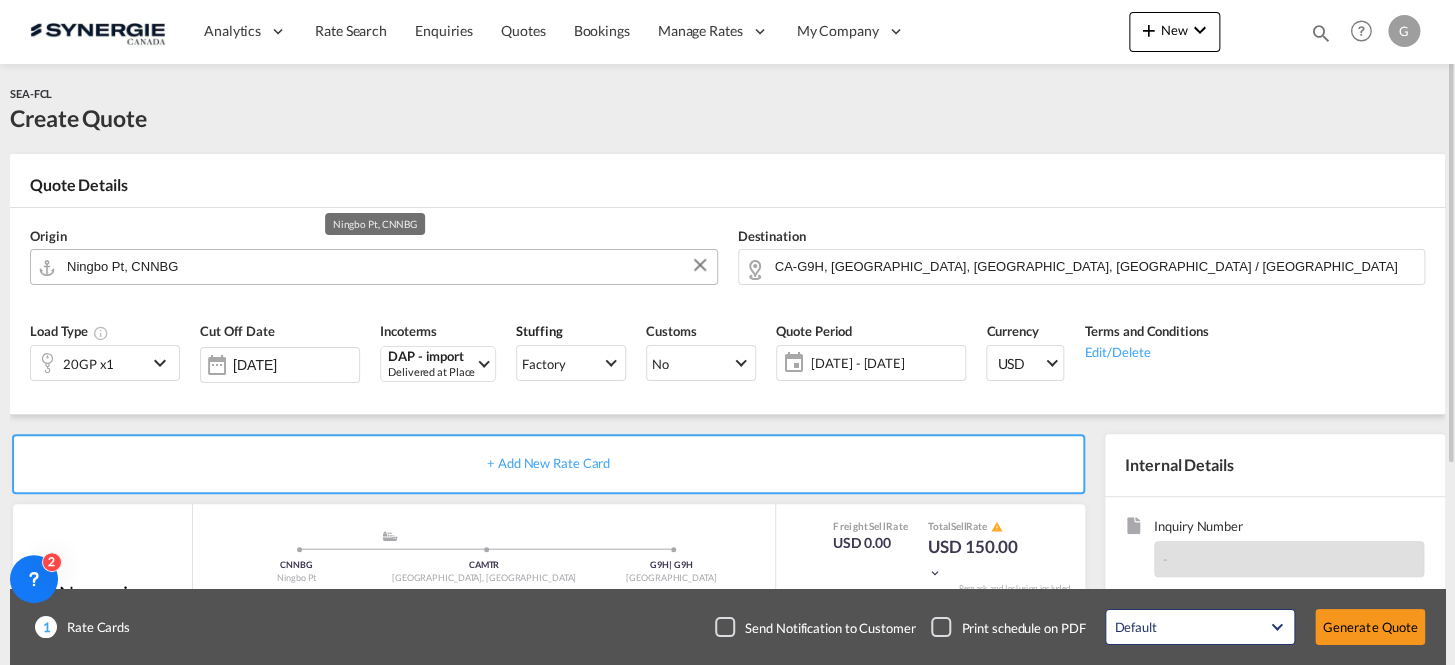 click on "Ningbo Pt, CNNBG" at bounding box center (387, 266) 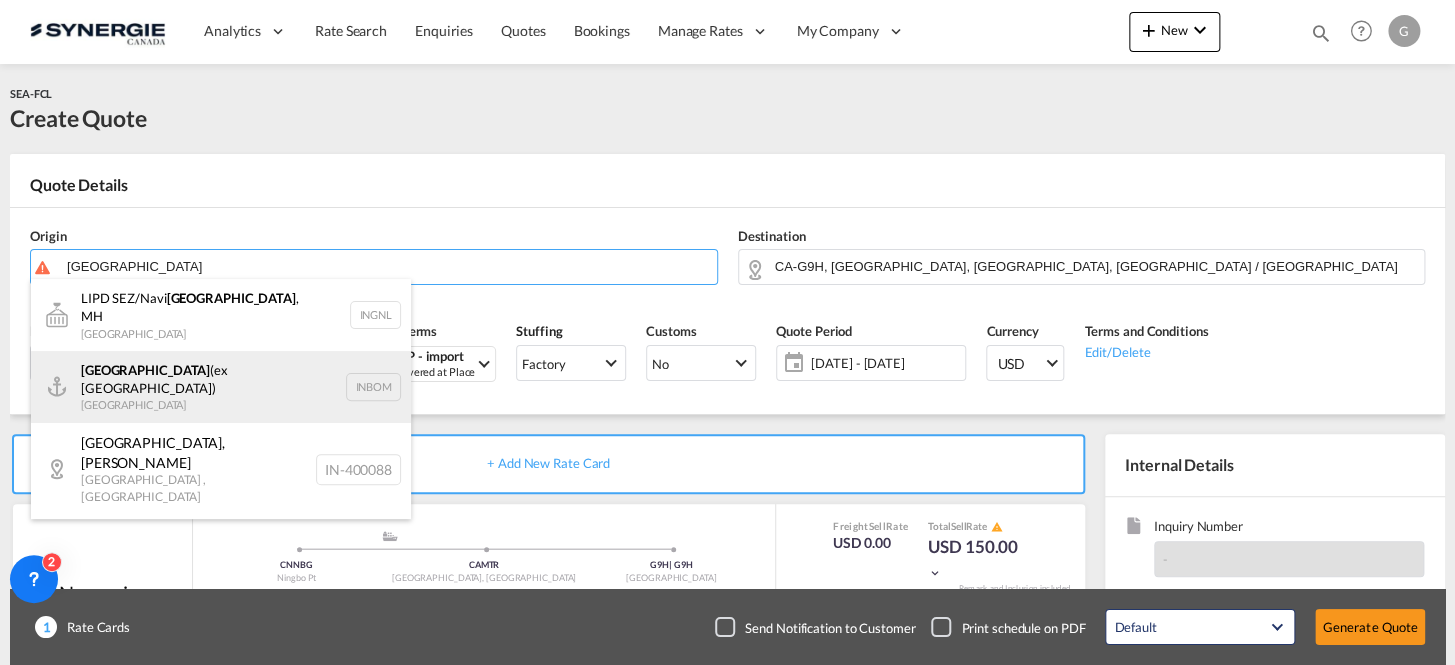 click on "[GEOGRAPHIC_DATA]  (ex [GEOGRAPHIC_DATA]) [GEOGRAPHIC_DATA]
INBOM" at bounding box center (221, 387) 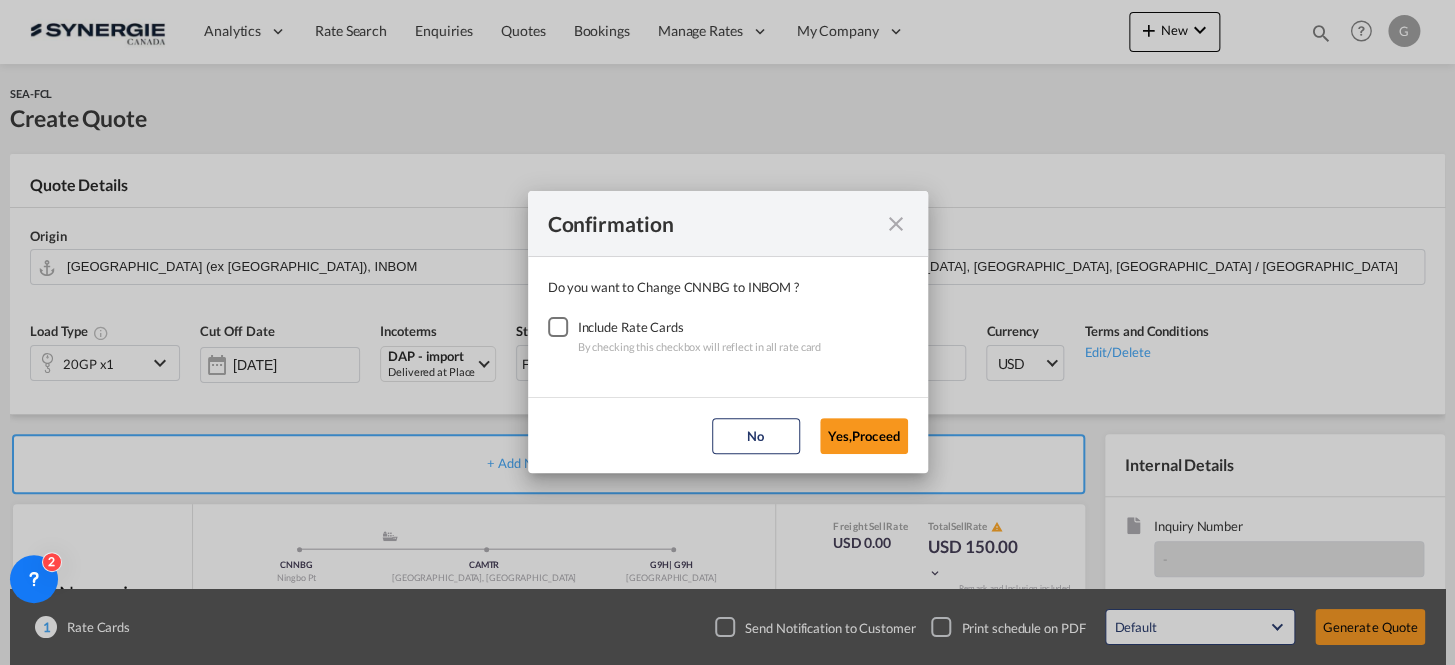 click at bounding box center (558, 327) 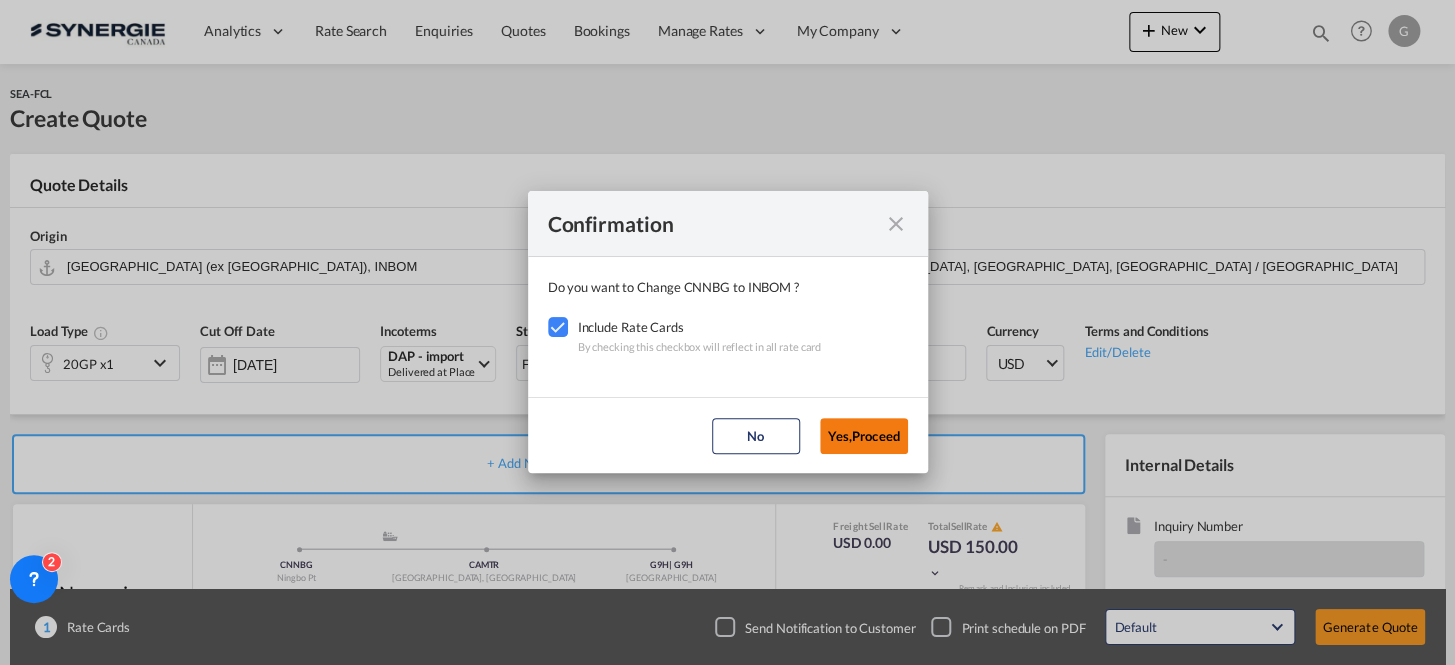click on "Yes,Proceed" at bounding box center [864, 436] 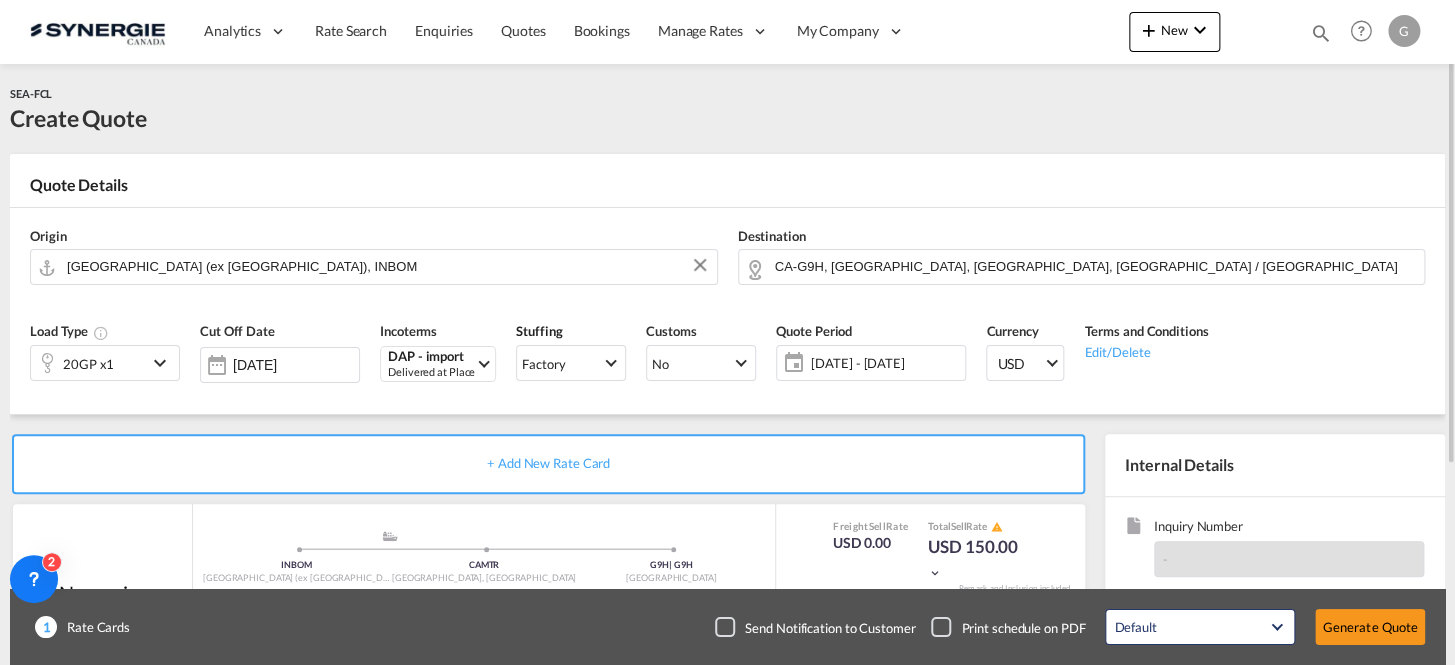 click on "[DATE] - [DATE]" 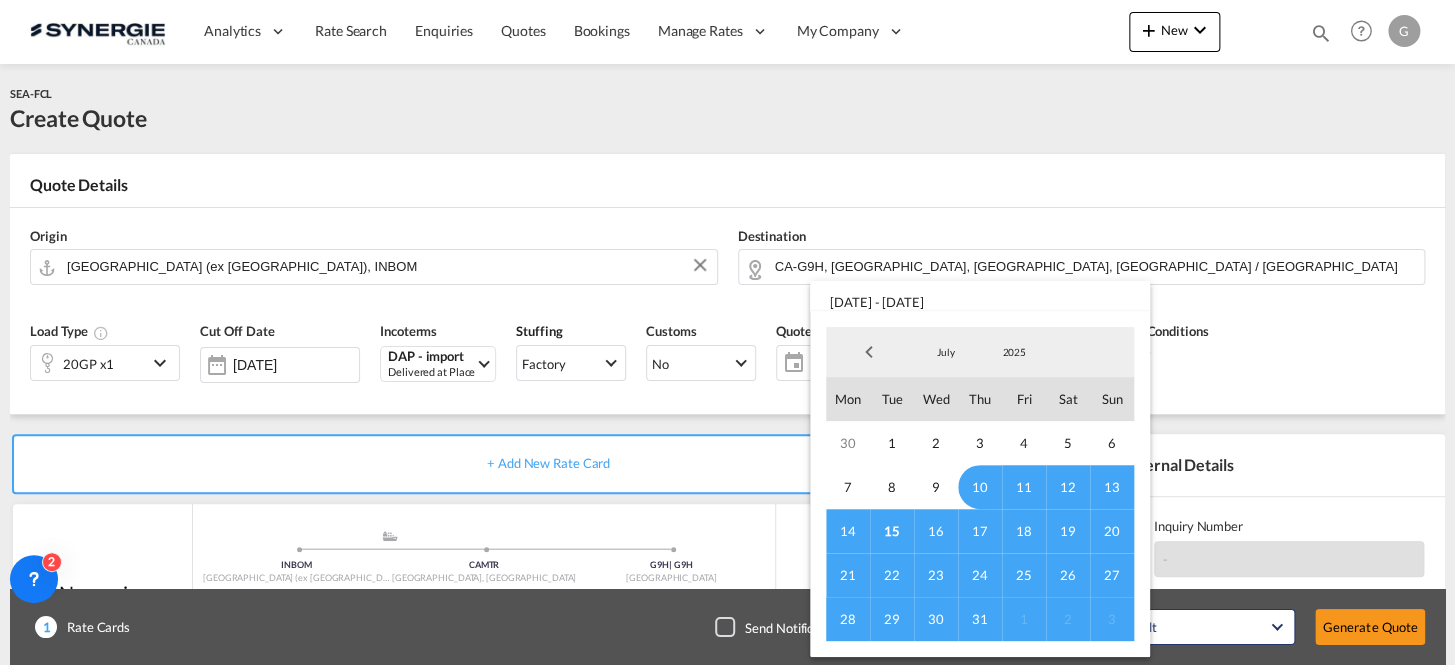 click on "15" at bounding box center (892, 531) 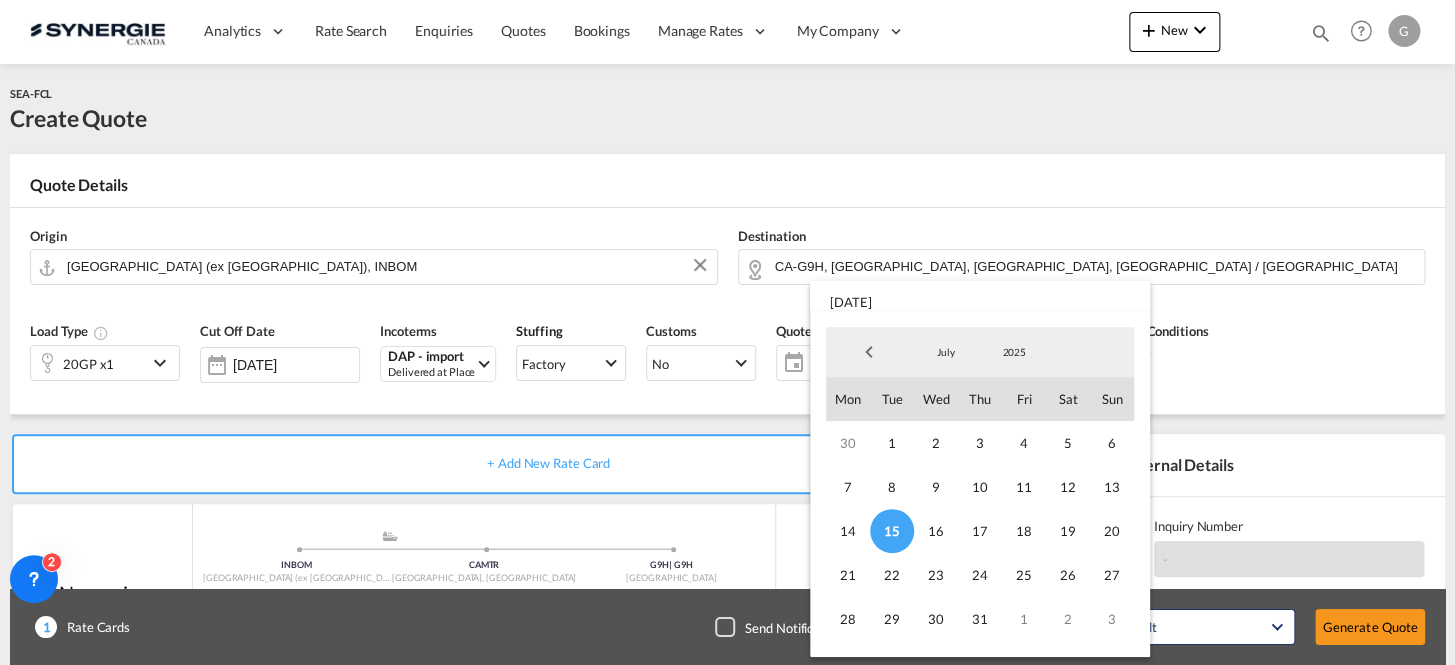 click on "July" at bounding box center [946, 352] 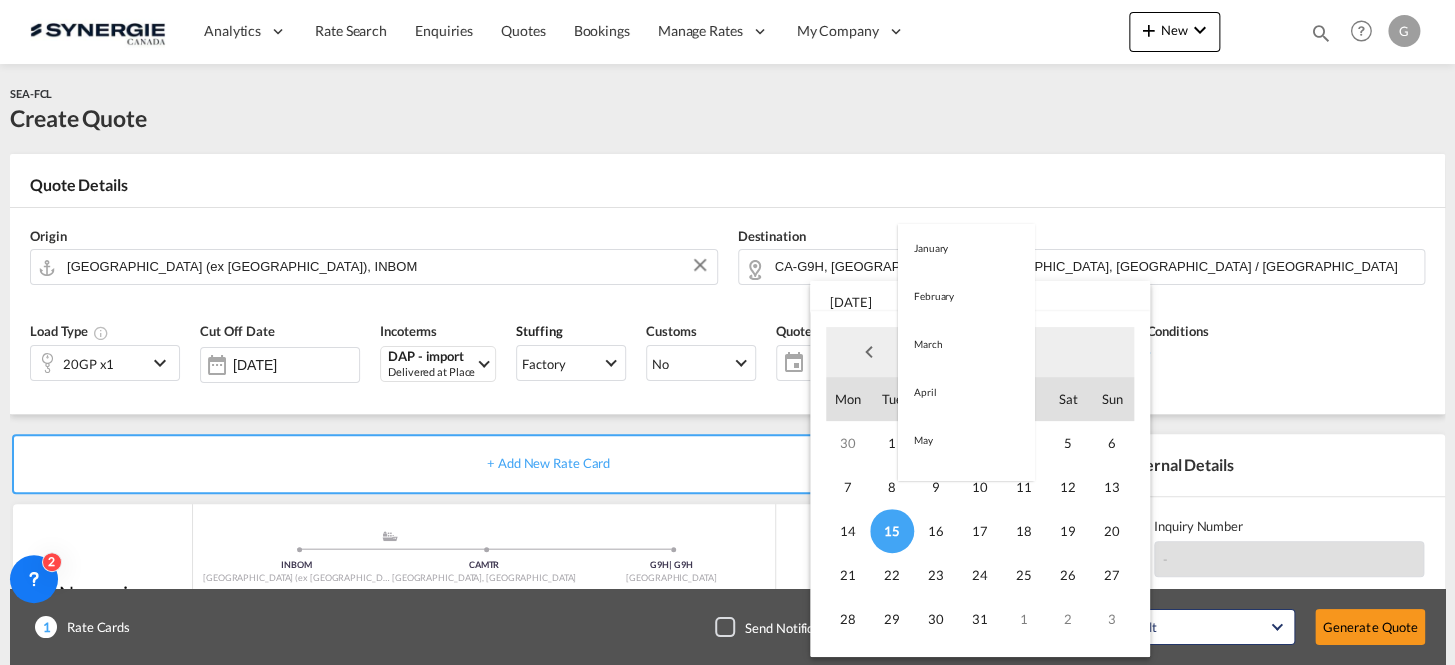scroll, scrollTop: 183, scrollLeft: 0, axis: vertical 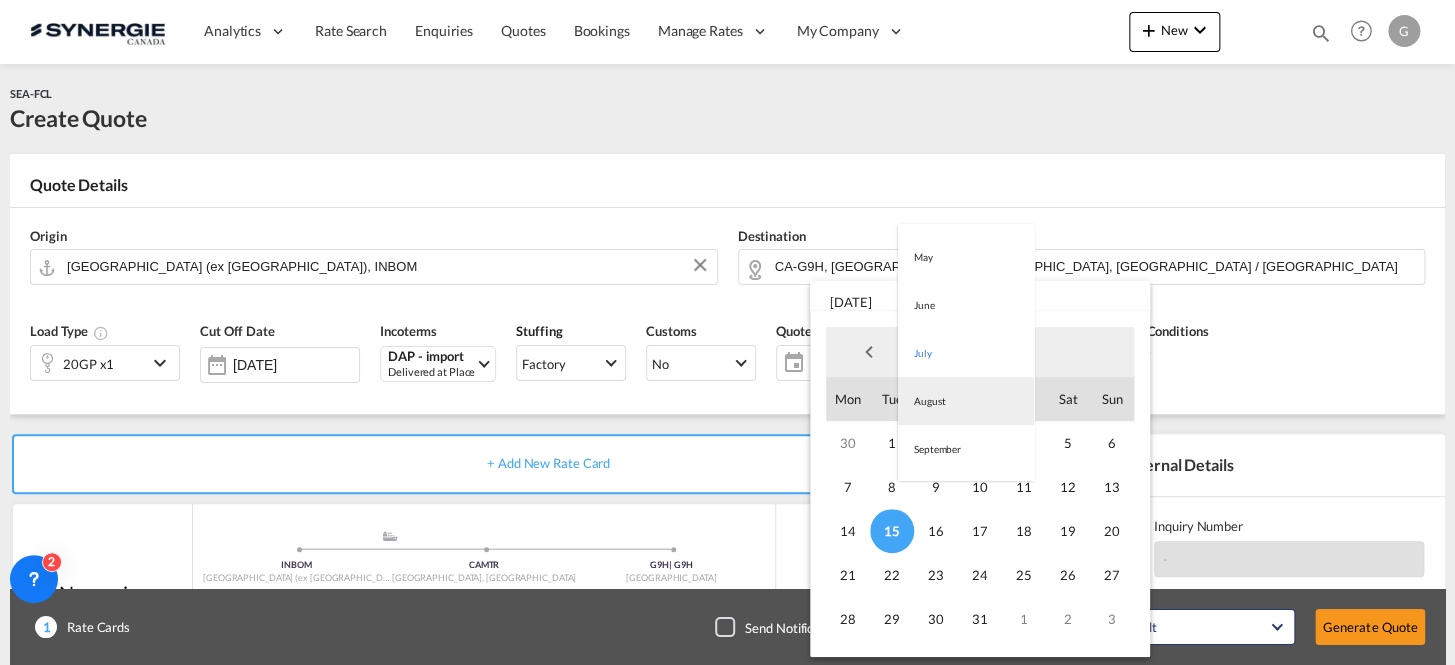 click on "August" at bounding box center (966, 401) 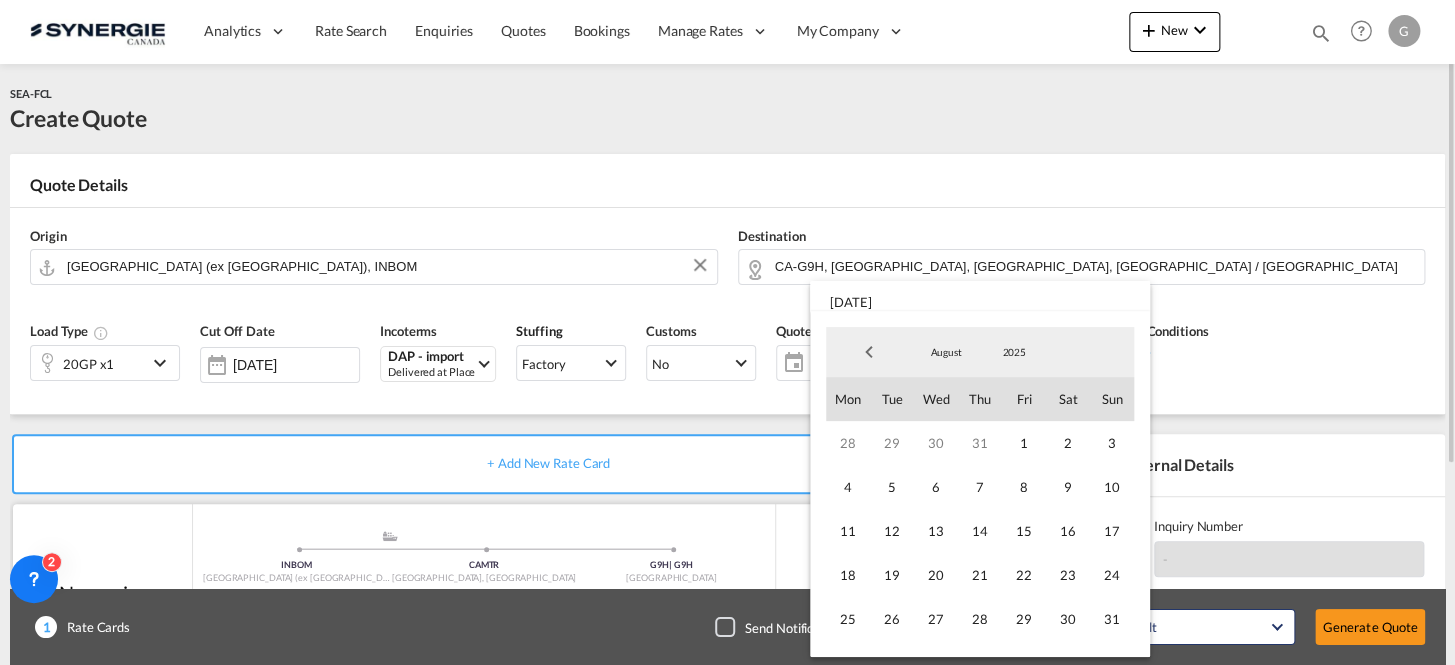 drag, startPoint x: 961, startPoint y: 531, endPoint x: 969, endPoint y: 524, distance: 10.630146 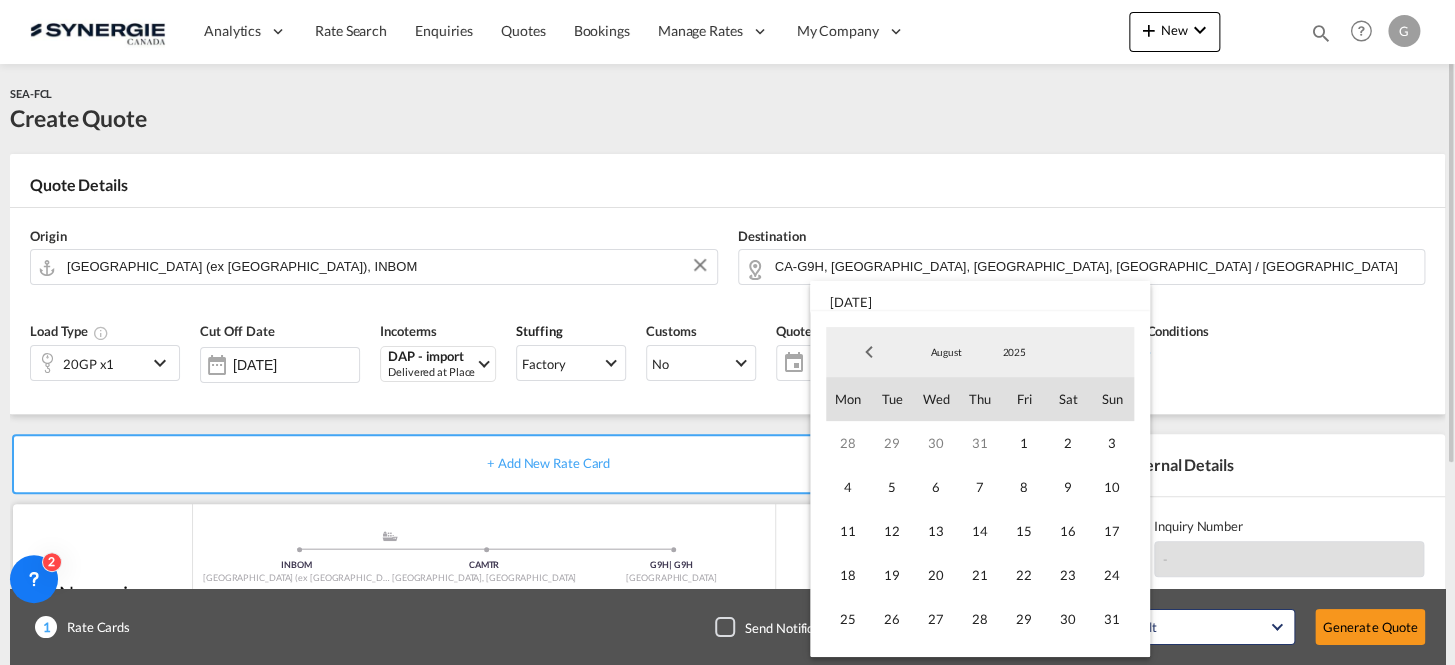 click on "14" at bounding box center (980, 531) 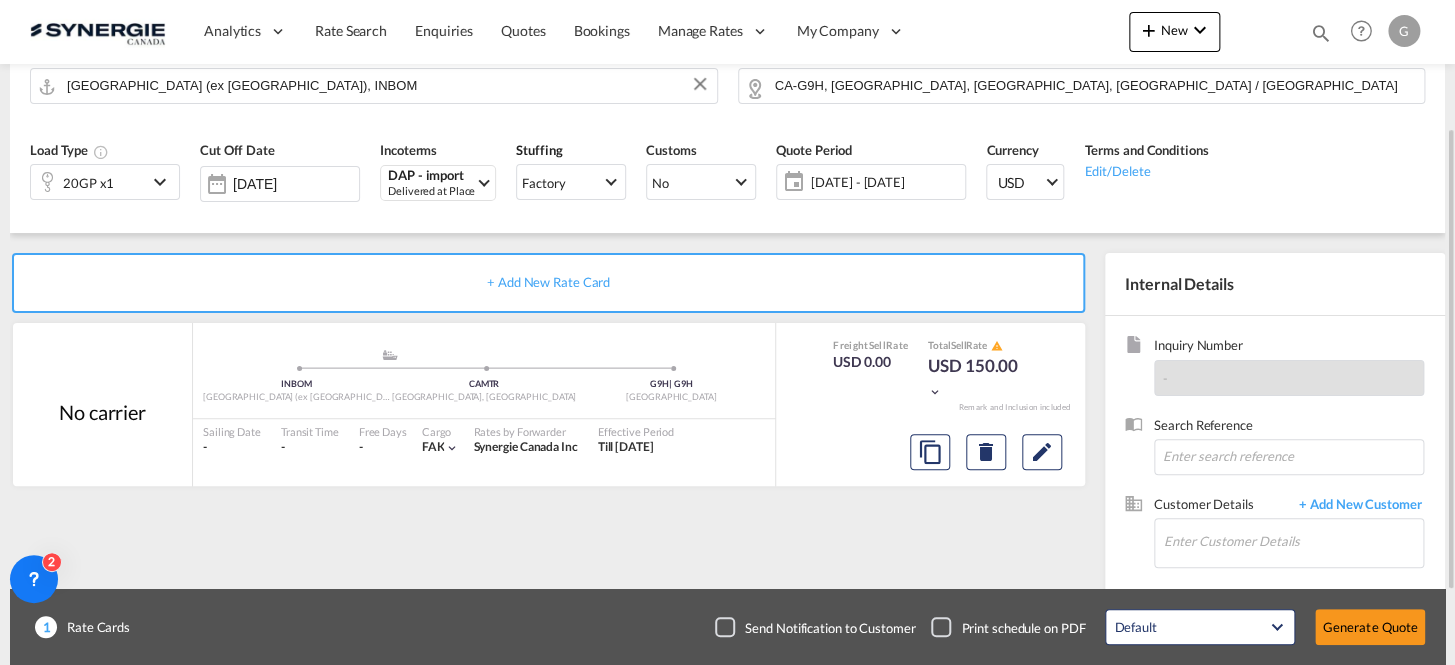 scroll, scrollTop: 272, scrollLeft: 0, axis: vertical 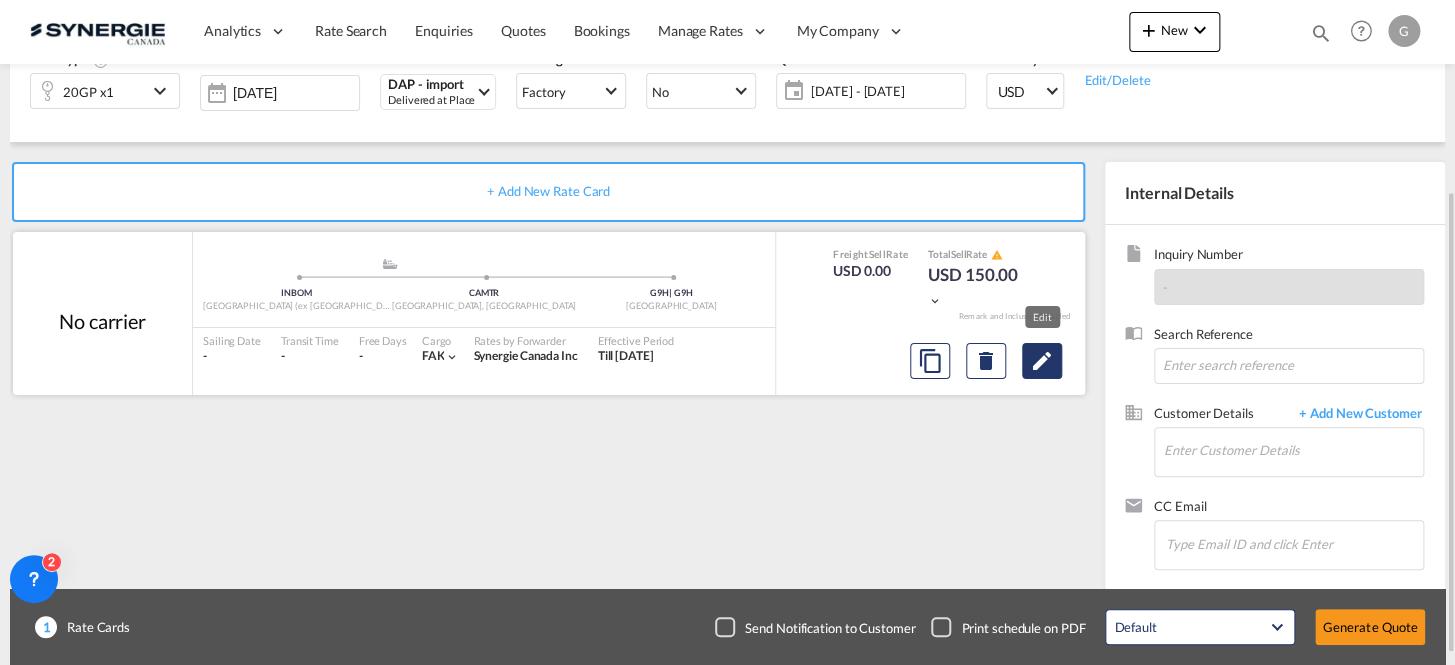 click at bounding box center (1042, 361) 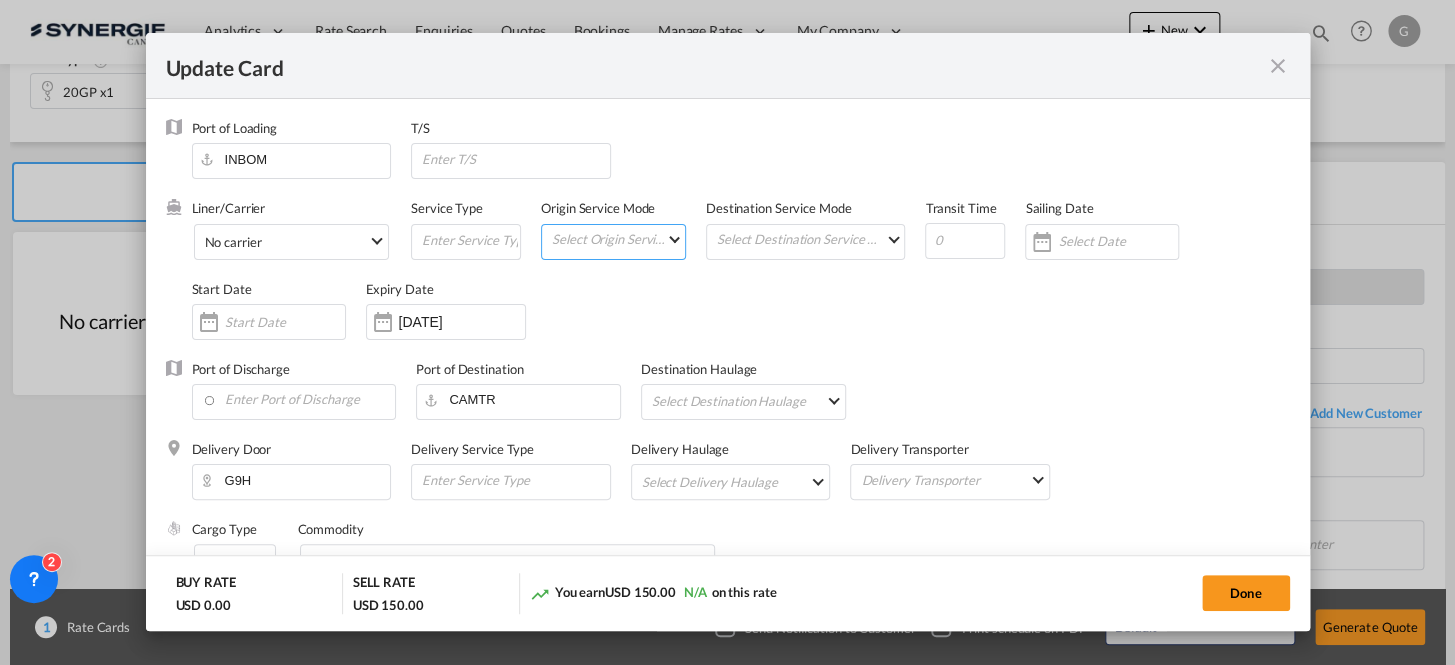 click on "Select Origin Service Mode SD [GEOGRAPHIC_DATA]" at bounding box center (617, 239) 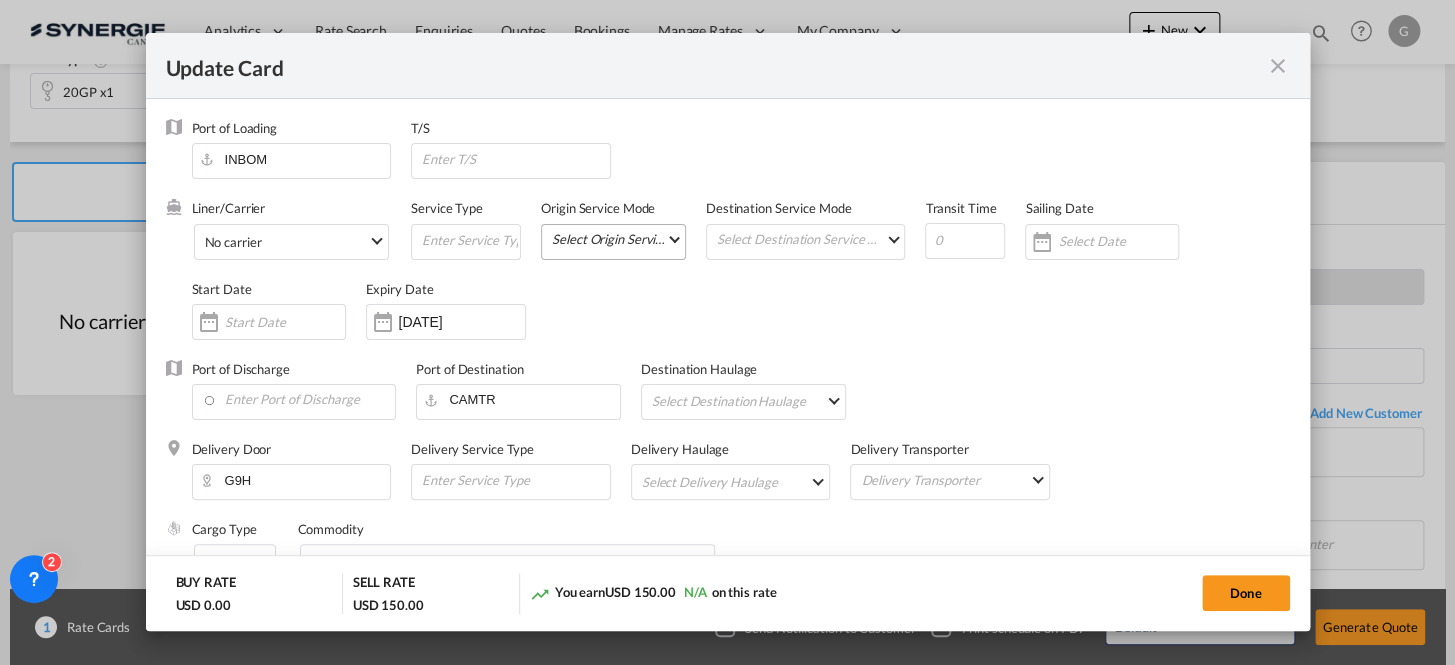 select on "per container" 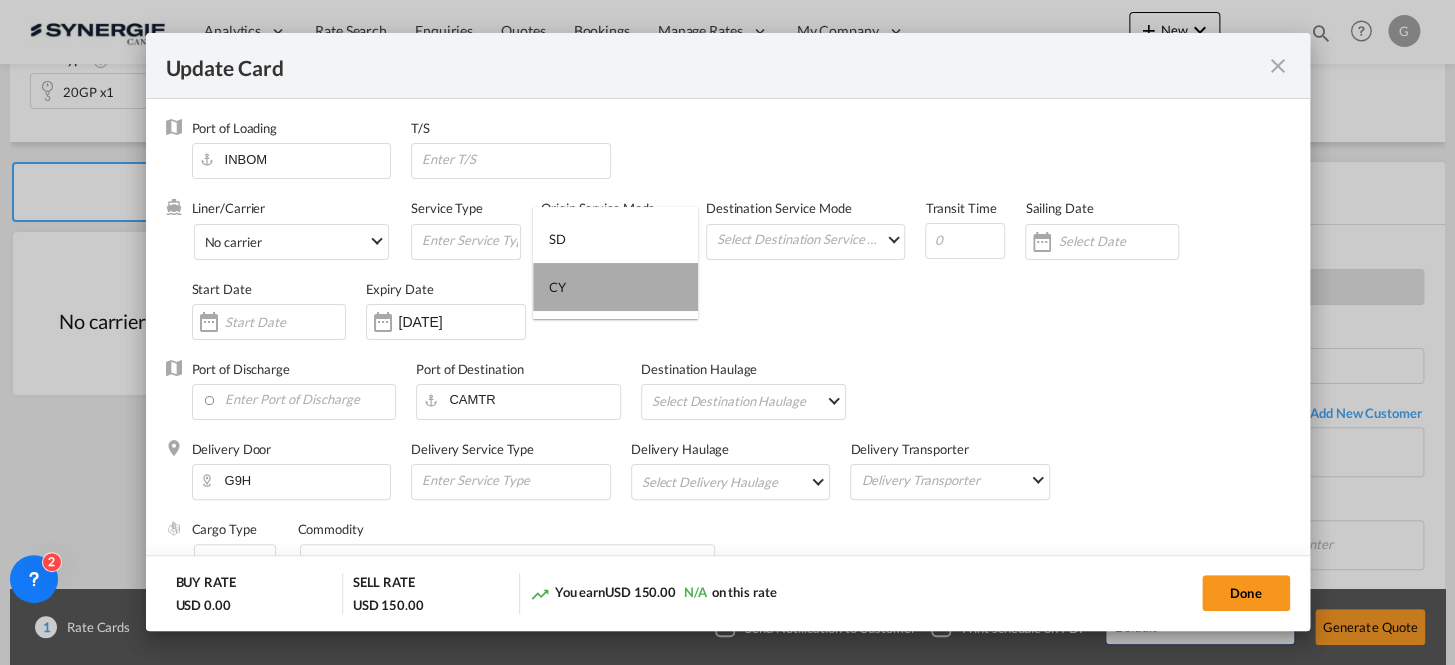 click on "CY" at bounding box center (615, 287) 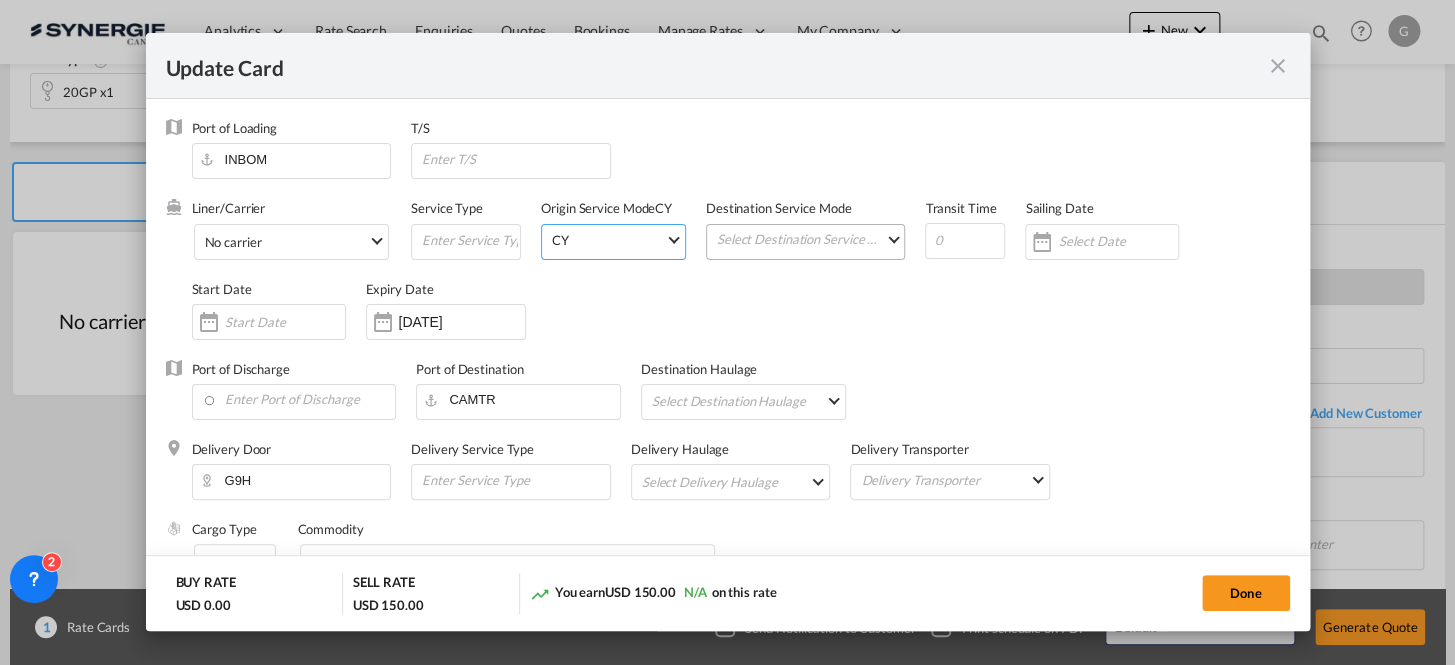 click on "Select Destination Service Mode SD [GEOGRAPHIC_DATA]" at bounding box center (810, 239) 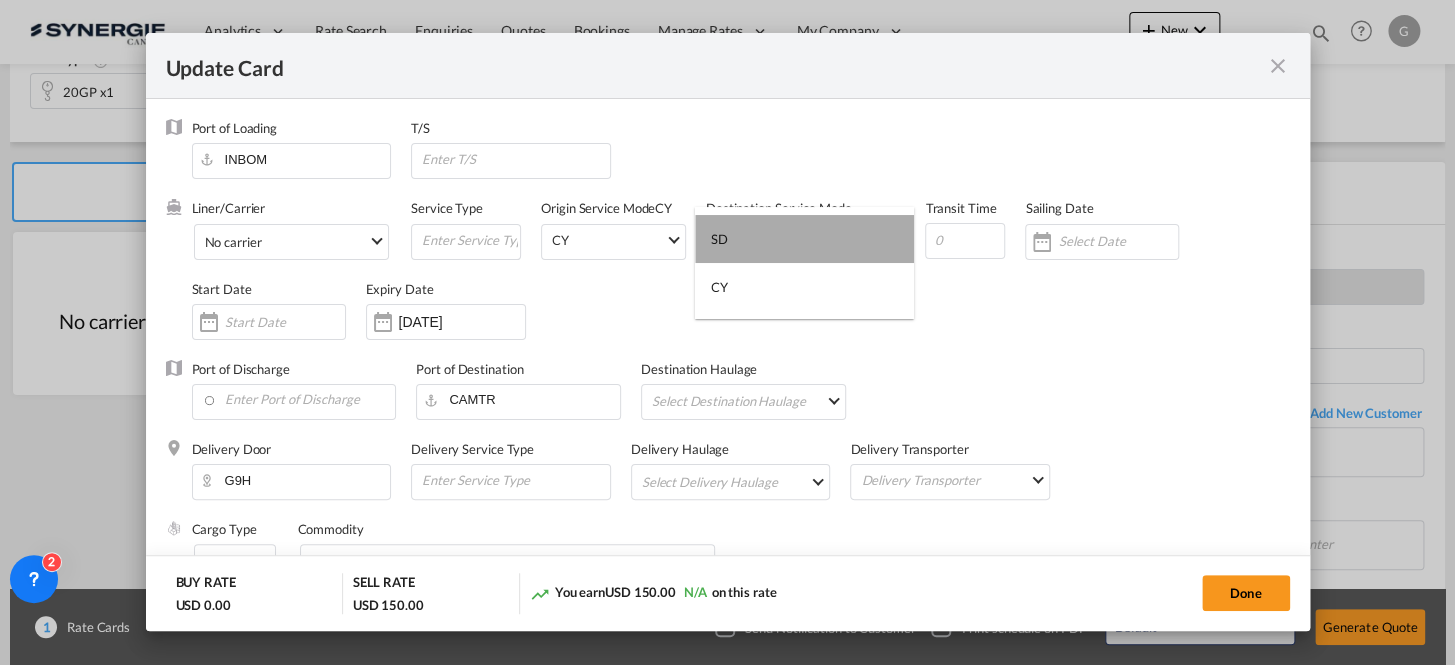 click on "SD" at bounding box center [804, 239] 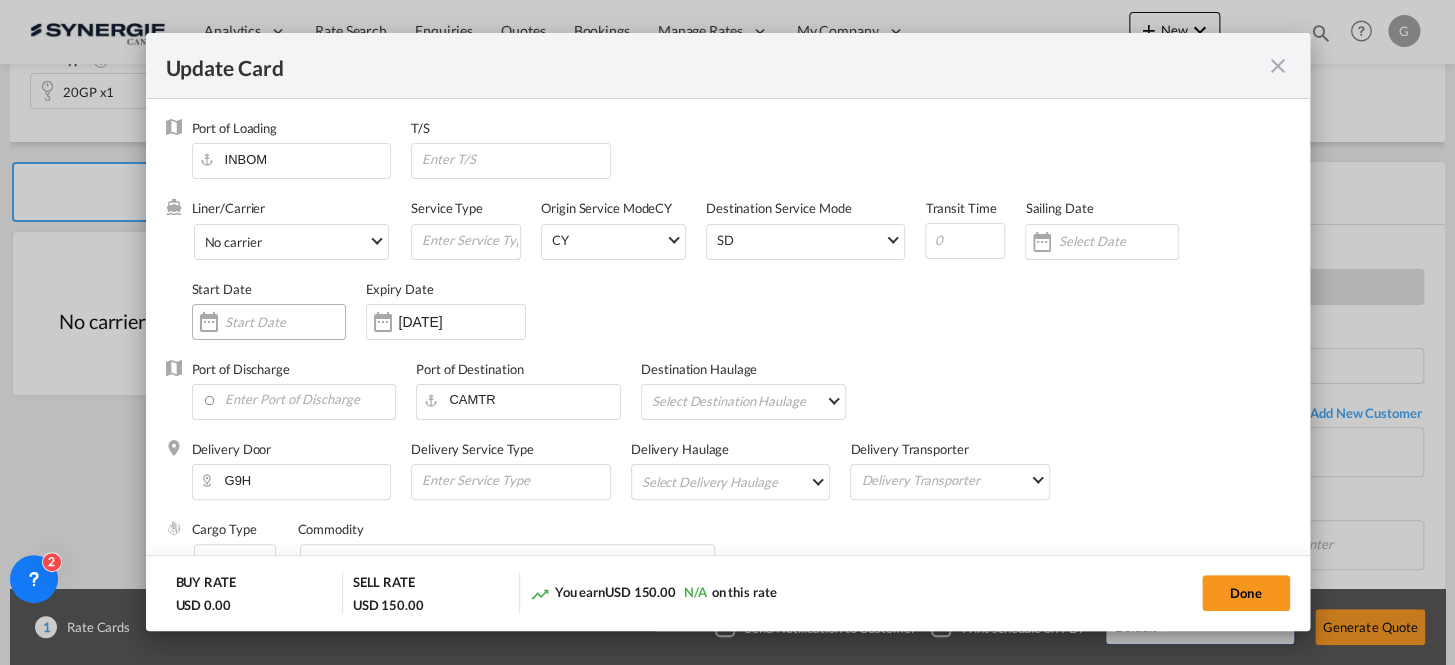 click at bounding box center (285, 322) 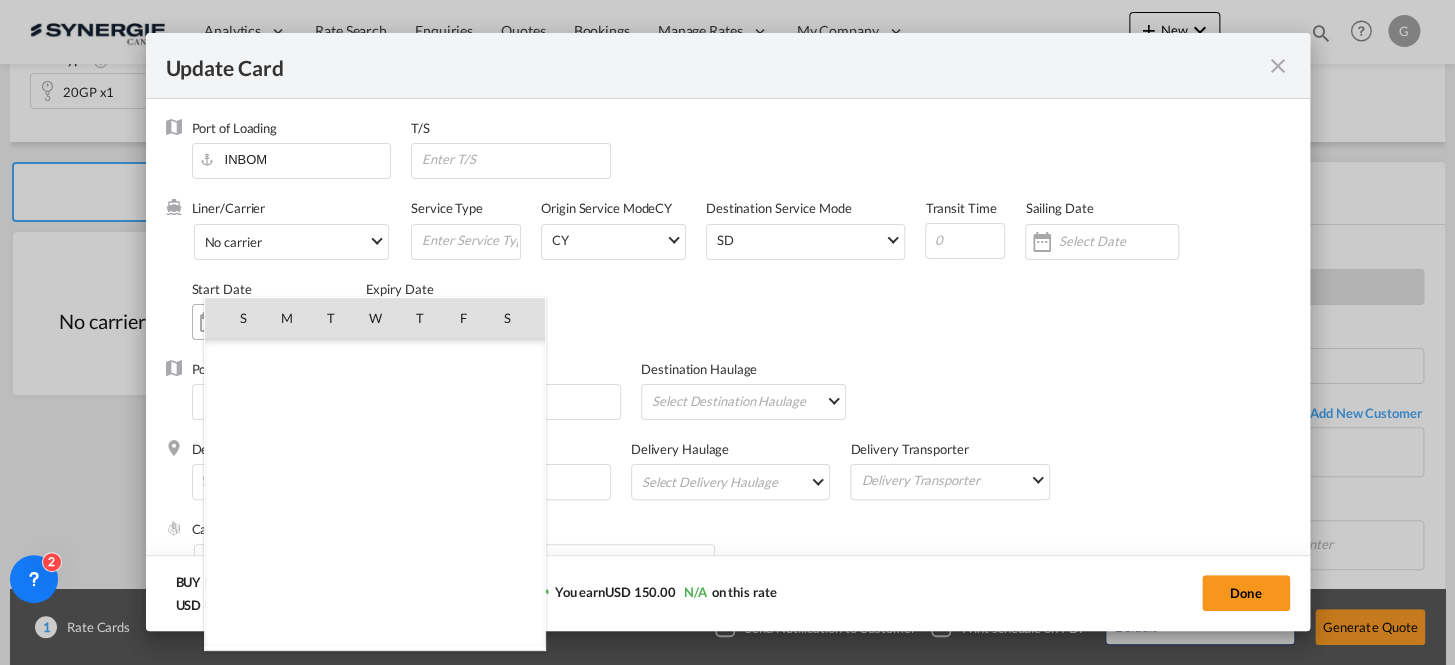 scroll, scrollTop: 462690, scrollLeft: 0, axis: vertical 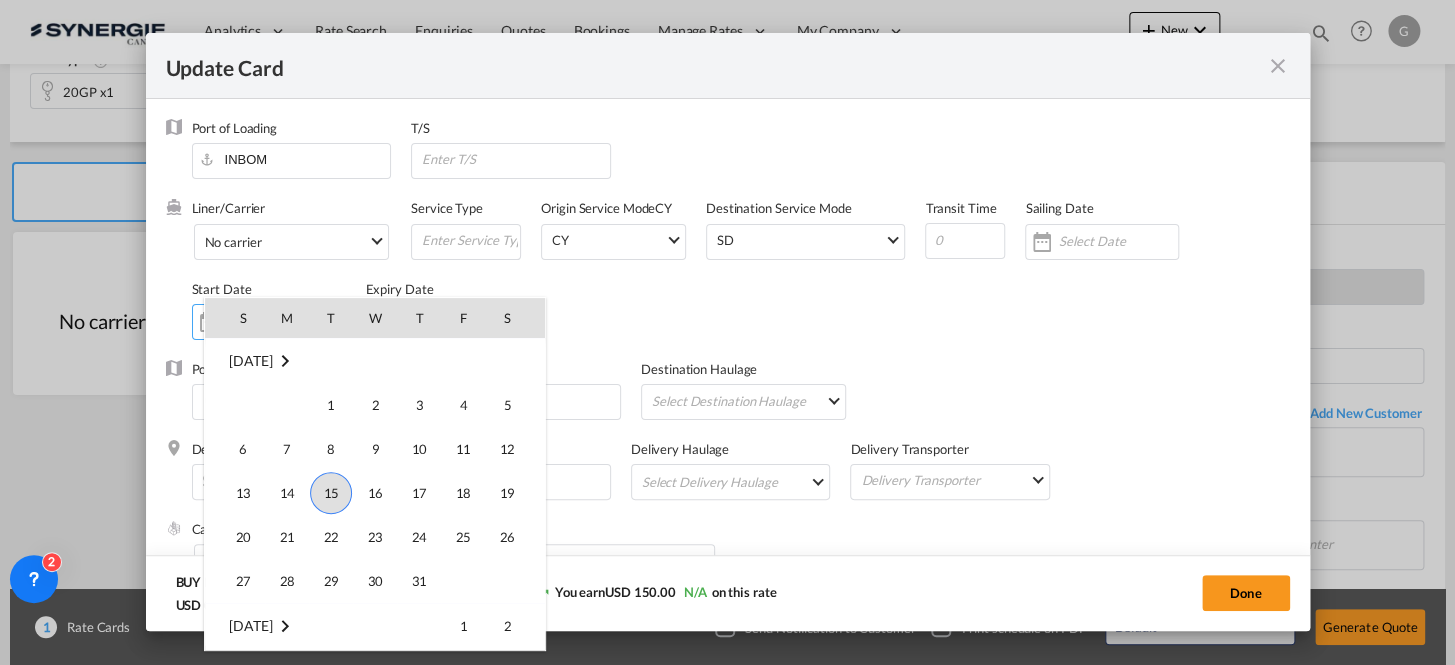 click on "15" at bounding box center [331, 493] 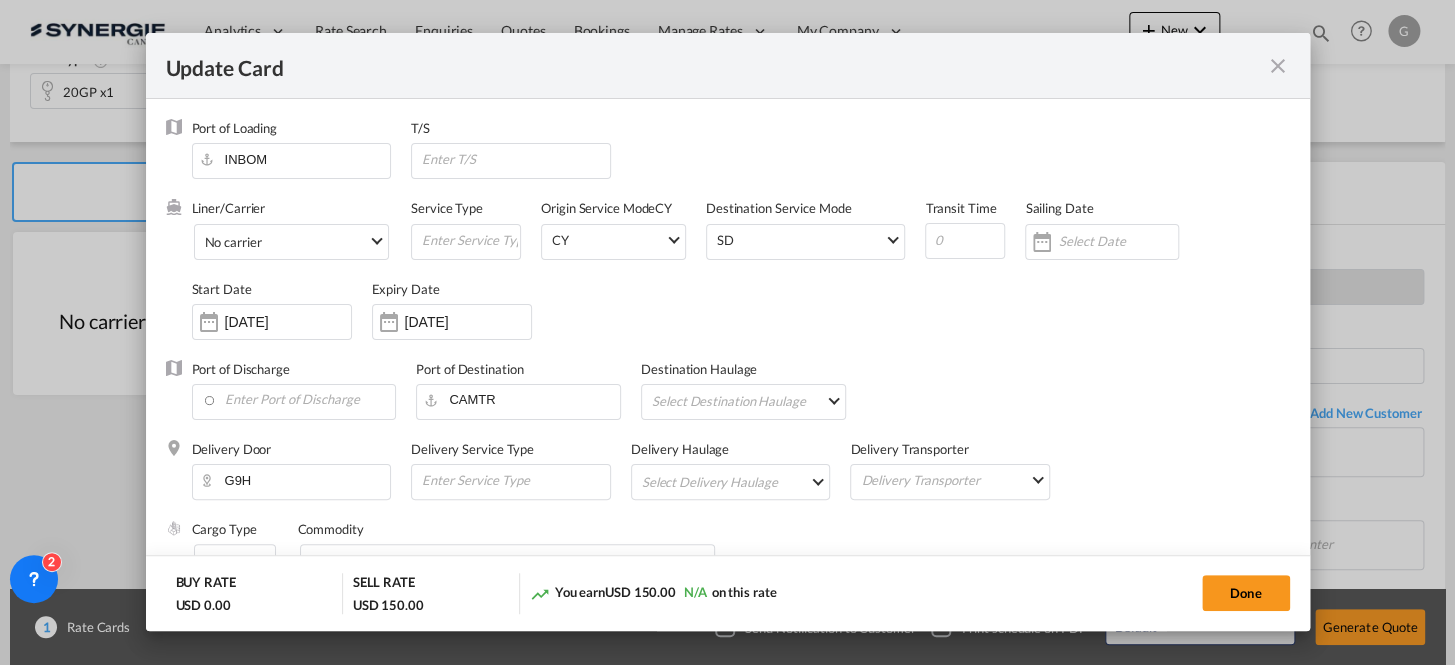 click at bounding box center (389, 322) 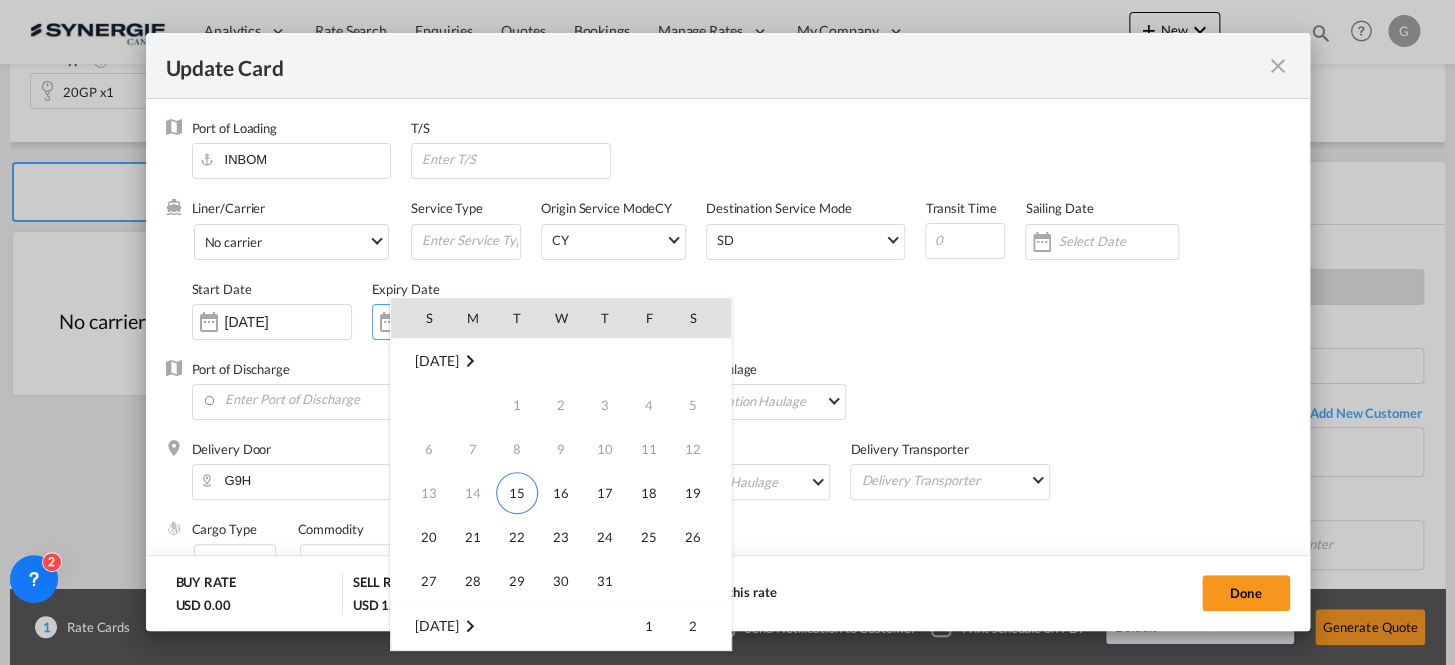 scroll, scrollTop: 265, scrollLeft: 0, axis: vertical 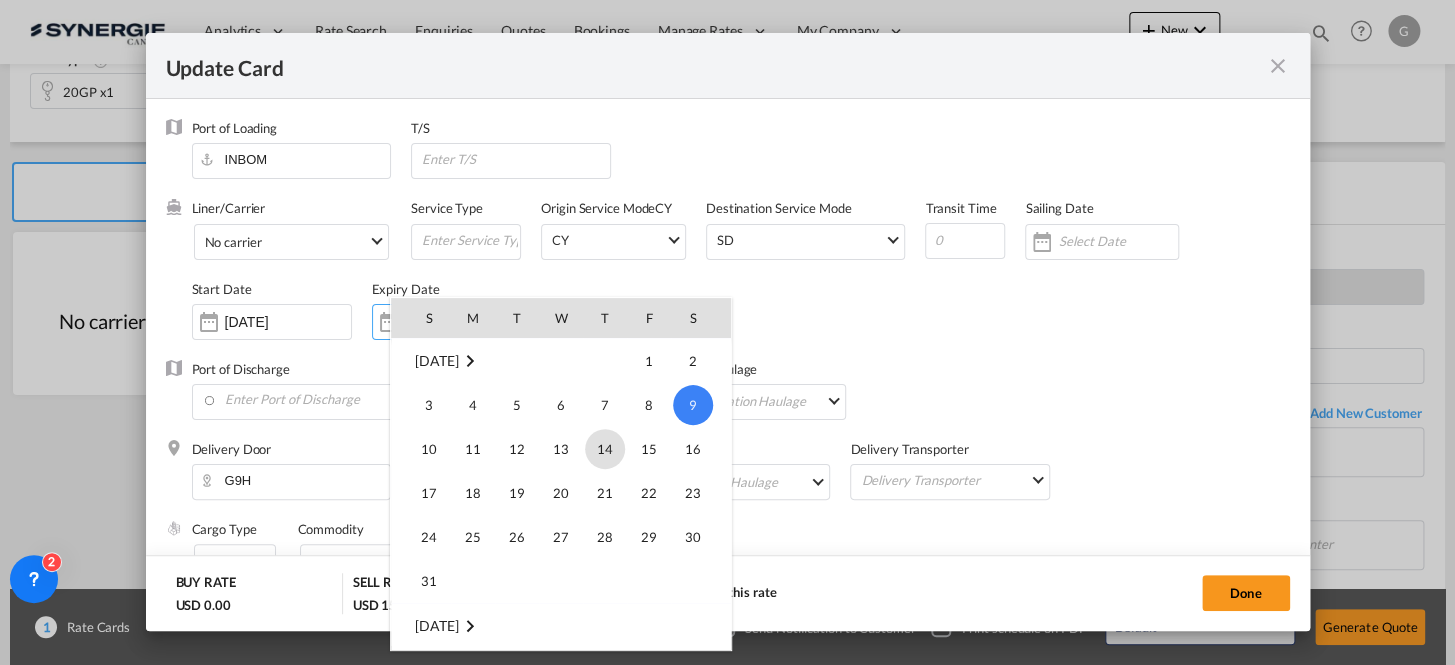 click on "14" at bounding box center (605, 449) 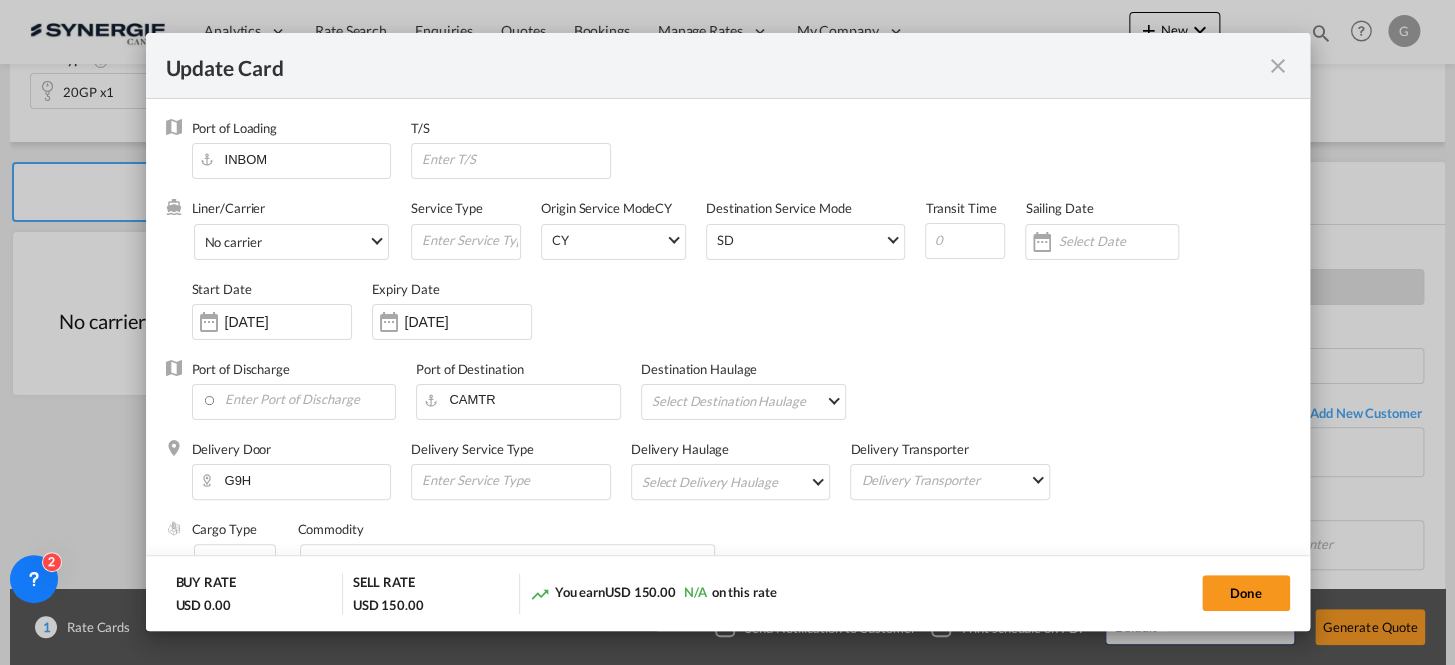 click on "Port of Discharge" at bounding box center [304, 400] 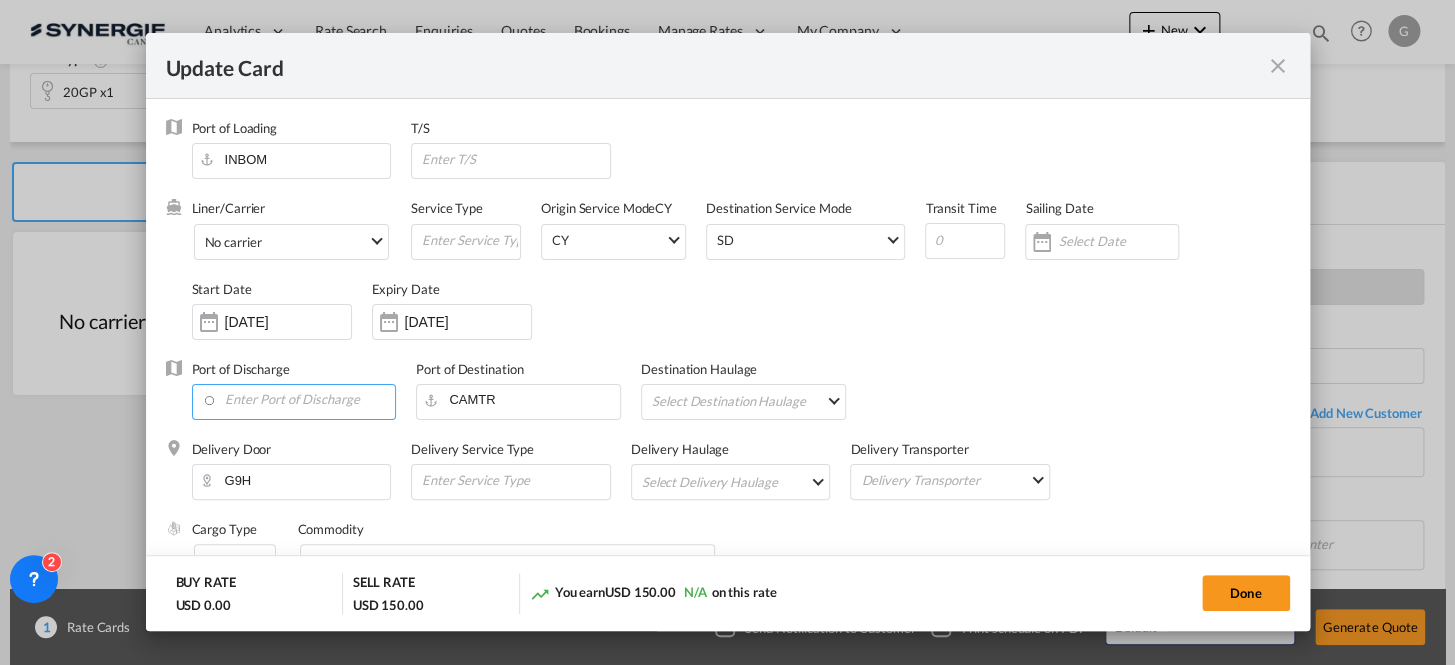 click at bounding box center (299, 400) 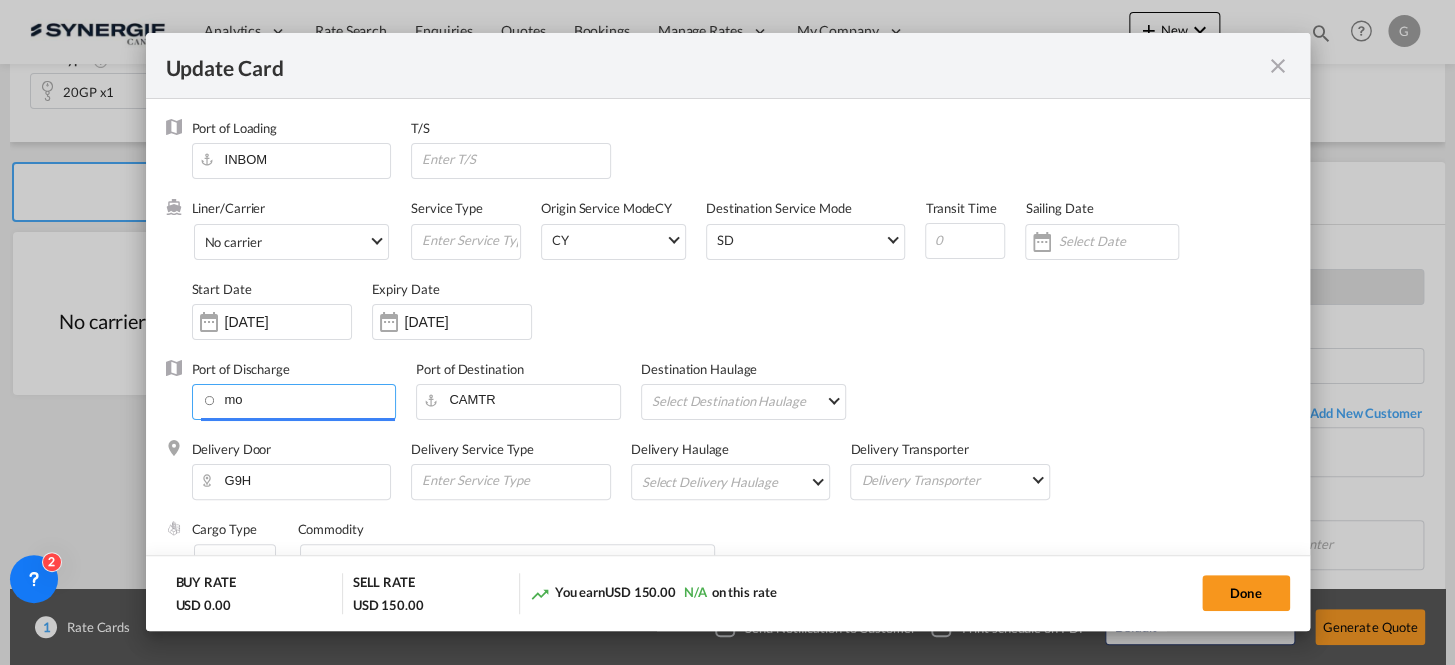type on "m" 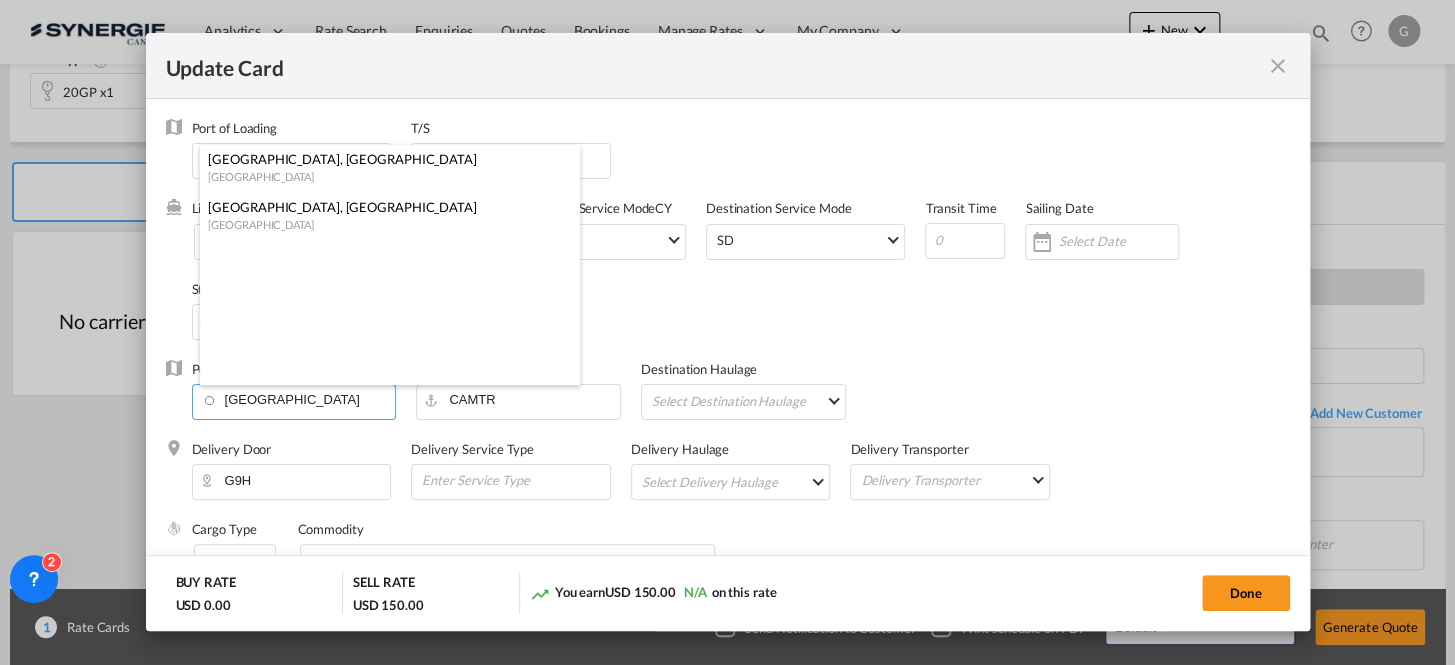 click on "[GEOGRAPHIC_DATA], [GEOGRAPHIC_DATA]" at bounding box center (384, 159) 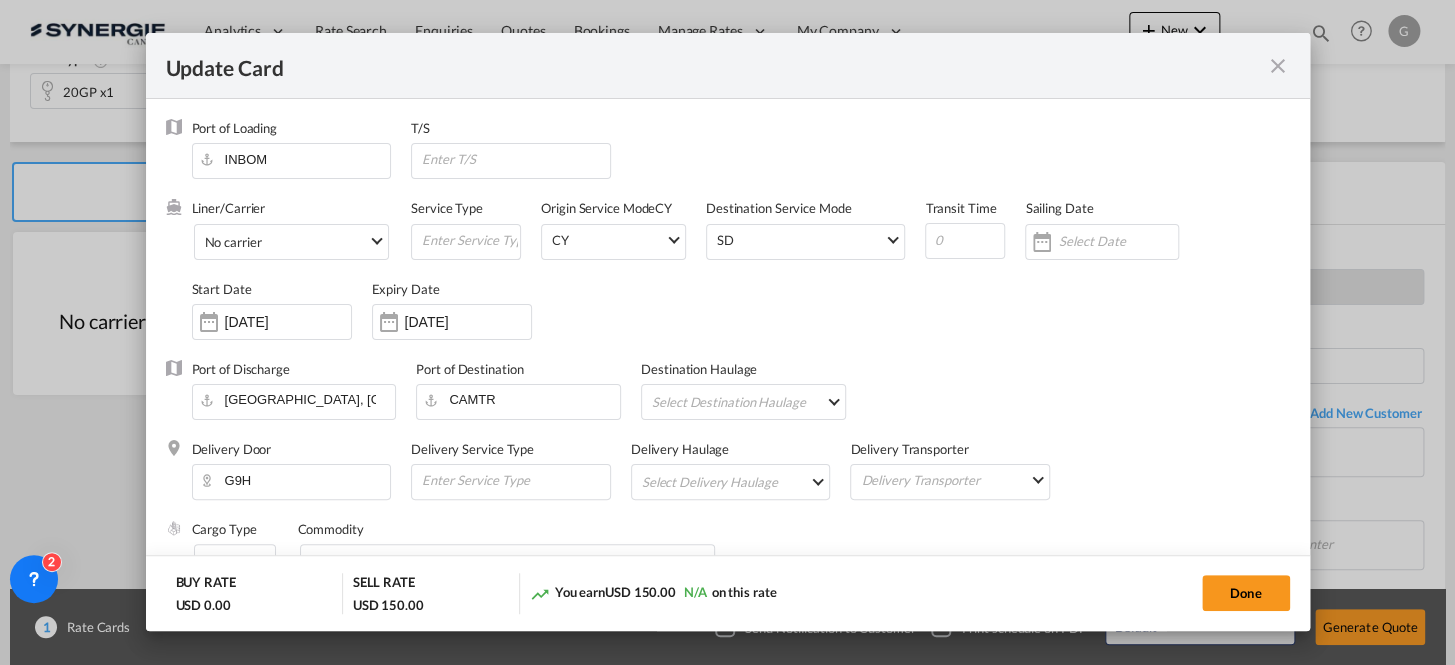 click on "Select Destination Haulage rail road barge truck unspecified not available" at bounding box center [747, 401] 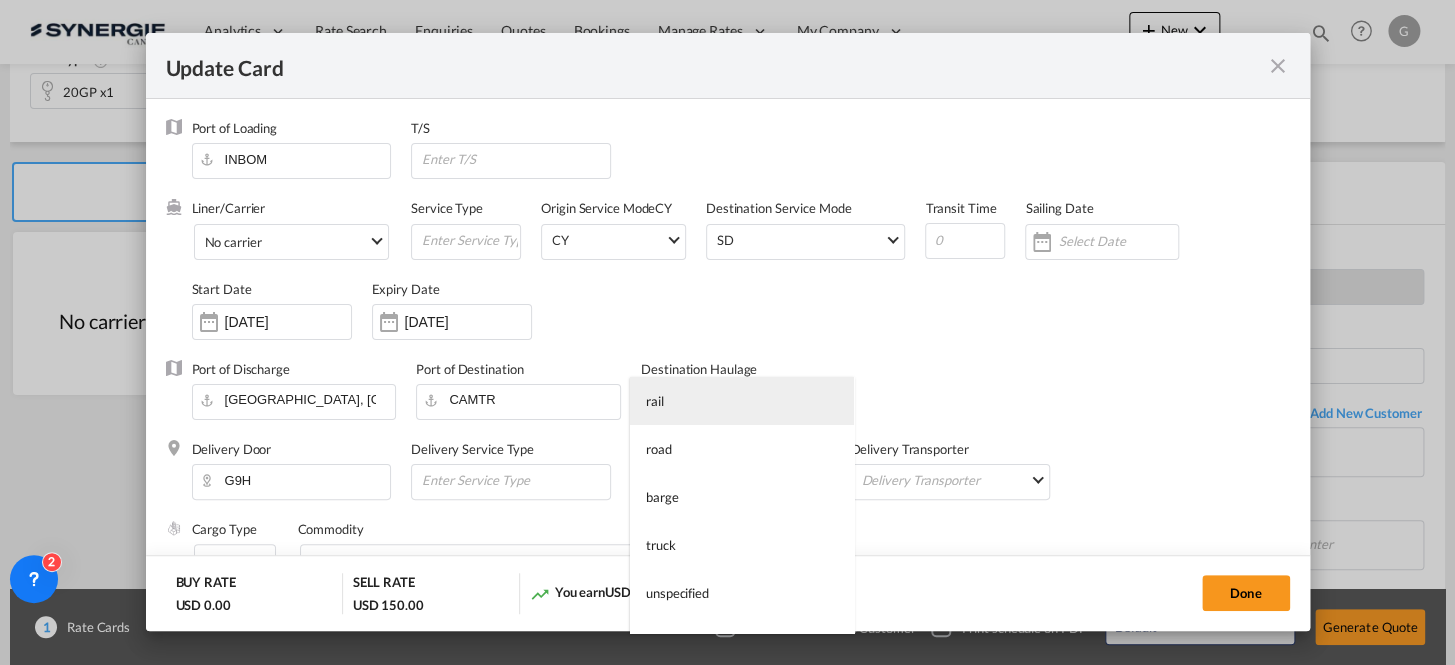 click on "rail" at bounding box center [742, 401] 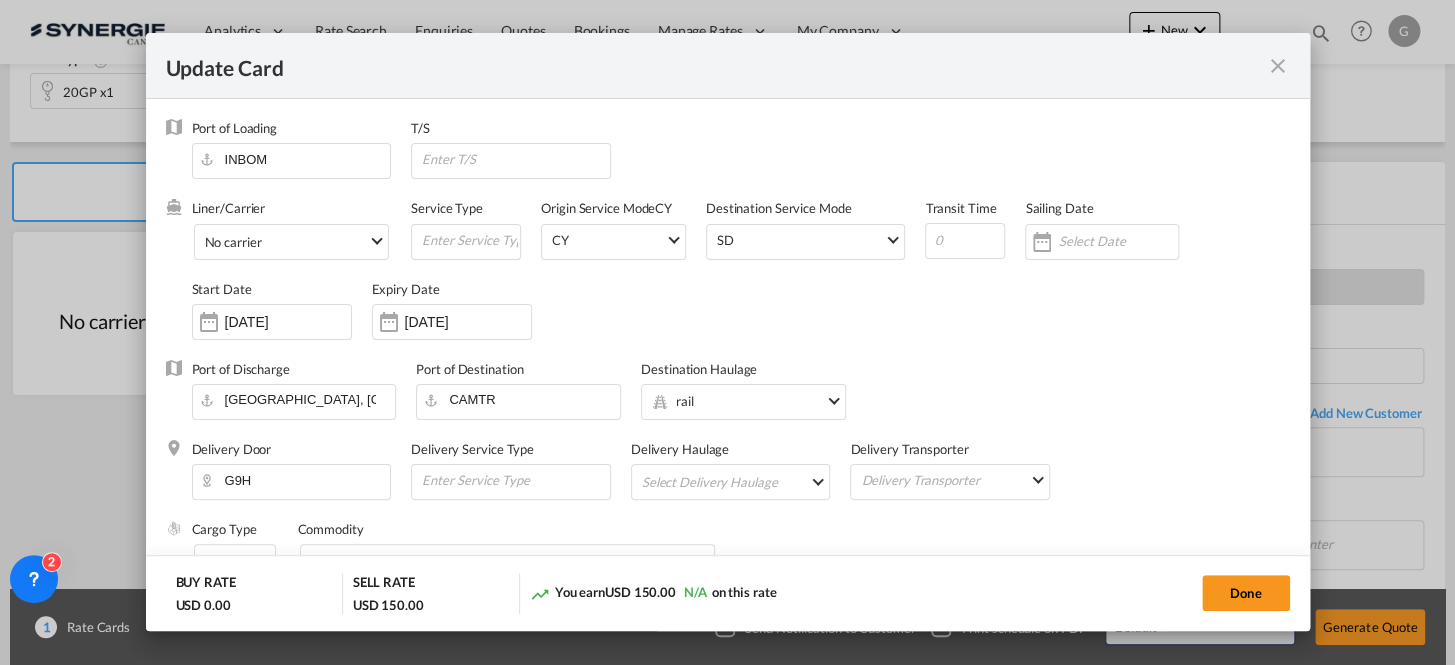 click on "Select Delivery Haulage
rail road barge truck unspecified not available" at bounding box center [735, 481] 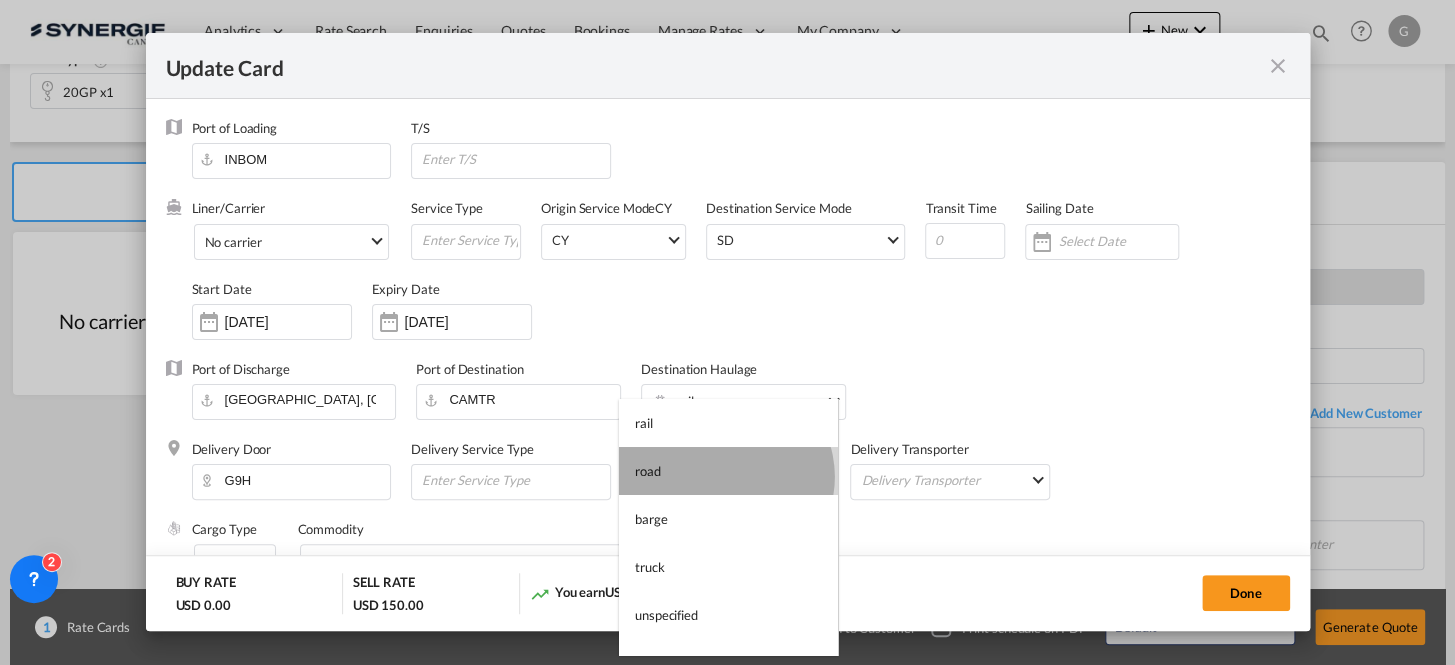 click on "road" at bounding box center [728, 471] 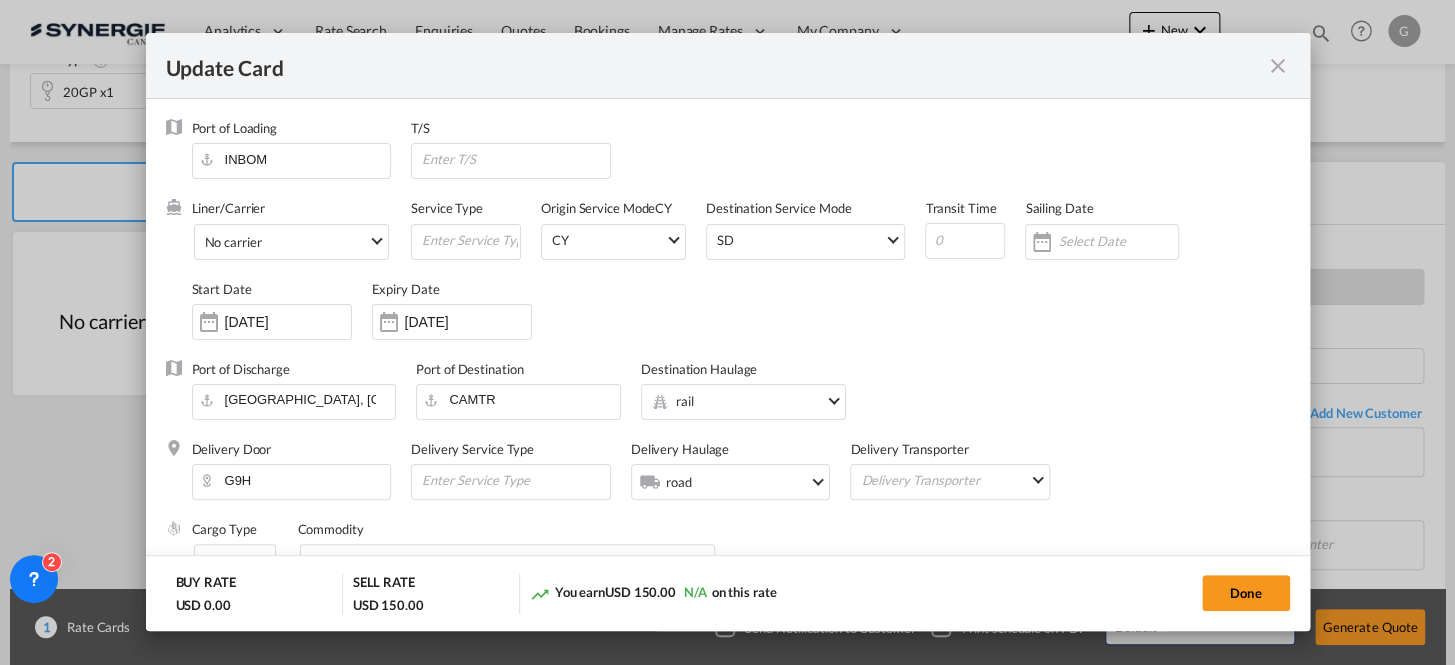 click on "Port of Discharge
[GEOGRAPHIC_DATA], [GEOGRAPHIC_DATA], [GEOGRAPHIC_DATA]
Port of Destination
CAMTR
Destination Haulage .a{fill:#aaa8ad;} rail" at bounding box center [728, 400] 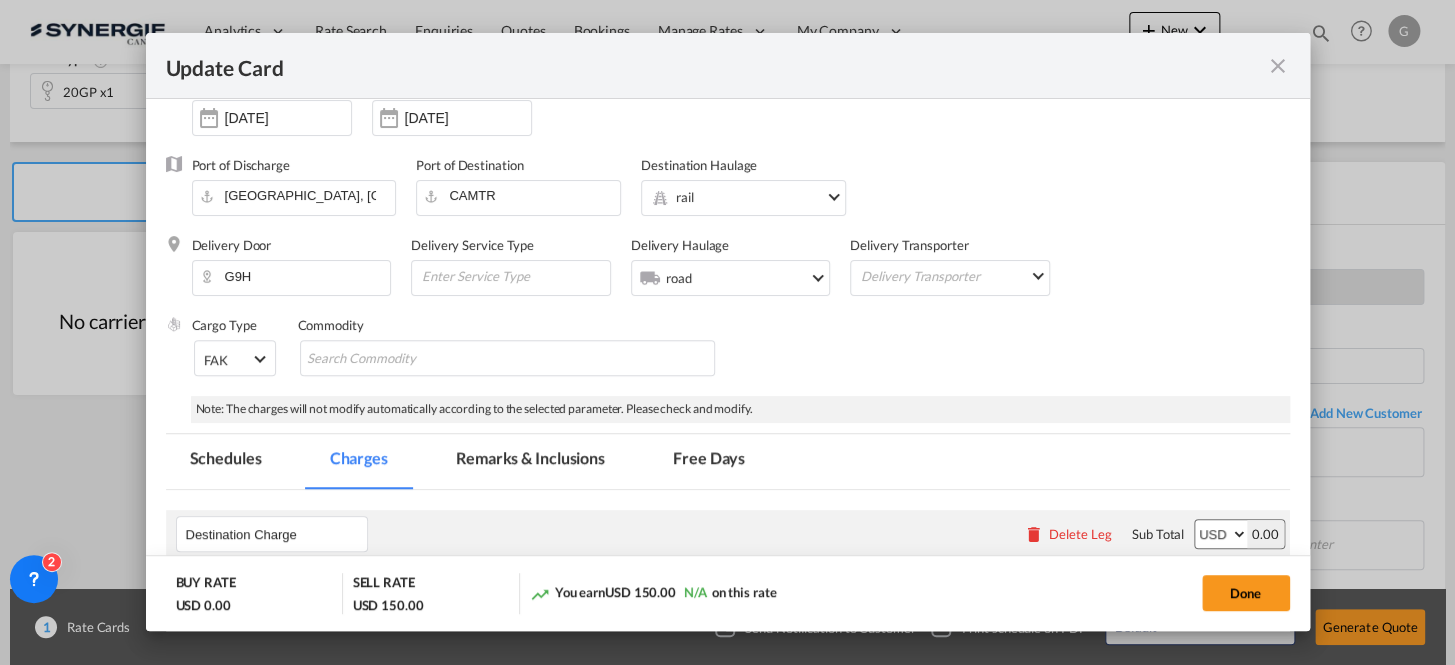 scroll, scrollTop: 181, scrollLeft: 0, axis: vertical 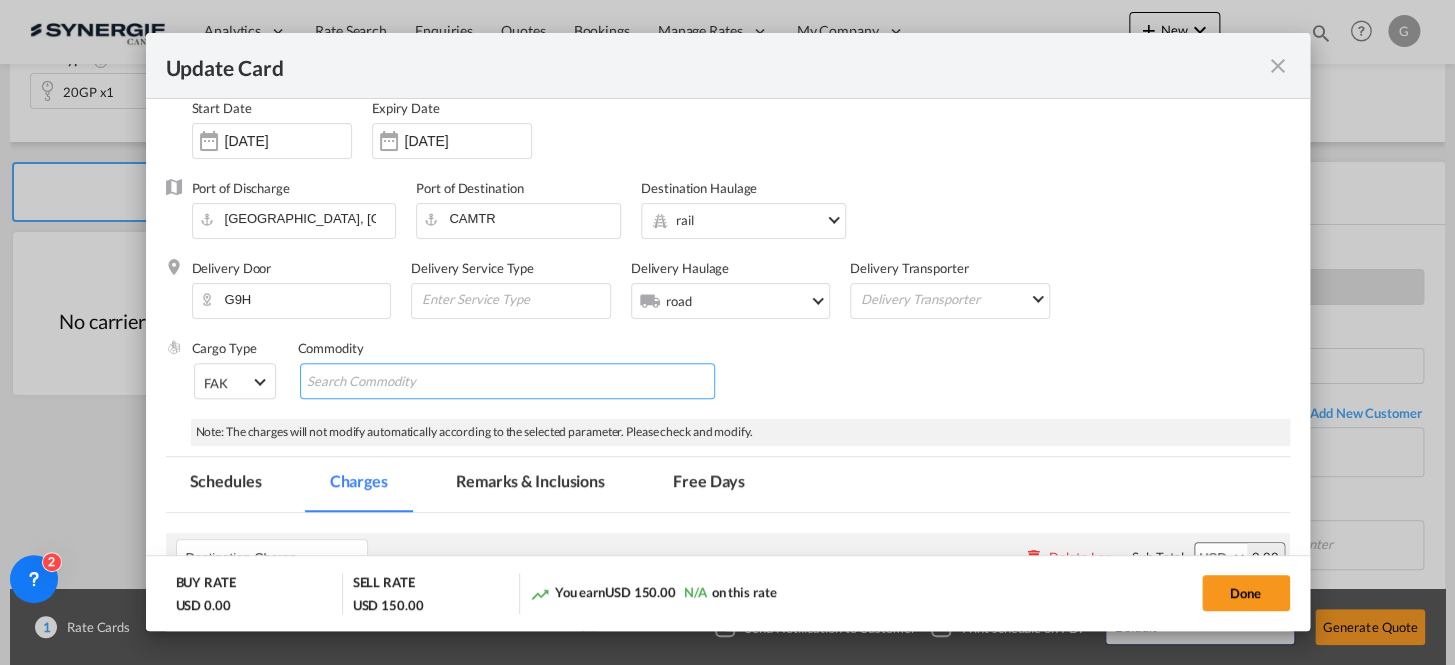 drag, startPoint x: 530, startPoint y: 368, endPoint x: 509, endPoint y: 390, distance: 30.413813 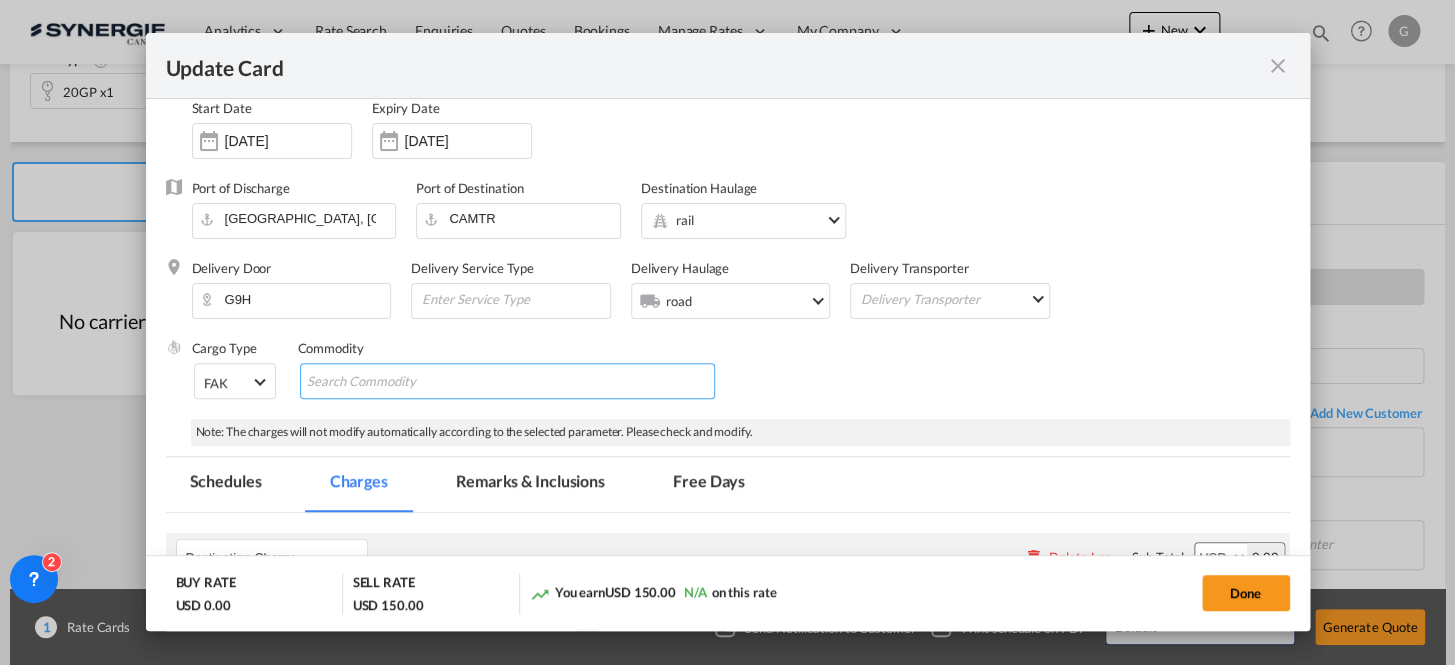 click at bounding box center (507, 381) 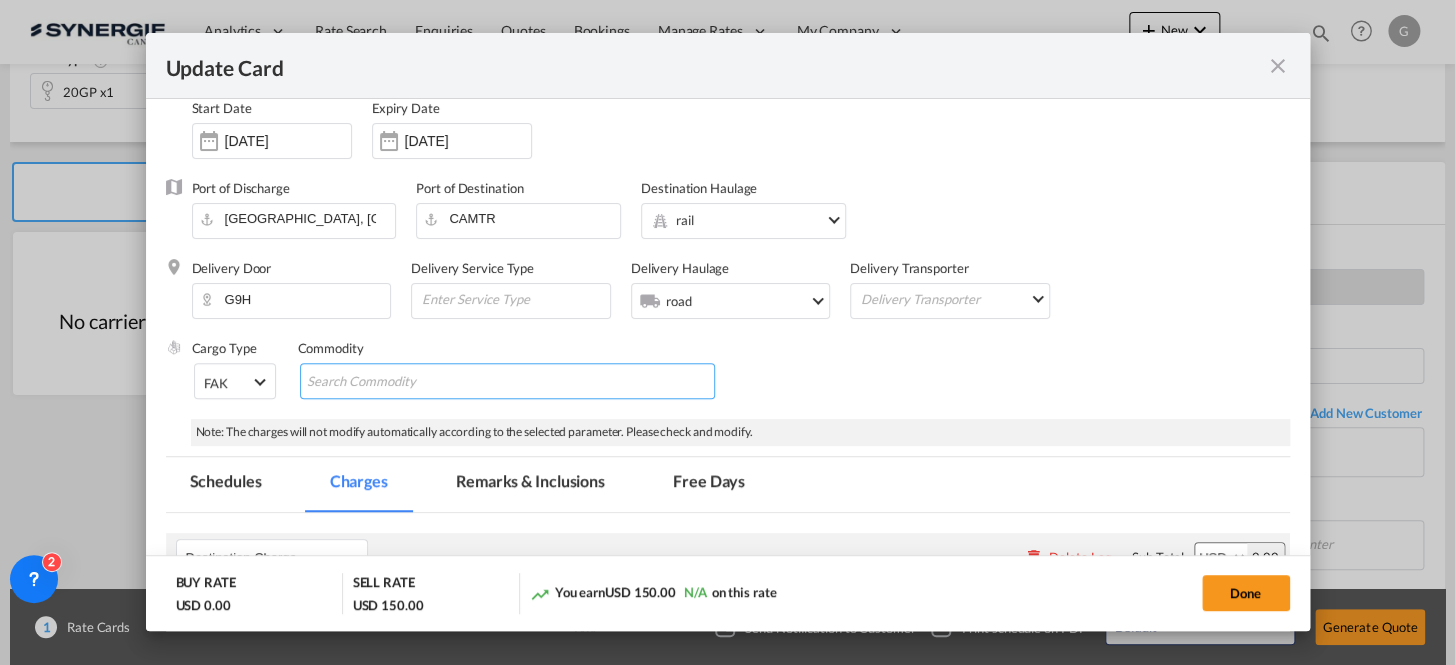 drag, startPoint x: 509, startPoint y: 390, endPoint x: 374, endPoint y: 374, distance: 135.94484 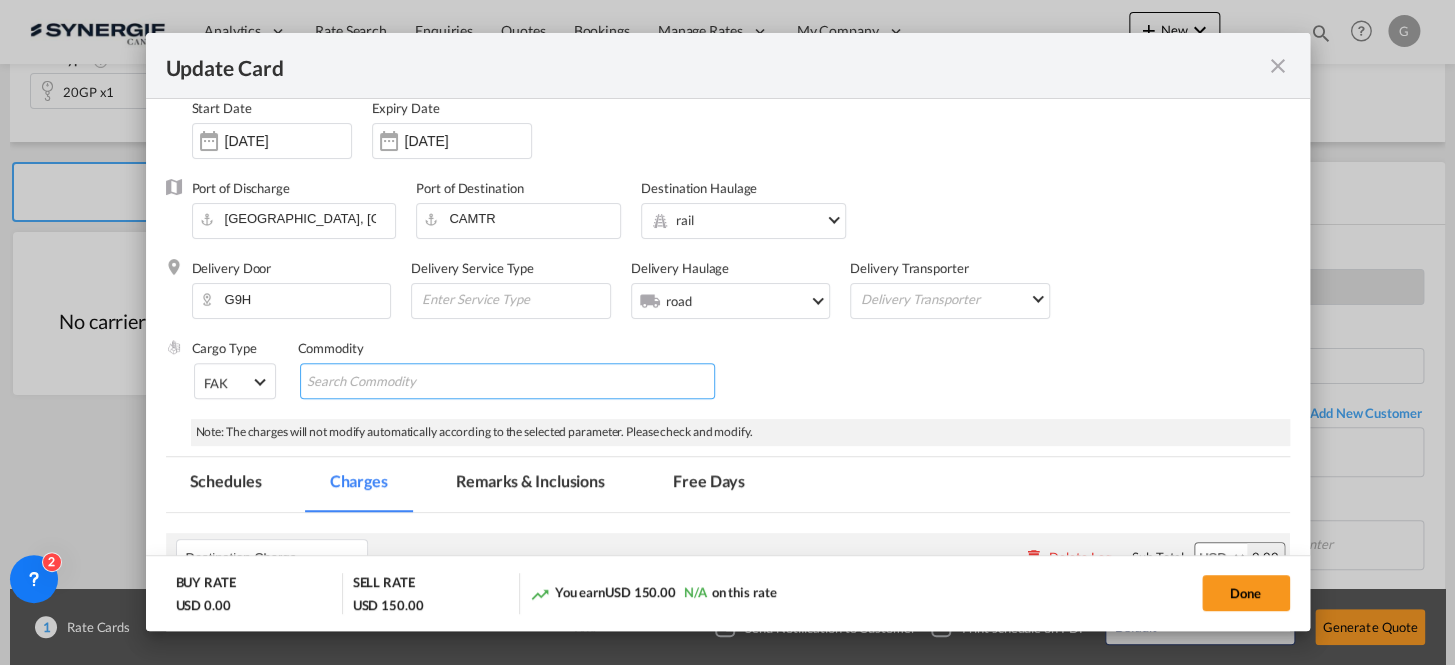 click at bounding box center [398, 382] 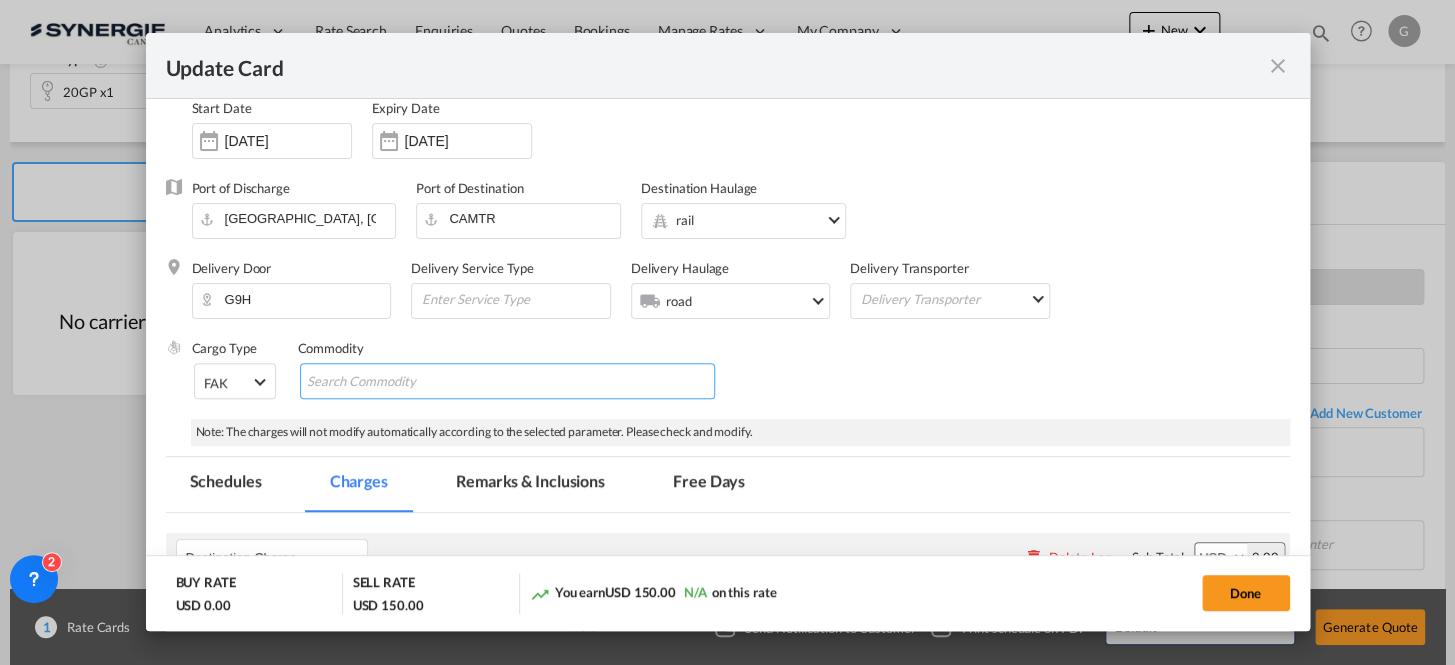 paste on "High Alumina Bricks and Shapes" 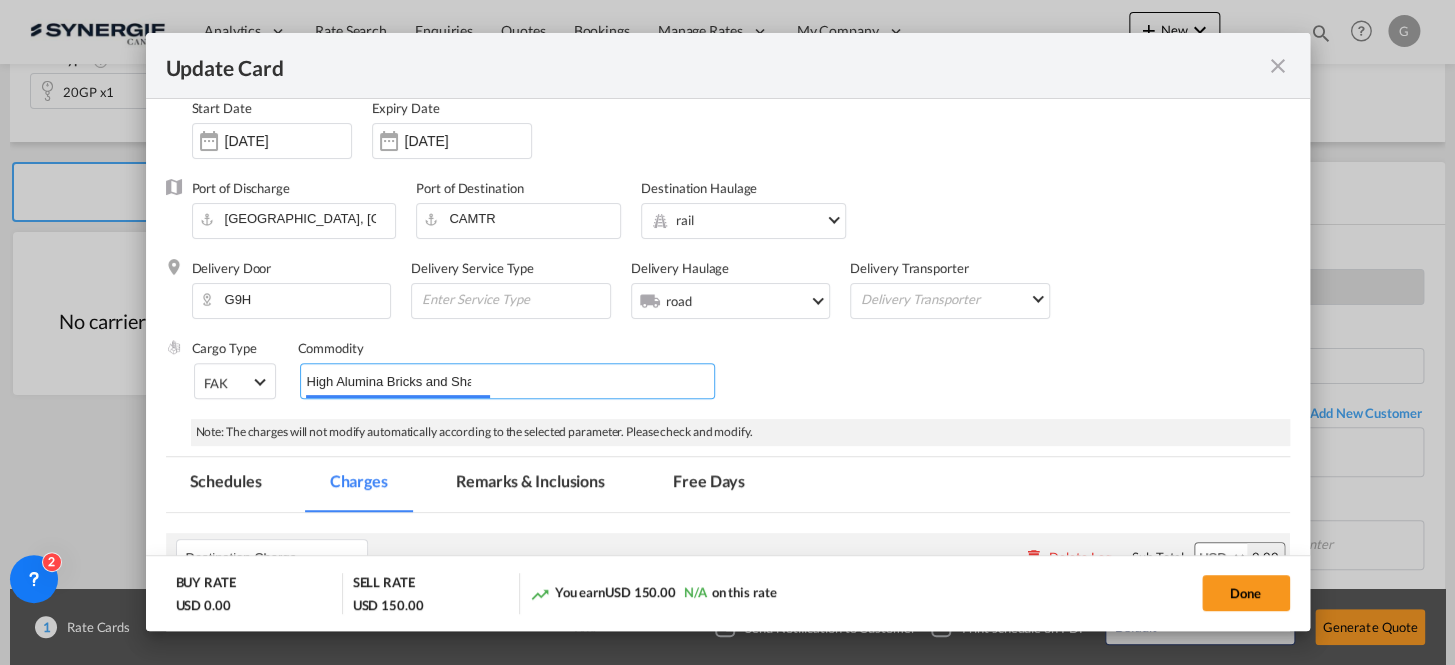 scroll, scrollTop: 0, scrollLeft: 37, axis: horizontal 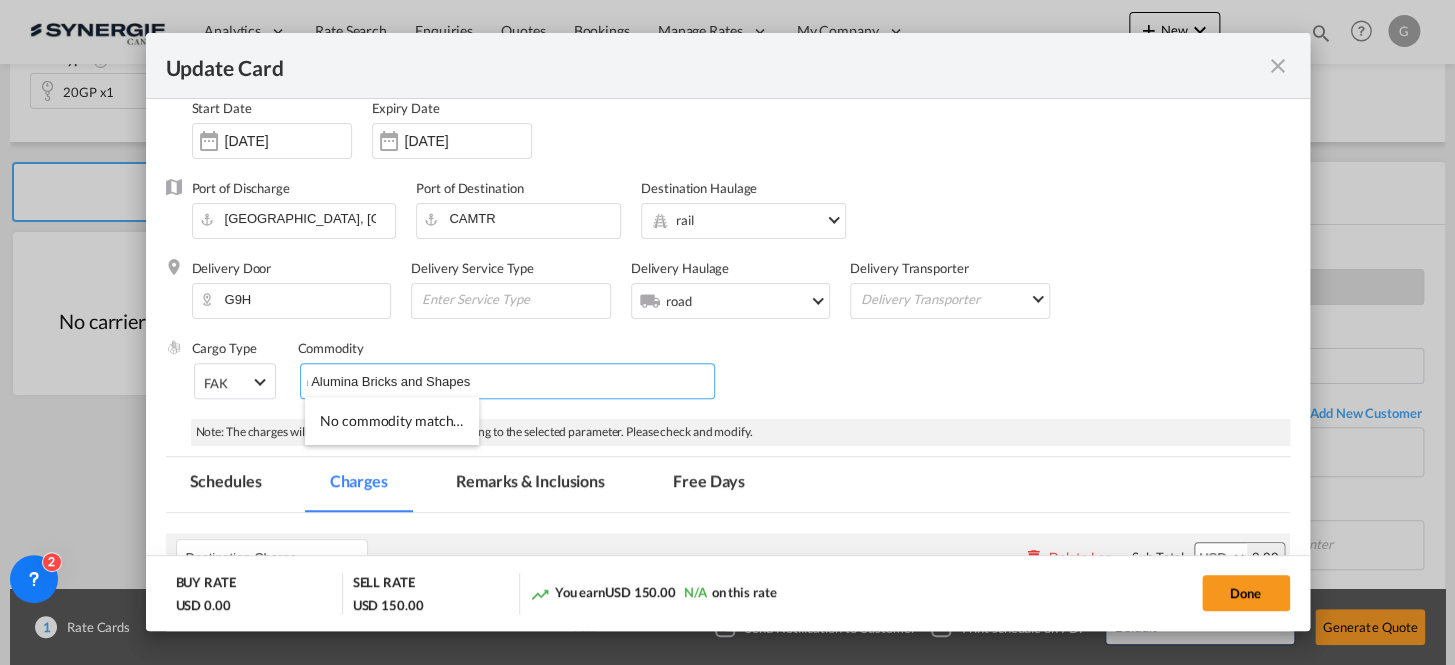 type on "High Alumina Bricks and Shapes" 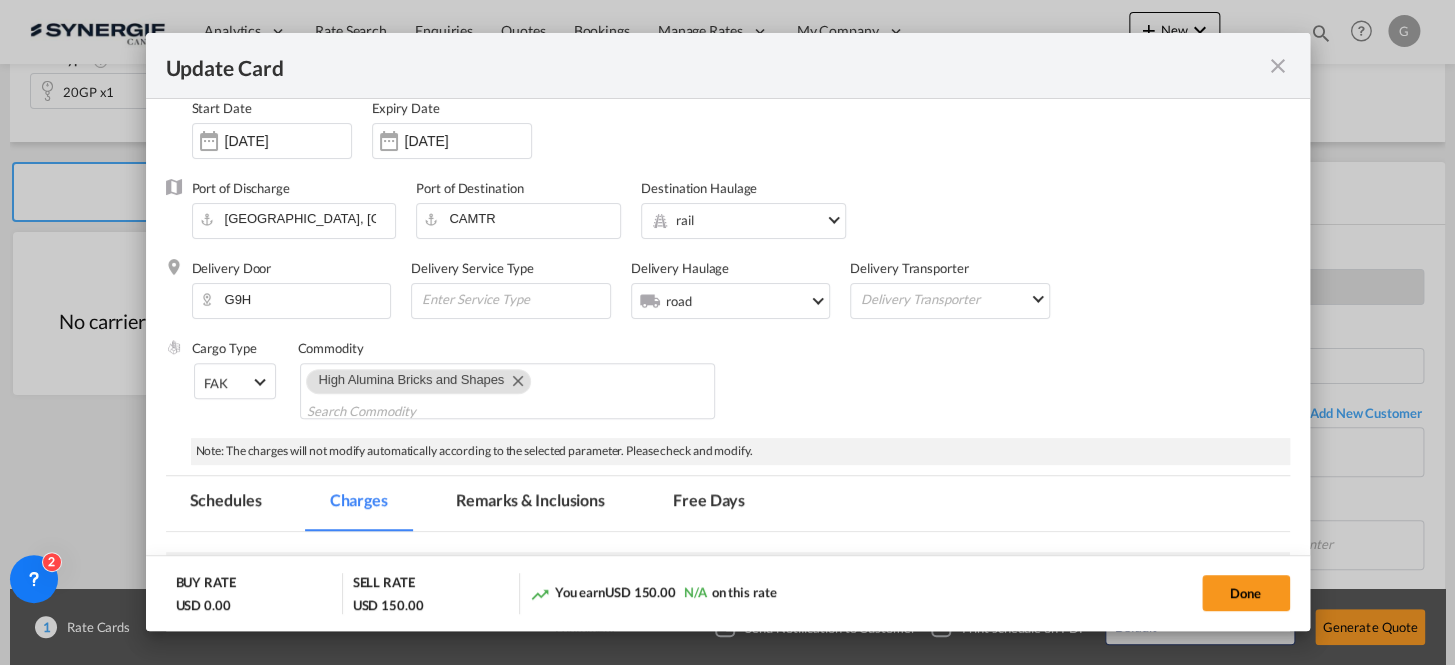 scroll, scrollTop: 0, scrollLeft: 0, axis: both 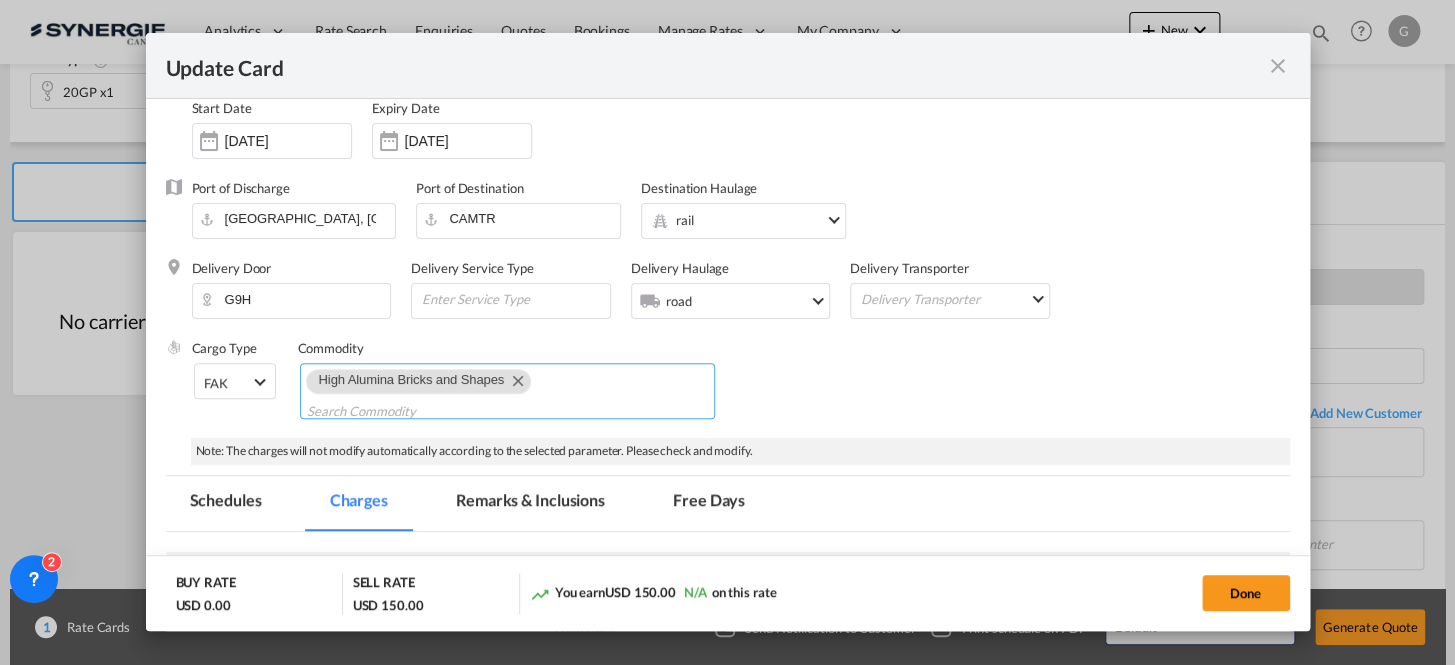 click on "High Alumina Bricks and Shapes" at bounding box center [507, 391] 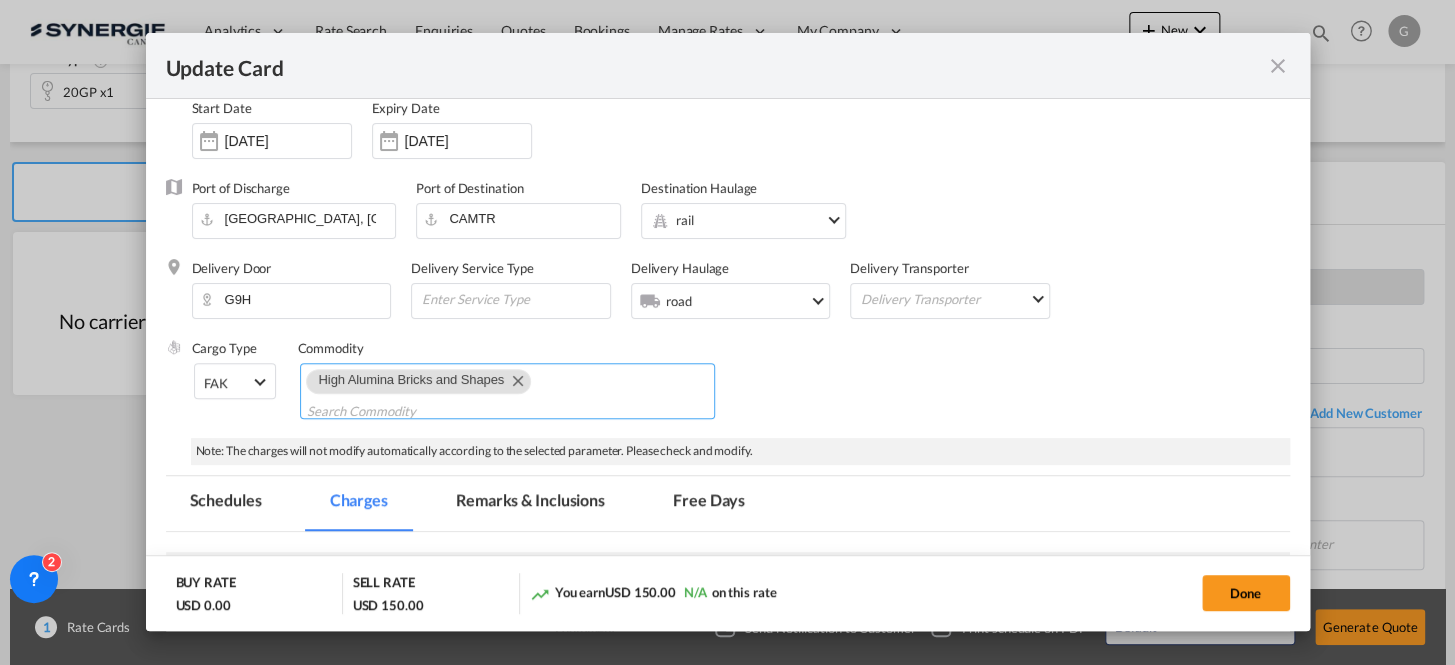 paste on "6902 20 20" 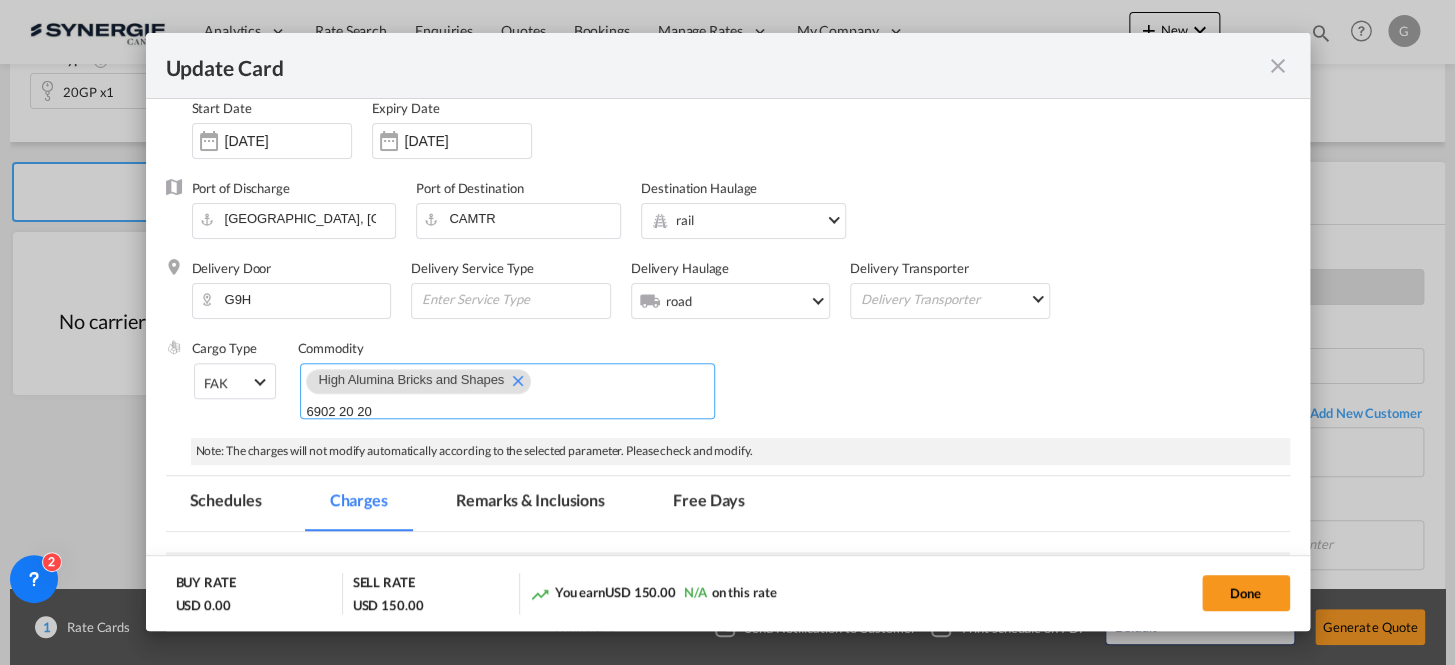 scroll, scrollTop: 9, scrollLeft: 0, axis: vertical 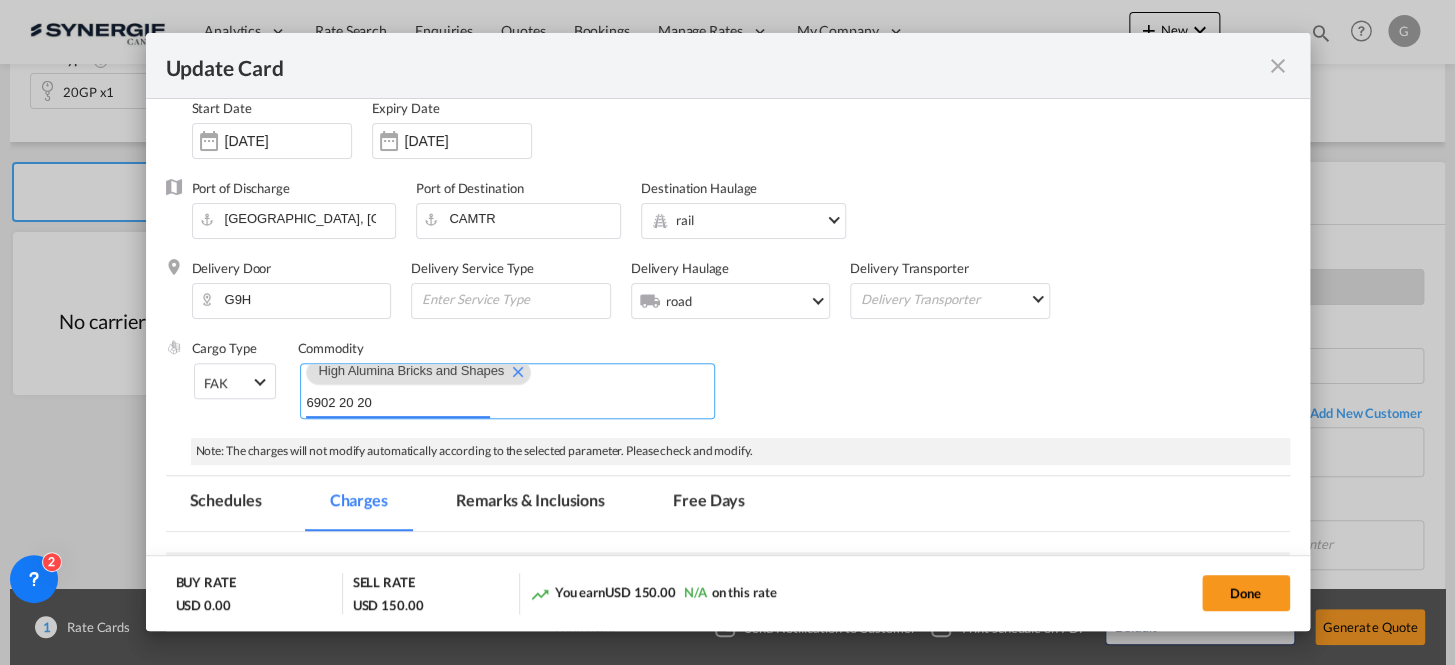 type on "6902 20 20" 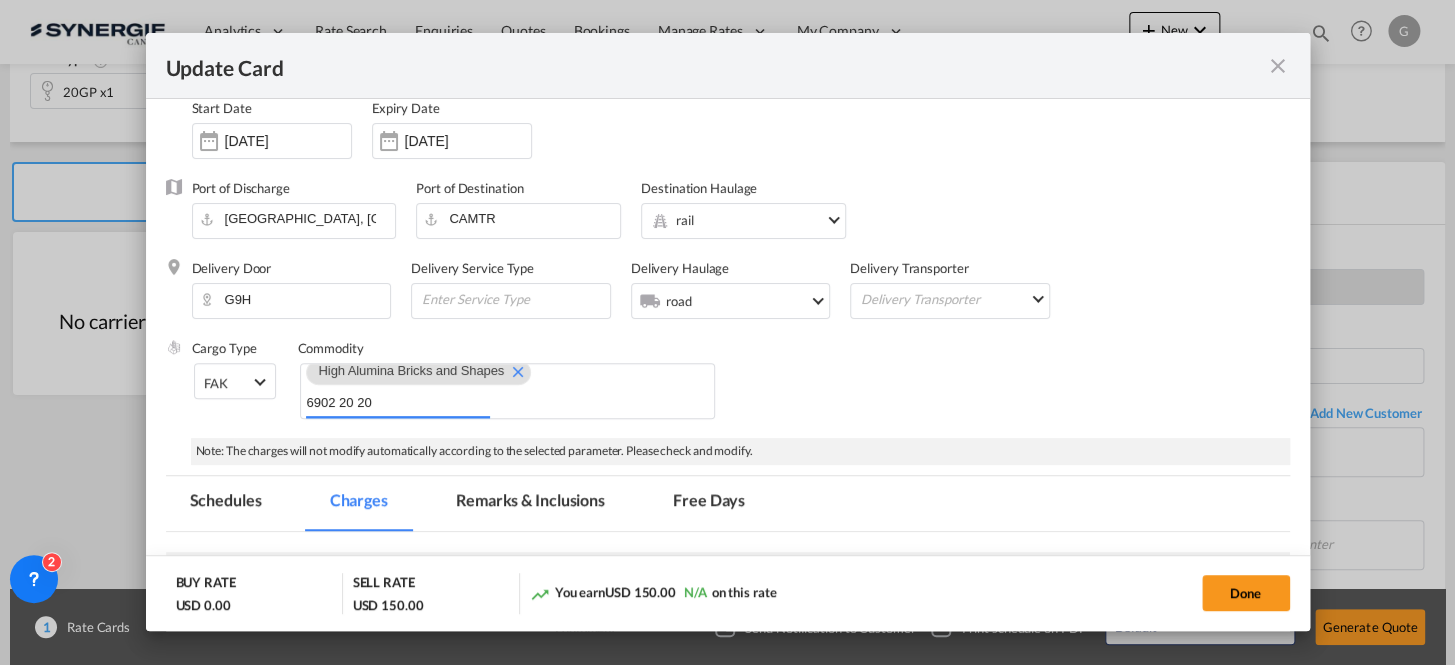 click on "Cargo Type FAK   FAK GCR GDSM General Cargo Hazardous Cargo Ambient Foodstuff Chilled Frozen Perishables Flexibags Out of Gauge Others Group NAC NAC Vehicles
Commodity
High Alumina Bricks and Shapes                                                                                                6902 20 20" at bounding box center [741, 388] 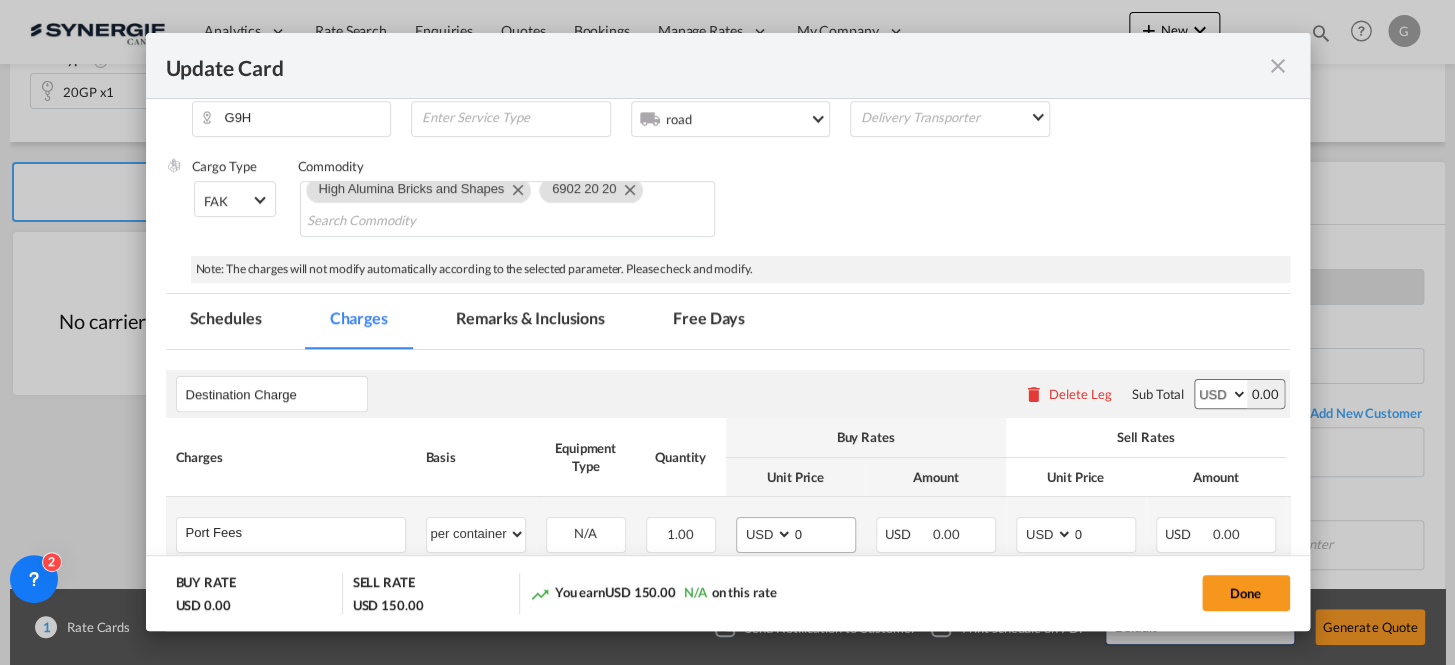 scroll, scrollTop: 545, scrollLeft: 0, axis: vertical 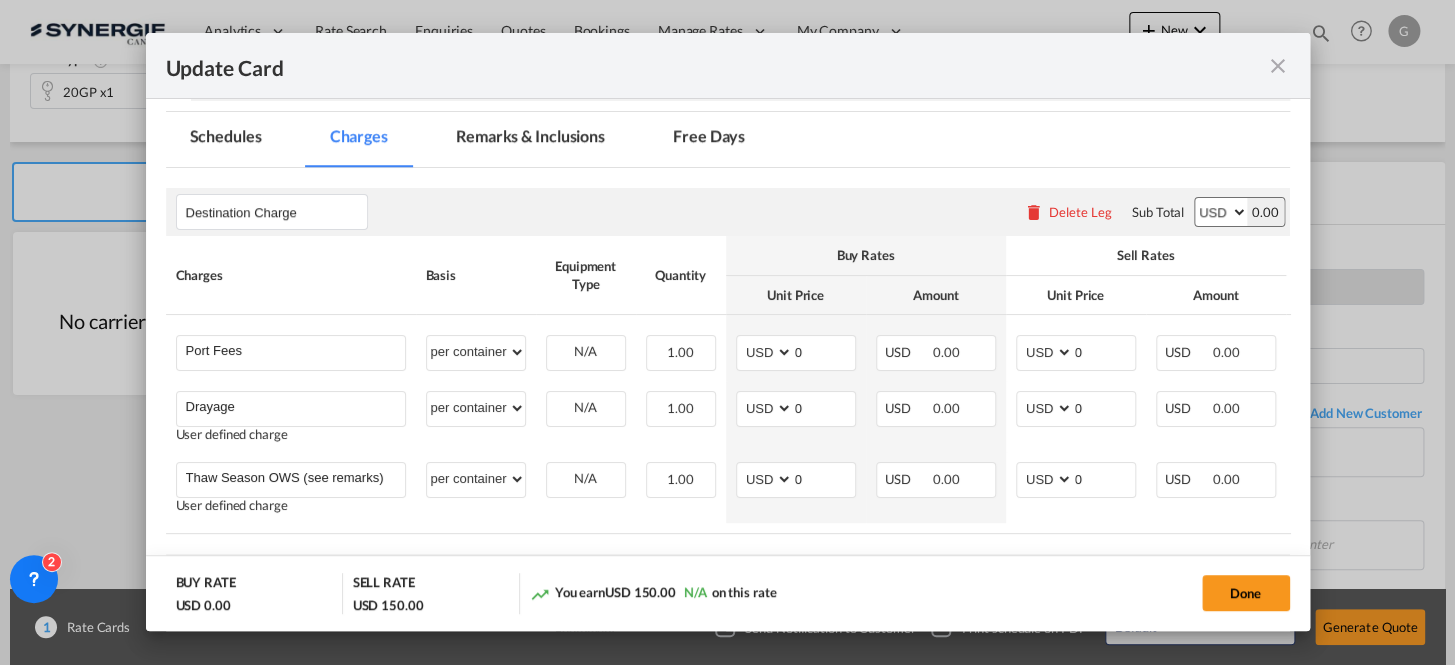 click on "Destination Charge                                                     Please enter leg name   Leg Name Already Exists Delete Leg Sub Total AED AFN ALL AMD ANG AOA ARS AUD AWG AZN BAM BBD BDT BGN BHD BIF BMD BND [PERSON_NAME] BRL BSD BTN BWP BYN BZD CAD CDF CHF CLP CNY COP CRC CUC CUP CVE CZK DJF DKK DOP DZD EGP ERN ETB EUR FJD FKP FOK GBP GEL GGP GHS GIP GMD GNF GTQ GYD HKD HNL HRK HTG HUF IDR ILS IMP INR IQD IRR ISK JMD JOD JPY KES KGS KHR KID KMF KRW KWD KYD KZT LAK LBP LKR LRD LSL LYD MAD MDL MGA MKD MMK MNT MOP MRU MUR MVR MWK MXN MYR MZN NAD NGN NIO NOK NPR NZD OMR PAB PEN PGK PHP PKR PLN PYG QAR [PERSON_NAME] RSD RUB RWF SAR SBD SCR SDG SEK SGD SHP SLL SOS SRD SSP STN SYP SZL THB TJS TMT TND TOP TRY TTD TVD TWD TZS UAH UGX USD UYU UZS VES VND VUV WST XAF XCD XDR XOF XPF YER ZAR ZMW 0.00 Charges Basis
Equipment Type Quantity Buy Rates Sell Rates
Comments Action Unit Price Amount Unit Price Amount                                 Port Fees" at bounding box center (728, 688) 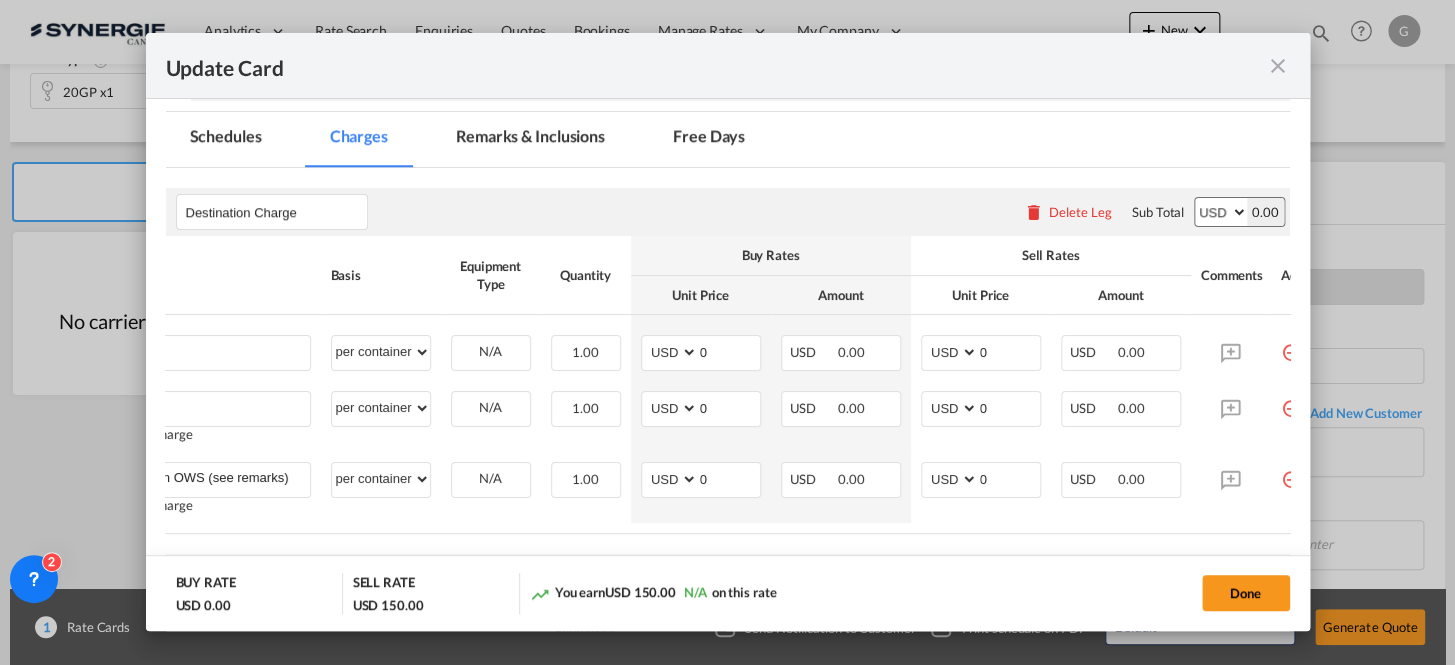 scroll, scrollTop: 0, scrollLeft: 157, axis: horizontal 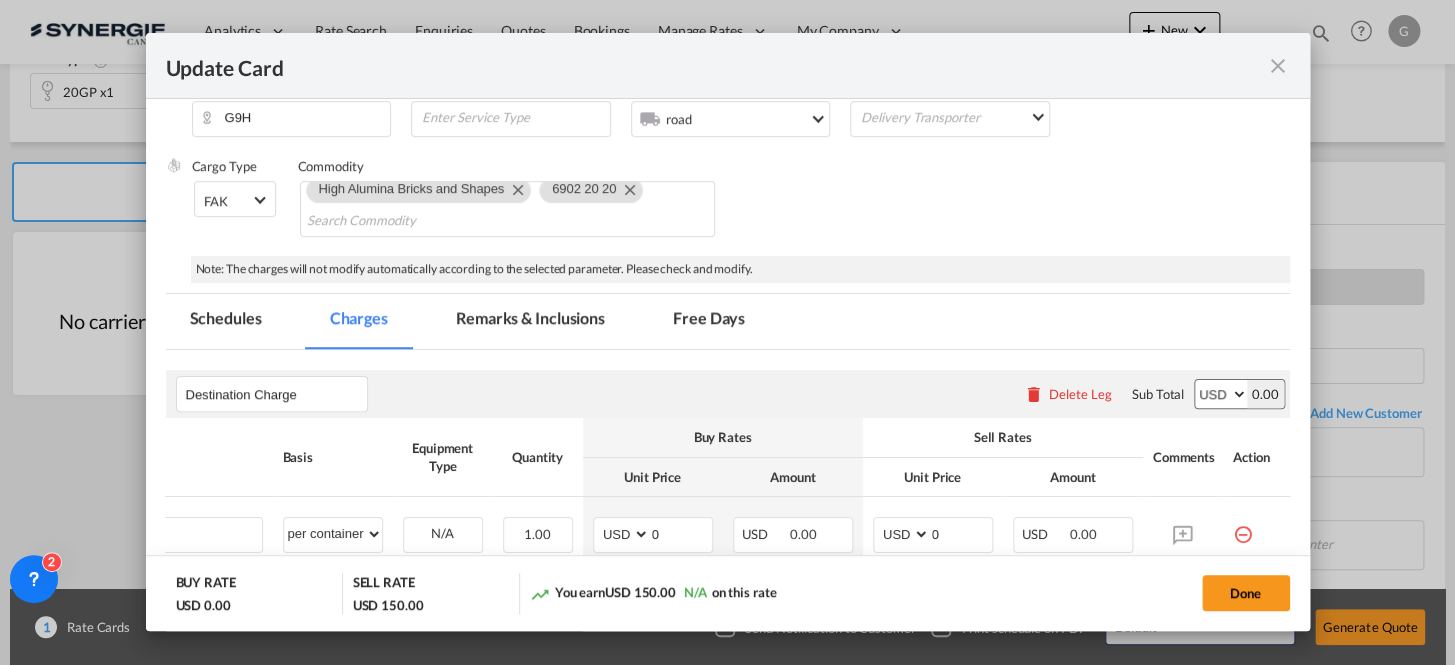 drag, startPoint x: 498, startPoint y: 339, endPoint x: 516, endPoint y: 421, distance: 83.95237 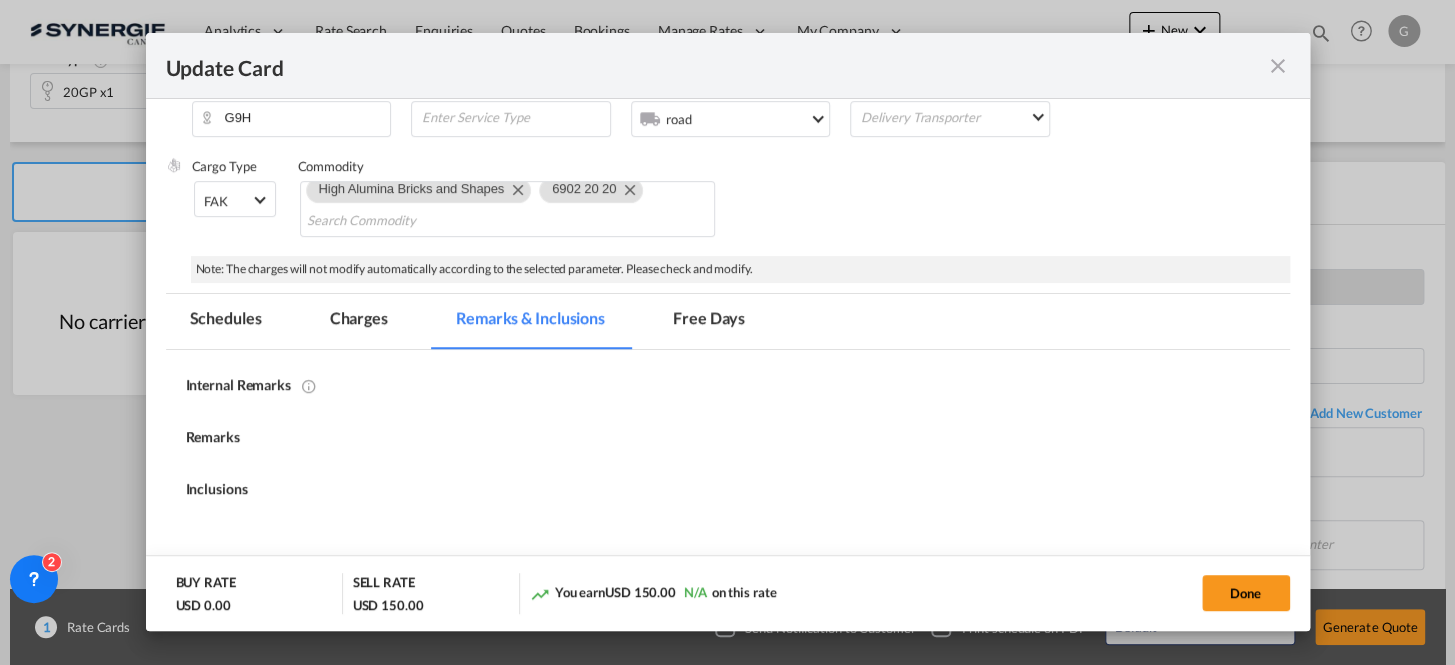 scroll, scrollTop: 547, scrollLeft: 0, axis: vertical 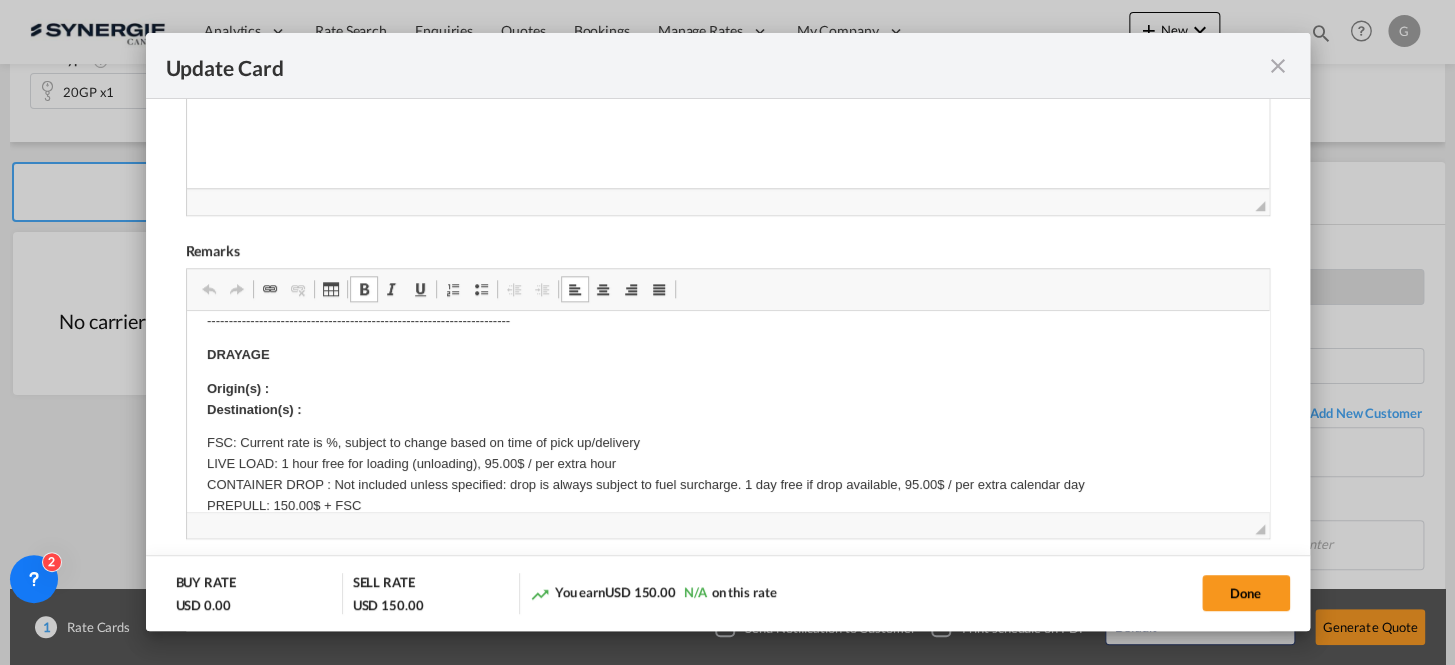 click on "Origin(s) : Destination(s) :" at bounding box center (727, 400) 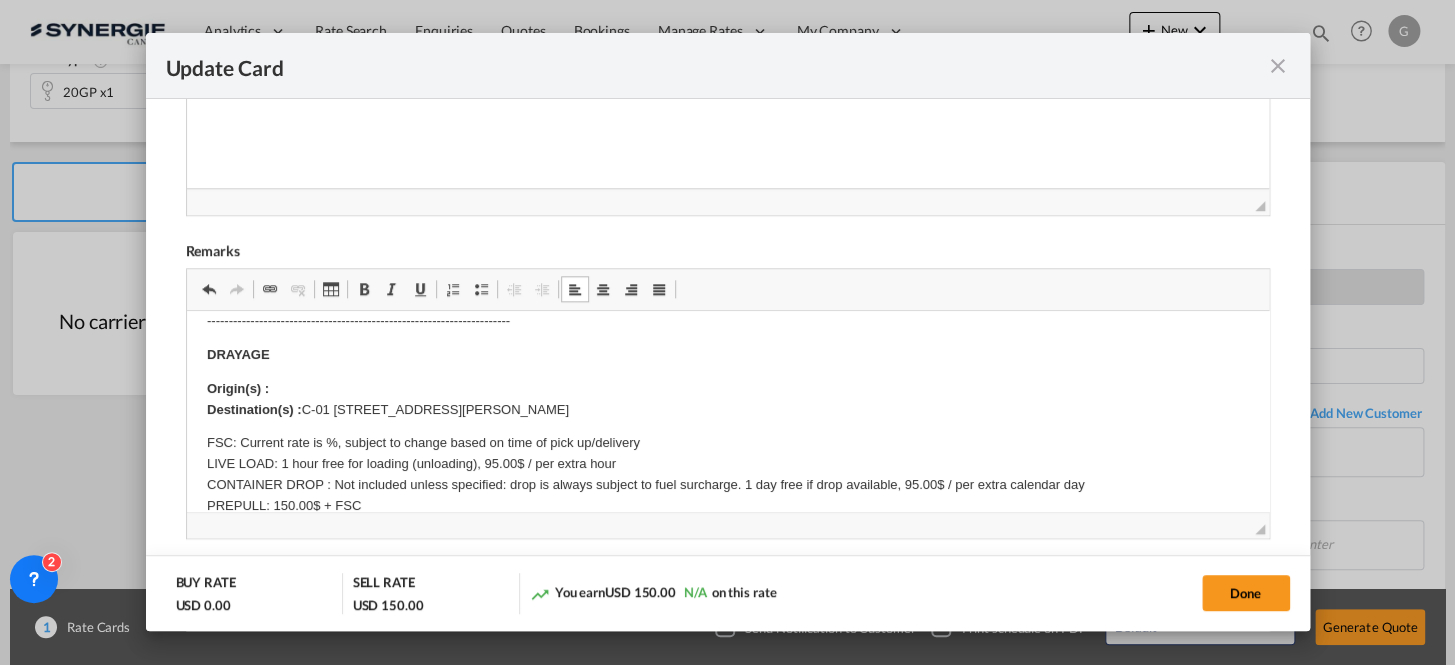 click on "Origin(s) : Destination(s) :  C-01 [STREET_ADDRESS][PERSON_NAME]" at bounding box center (727, 400) 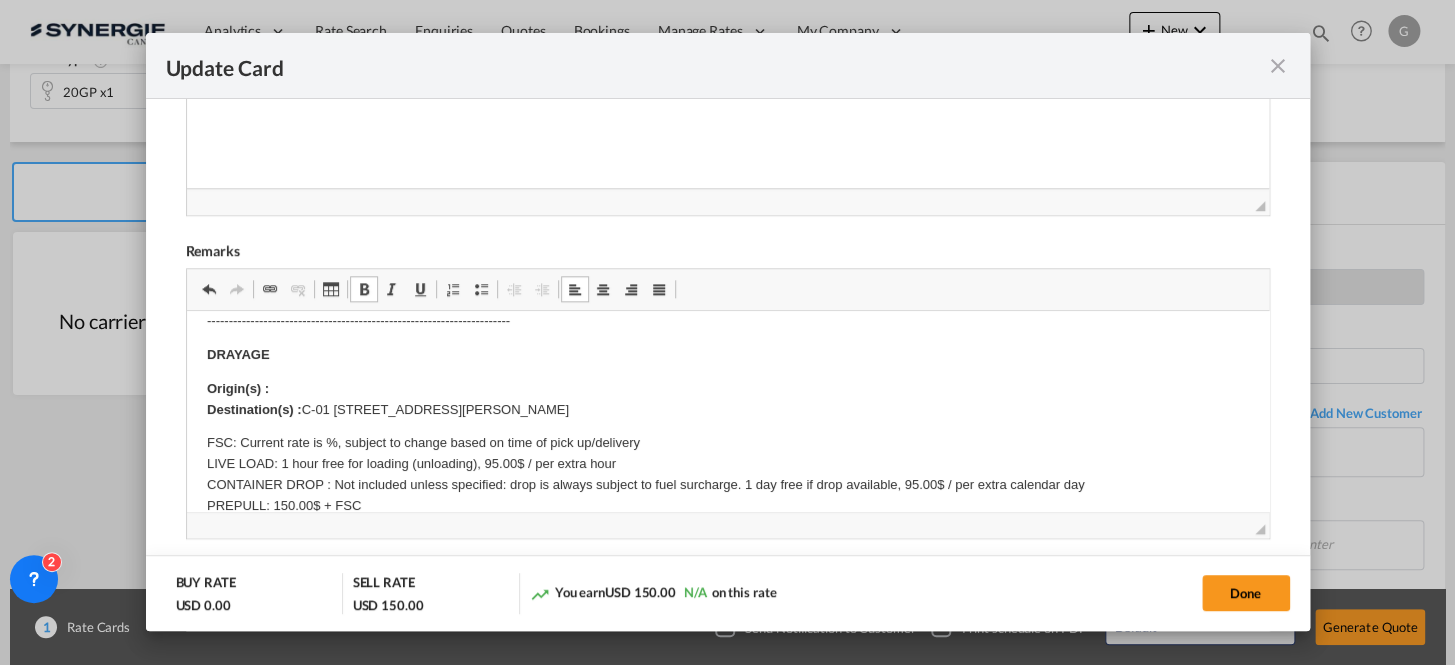 type 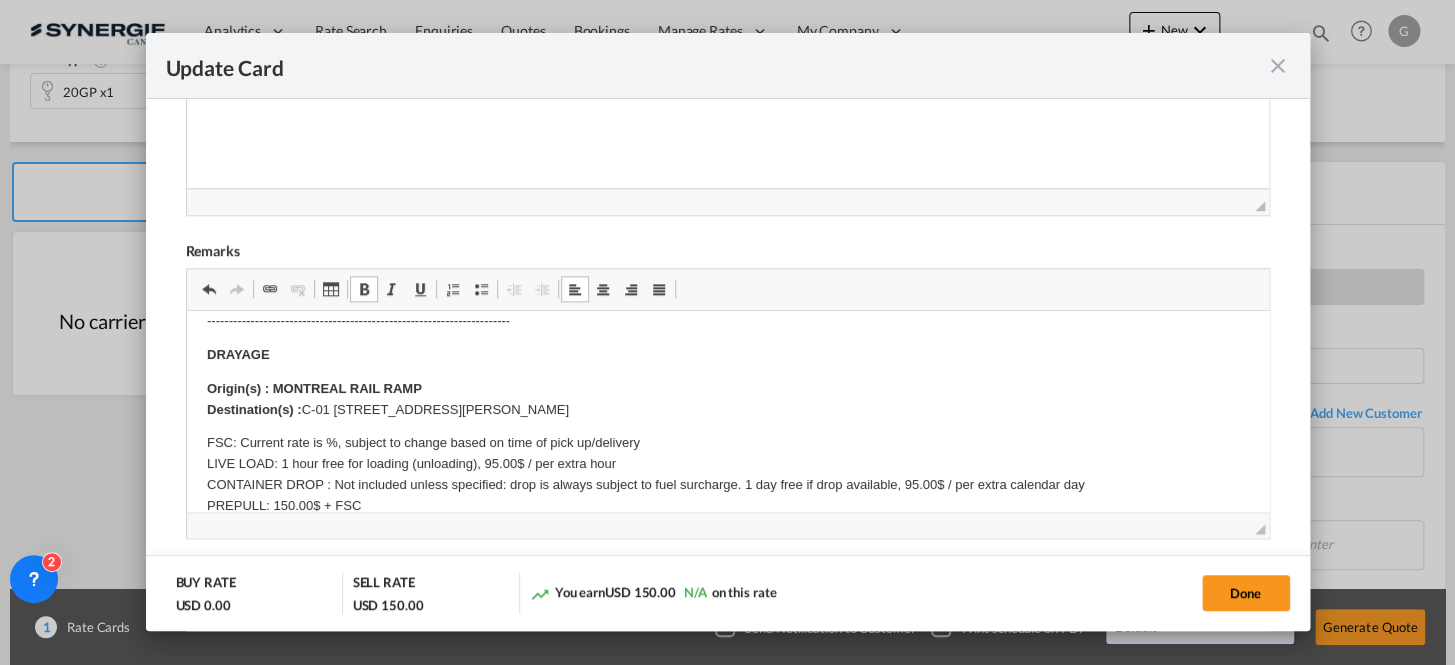 click on "FSC: Current rate is %, subject to change based on time of pick up/delivery LIVE LOAD: 1 hour free for loading (unloading), 95.00$ / per extra hour CONTAINER DROP : Not included unless specified: drop is always subject to fuel surcharge. 1 day free if drop available, 95.00$ / per extra calendar day PREPULL: 150.00$ + FSC SUBJECT TO ADDED FEE FOR DEAD-RUN *ADDITIONAL FEES: special requirements (genset, dangerous goods, OT, FR, etc) will be only quoted upon request and are not included unless specified." at bounding box center (727, 495) 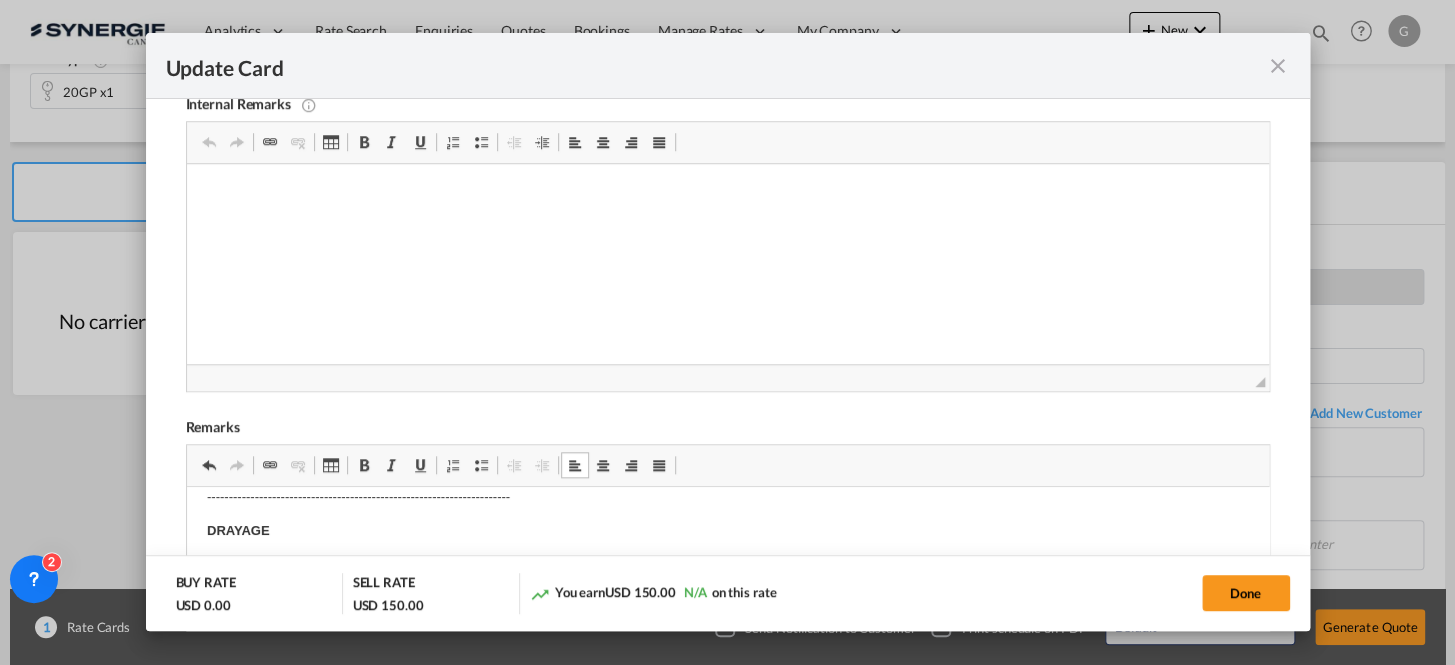 scroll, scrollTop: 547, scrollLeft: 0, axis: vertical 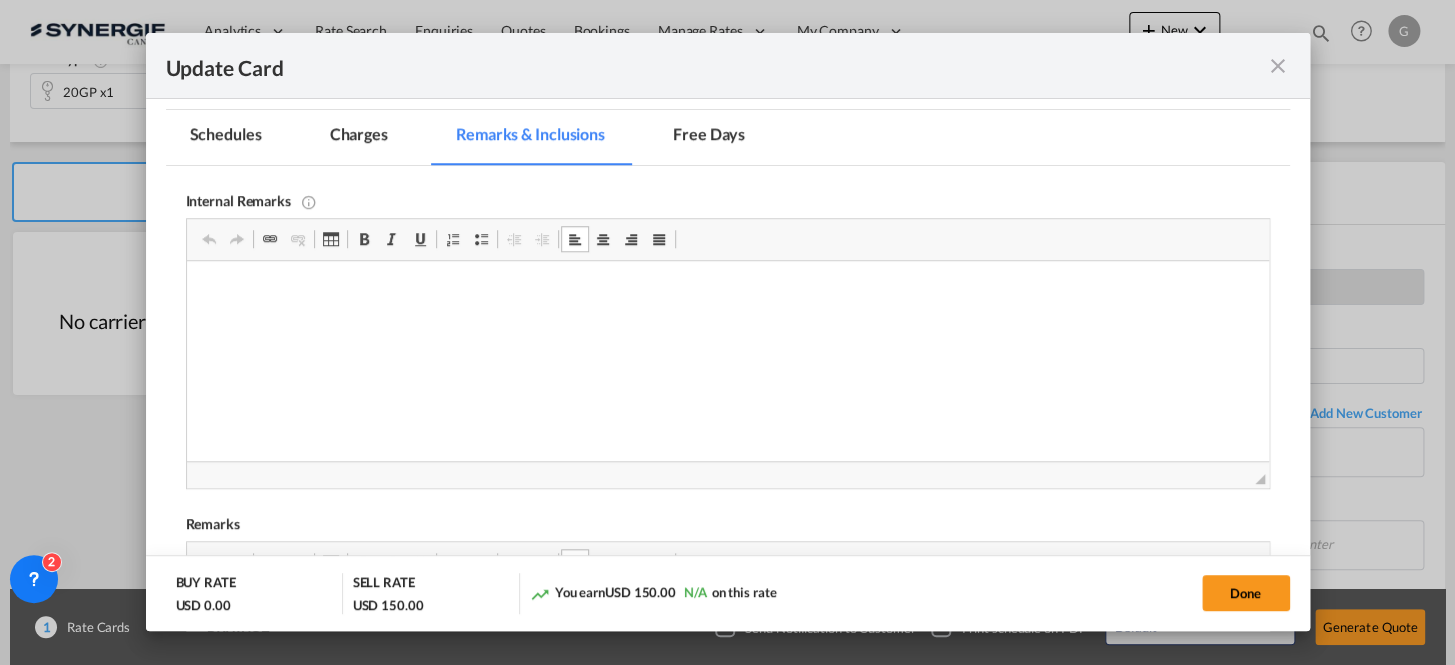 type 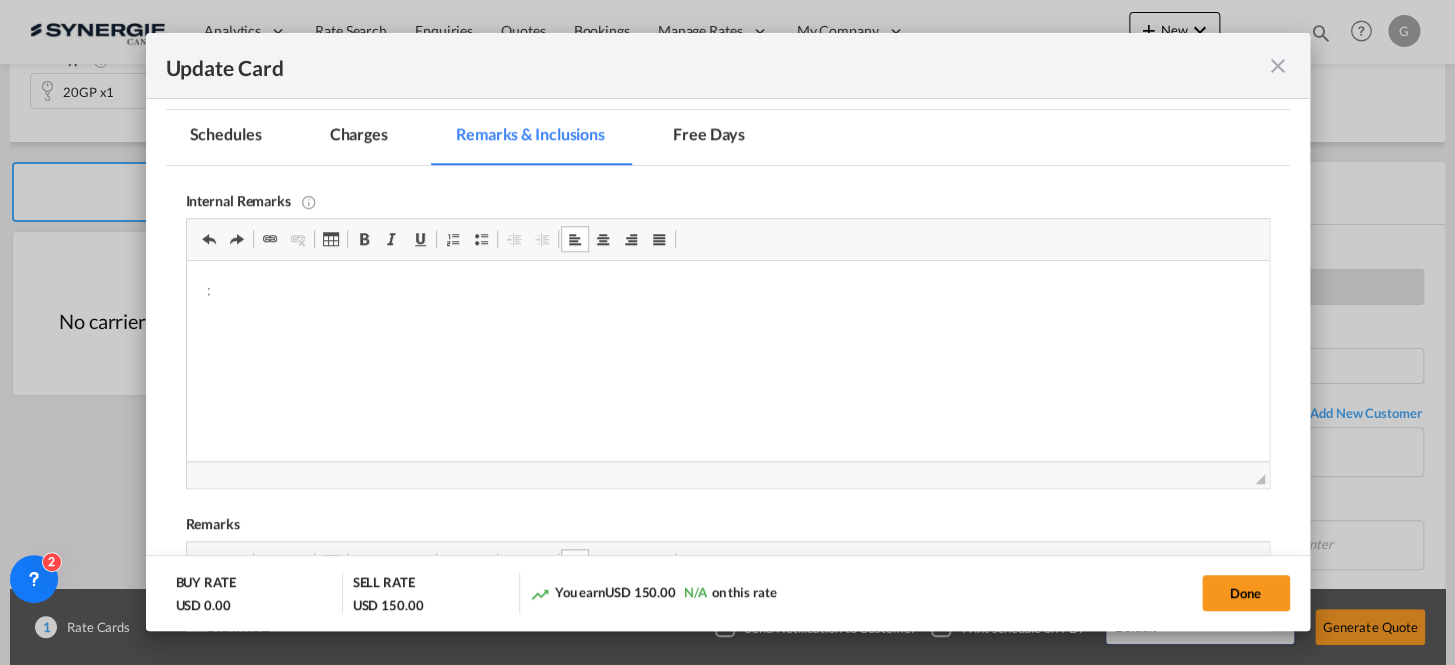 drag, startPoint x: 319, startPoint y: 288, endPoint x: 354, endPoint y: 303, distance: 38.078865 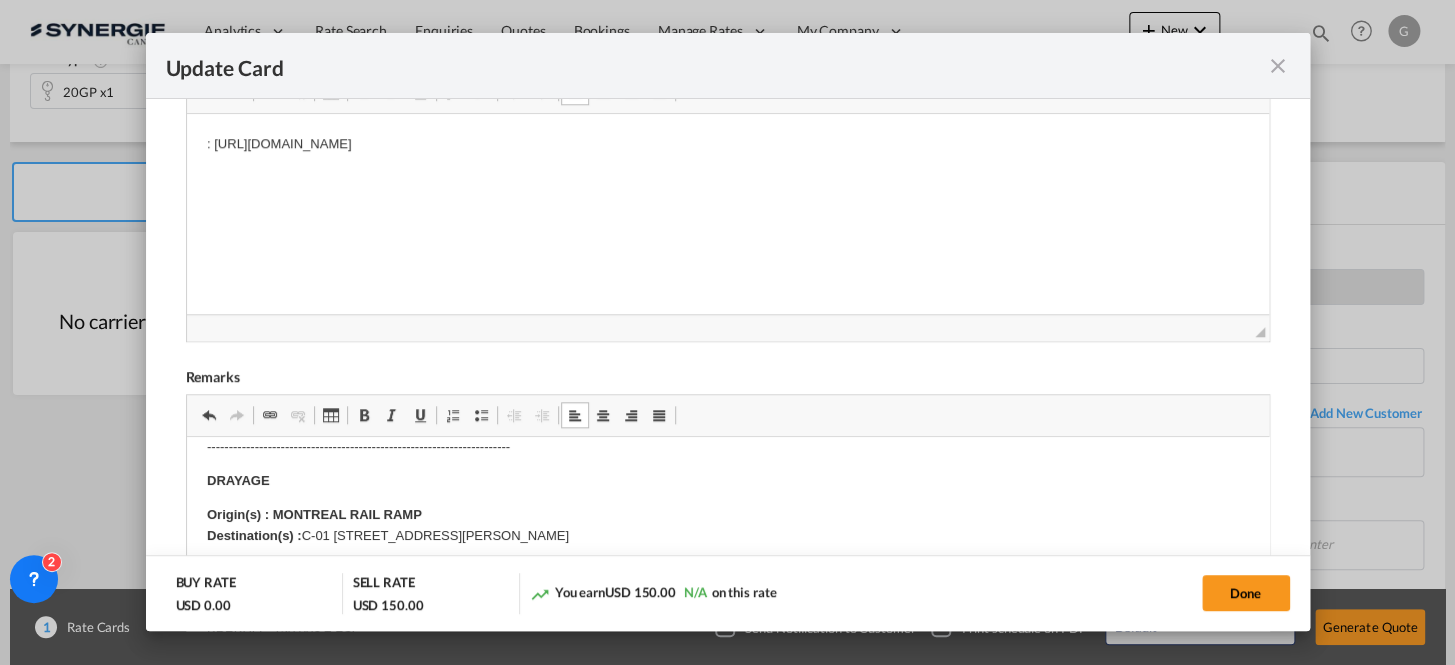 scroll, scrollTop: 910, scrollLeft: 0, axis: vertical 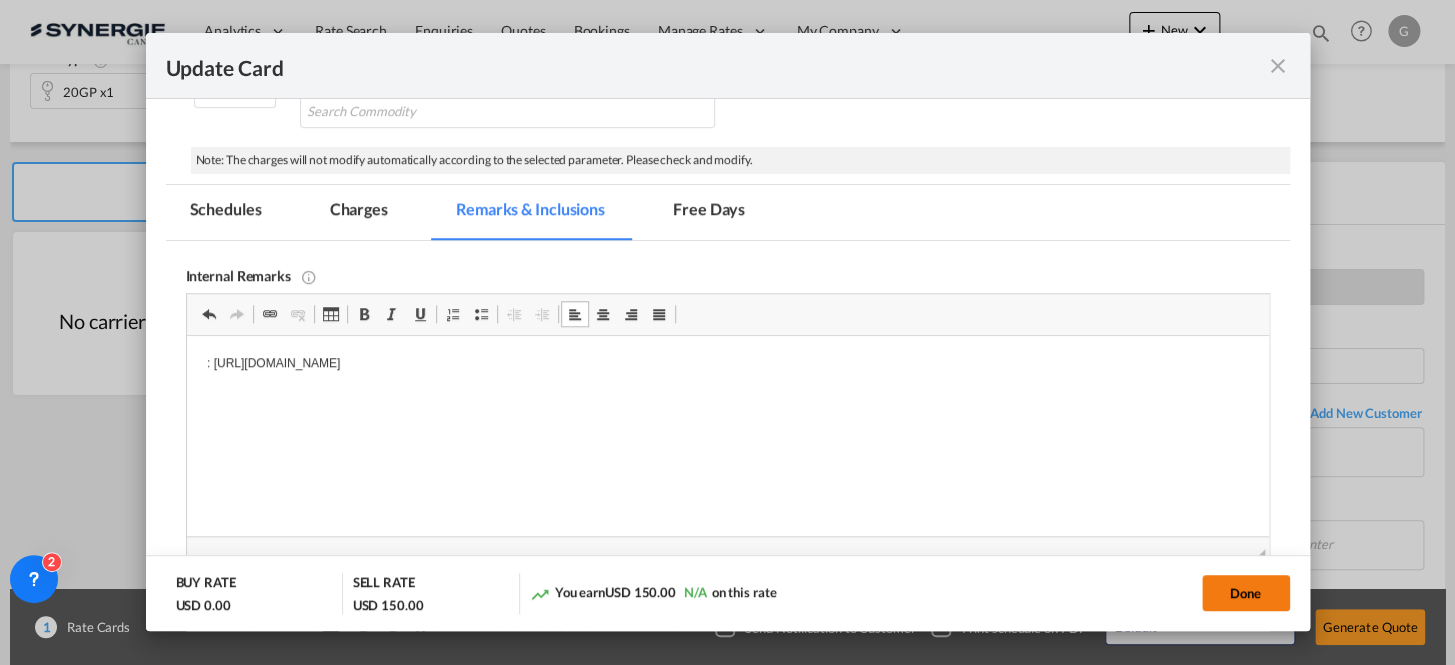 click on "Done" 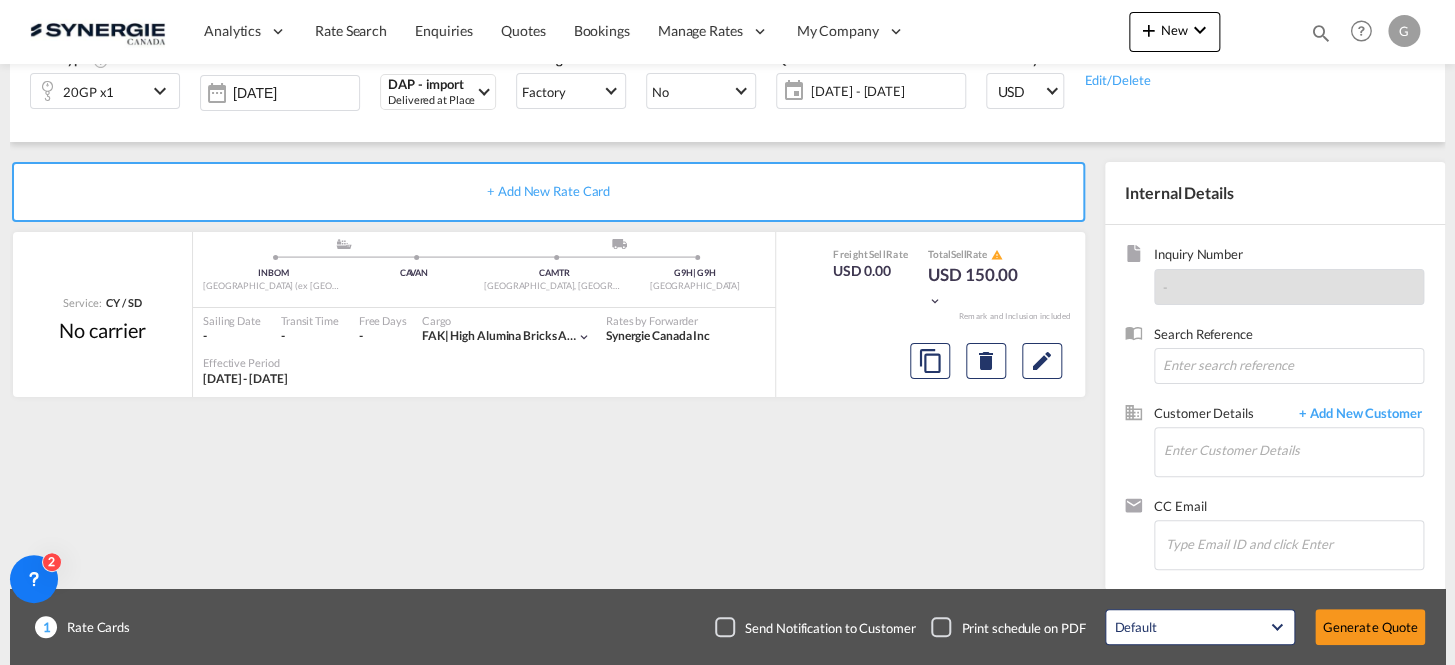 type on "[DATE]" 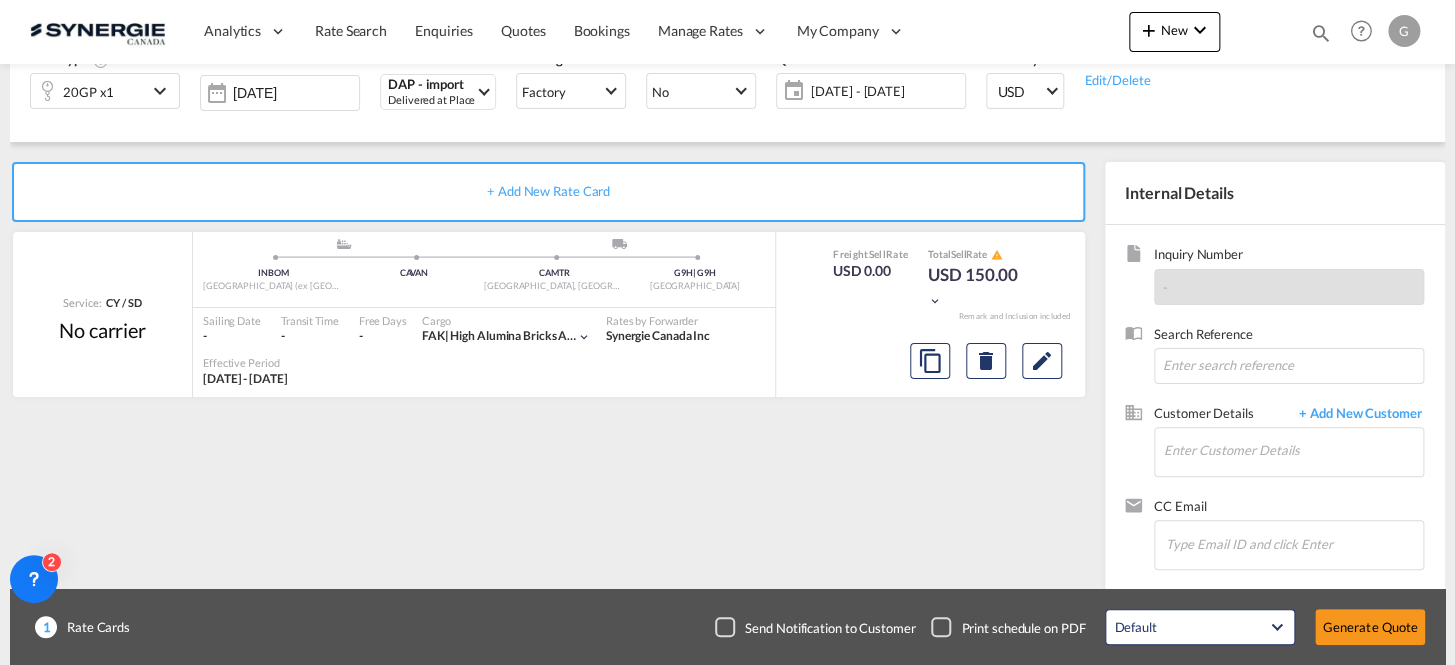 type on "[DATE]" 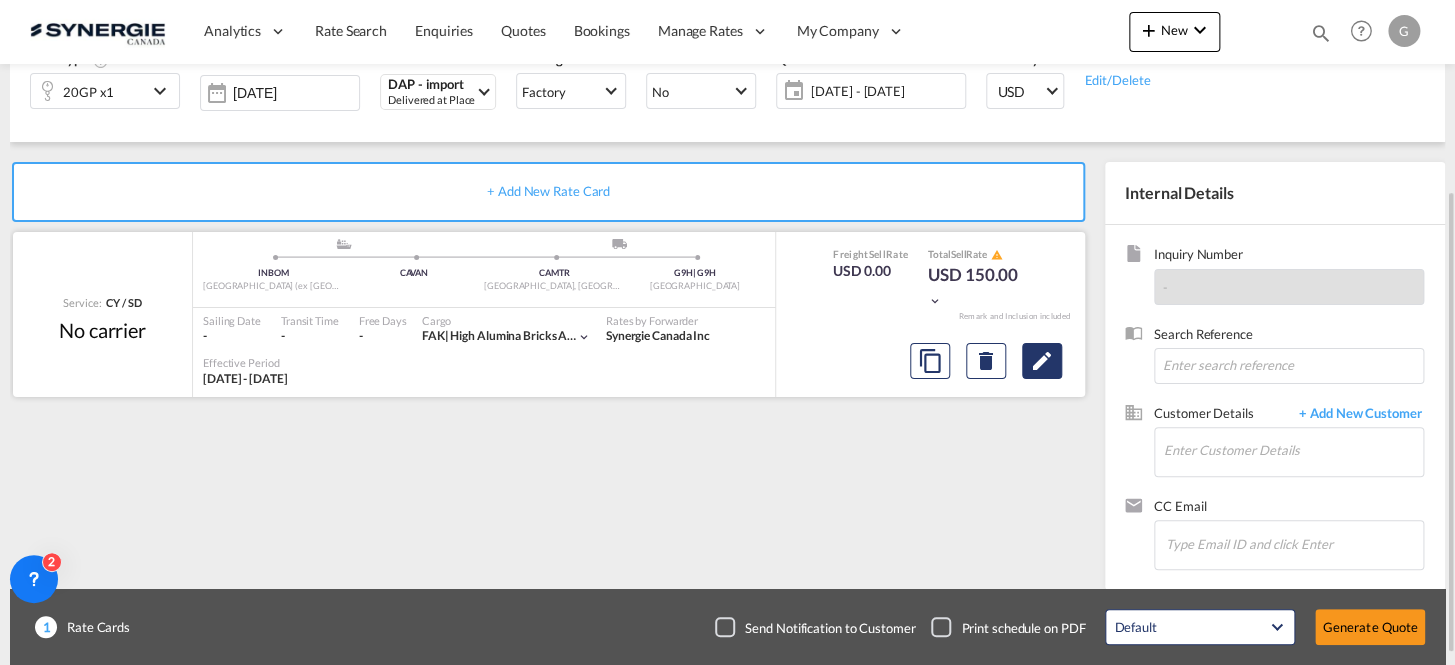 click at bounding box center [1042, 361] 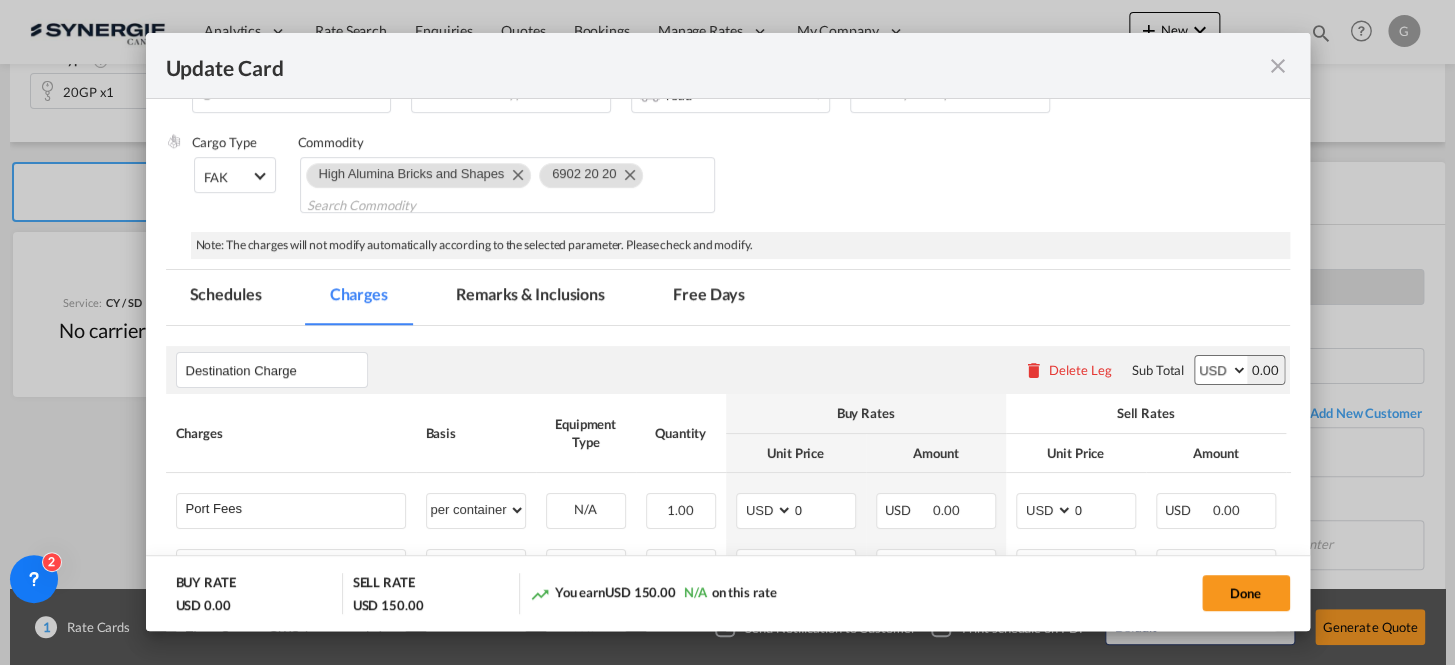 scroll, scrollTop: 363, scrollLeft: 0, axis: vertical 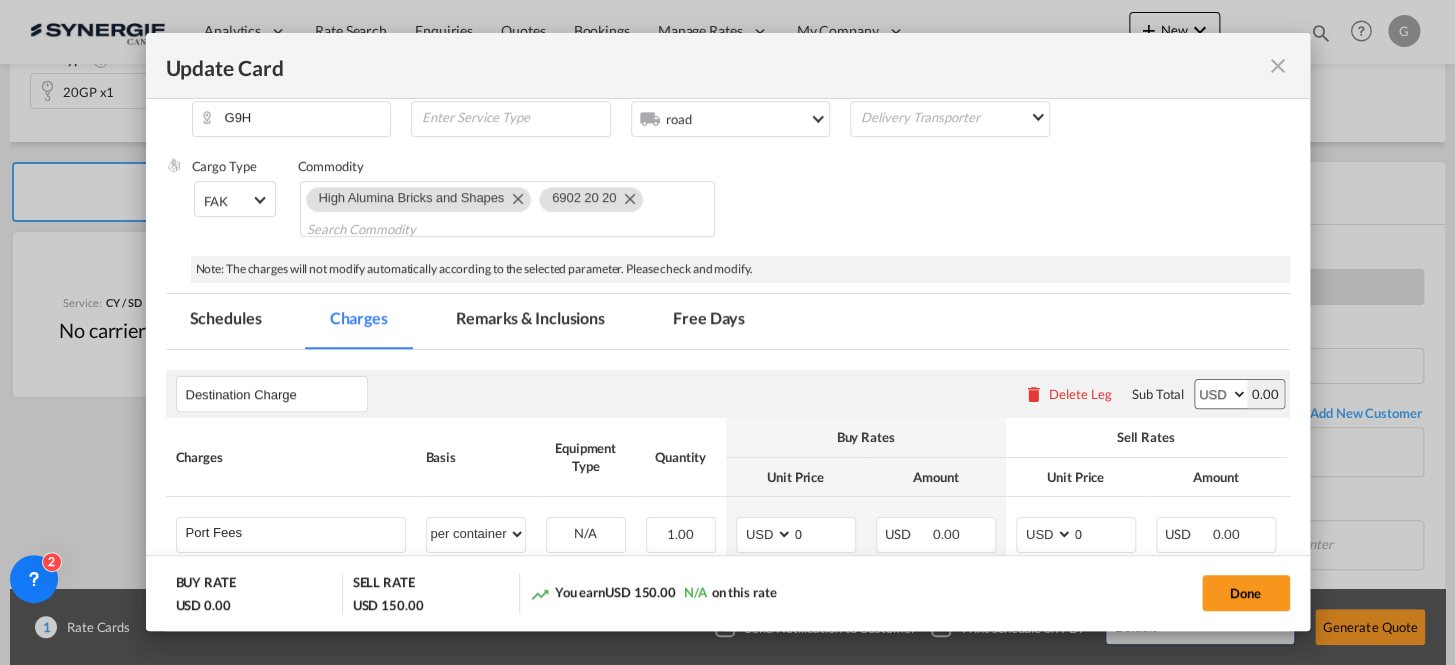 click on "Remarks & Inclusions" at bounding box center [530, 321] 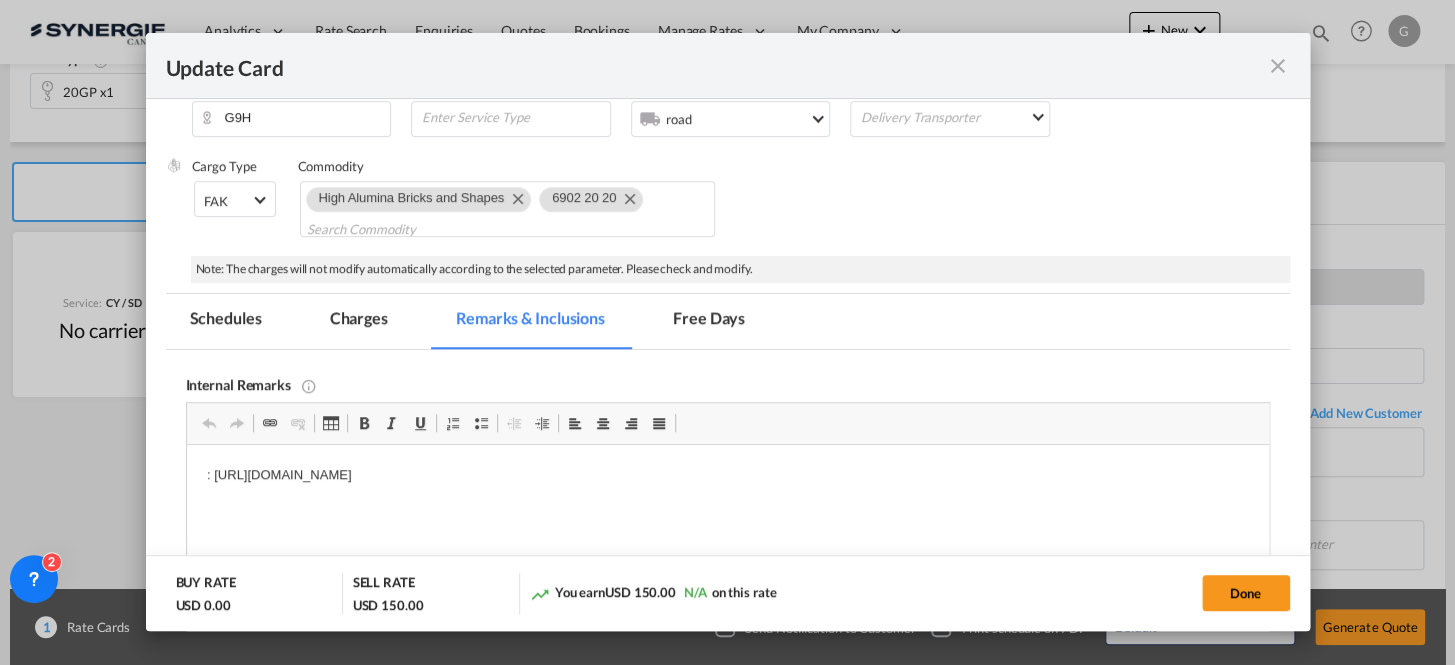 scroll, scrollTop: 0, scrollLeft: 0, axis: both 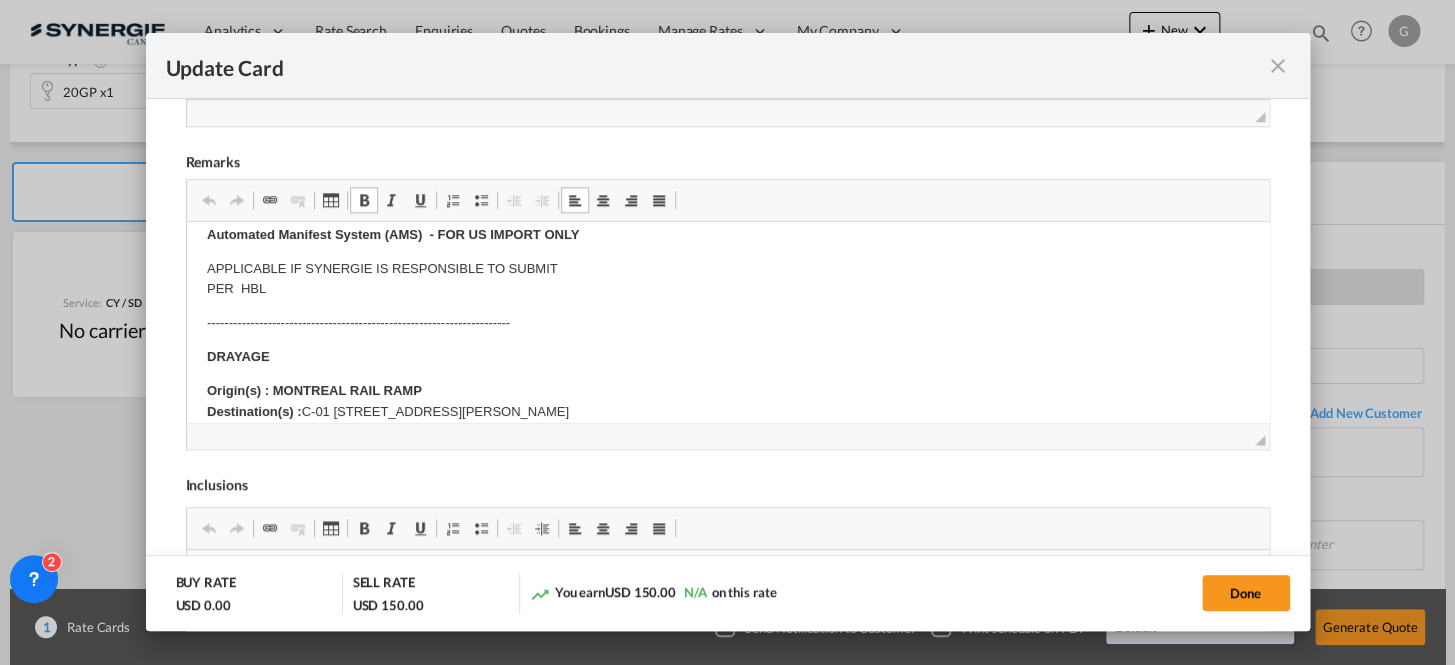 click on "Origin(s) : MONTREAL RAIL RAMP Destination(s) :" at bounding box center [313, 401] 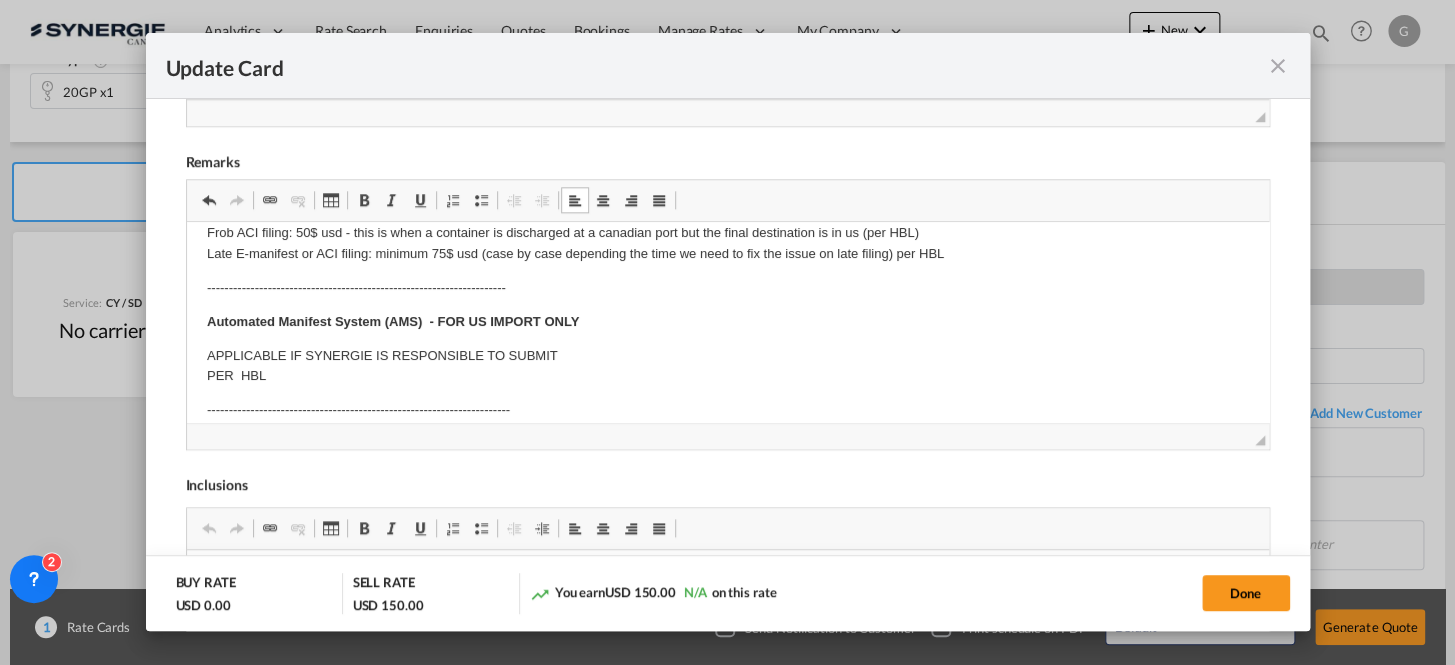 scroll, scrollTop: 0, scrollLeft: 0, axis: both 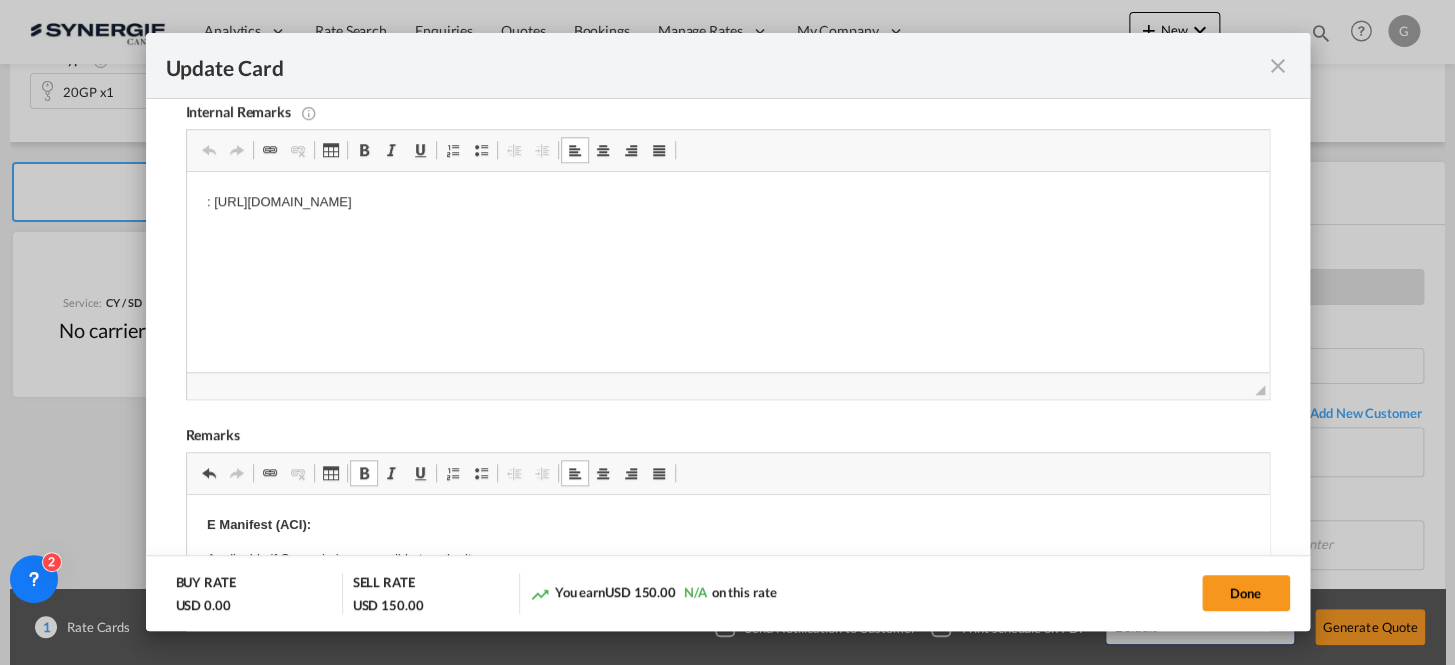 click on ": [URL][DOMAIN_NAME]" at bounding box center (727, 213) 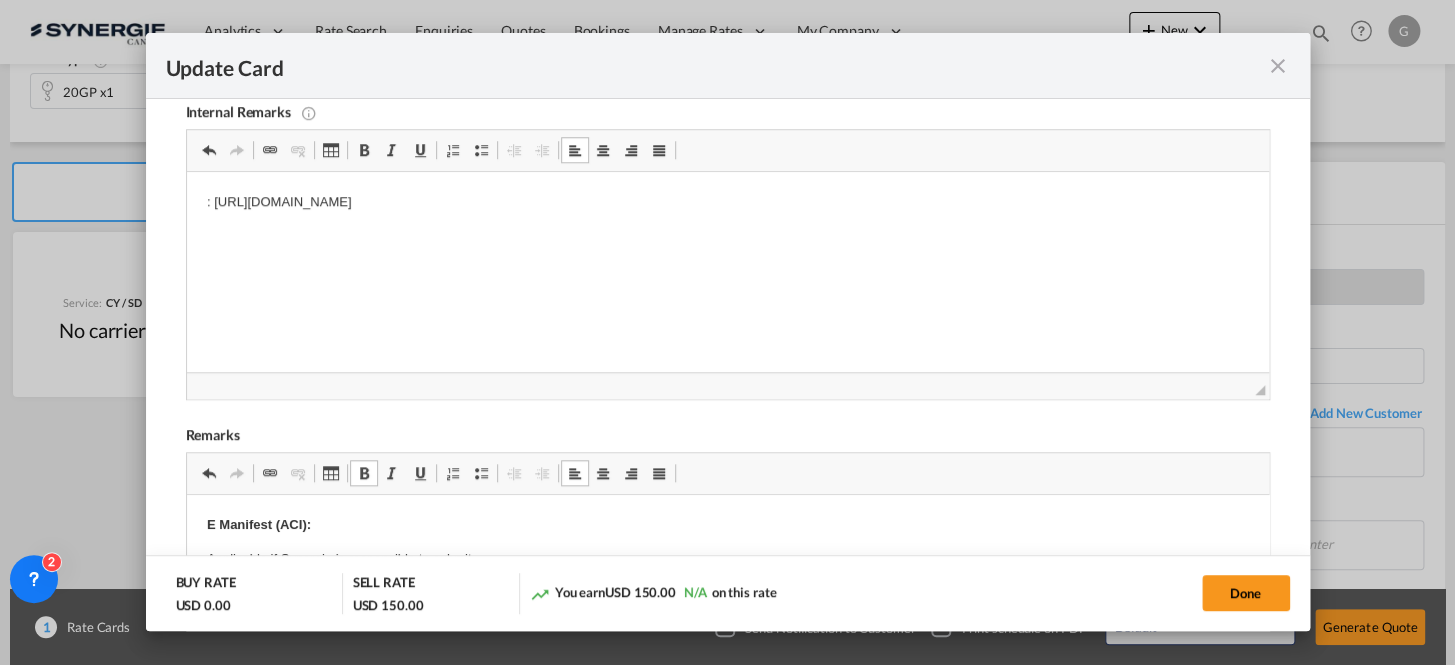 type 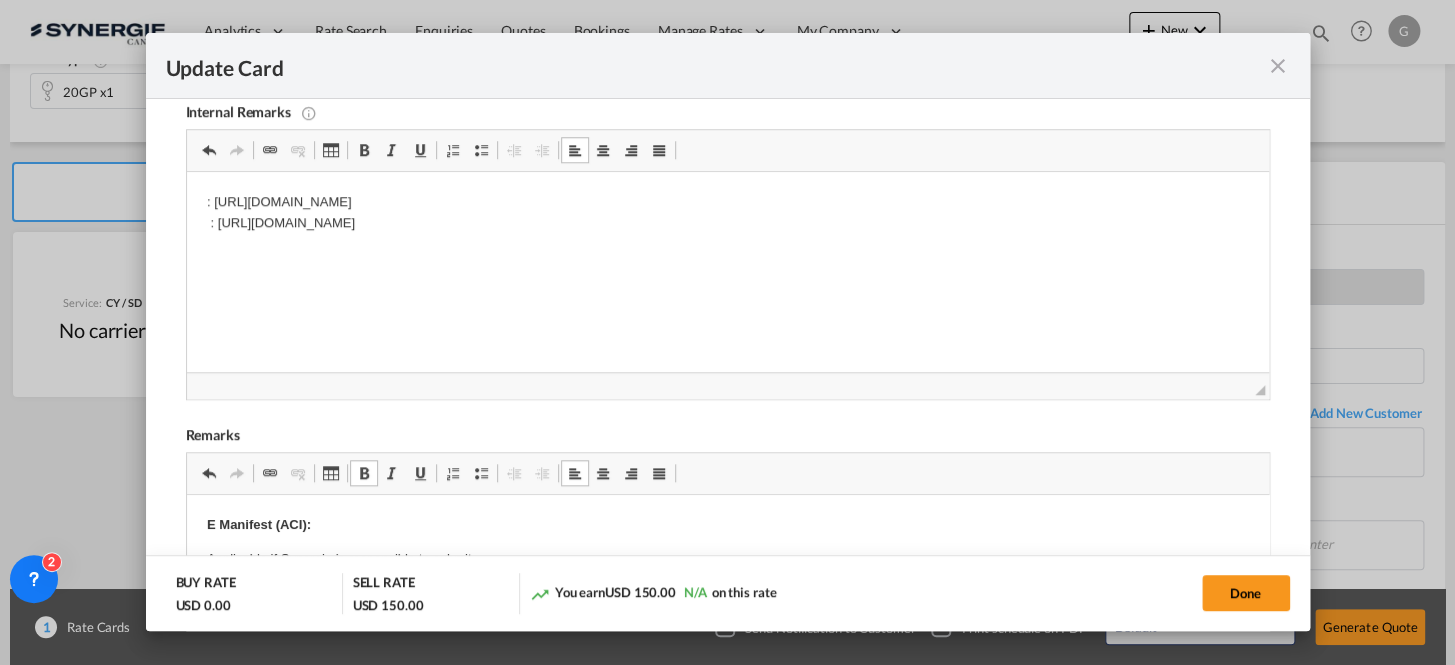 click on ": [URL][DOMAIN_NAME] ​​​​​​​ : [URL][DOMAIN_NAME]" at bounding box center [727, 213] 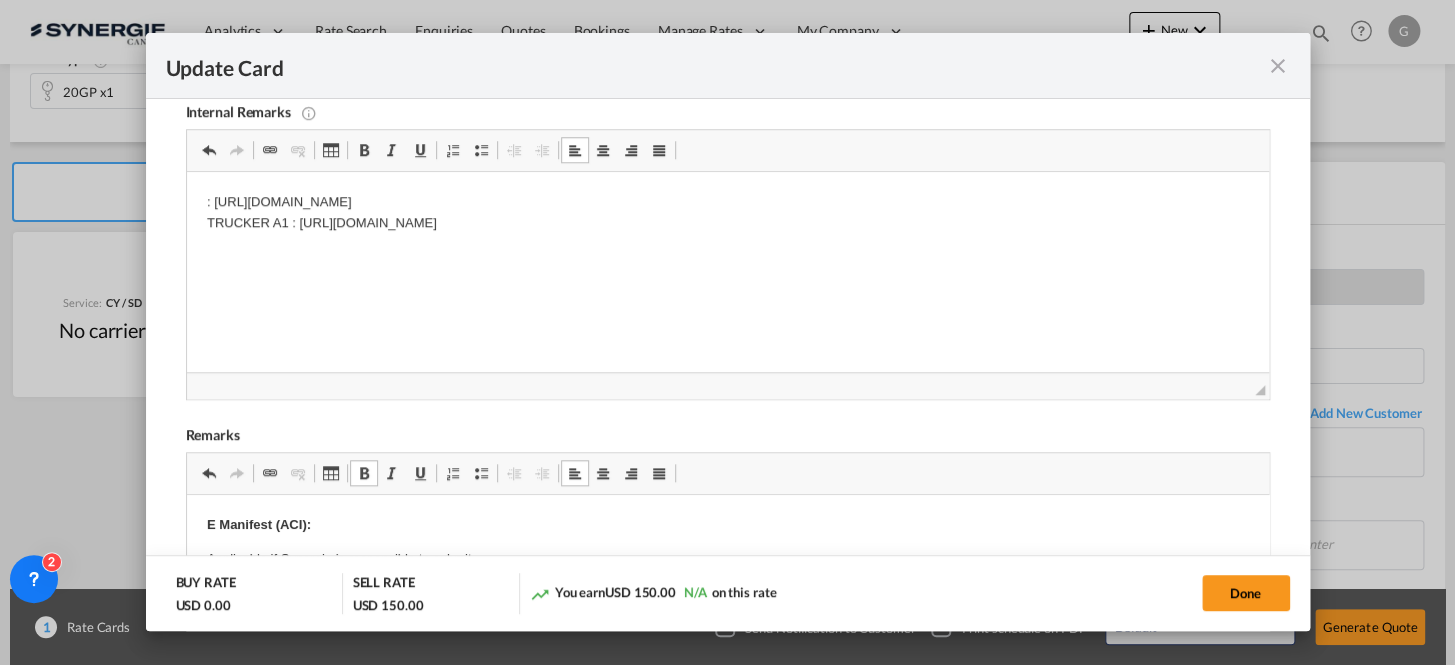 click on ": [URL][DOMAIN_NAME] TRUCKER A1 : [URL][DOMAIN_NAME]" at bounding box center (727, 213) 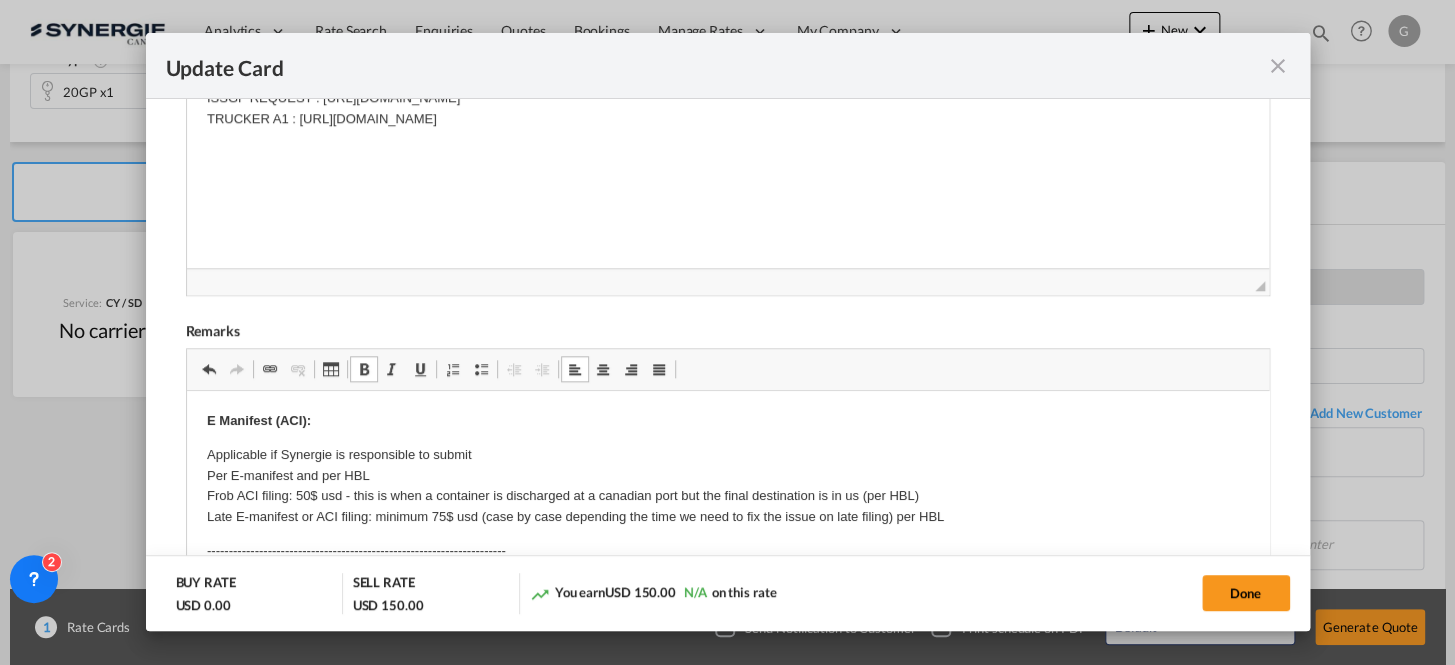 scroll, scrollTop: 909, scrollLeft: 0, axis: vertical 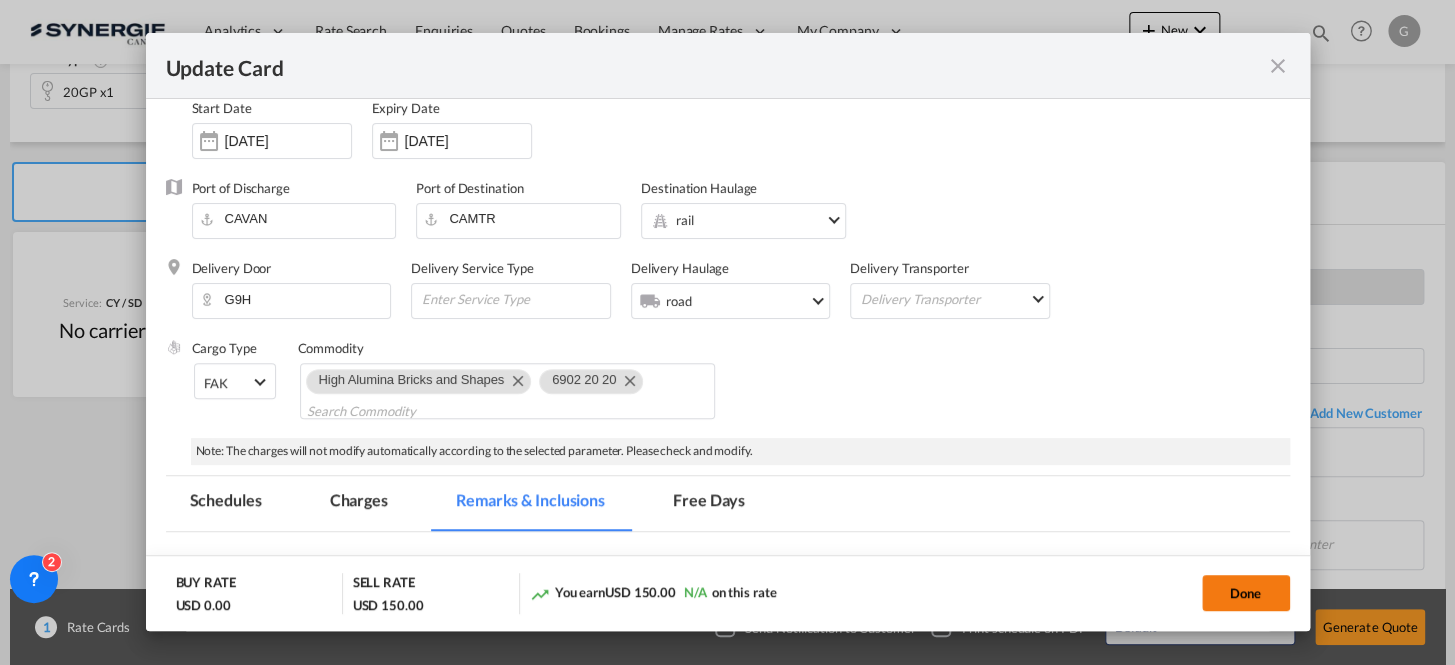 click on "Done" 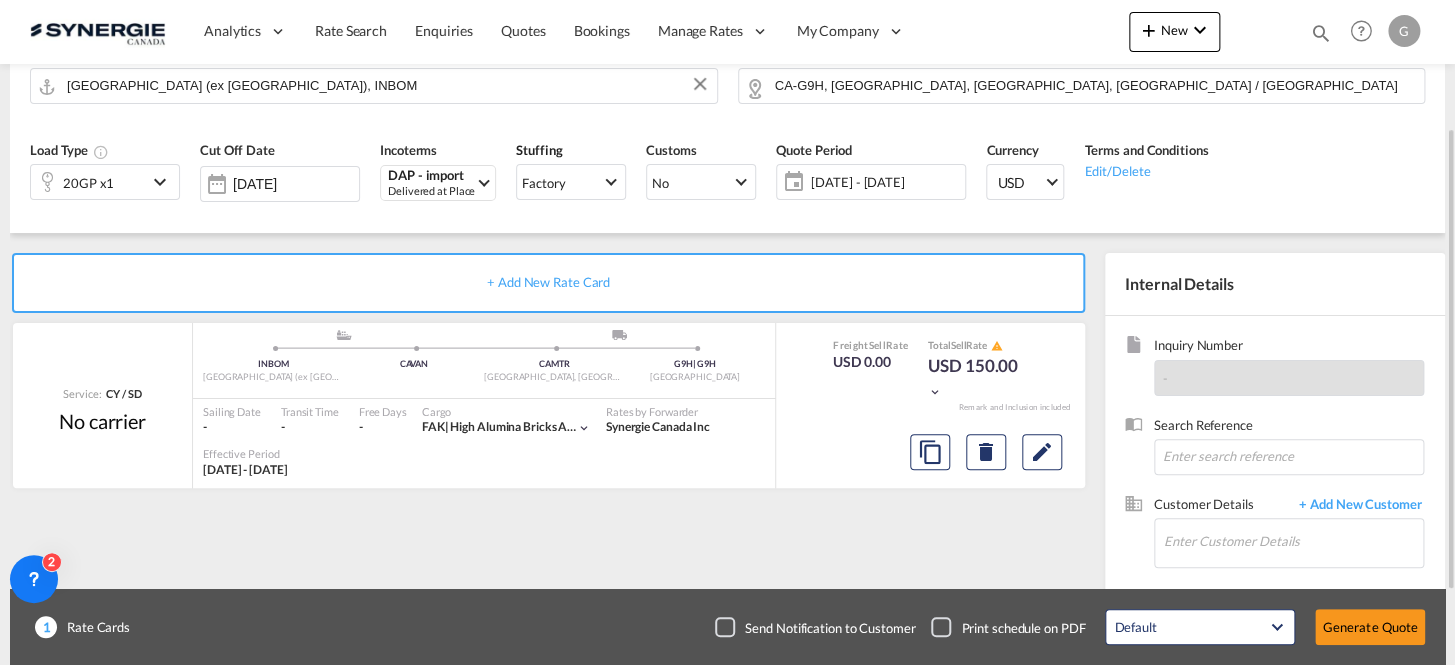 scroll, scrollTop: 272, scrollLeft: 0, axis: vertical 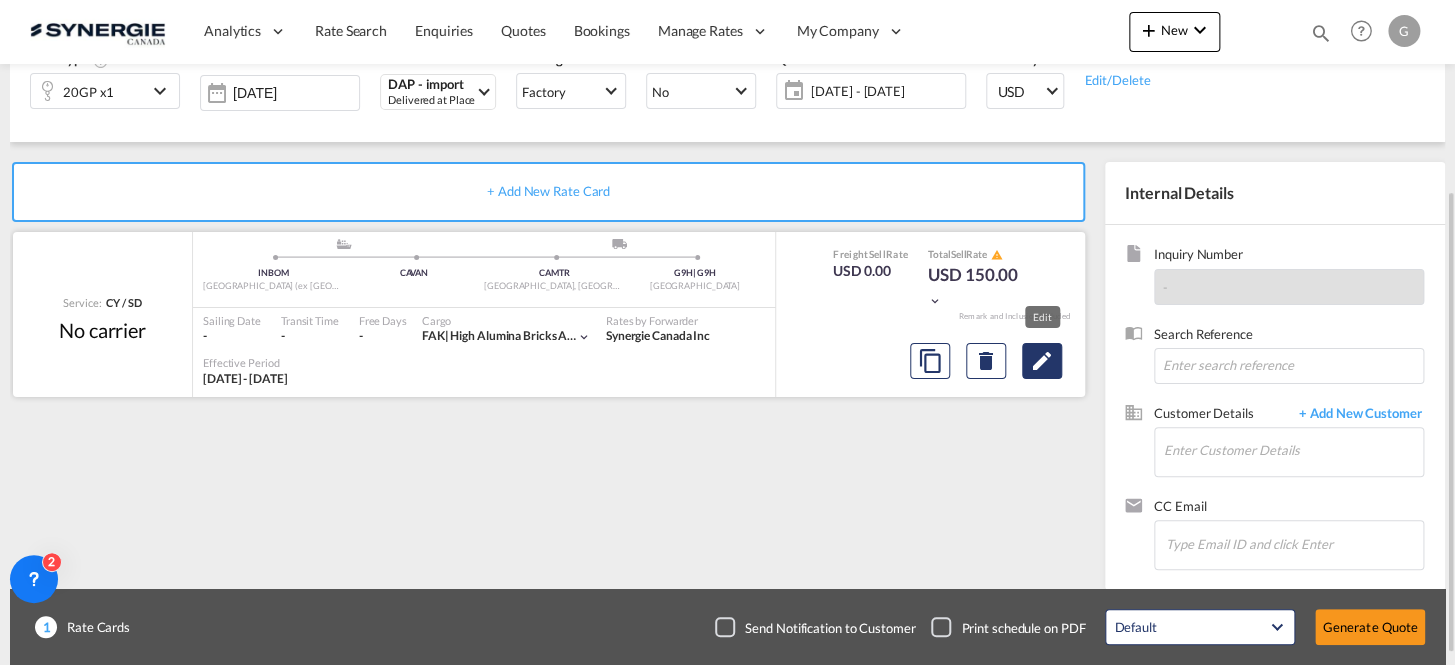 click at bounding box center [1042, 361] 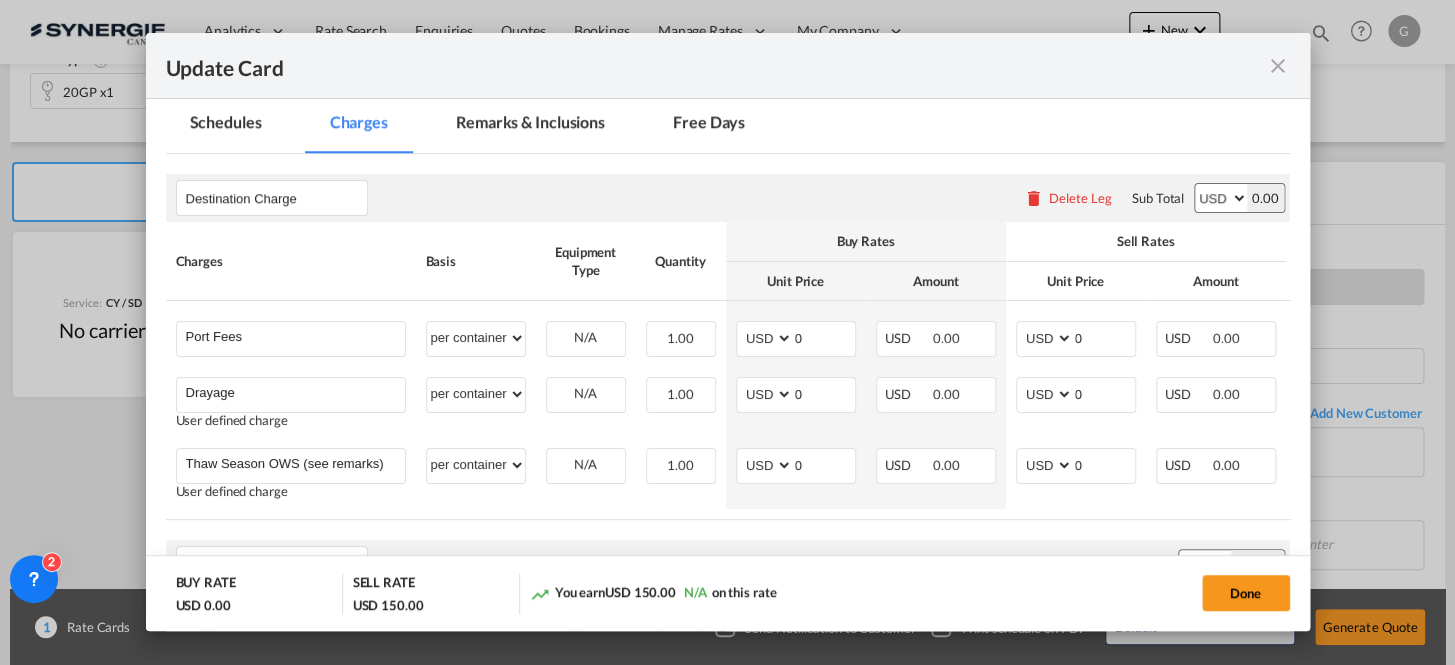 scroll, scrollTop: 636, scrollLeft: 0, axis: vertical 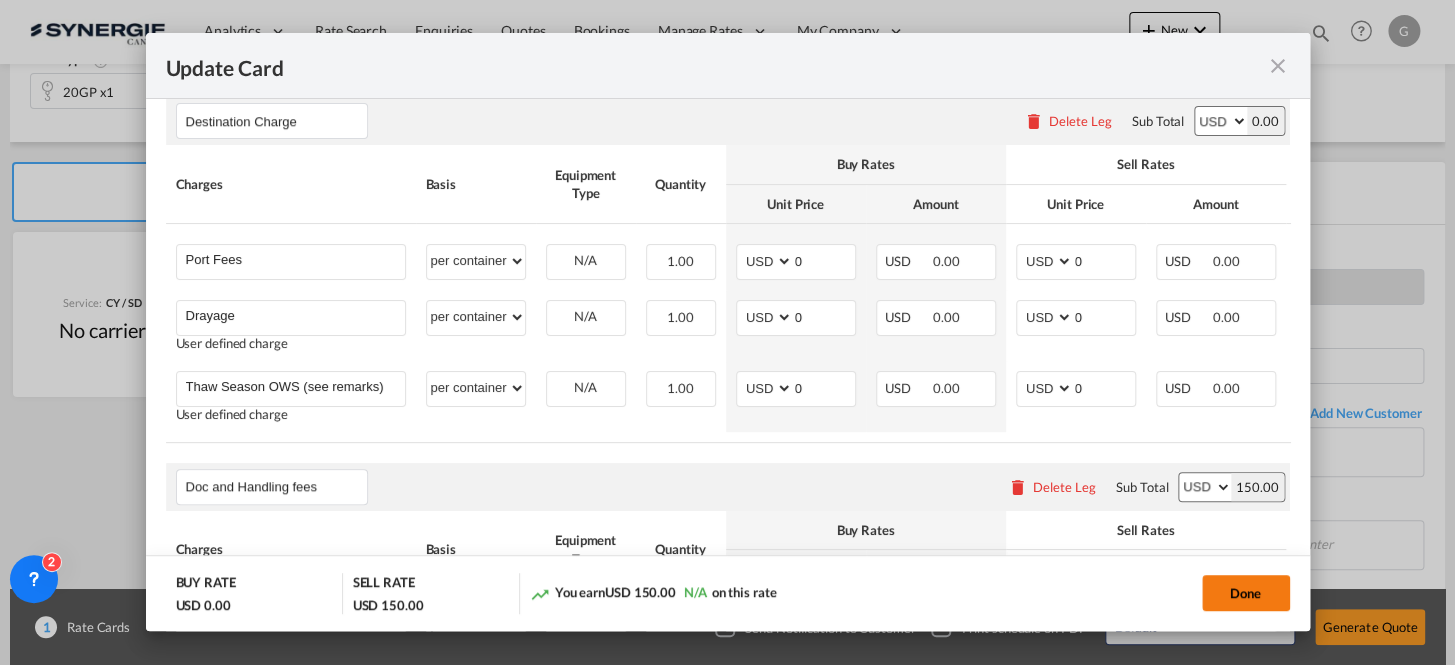 click on "Done" 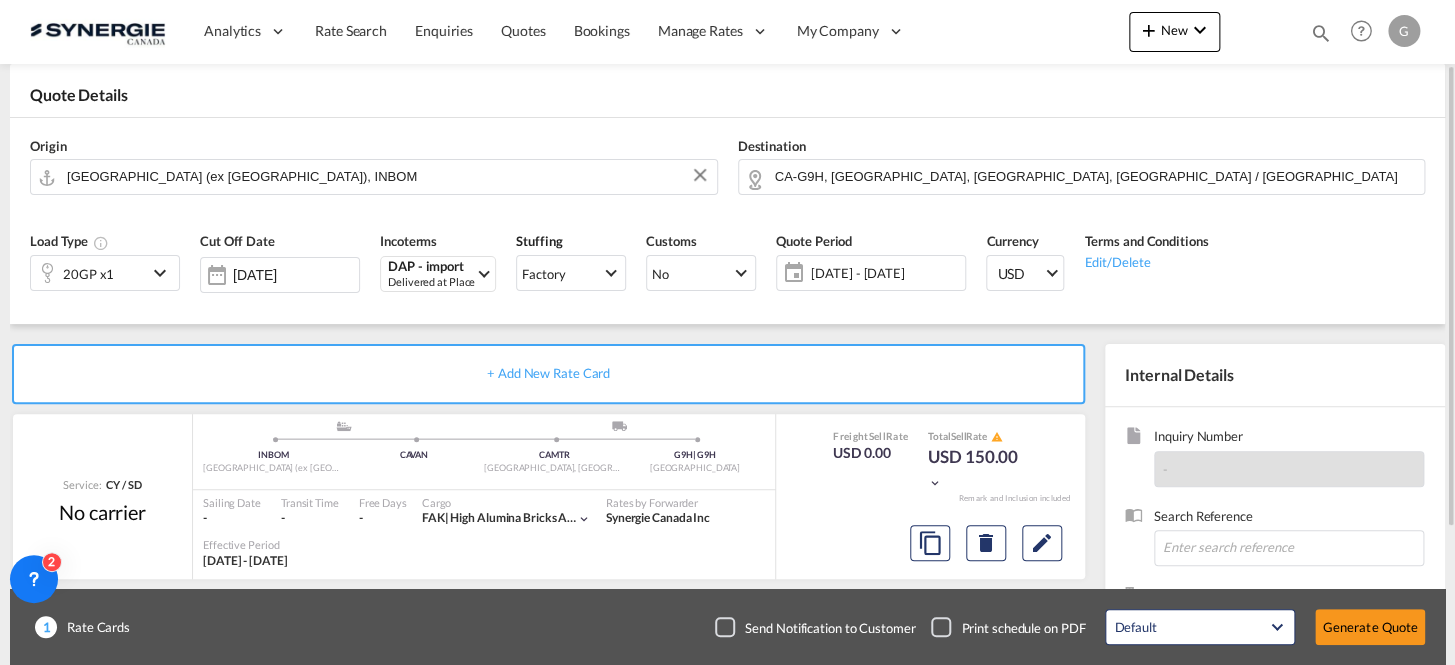 scroll, scrollTop: 272, scrollLeft: 0, axis: vertical 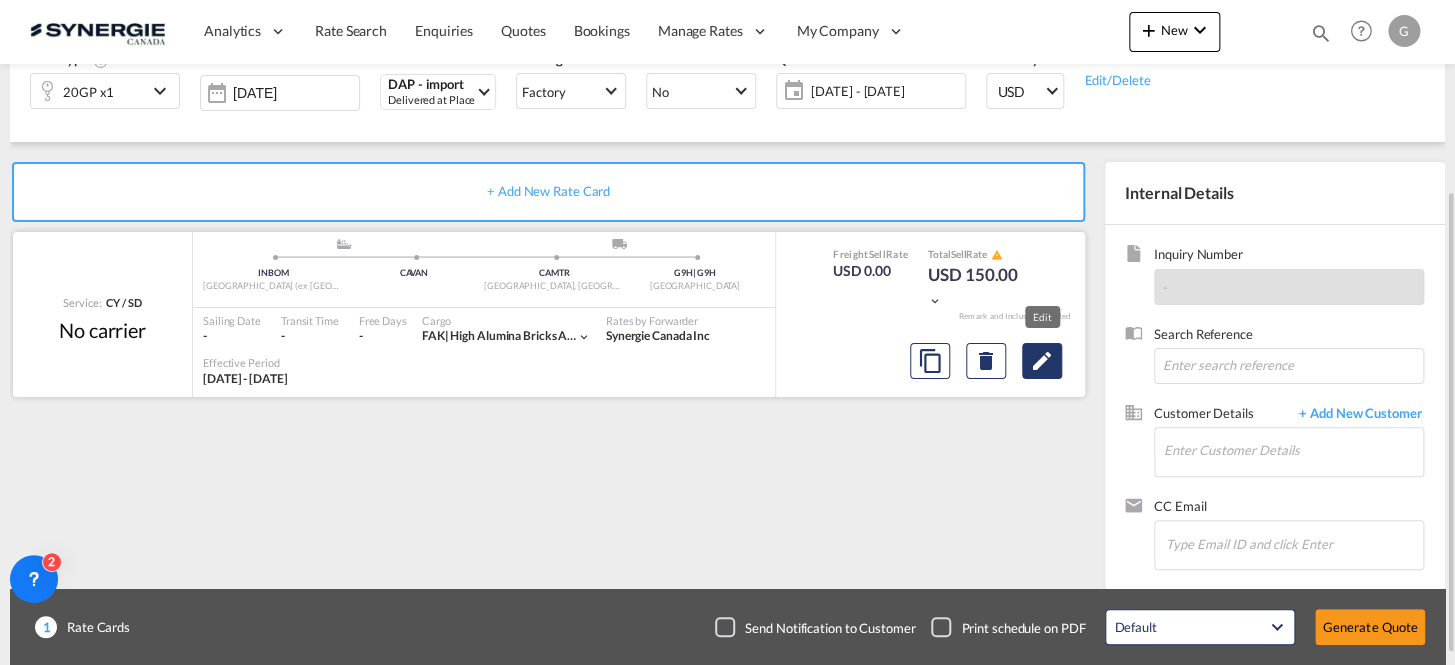 click at bounding box center [1042, 361] 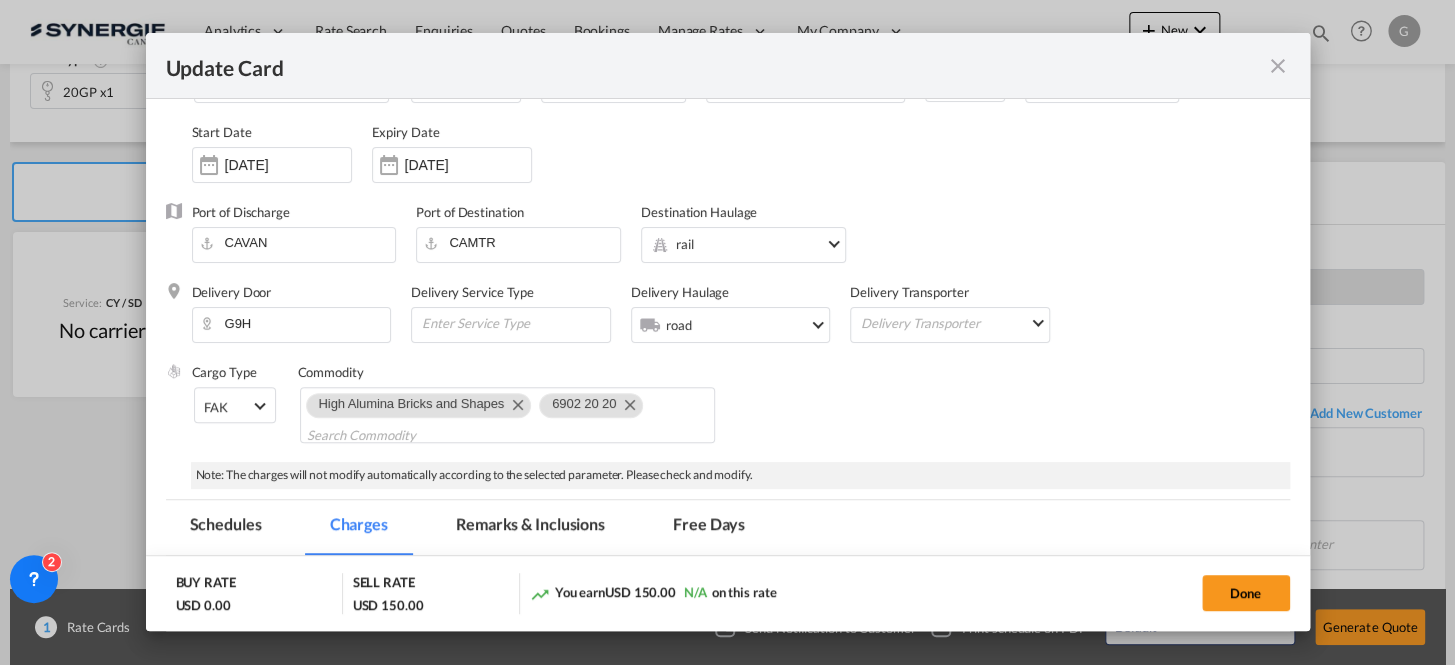 scroll, scrollTop: 545, scrollLeft: 0, axis: vertical 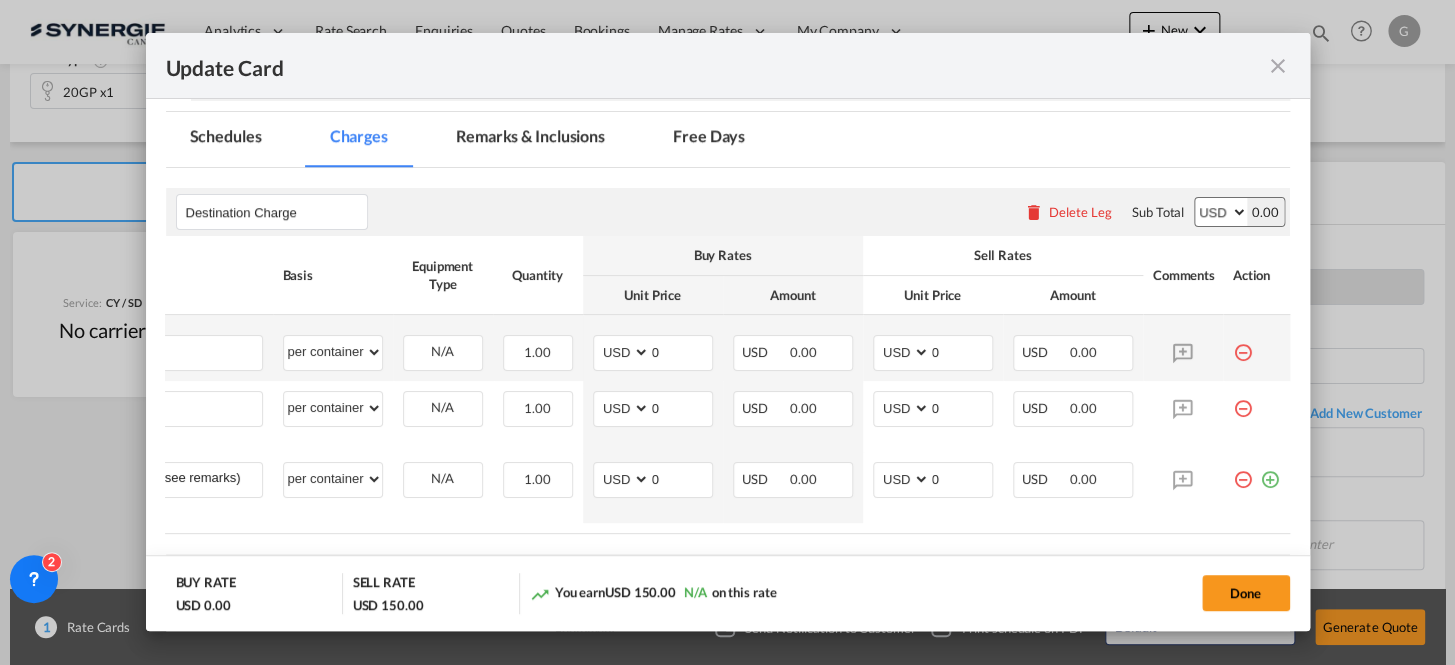 click at bounding box center [1243, 345] 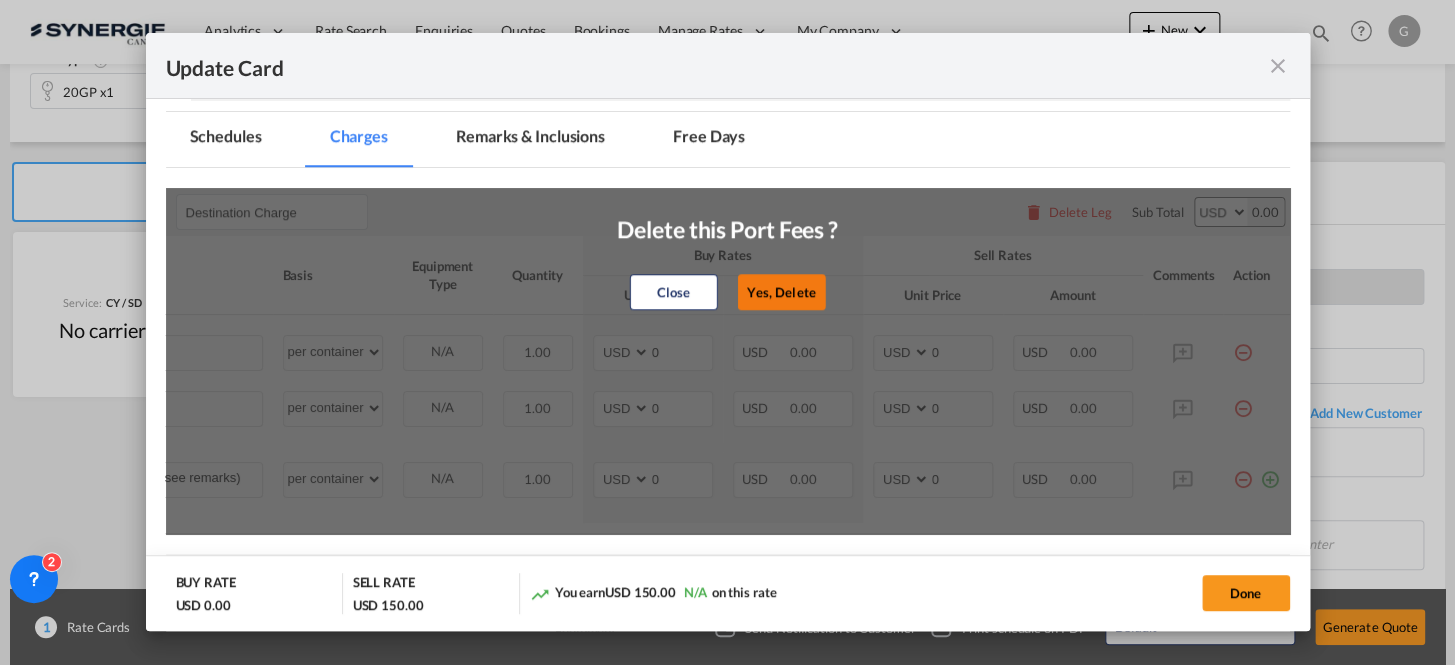 click on "Close
Yes, [GEOGRAPHIC_DATA]" at bounding box center (727, 292) 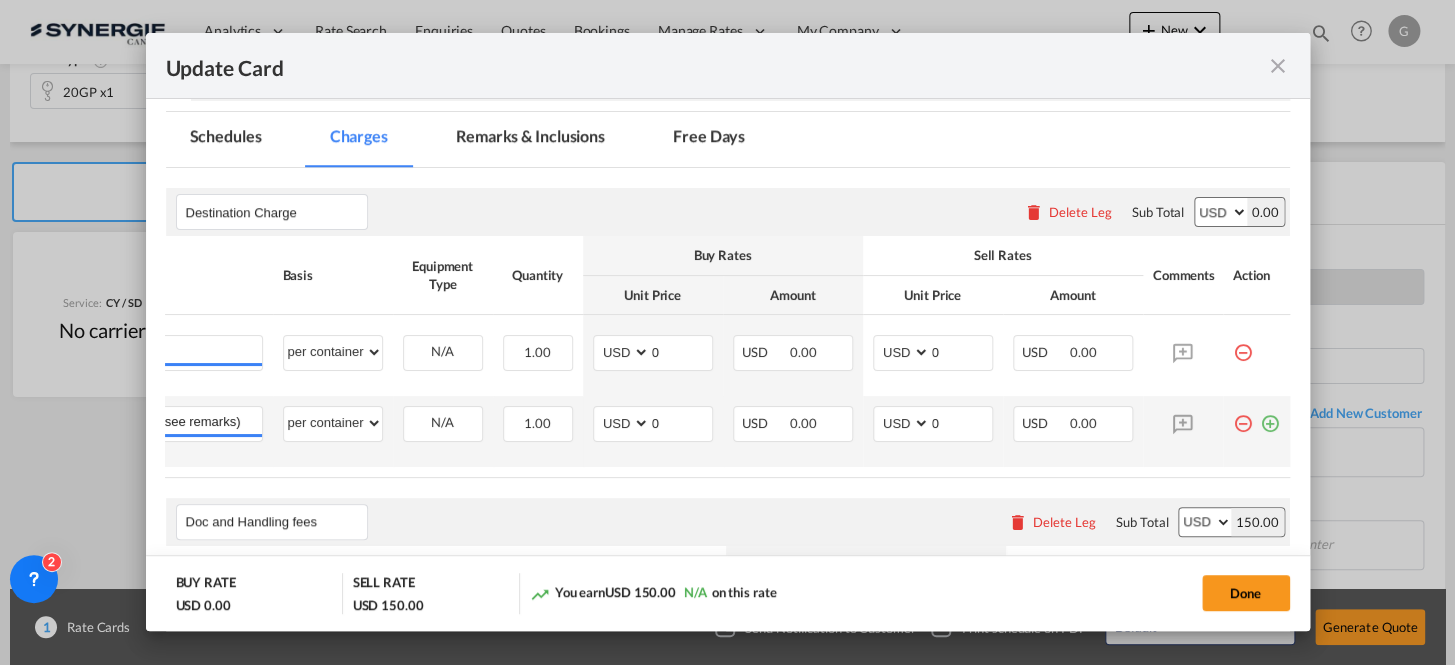 click at bounding box center [1243, 416] 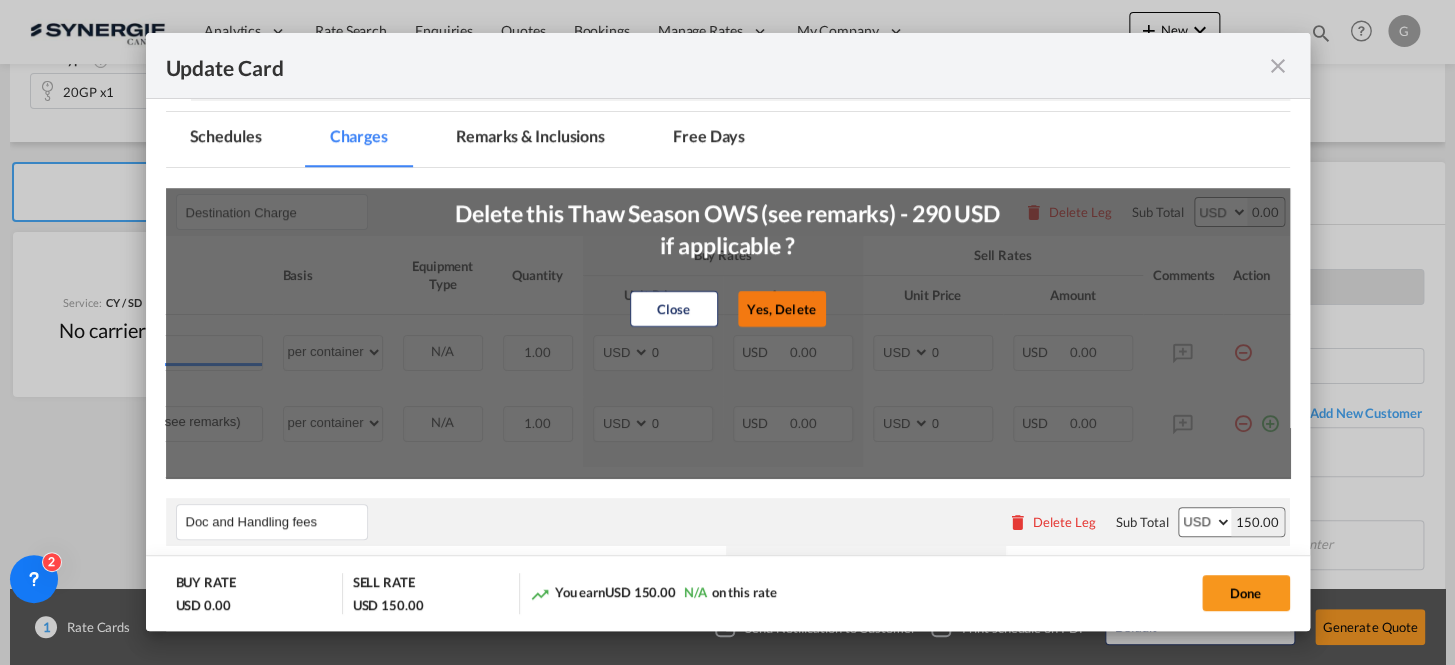click on "Yes, Delete" at bounding box center (782, 308) 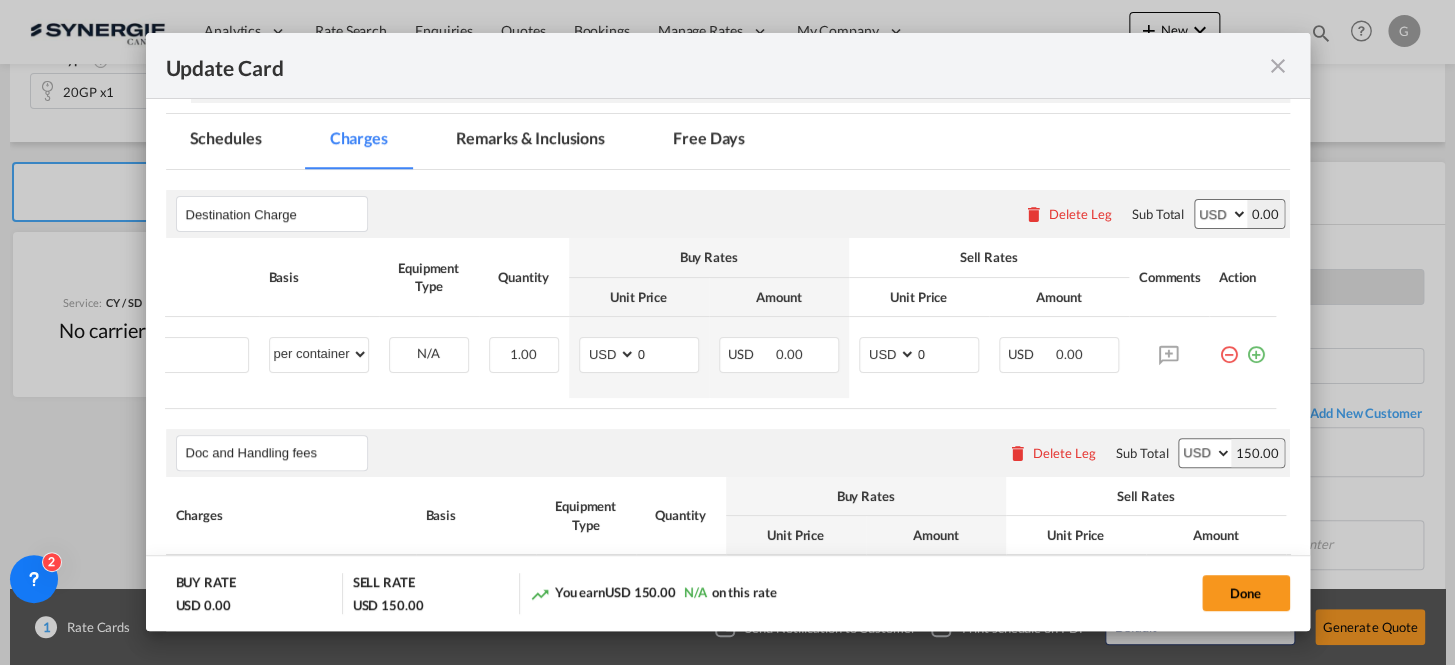 scroll, scrollTop: 545, scrollLeft: 0, axis: vertical 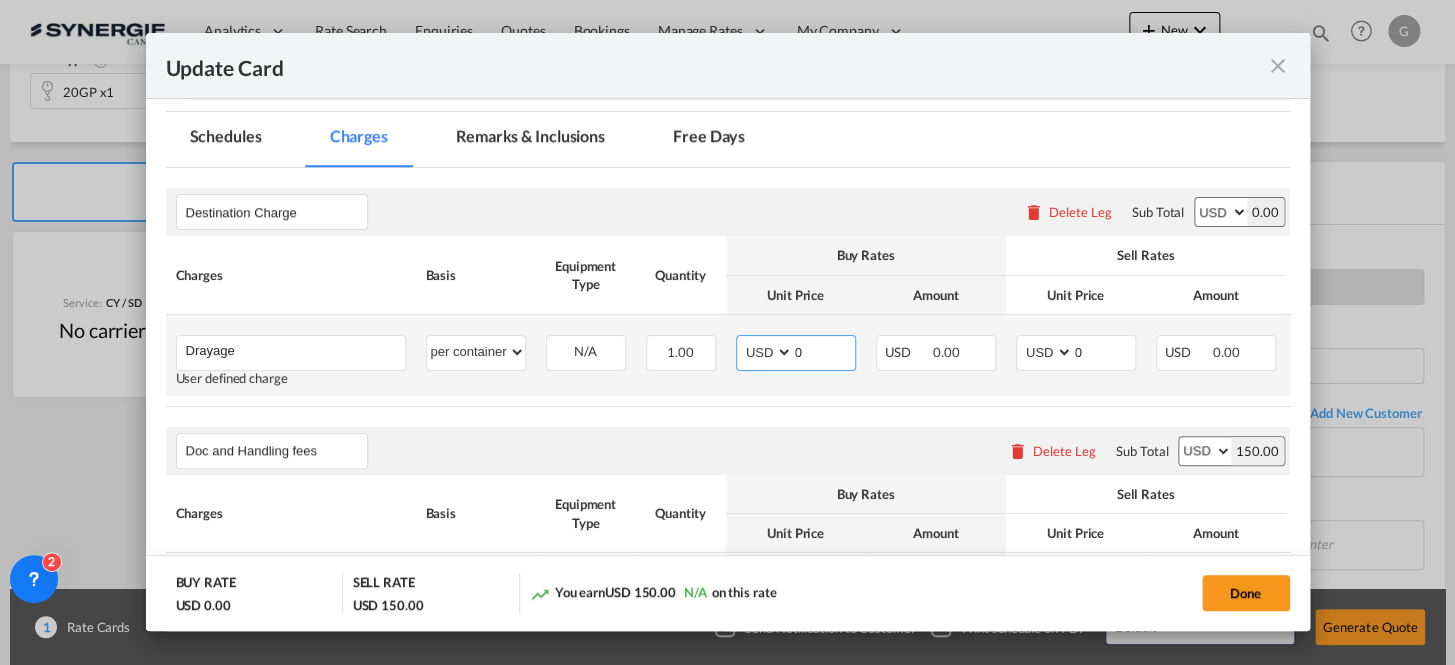 click on "0" at bounding box center [824, 351] 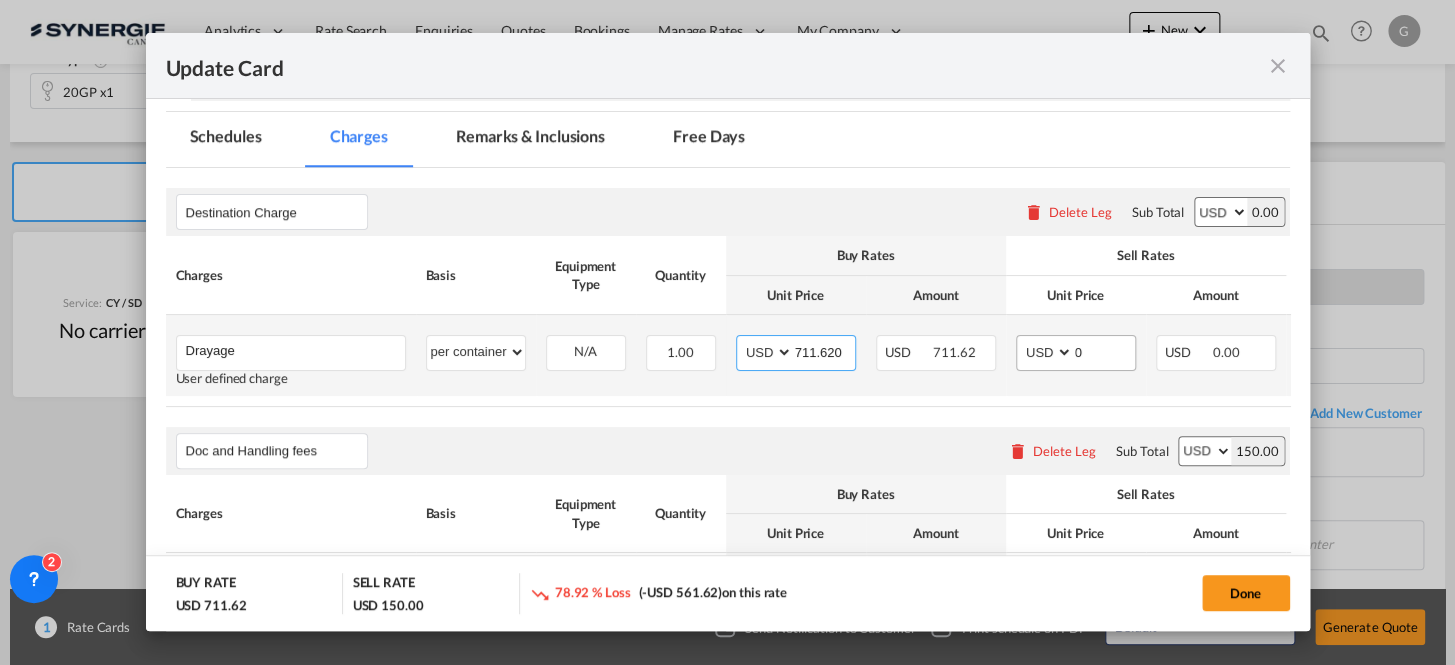 type on "711.620" 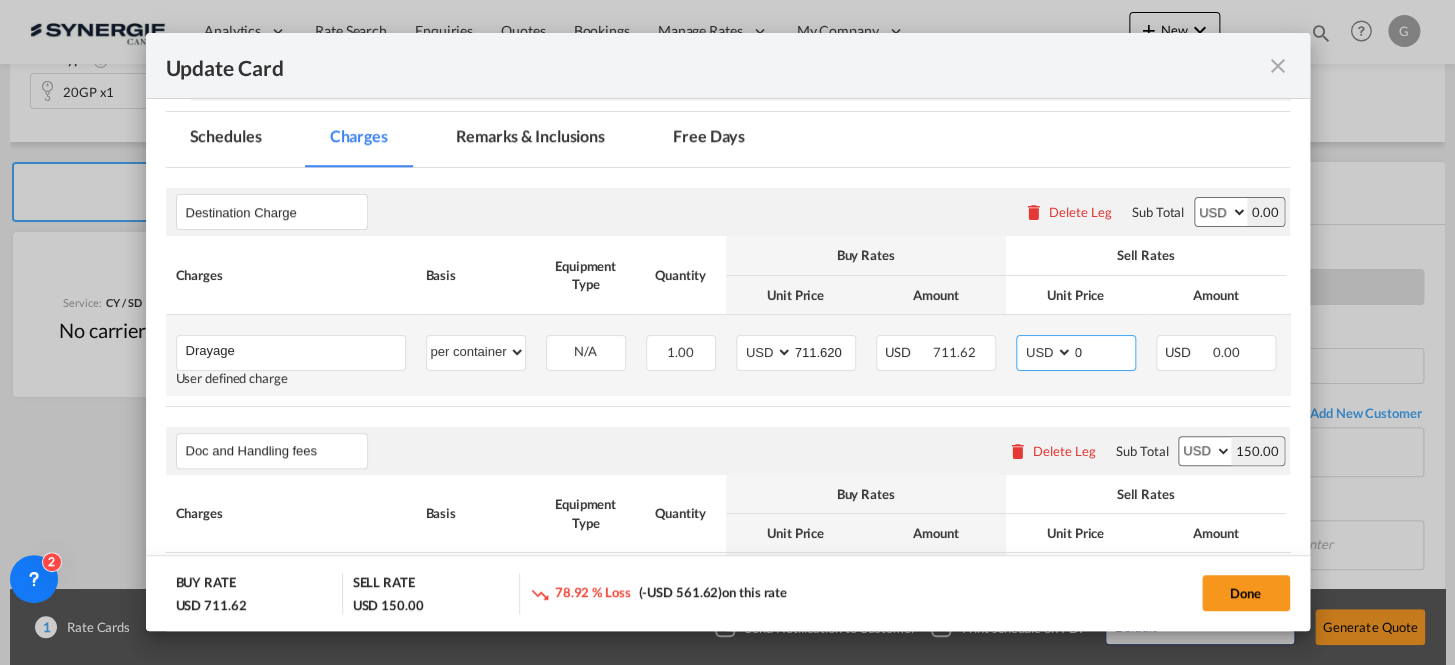 click on "0" at bounding box center [1104, 351] 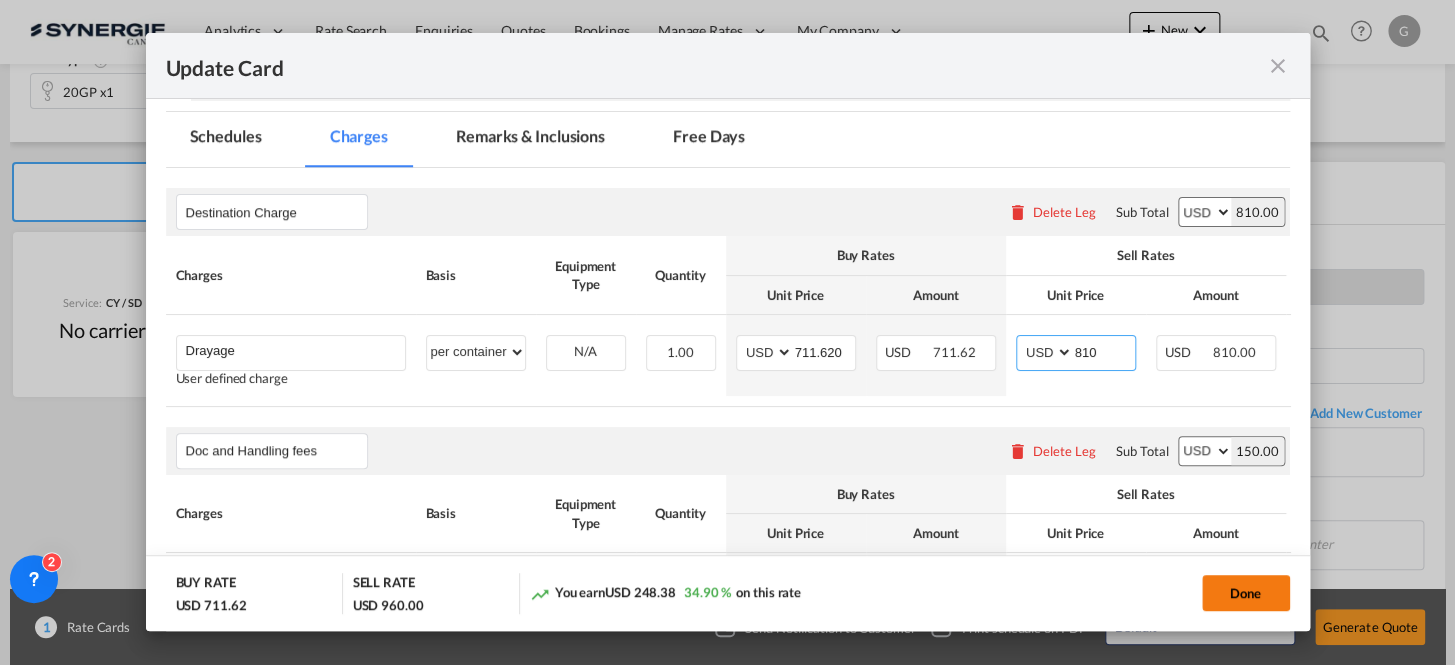 type on "810" 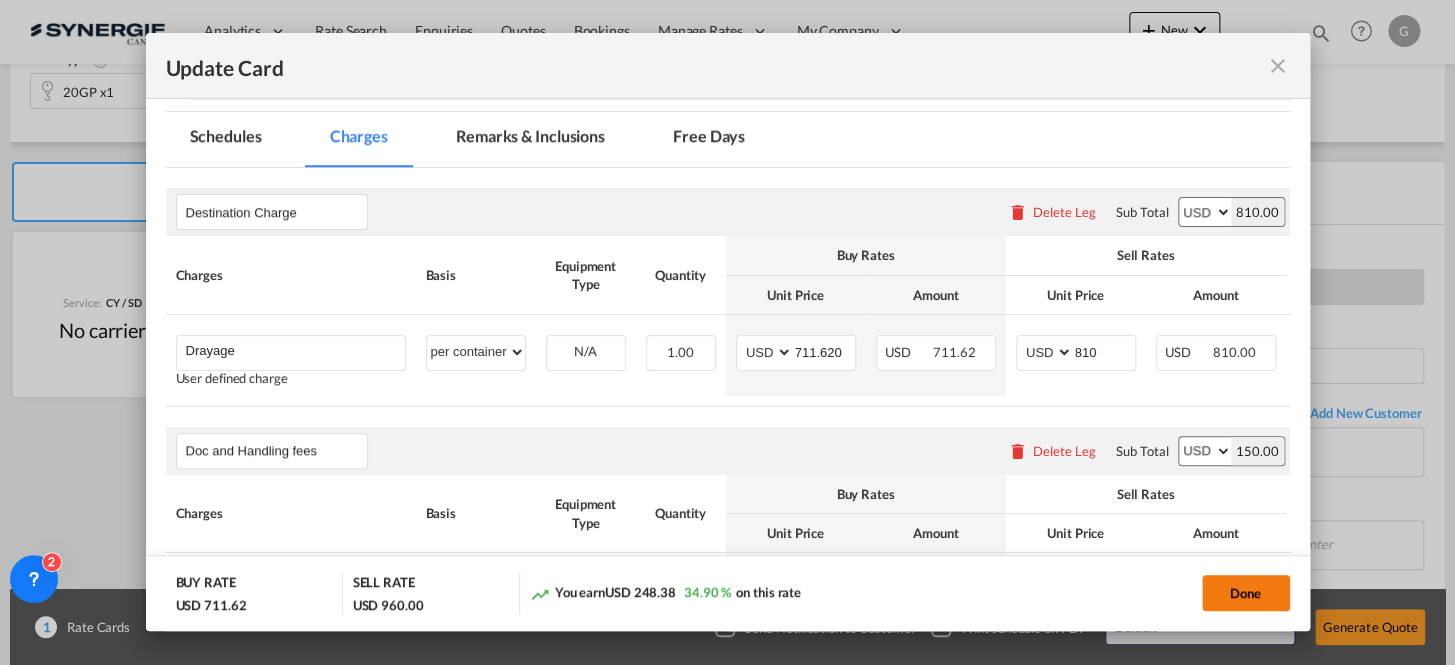 click on "Done" 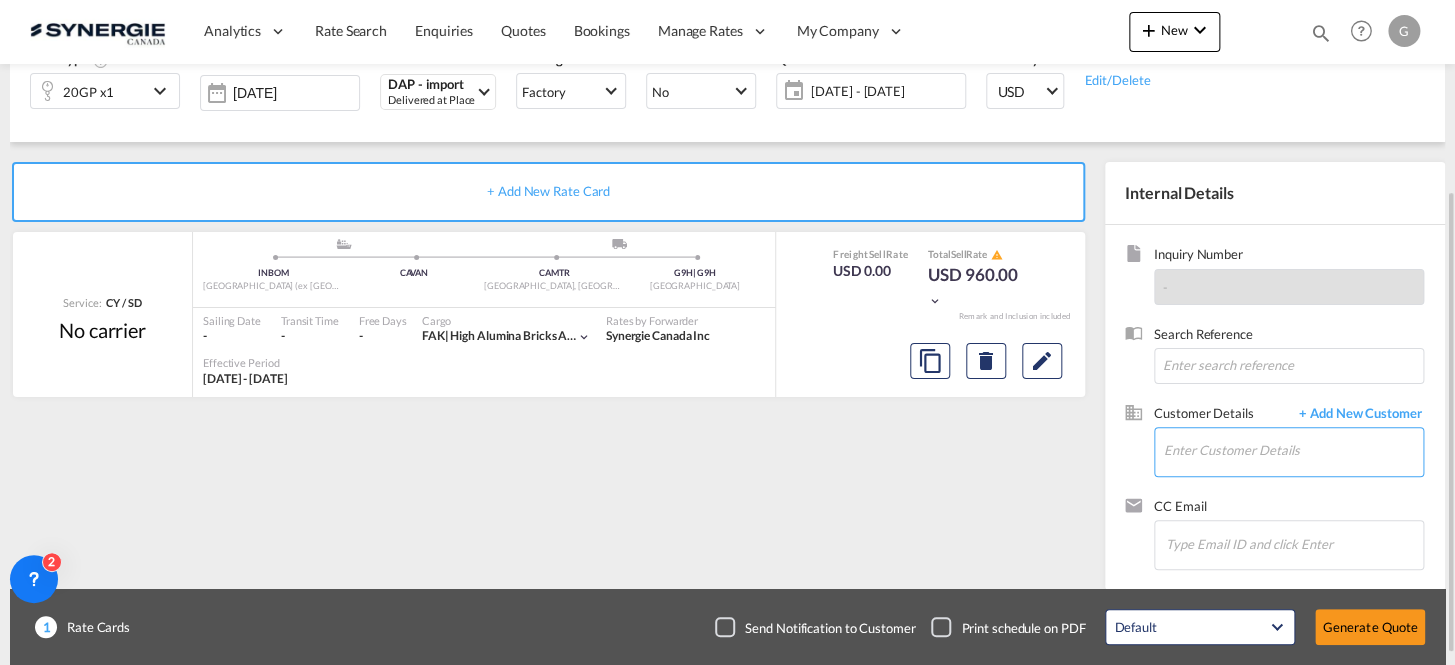 click on "Enter Customer Details" at bounding box center [1293, 450] 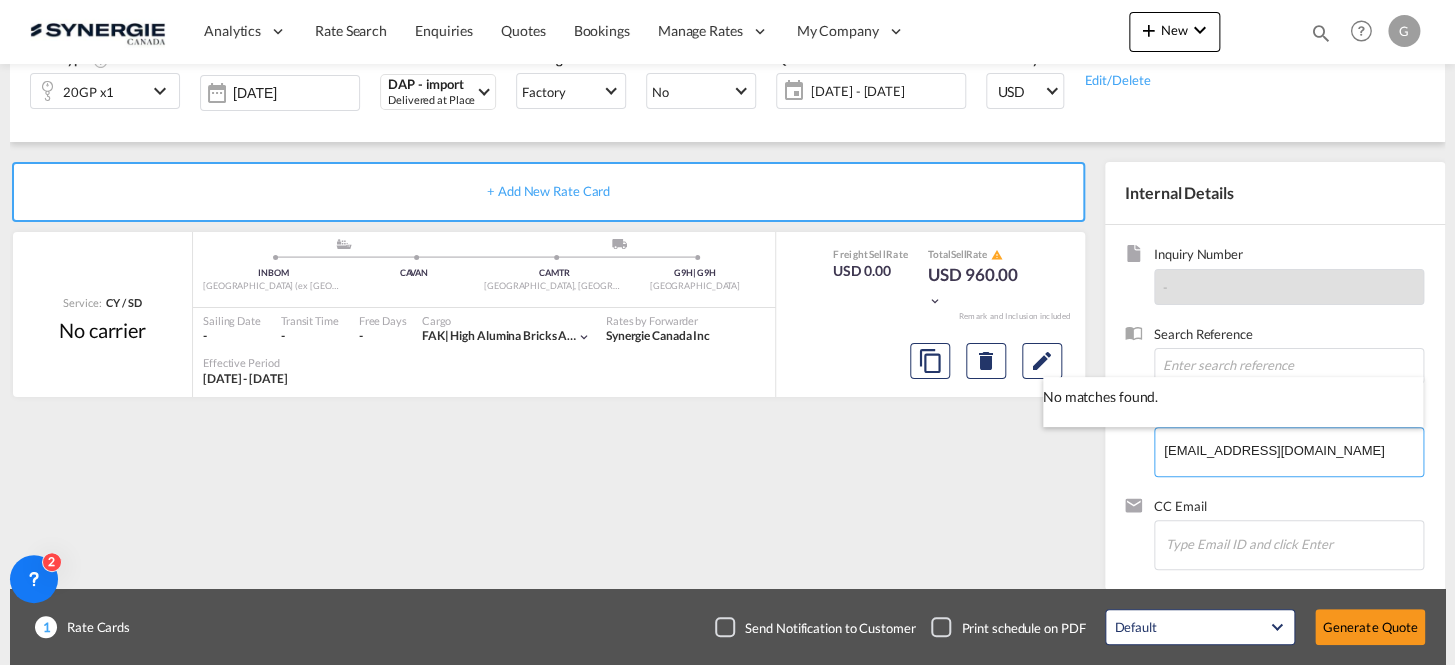 type on "[EMAIL_ADDRESS][DOMAIN_NAME]" 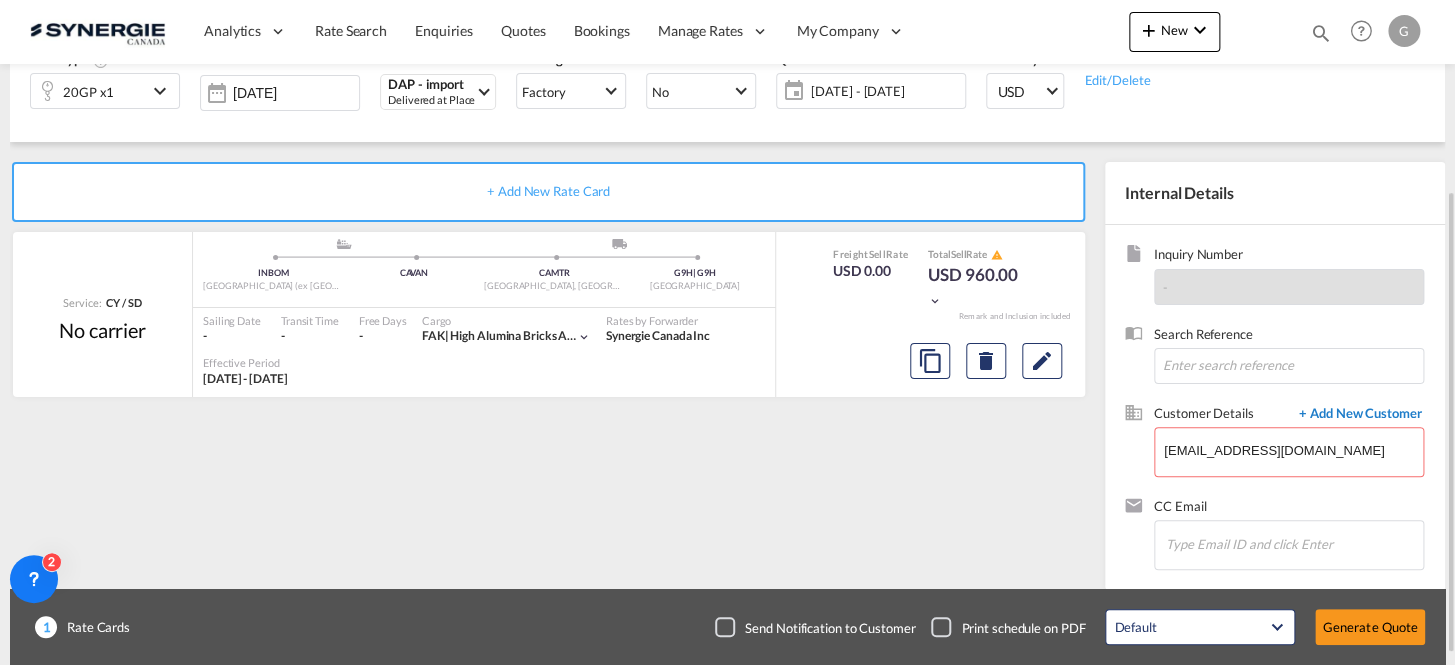 click on "+ Add New Customer" at bounding box center (1356, 415) 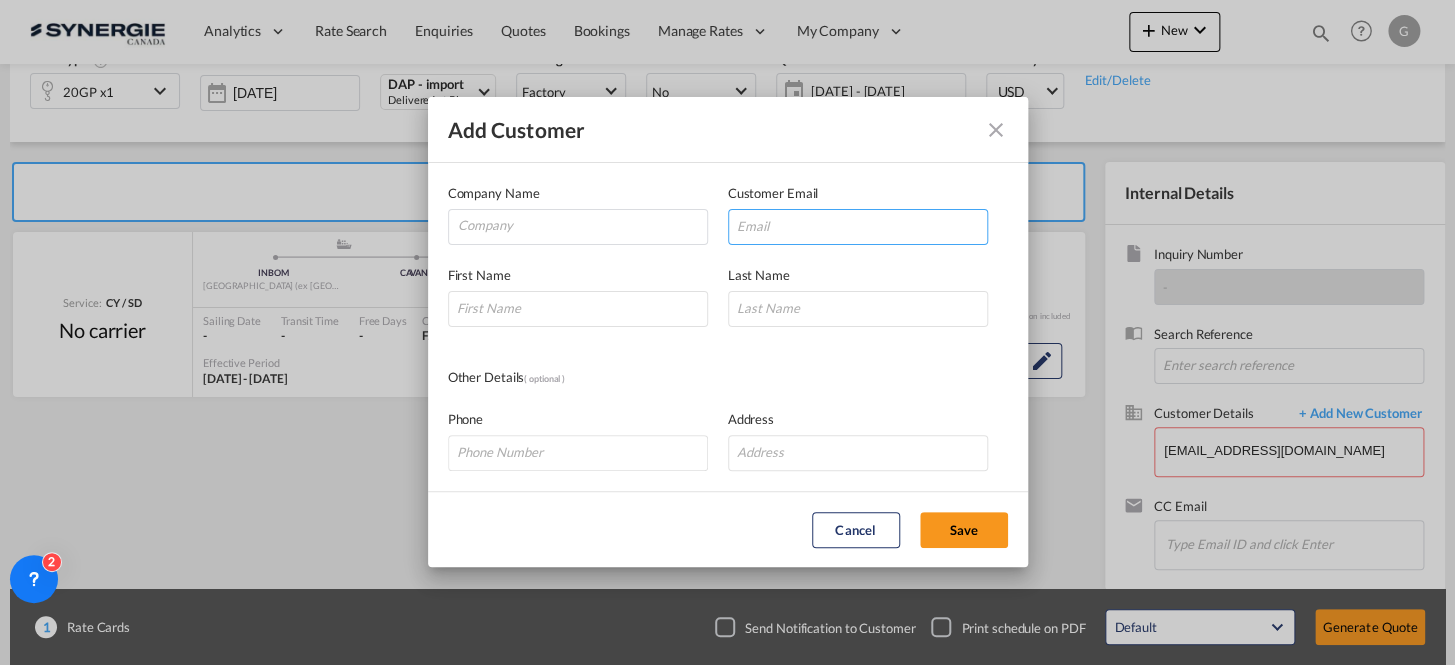 click at bounding box center [858, 227] 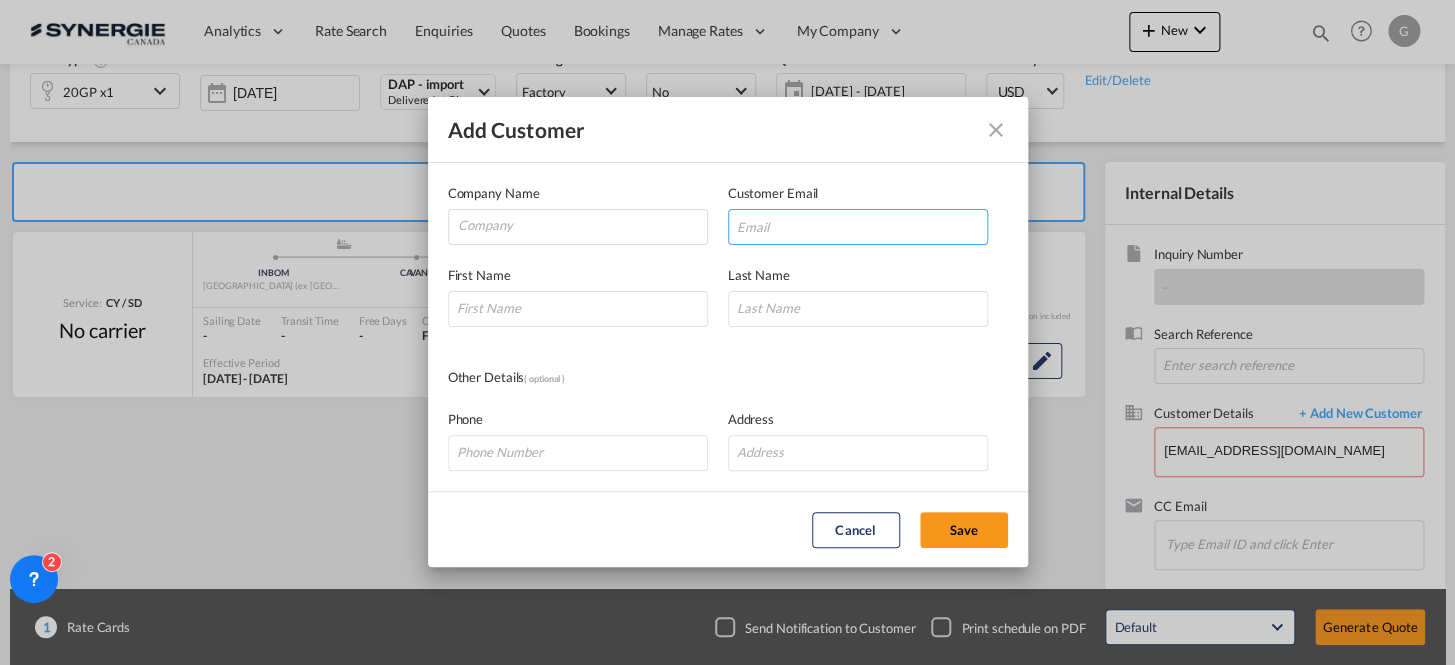 paste on "[EMAIL_ADDRESS][DOMAIN_NAME]" 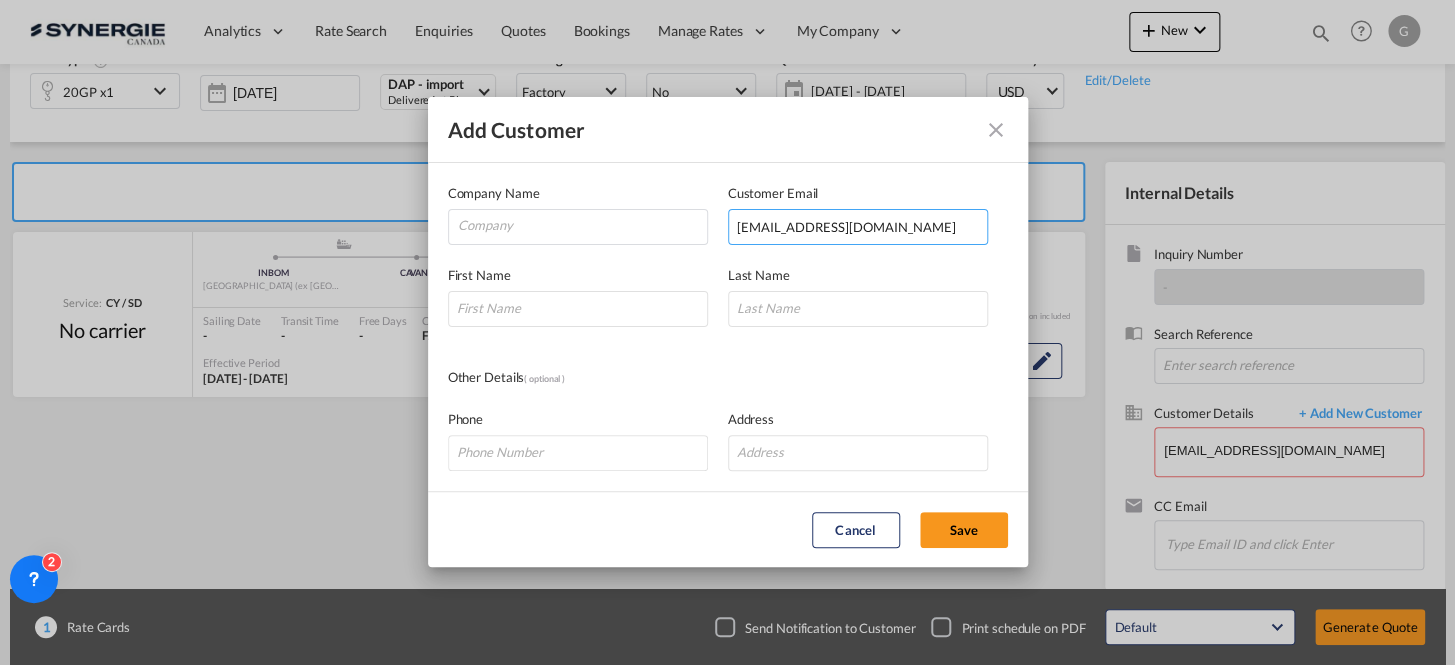 type on "[EMAIL_ADDRESS][DOMAIN_NAME]" 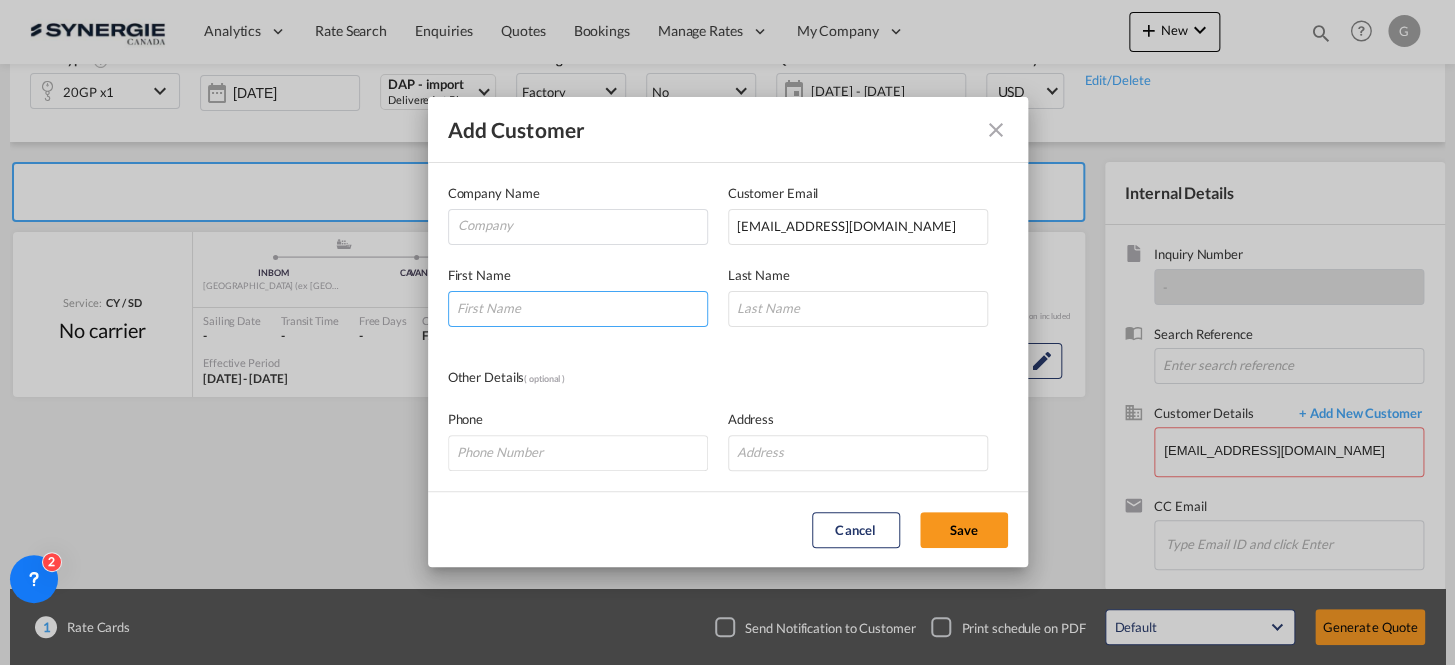 click at bounding box center [578, 309] 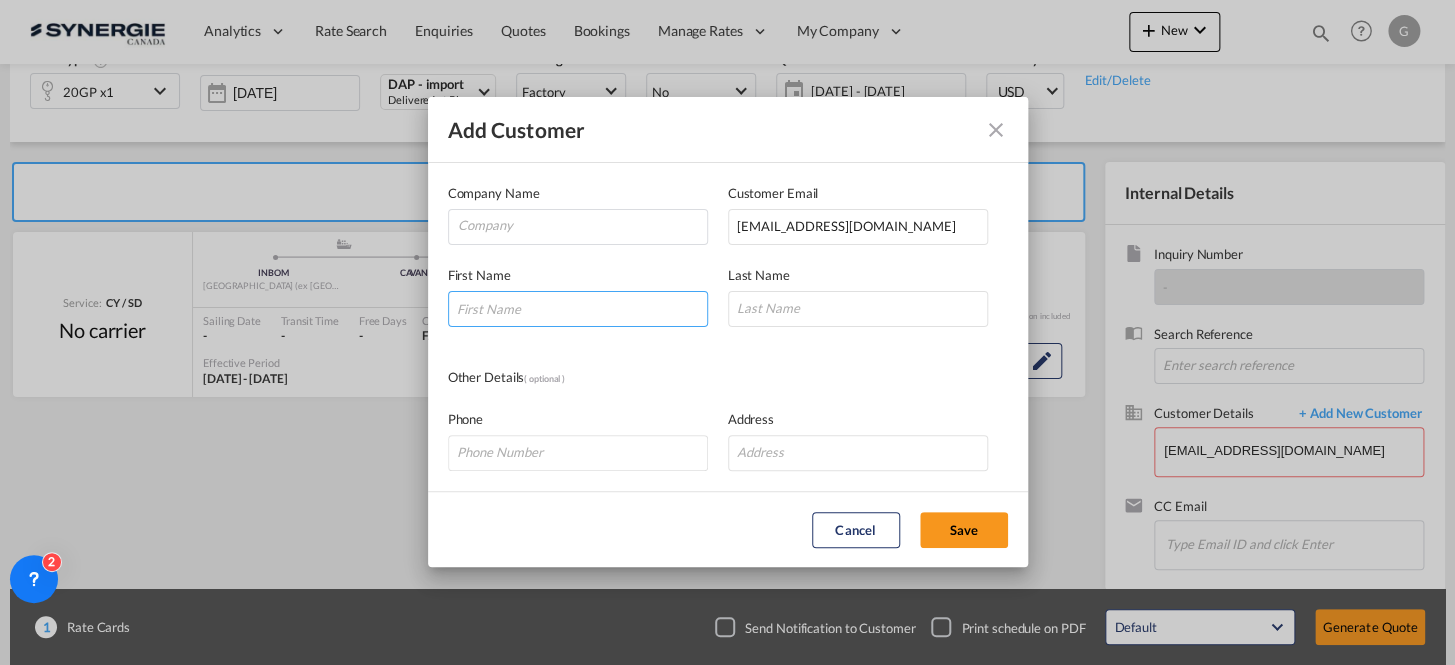 paste on "Anup Petey (ISS IN)" 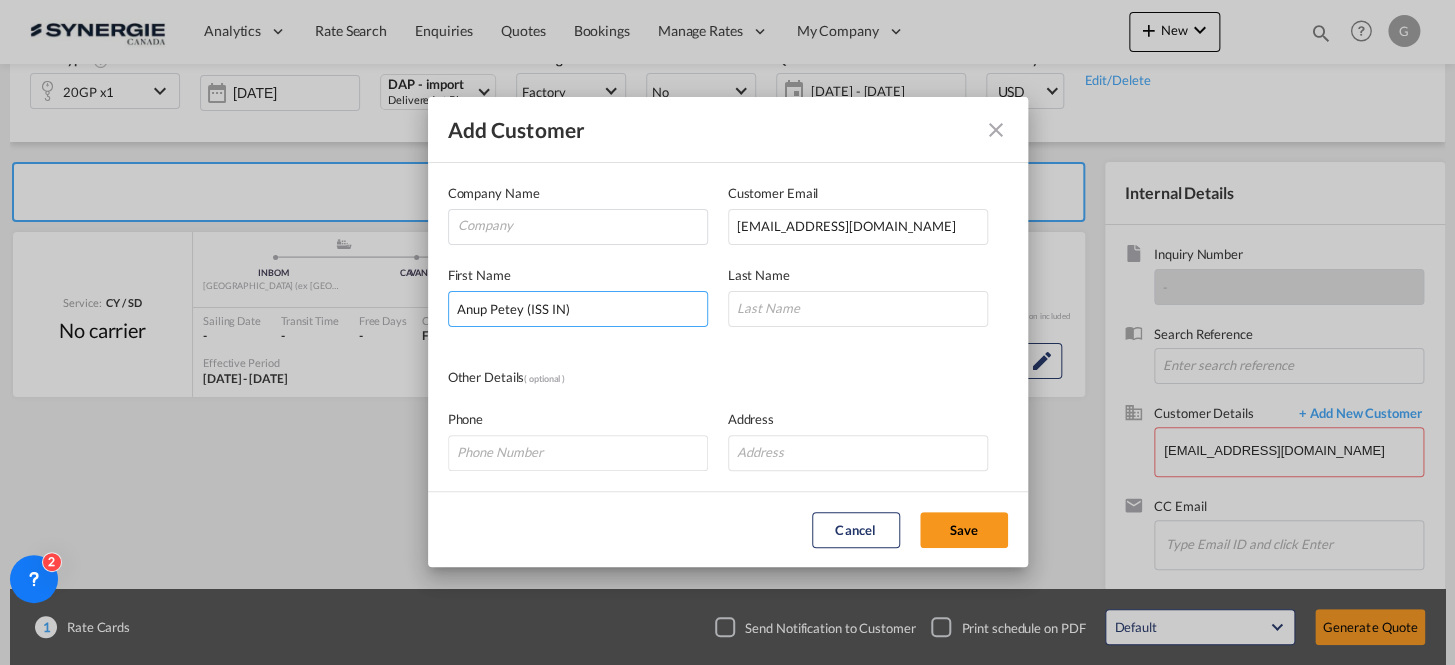 click on "Anup Petey (ISS IN)" at bounding box center (578, 309) 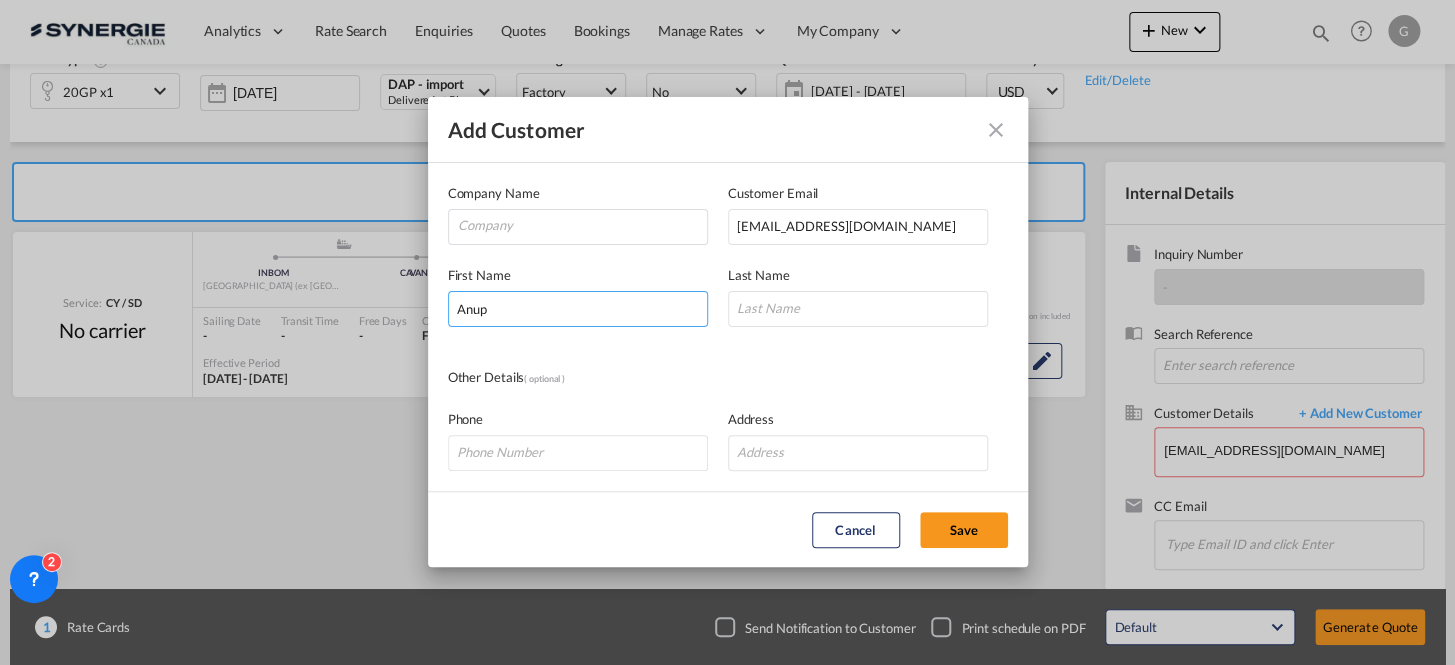 type on "Anup" 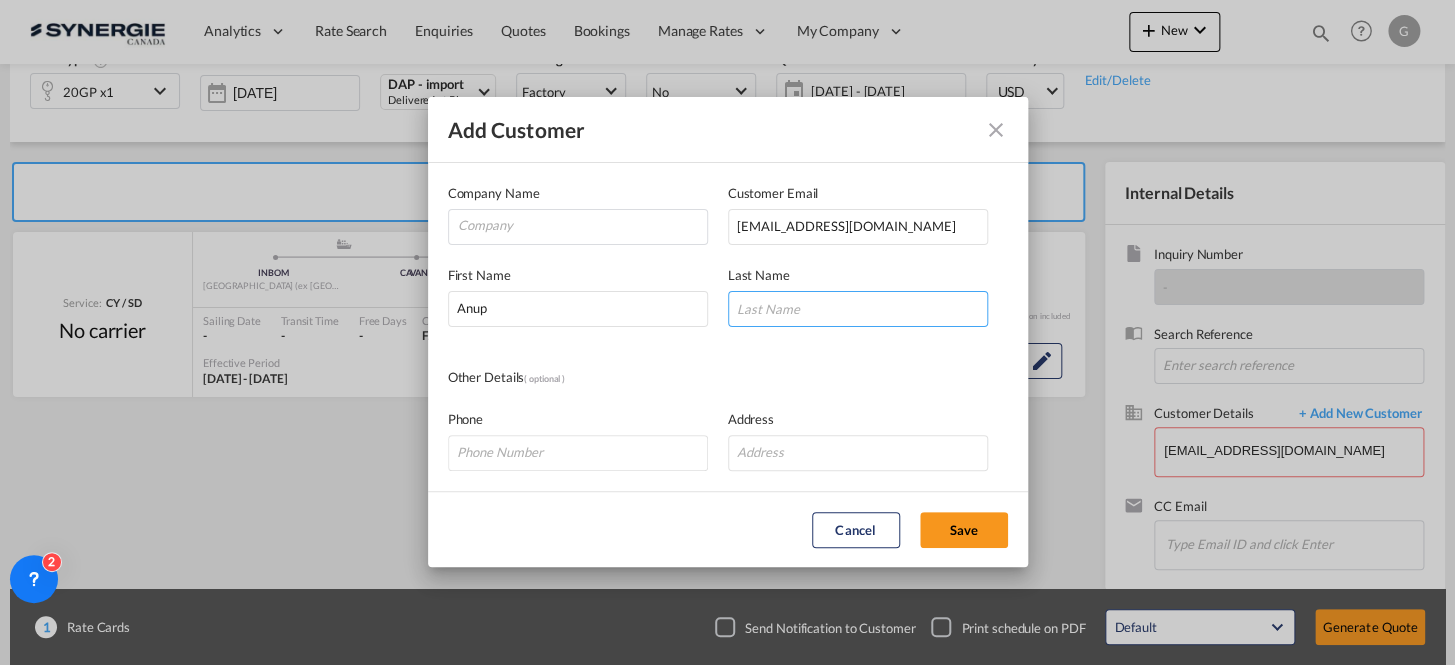 paste on "Petey" 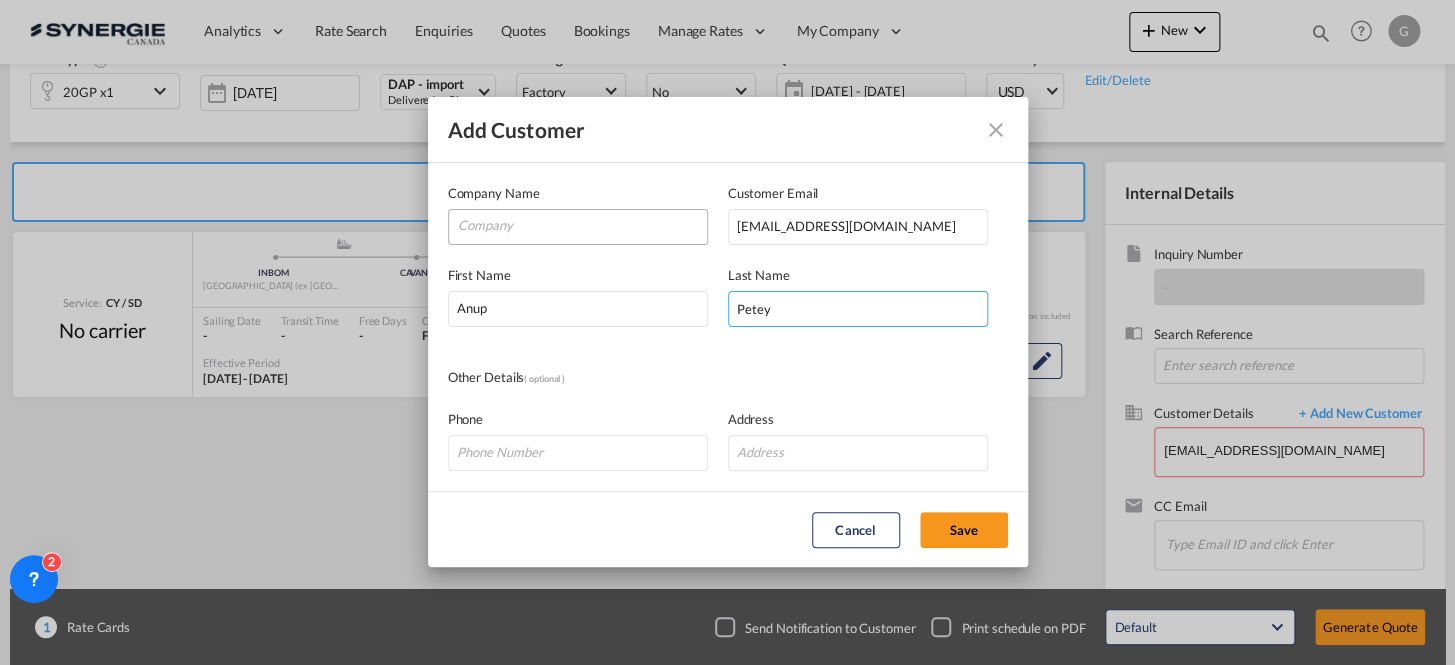 type on "Petey" 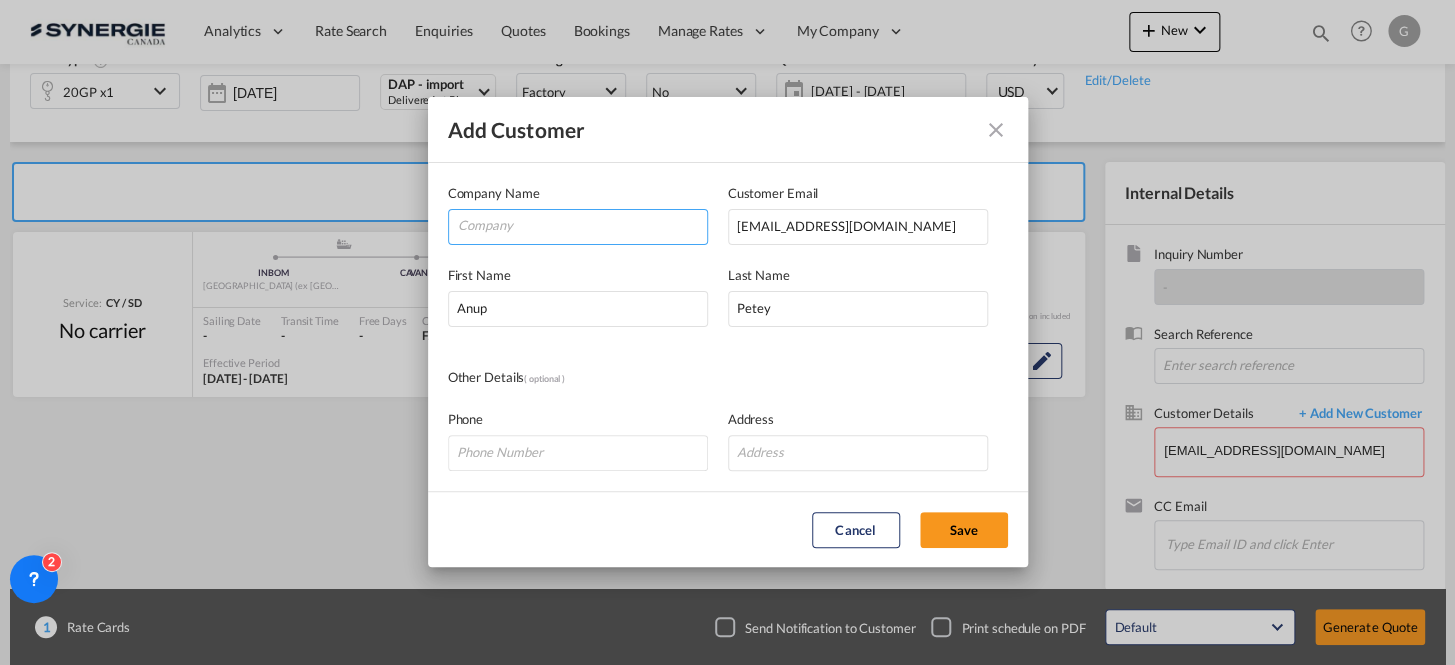 click at bounding box center (582, 225) 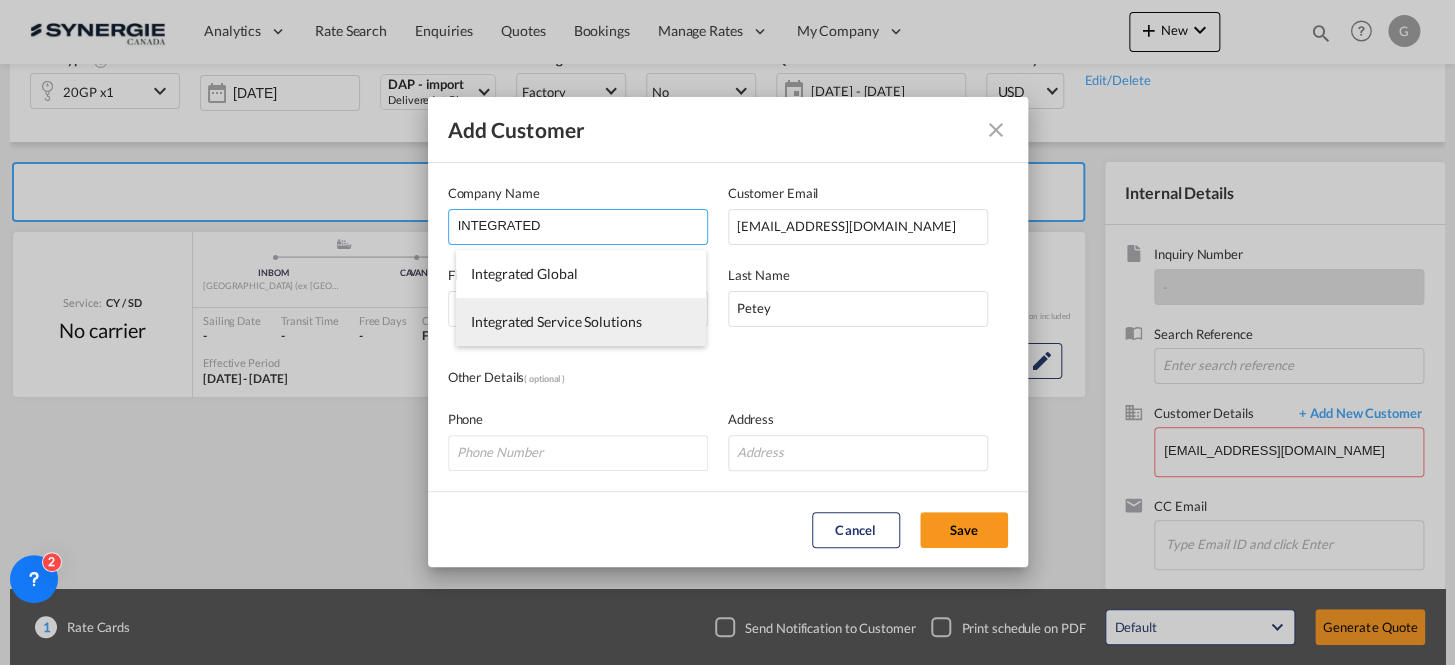click on "Integrated Service Solutions" at bounding box center (556, 321) 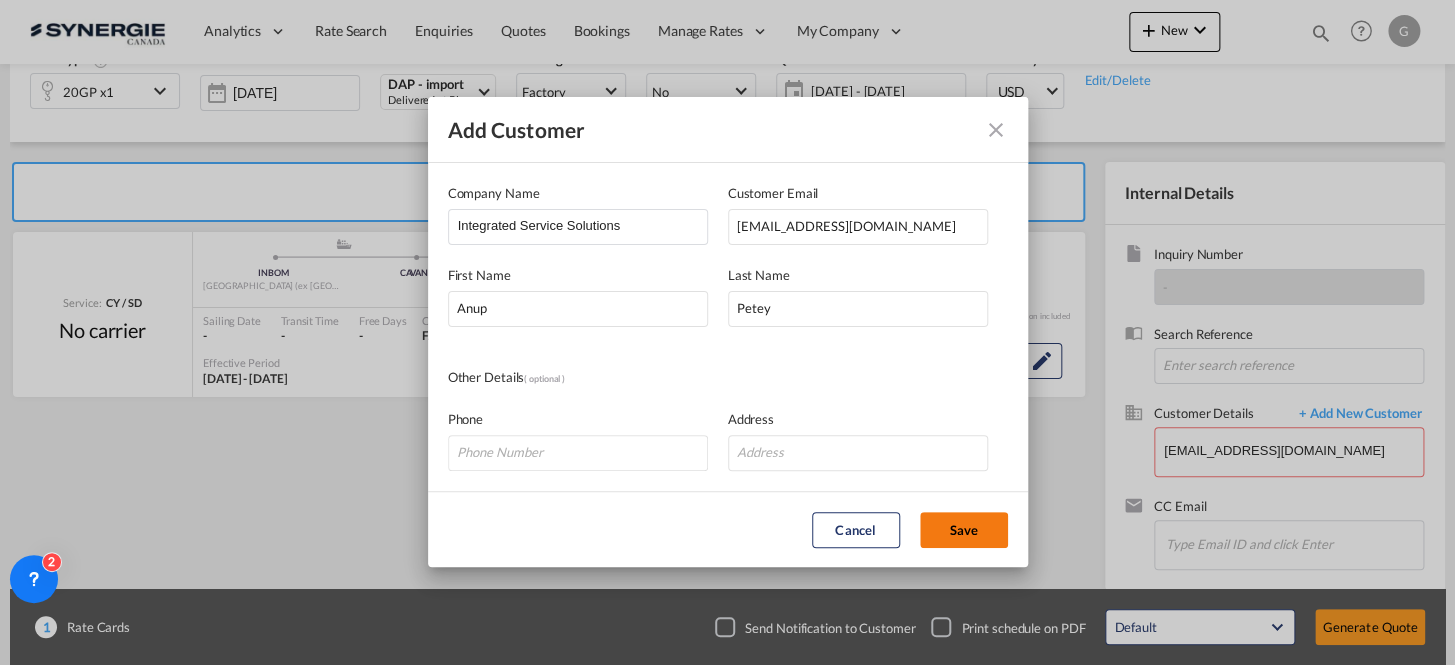 drag, startPoint x: 960, startPoint y: 501, endPoint x: 964, endPoint y: 518, distance: 17.464249 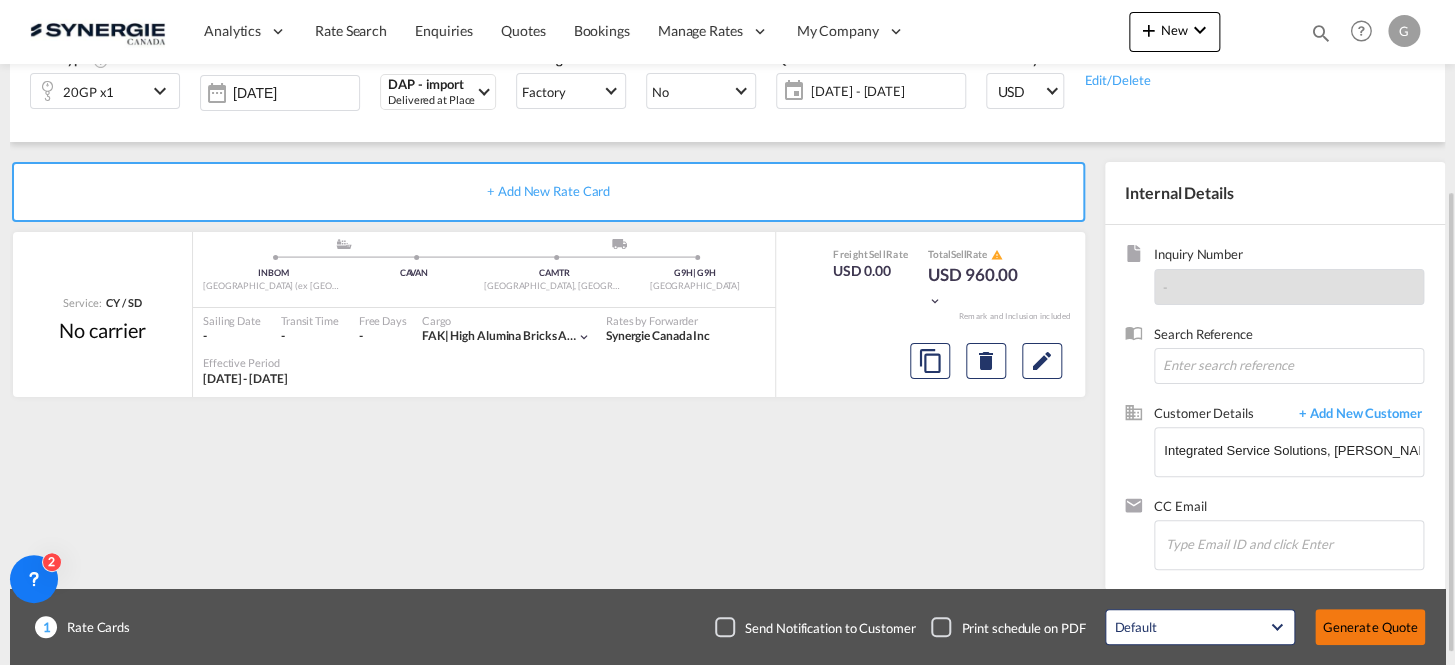 click on "Generate Quote" at bounding box center [1370, 627] 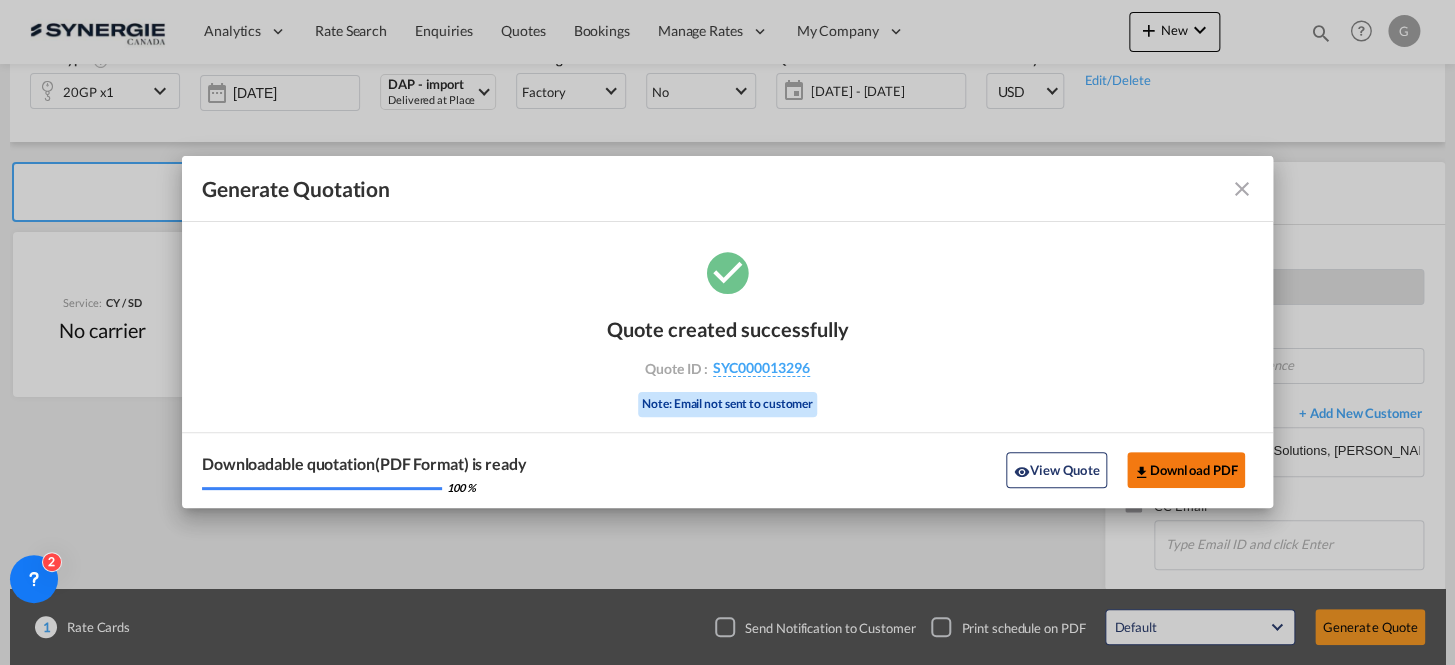click on "Download PDF" at bounding box center [1186, 470] 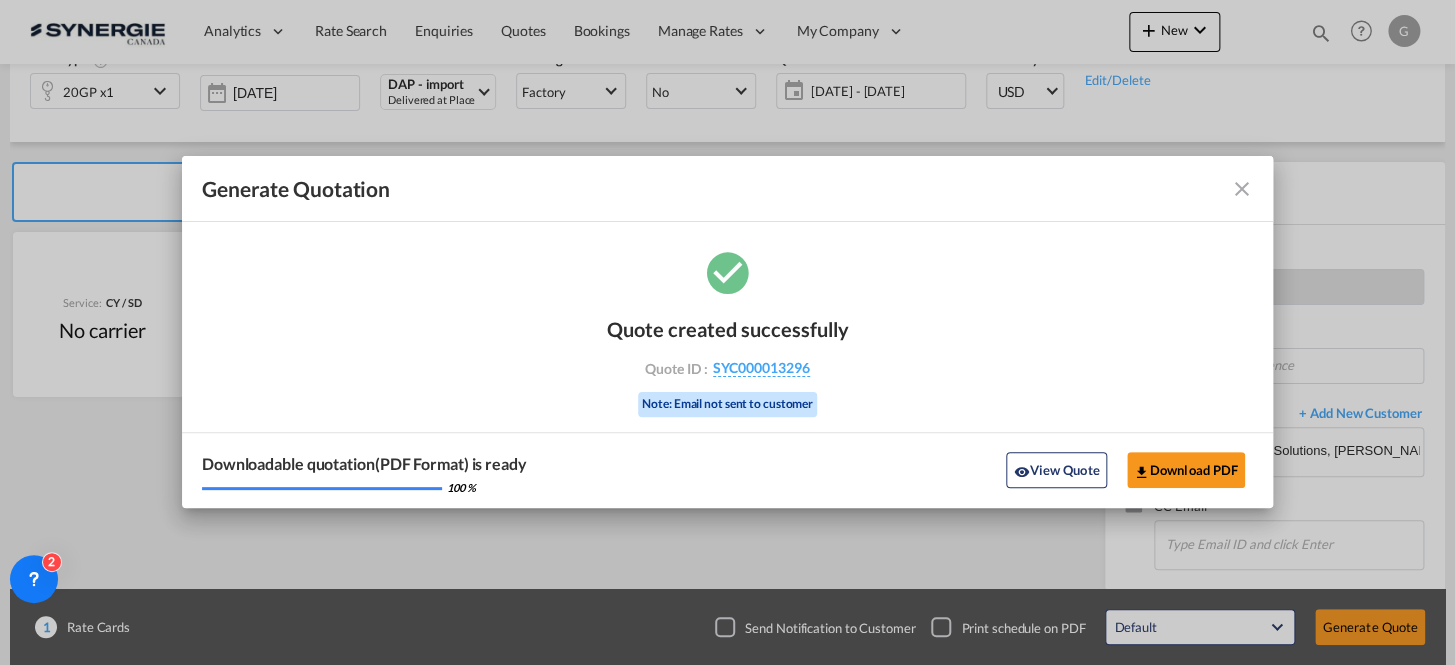 click at bounding box center [1241, 189] 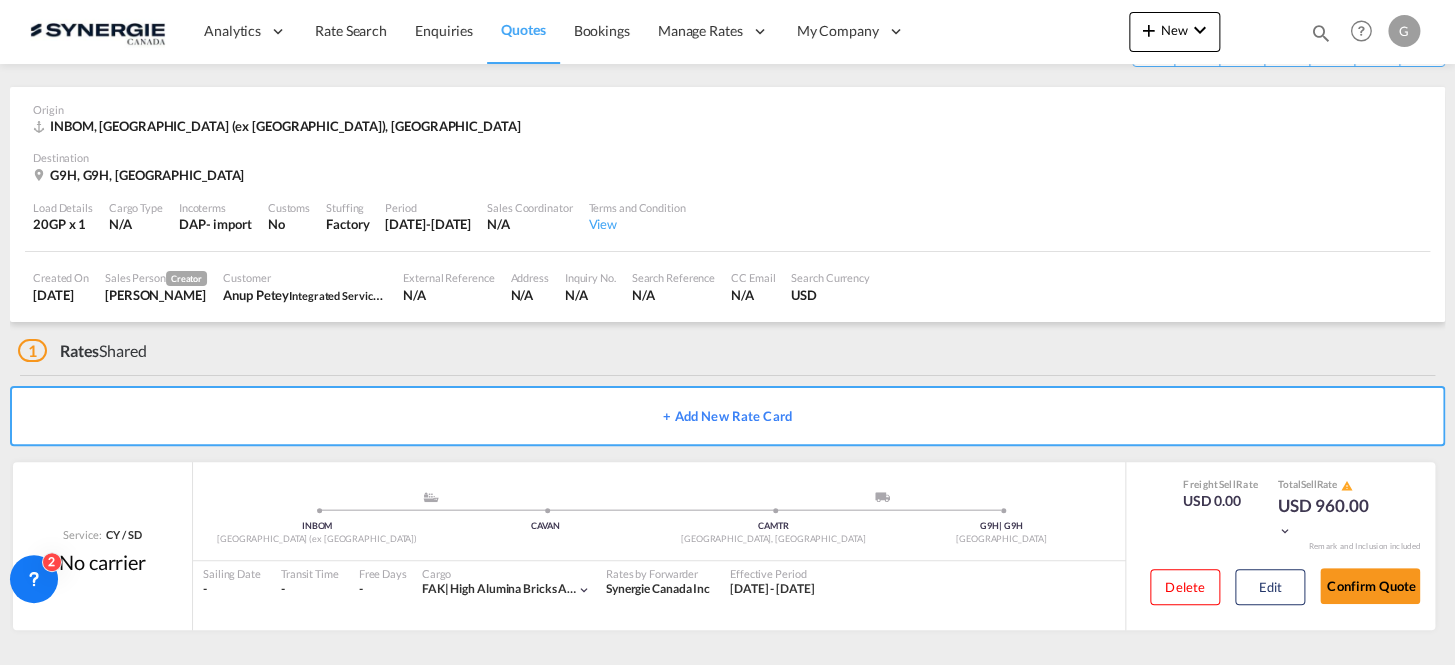 scroll, scrollTop: 65, scrollLeft: 0, axis: vertical 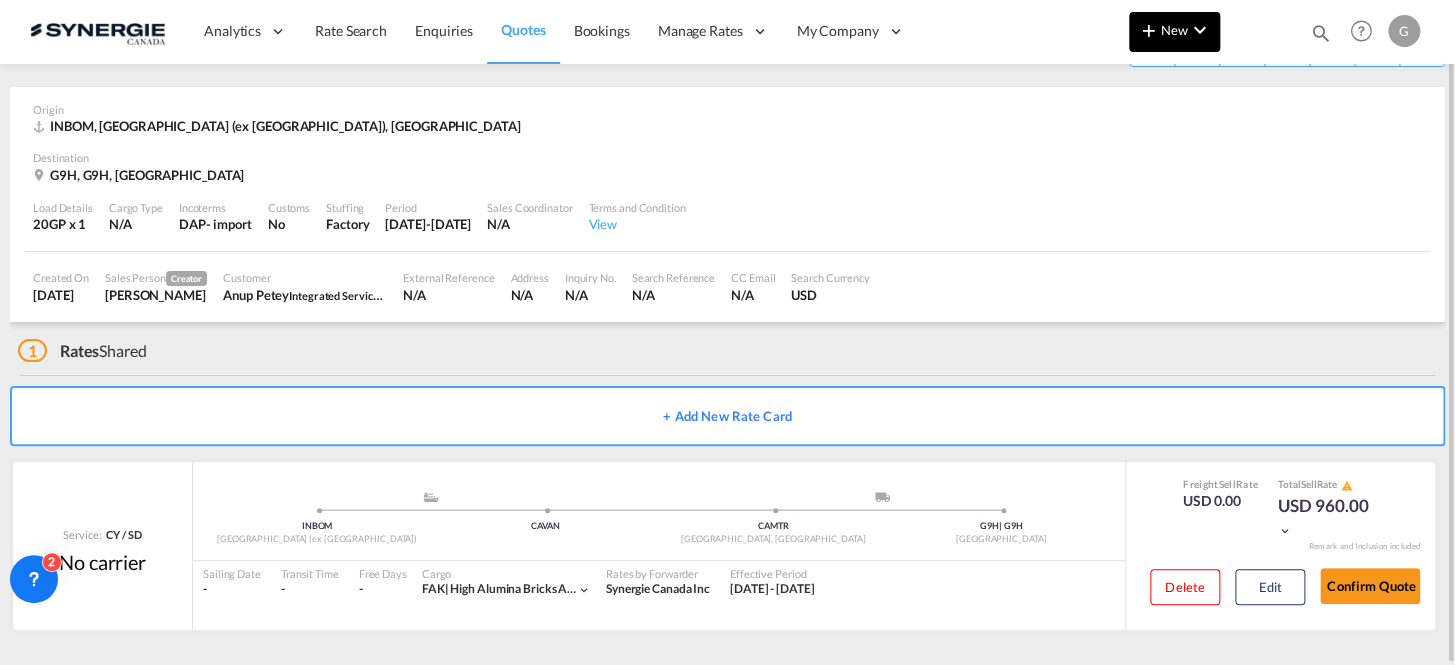 click at bounding box center [1200, 30] 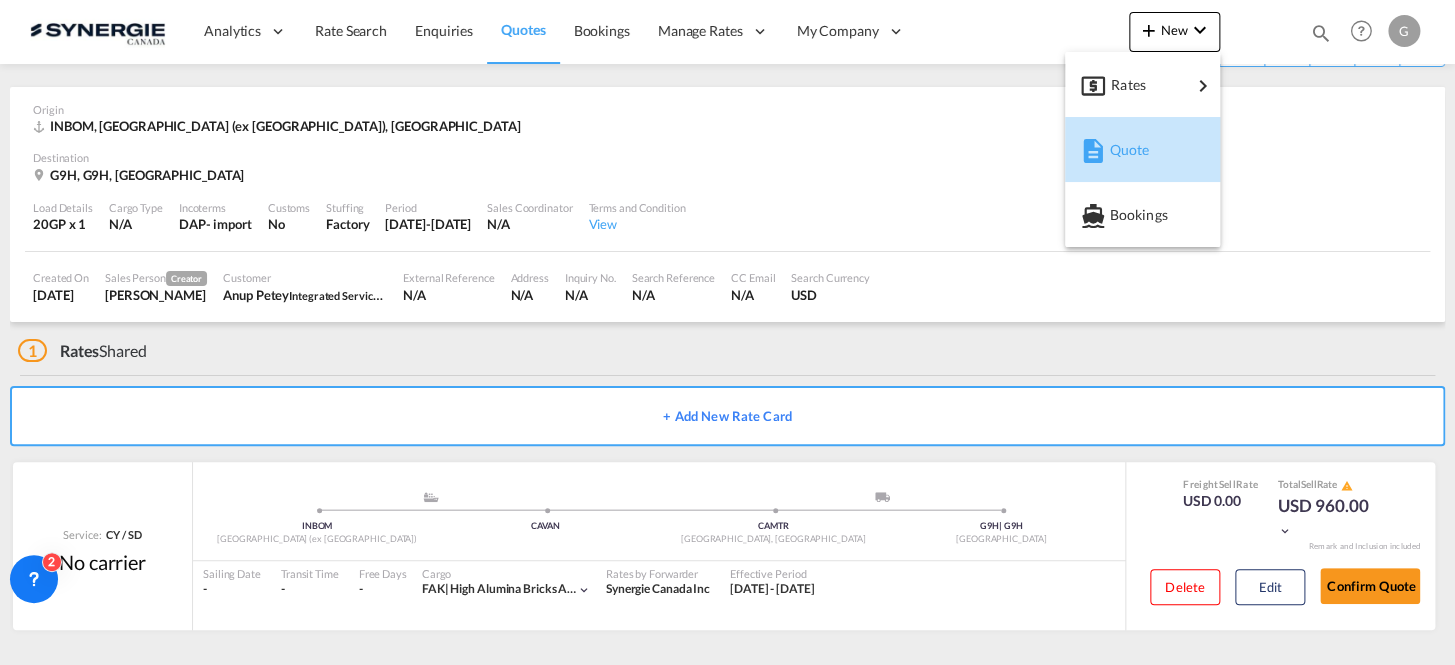 click on "Quote" at bounding box center [1120, 150] 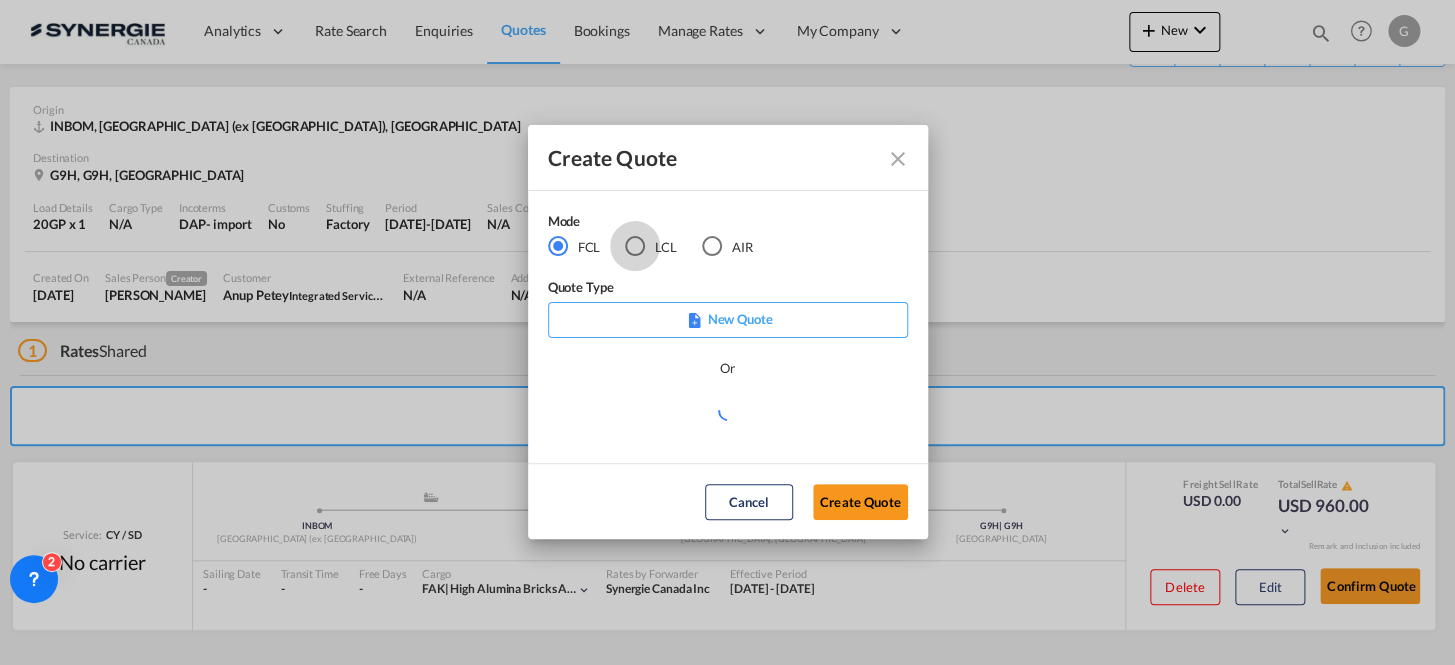 click at bounding box center [635, 246] 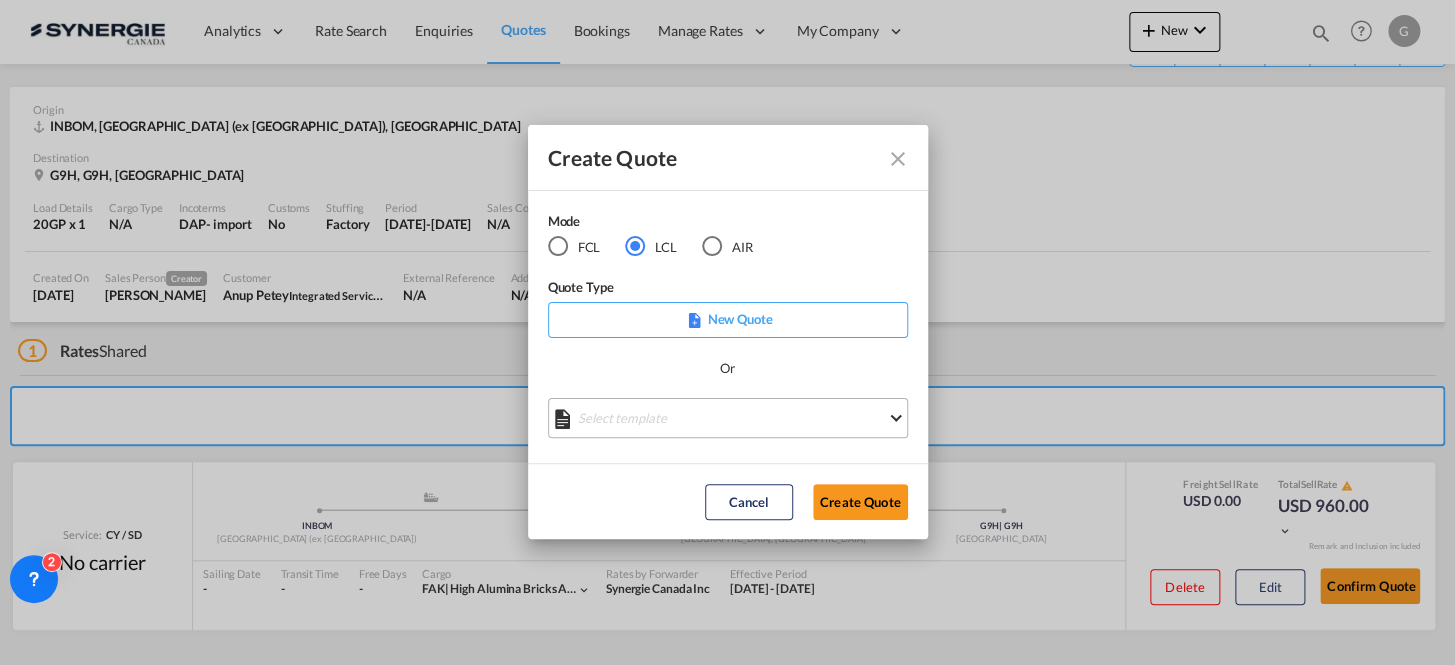 click on "Select template
New DAP Import LCL
[PERSON_NAME]  |
[DATE]
[GEOGRAPHIC_DATA] LCL EXPORT
[PERSON_NAME]  |
[DATE]
UBV DAP based on Consol
[PERSON_NAME]  |
[DATE]
[PERSON_NAME]/NAGAS - LCL [GEOGRAPHIC_DATA]
[PERSON_NAME]  |
[DATE]
Import italy LCL with DB Group
[PERSON_NAME]  |
[DATE]
*NEW* UBV [GEOGRAPHIC_DATA] consol LCL
[PERSON_NAME]  |
[DATE]
*NEW* Asia Import LCL
[PERSON_NAME]  |
[DATE]
Freehand Import DAP LCL
[PERSON_NAME]  |
[DATE]
LCL Export
[PERSON_NAME]  |
[DATE]
LCL Import - General to [GEOGRAPHIC_DATA]
[PERSON_NAME]  |
[DATE] Done" at bounding box center [728, 418] 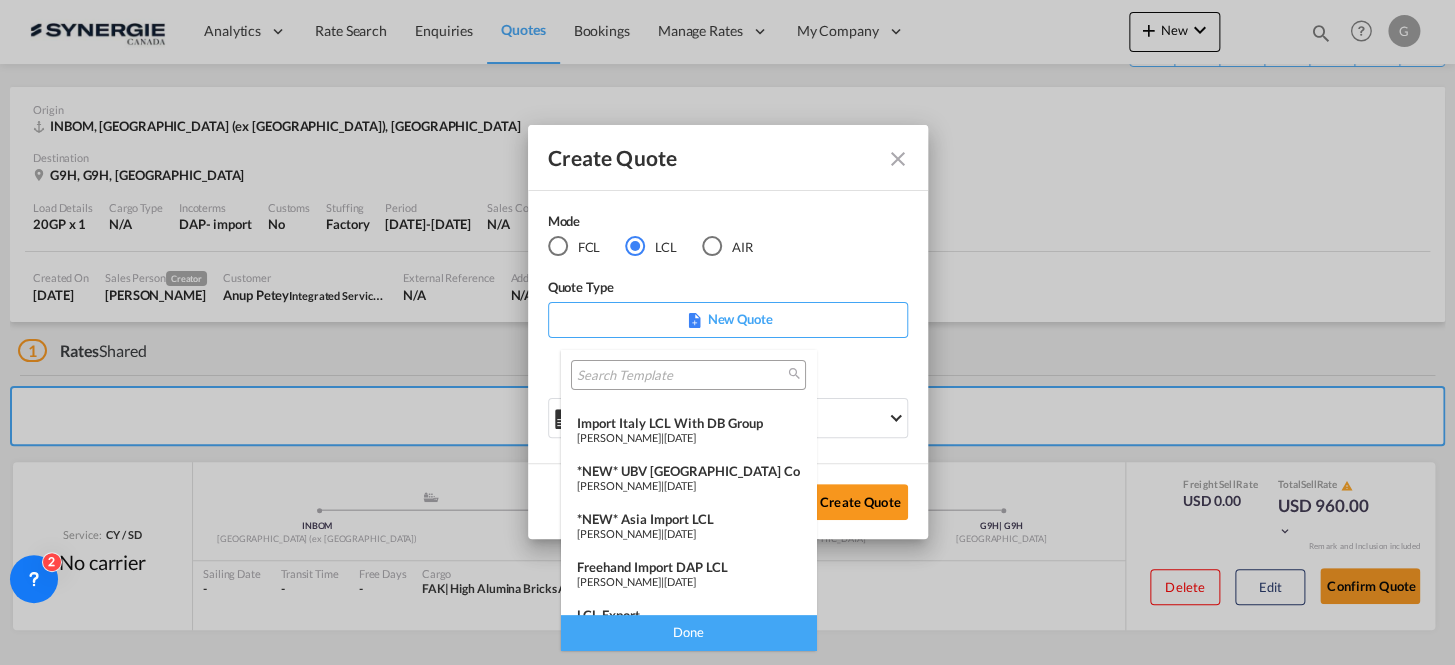 scroll, scrollTop: 181, scrollLeft: 0, axis: vertical 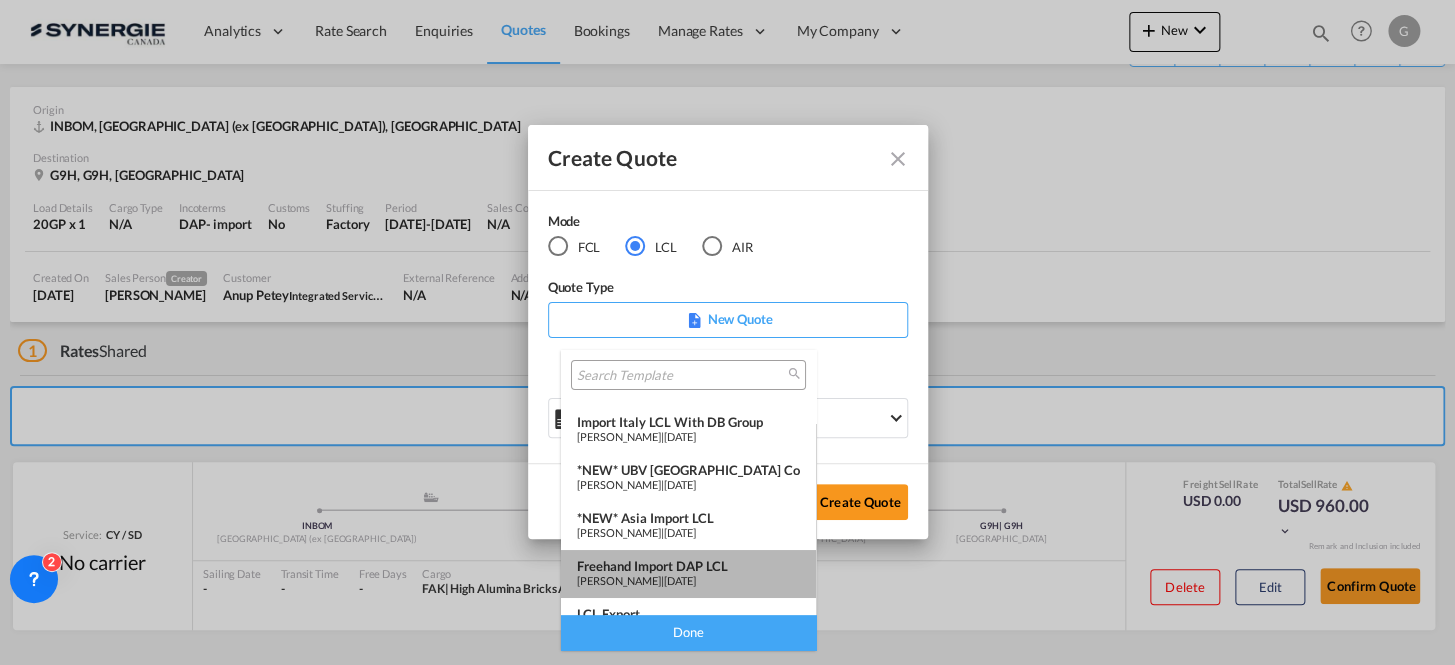click on "[DATE]" at bounding box center (680, 580) 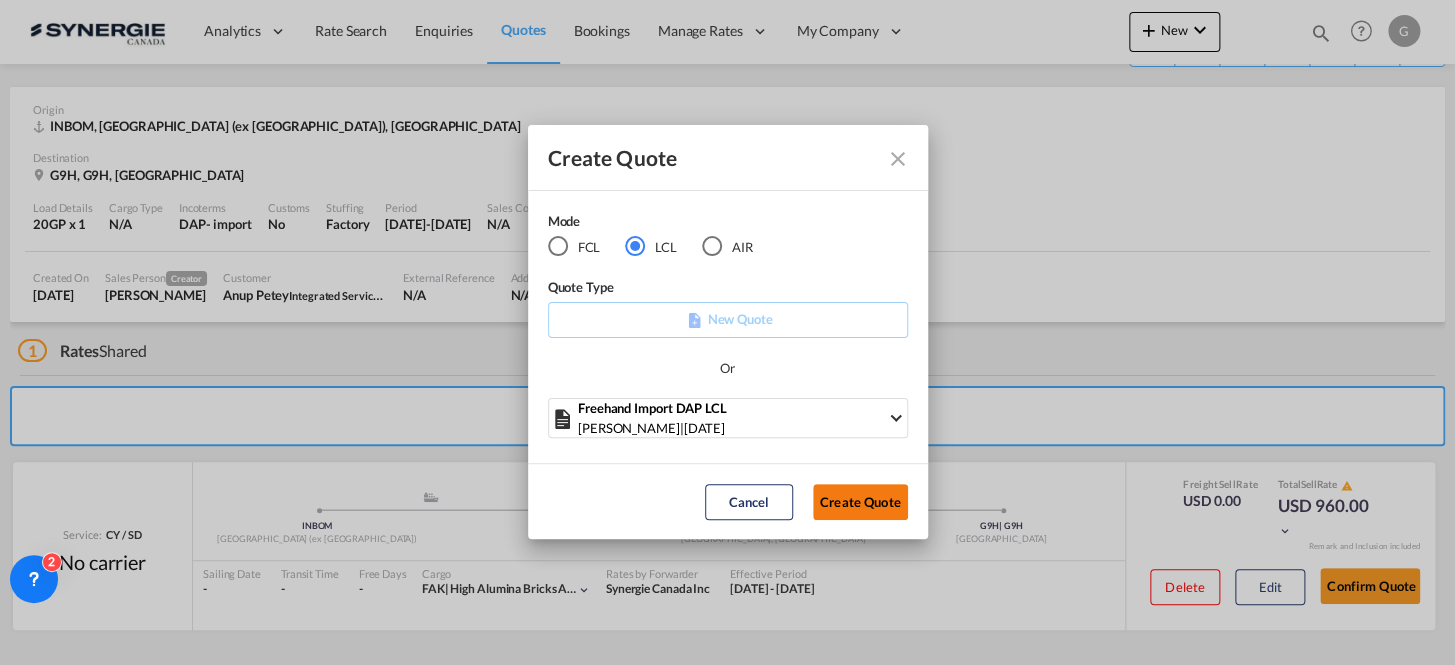 click on "Create Quote" 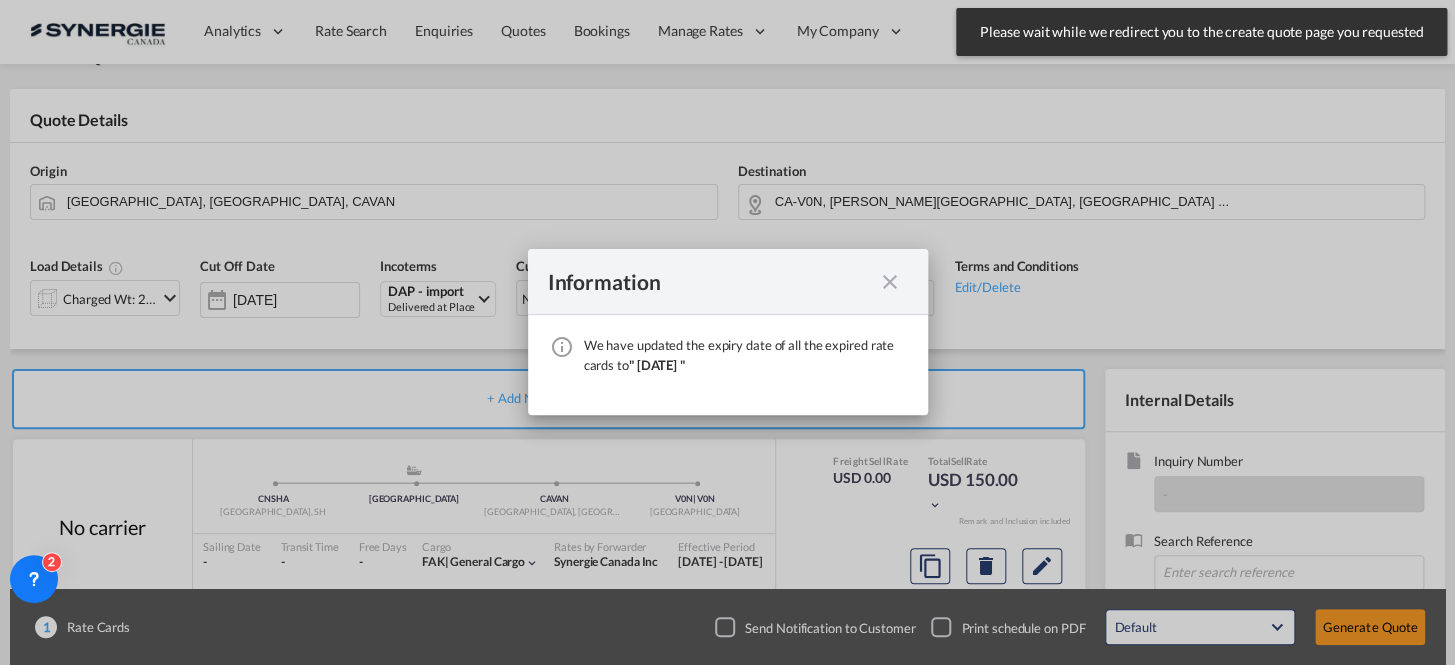 scroll, scrollTop: 288, scrollLeft: 0, axis: vertical 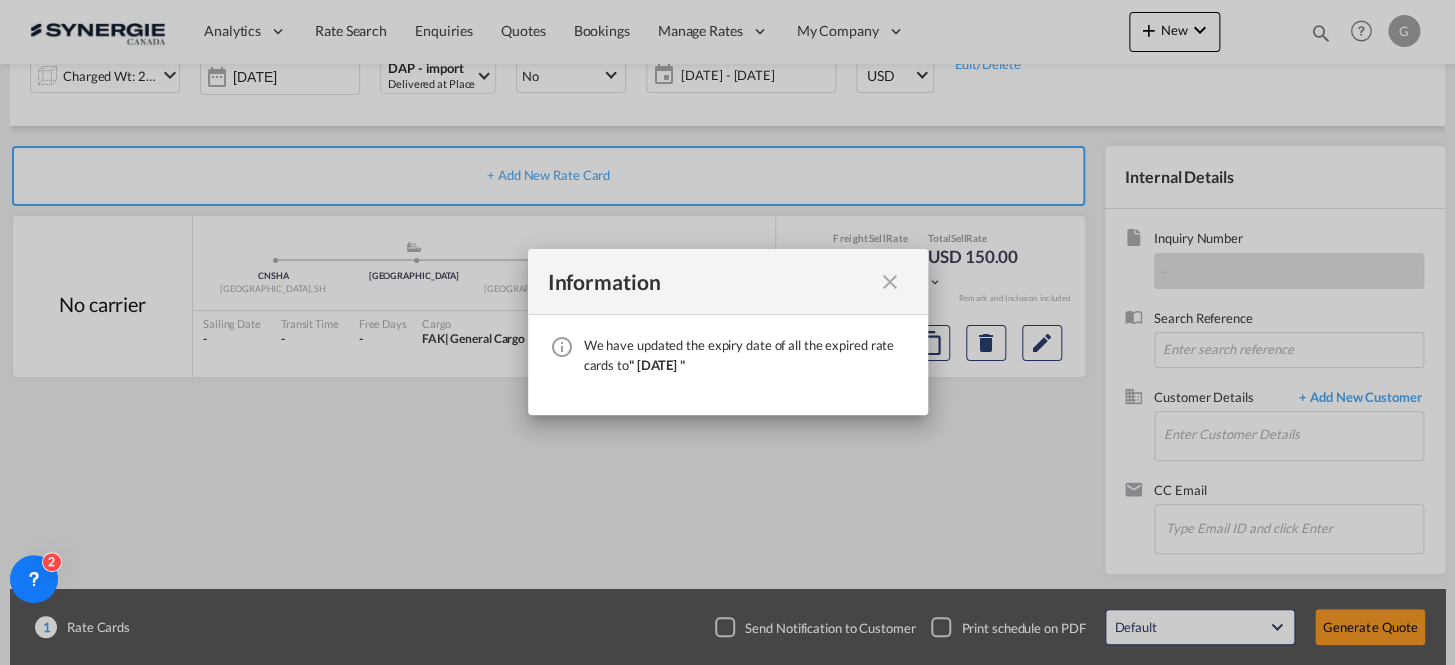 click at bounding box center (890, 281) 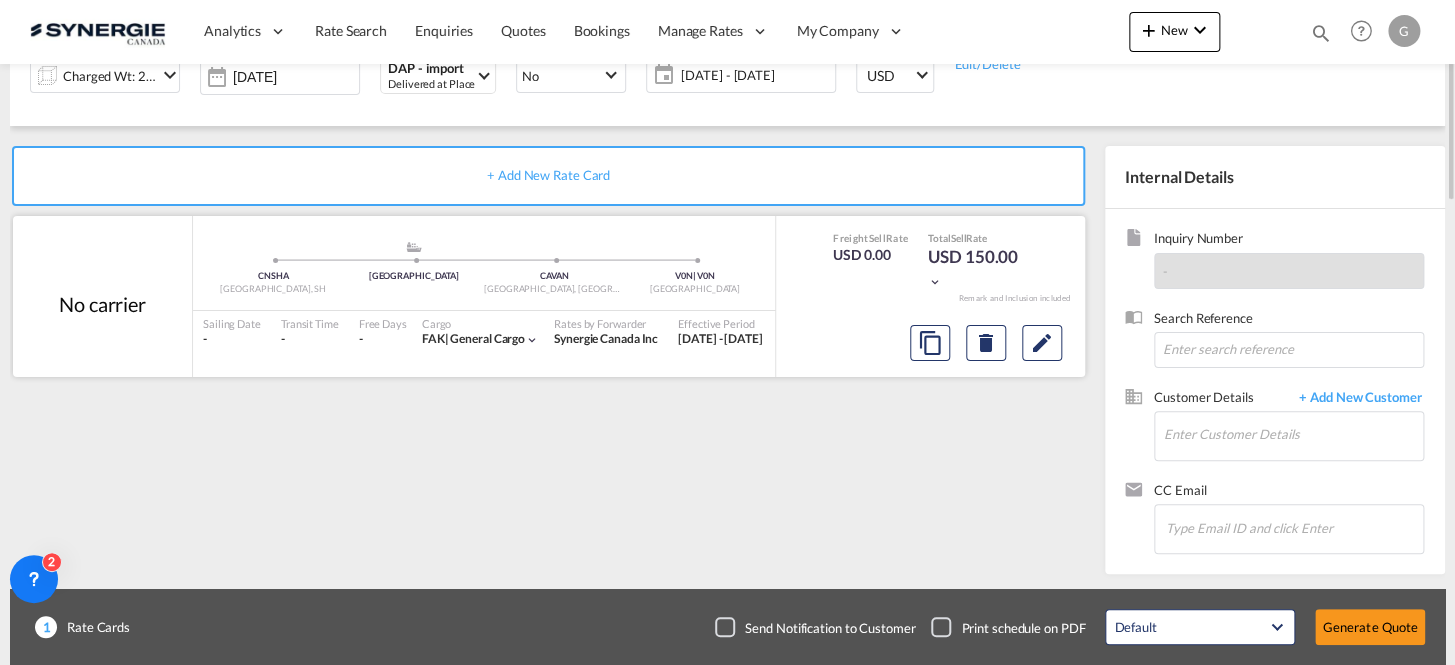 scroll, scrollTop: 0, scrollLeft: 0, axis: both 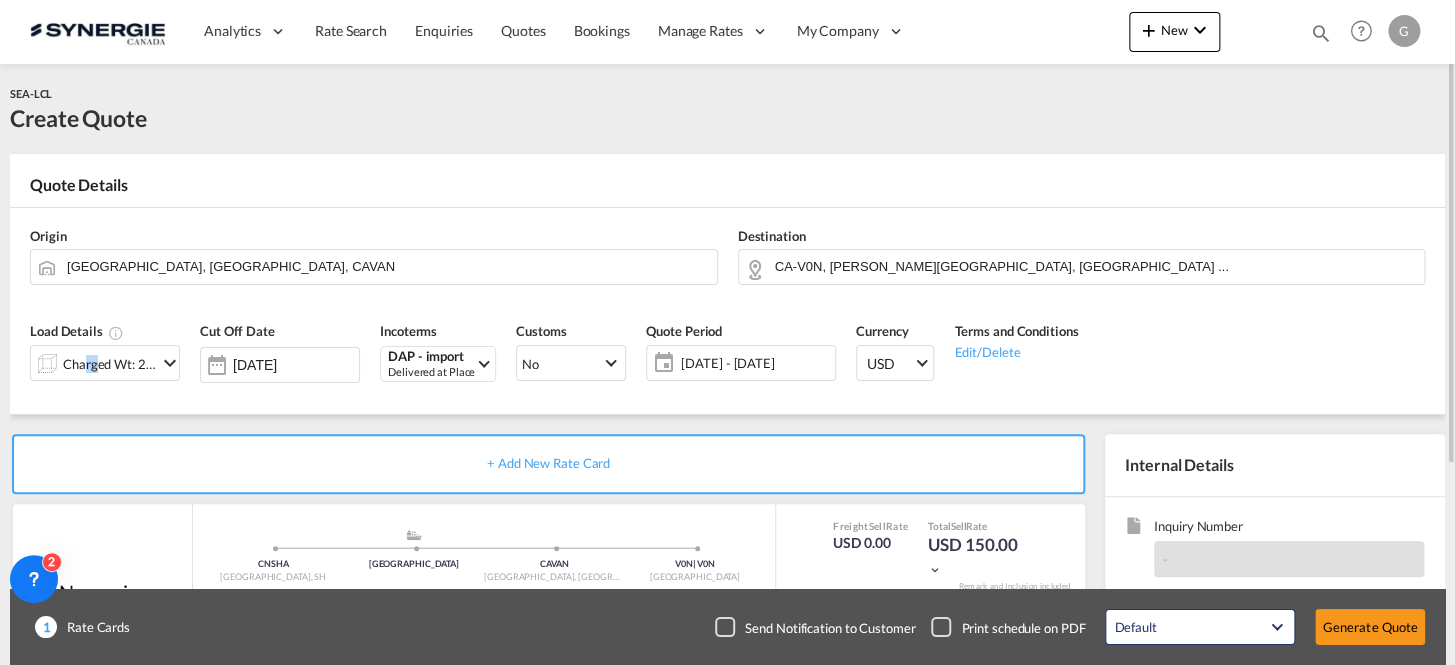click on "Charged Wt: 2.86 W/M" at bounding box center (105, 361) 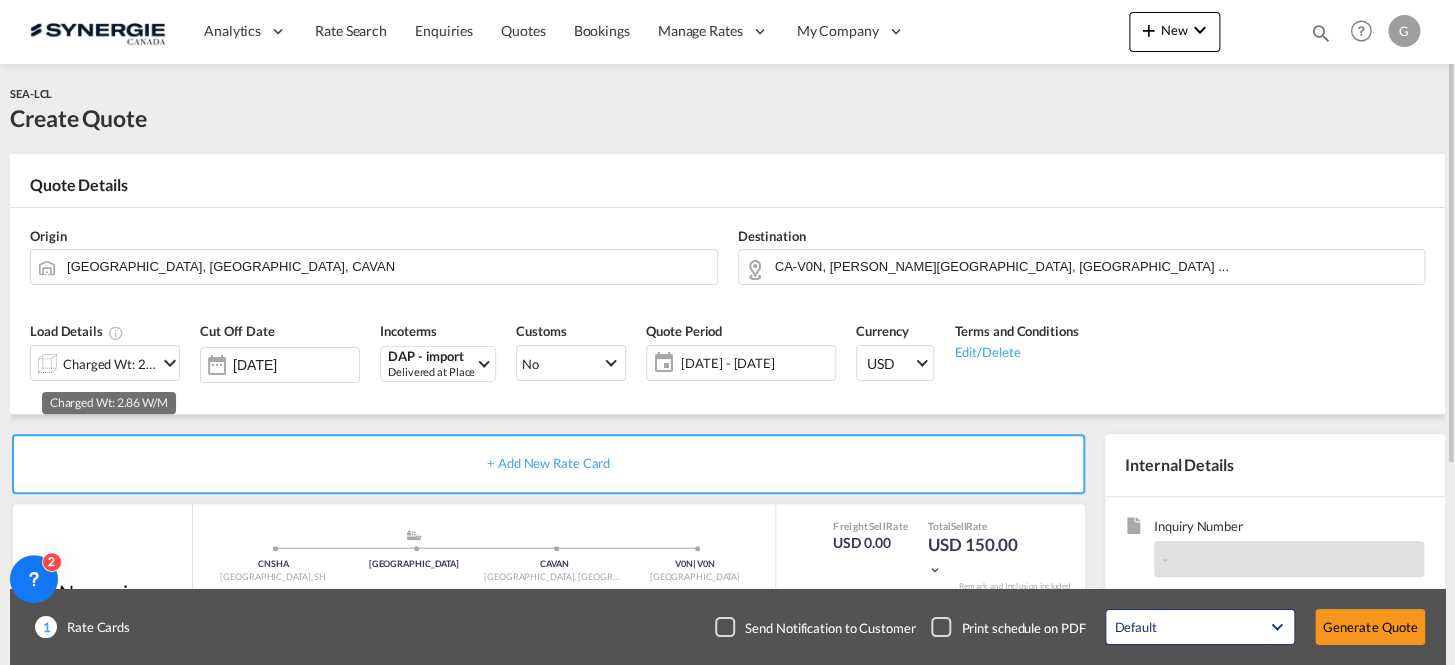 click on "Charged Wt: 2.86 W/M" at bounding box center [110, 364] 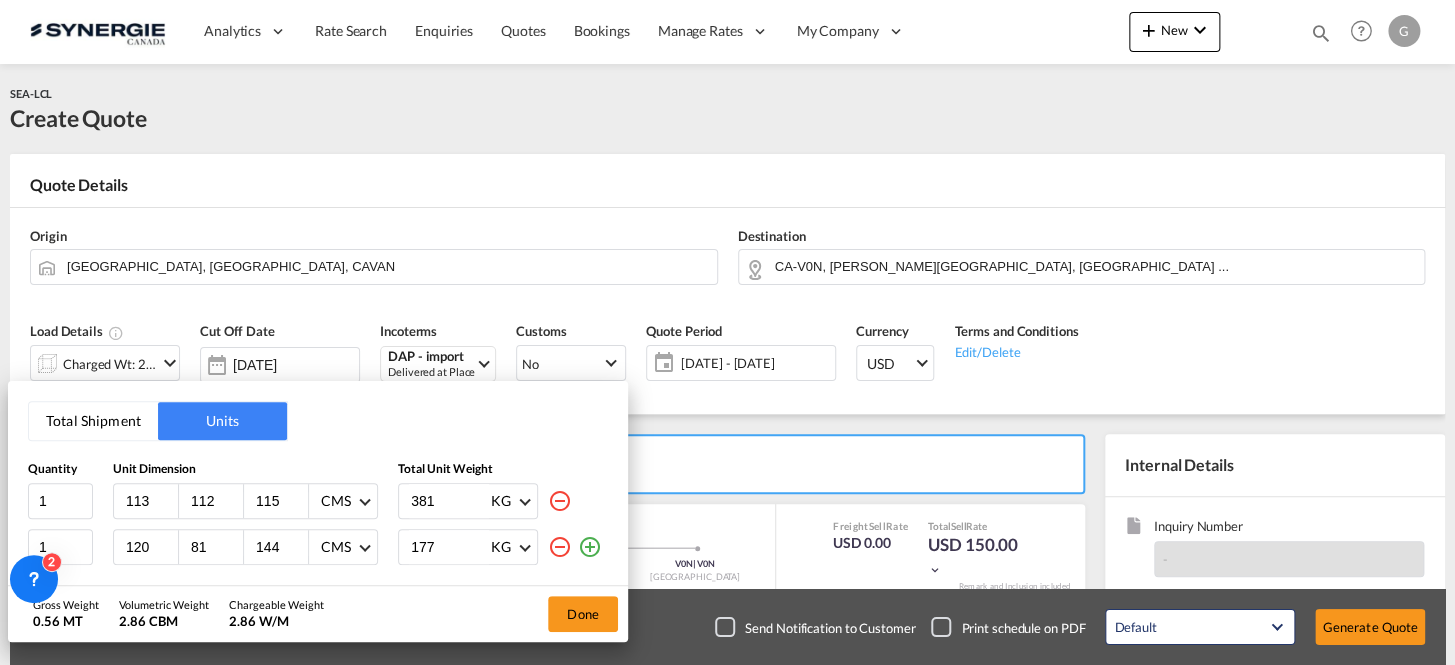 click at bounding box center [560, 547] 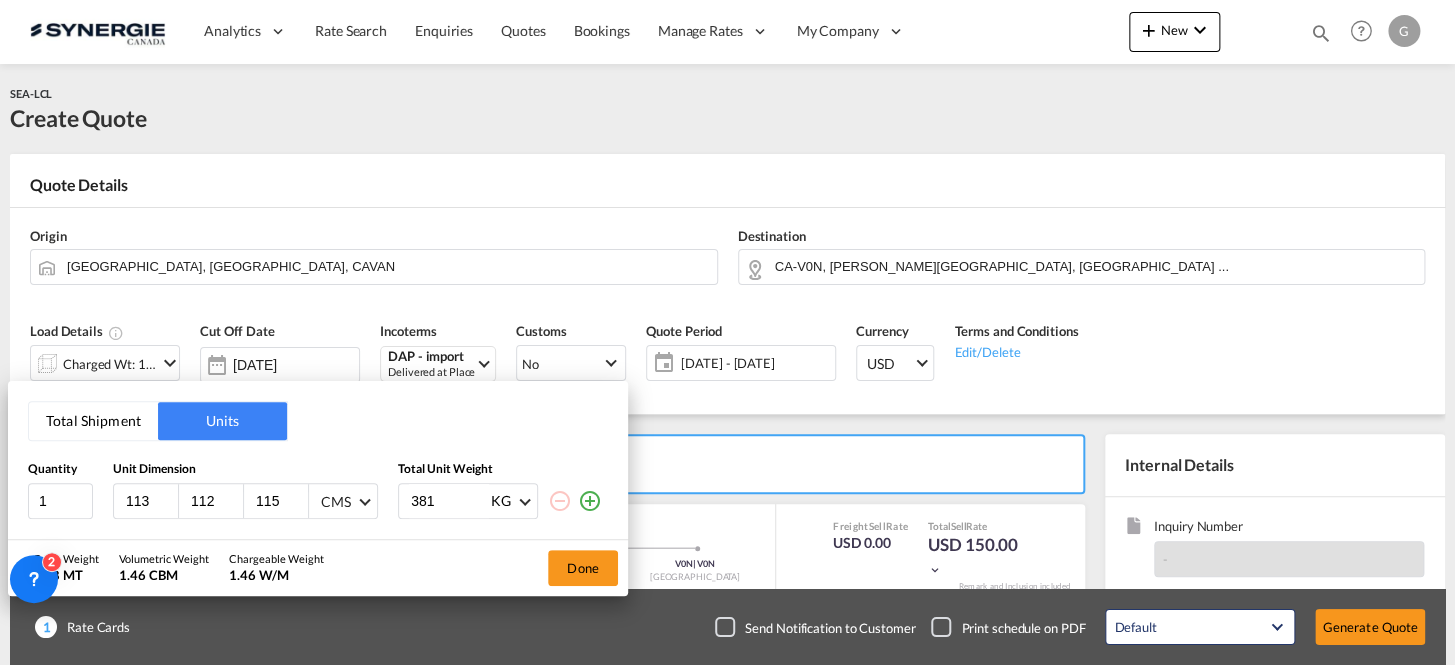 click at bounding box center [364, 499] 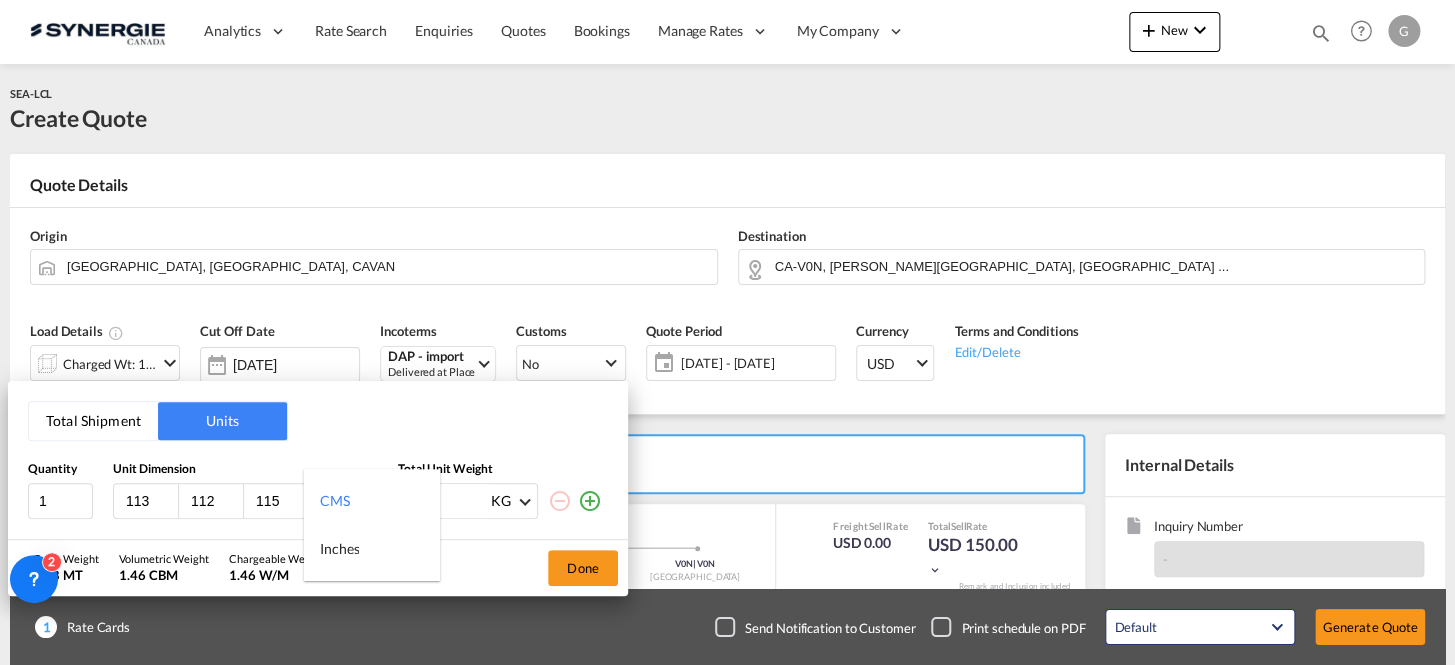 click at bounding box center (727, 332) 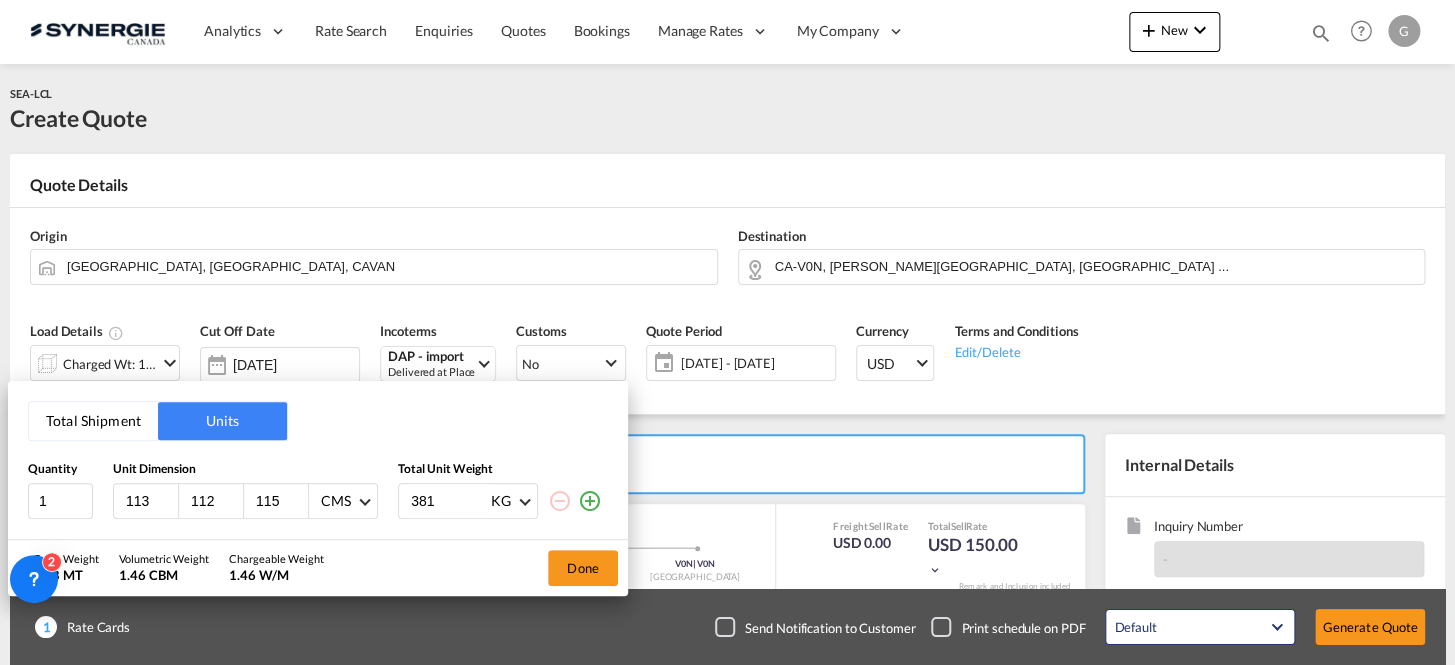 drag, startPoint x: 155, startPoint y: 495, endPoint x: 0, endPoint y: 513, distance: 156.04166 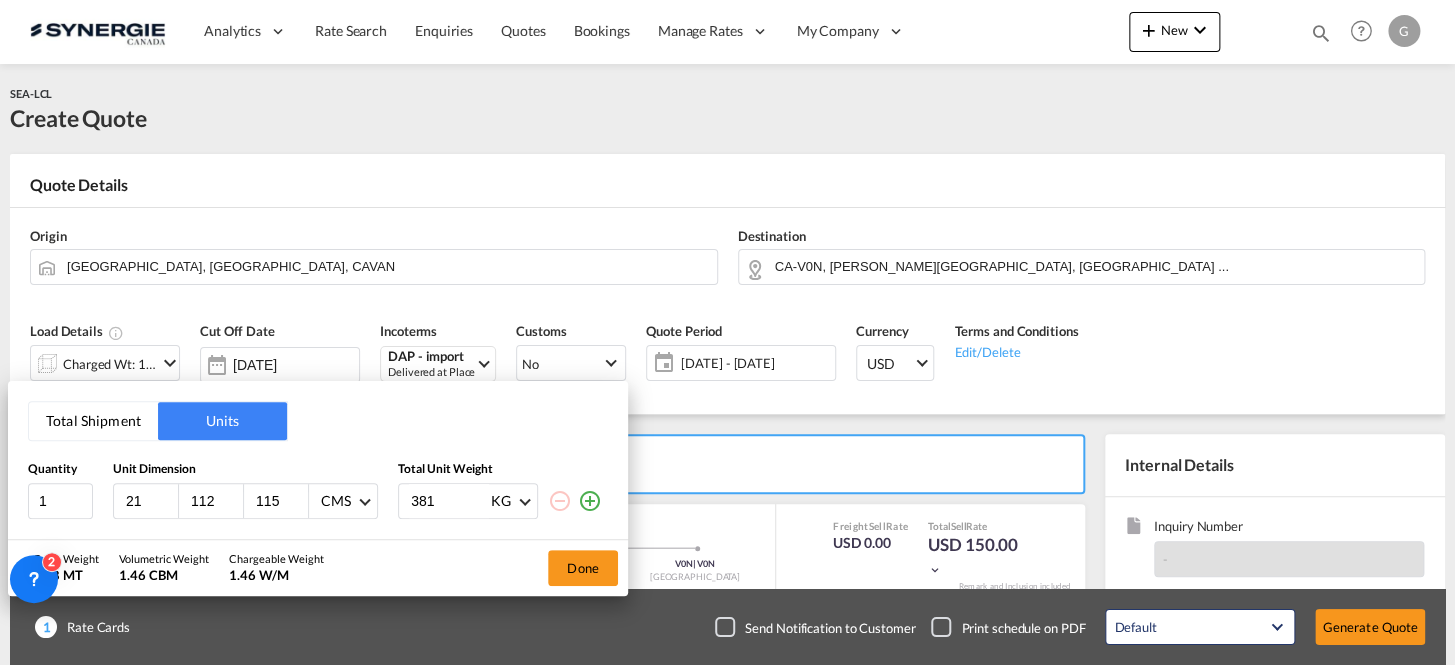 type on "21" 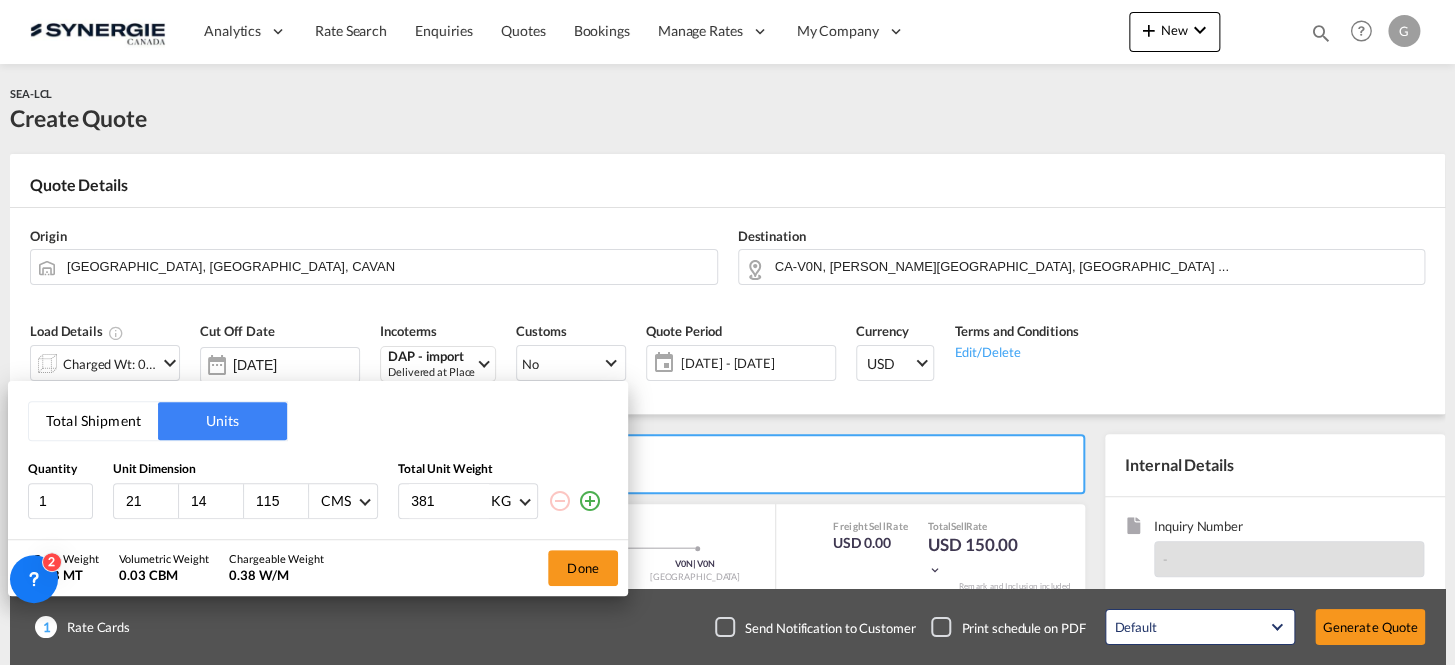 type on "14" 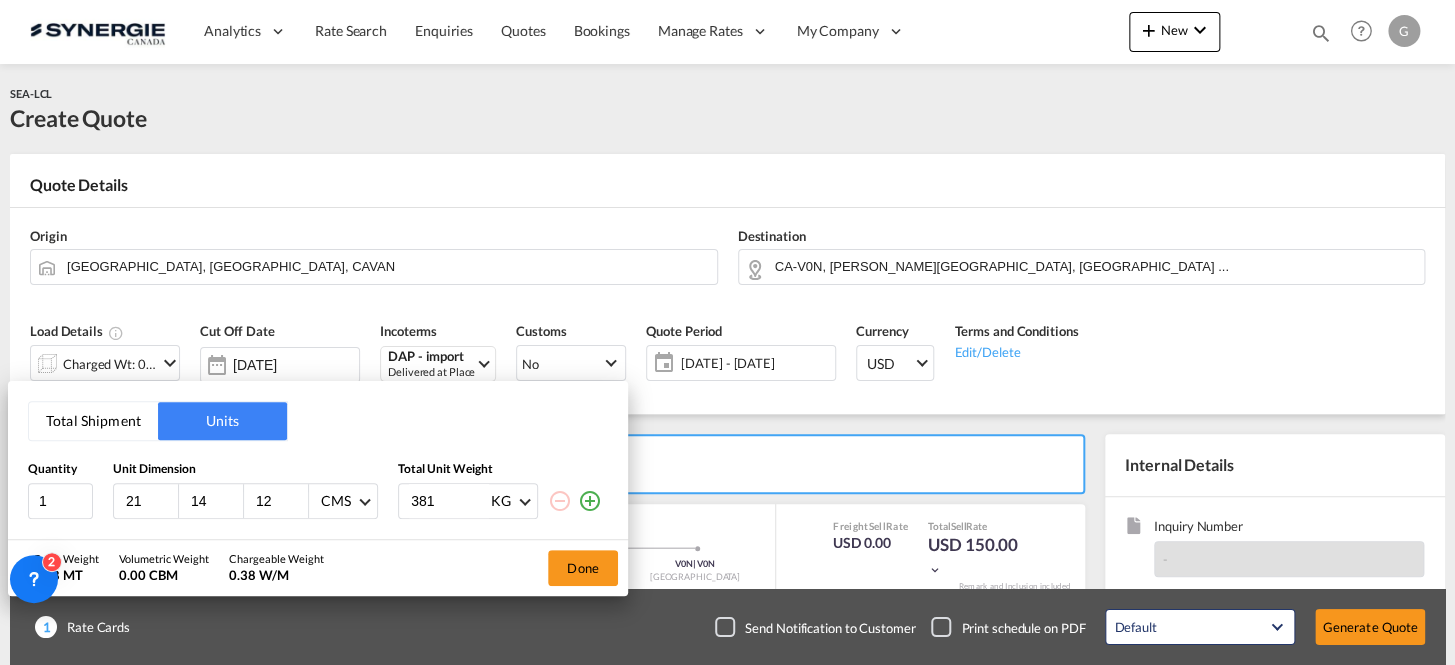 type on "12" 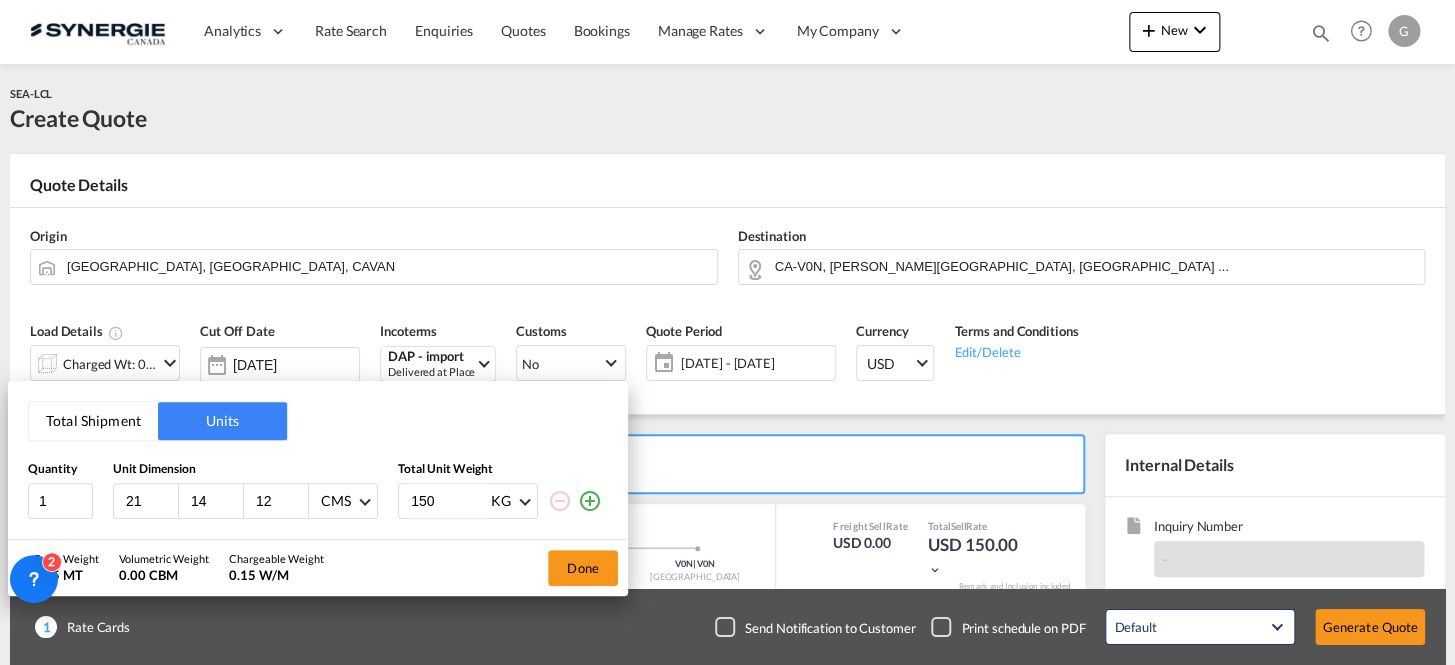 type on "150" 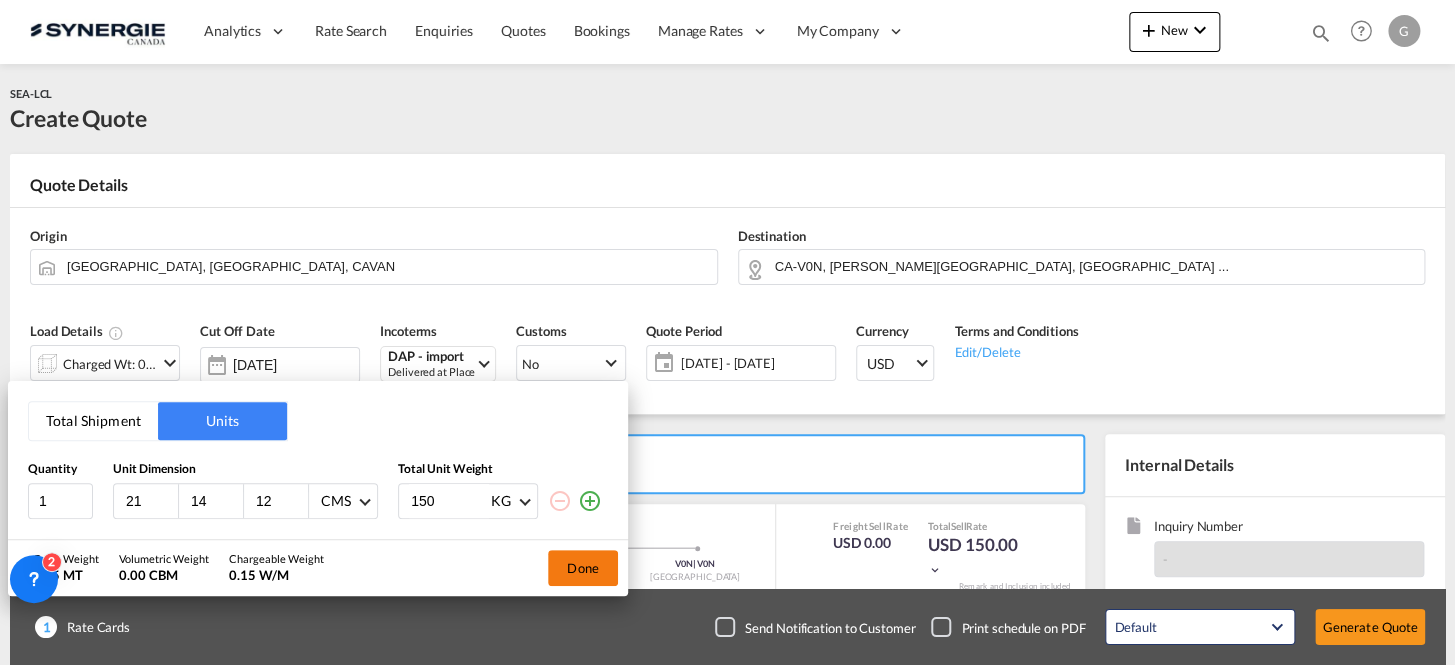 click on "Done" at bounding box center (583, 568) 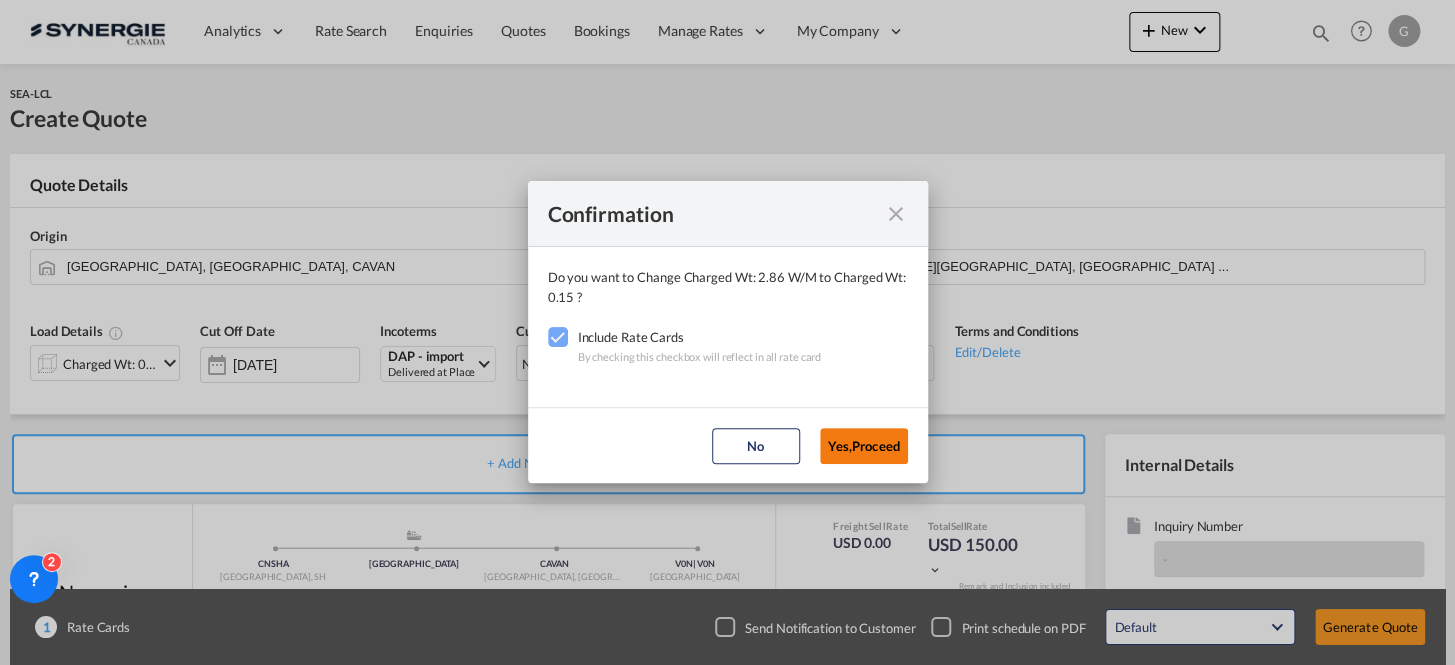click on "Yes,Proceed" at bounding box center (864, 446) 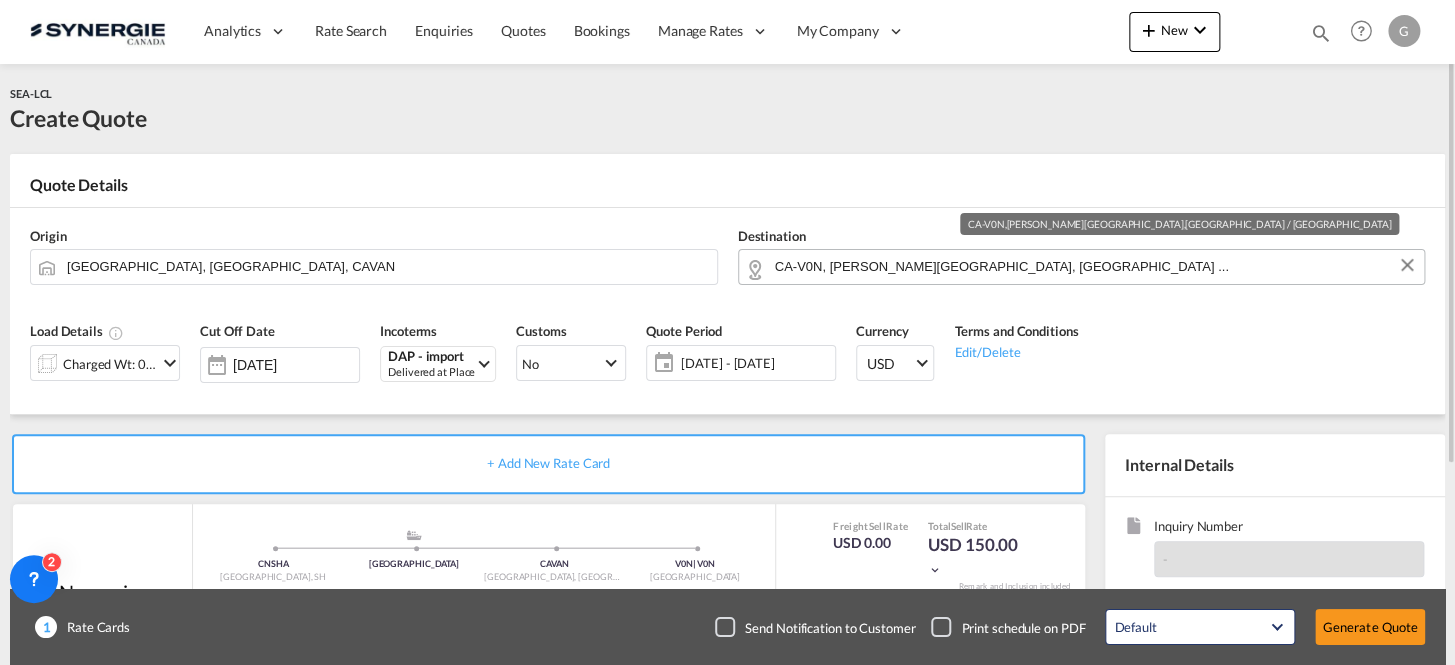 click on "CA-V0N, [PERSON_NAME][GEOGRAPHIC_DATA], [GEOGRAPHIC_DATA] ..." at bounding box center (1095, 266) 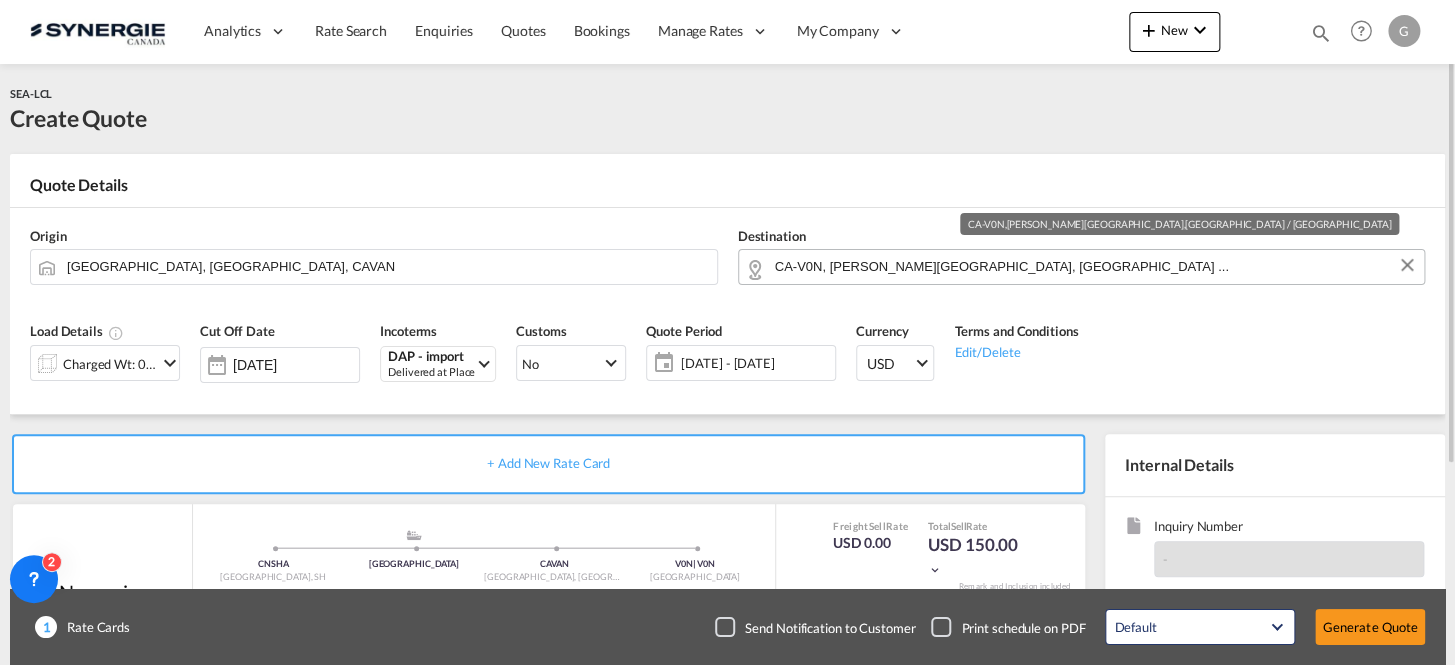 paste on "G1C" 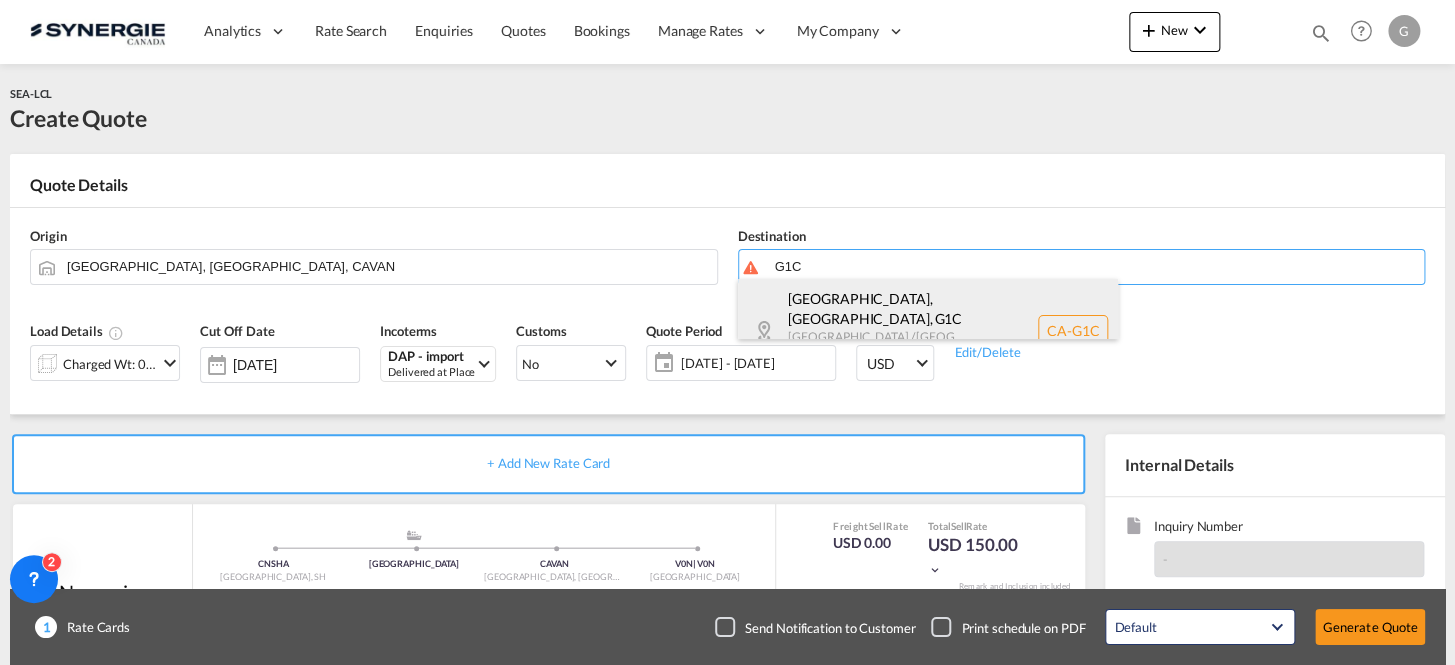 click on "[GEOGRAPHIC_DATA], [GEOGRAPHIC_DATA] ,
G1C
[GEOGRAPHIC_DATA] / [GEOGRAPHIC_DATA]
[GEOGRAPHIC_DATA] [GEOGRAPHIC_DATA]-G1C" at bounding box center (928, 330) 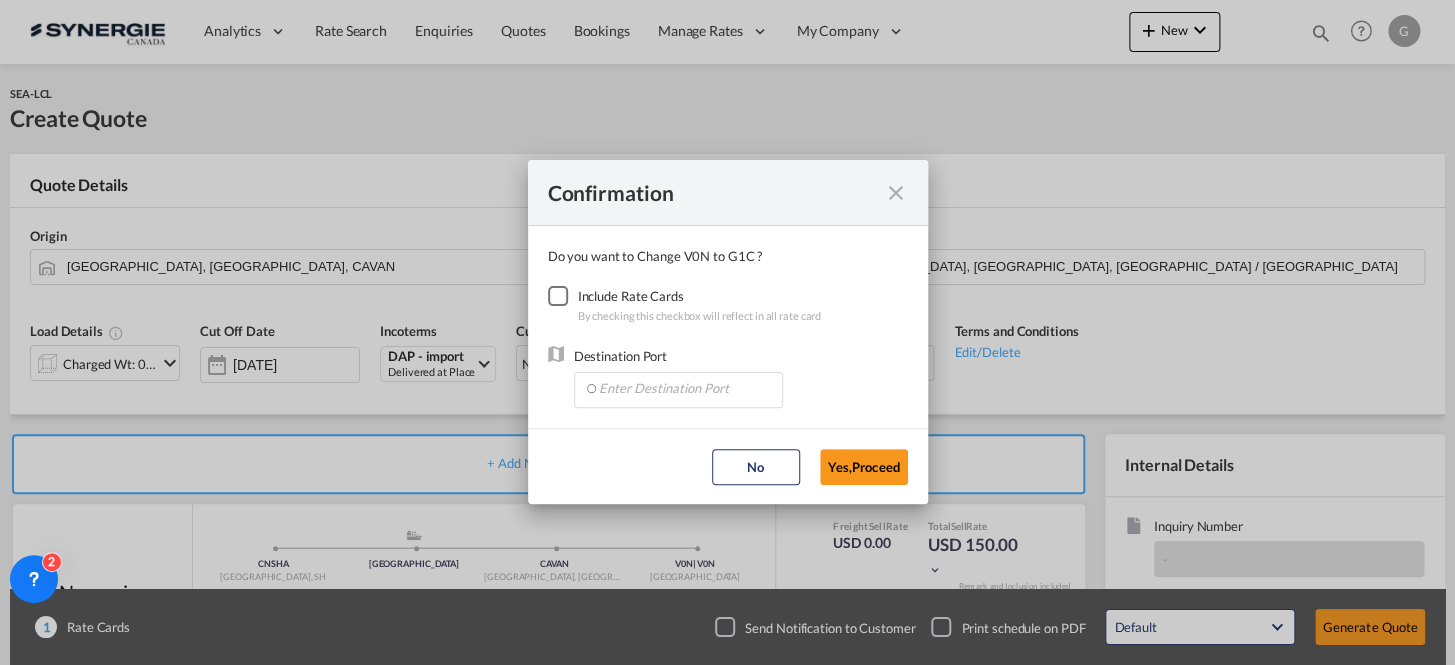 click at bounding box center [558, 296] 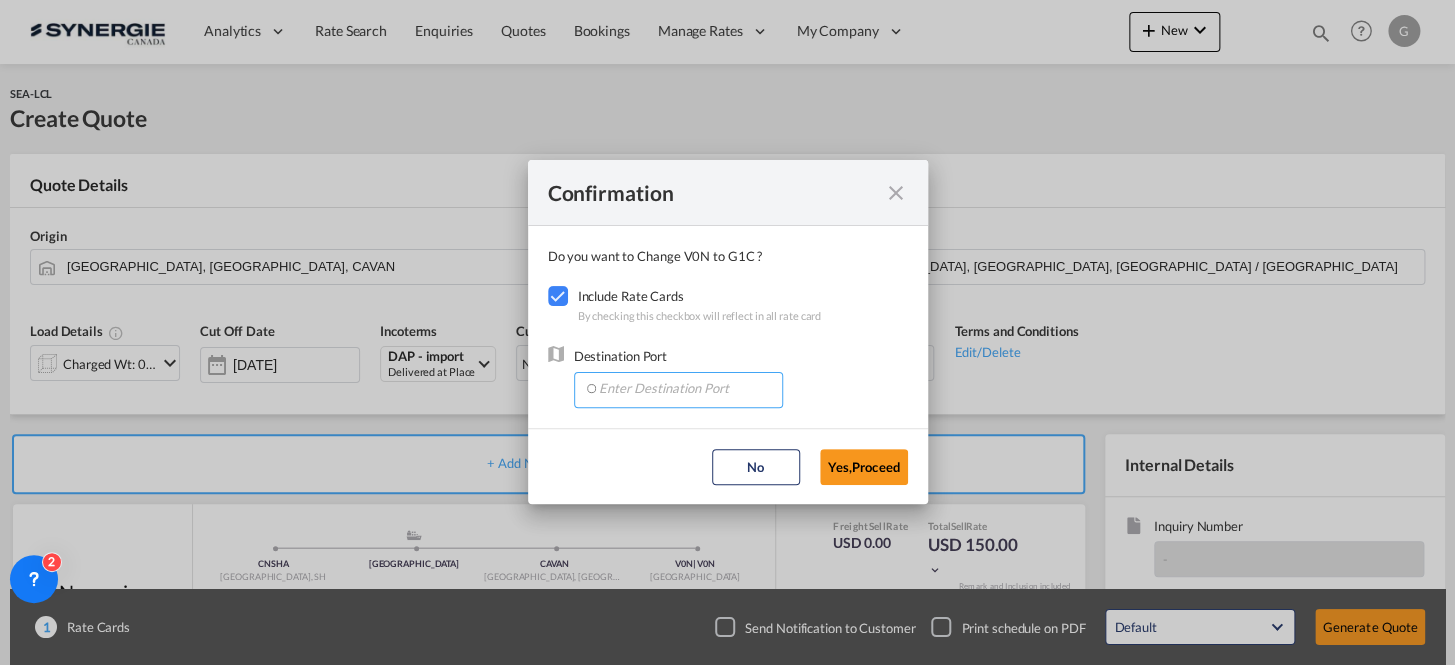click at bounding box center [683, 388] 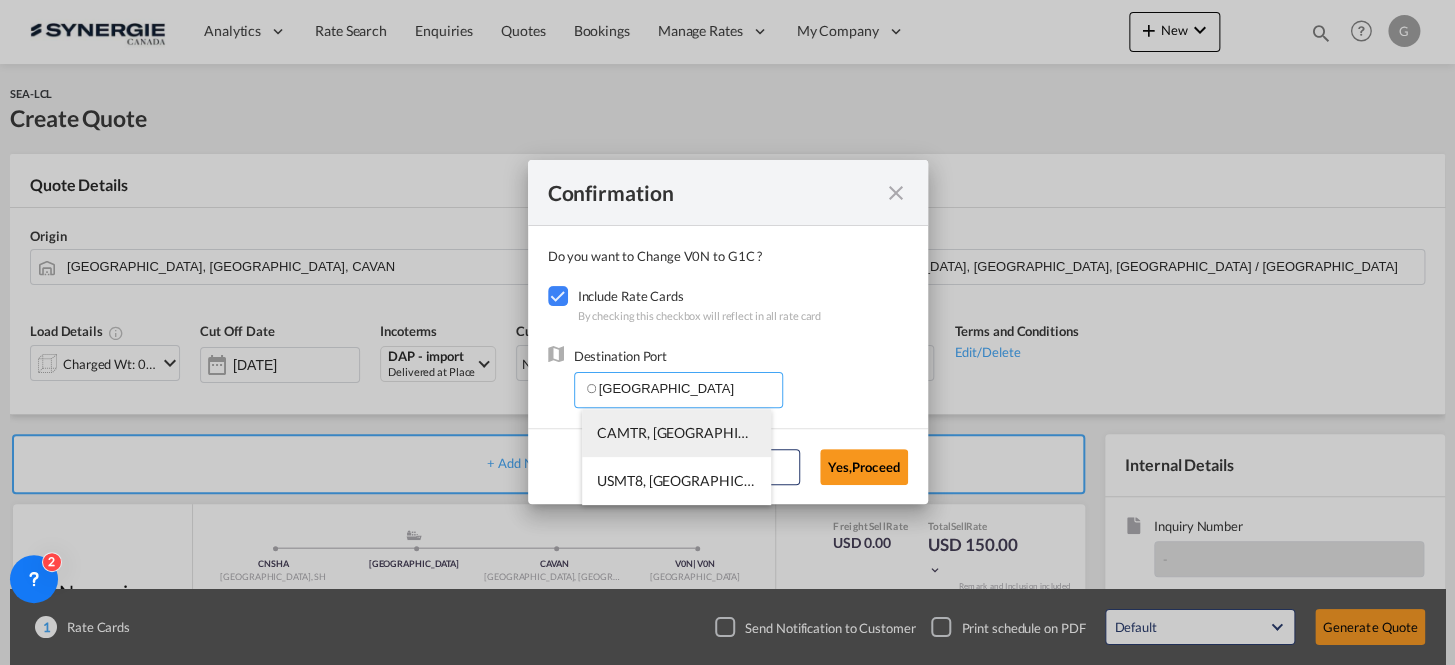 click on "CAMTR, [GEOGRAPHIC_DATA], [GEOGRAPHIC_DATA], [GEOGRAPHIC_DATA], [GEOGRAPHIC_DATA], [GEOGRAPHIC_DATA]" at bounding box center [989, 432] 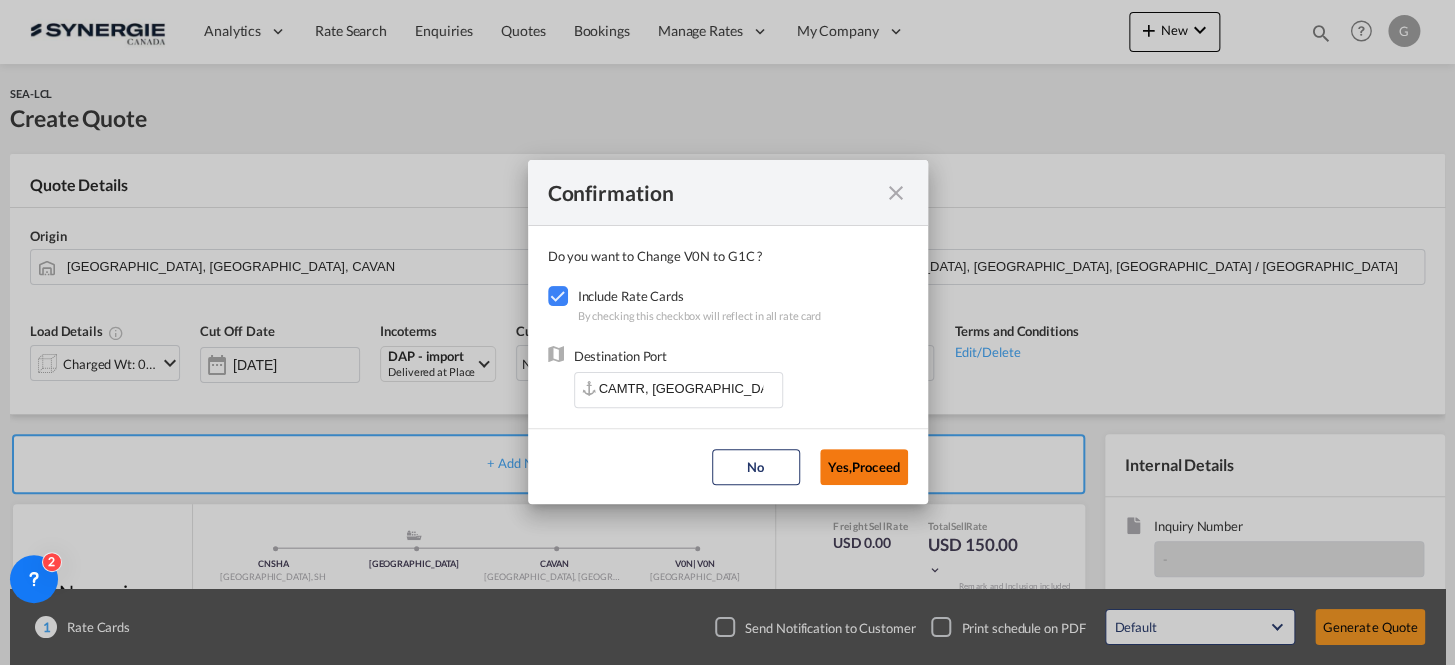 click on "Yes,Proceed" at bounding box center (864, 467) 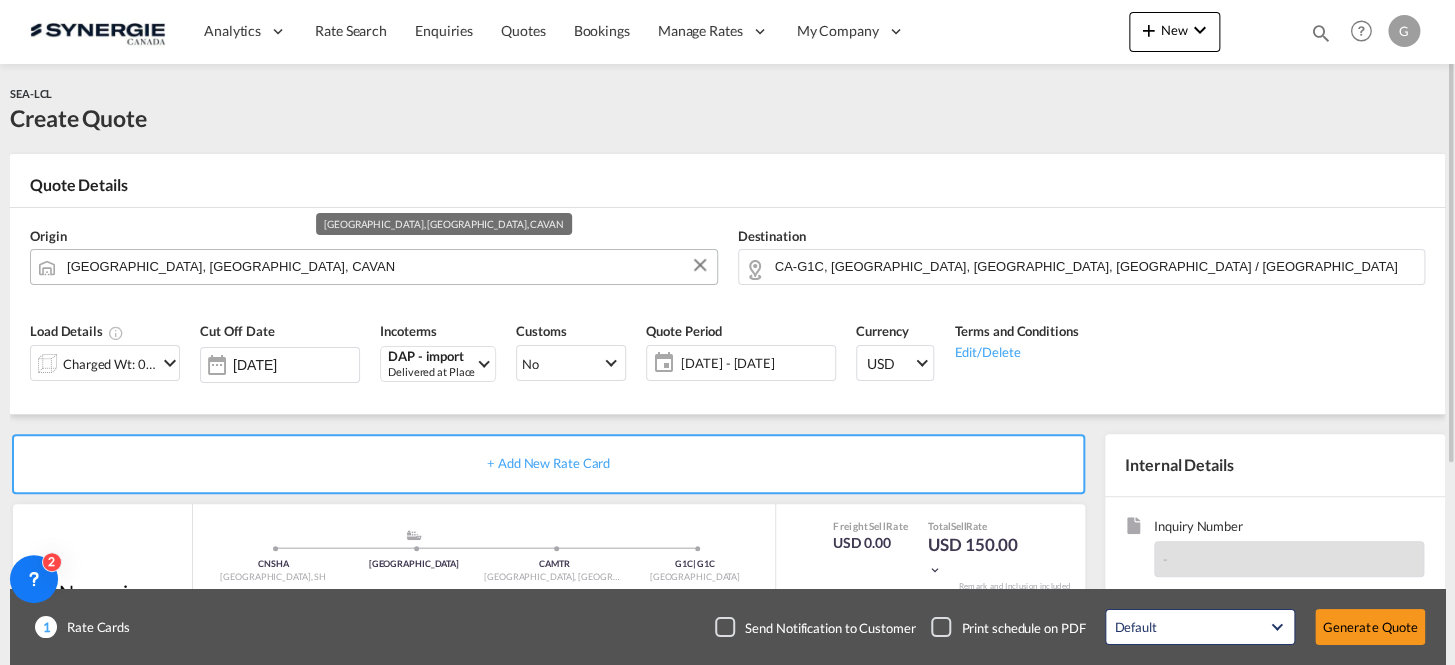 click on "[GEOGRAPHIC_DATA], [GEOGRAPHIC_DATA], CAVAN" at bounding box center [387, 266] 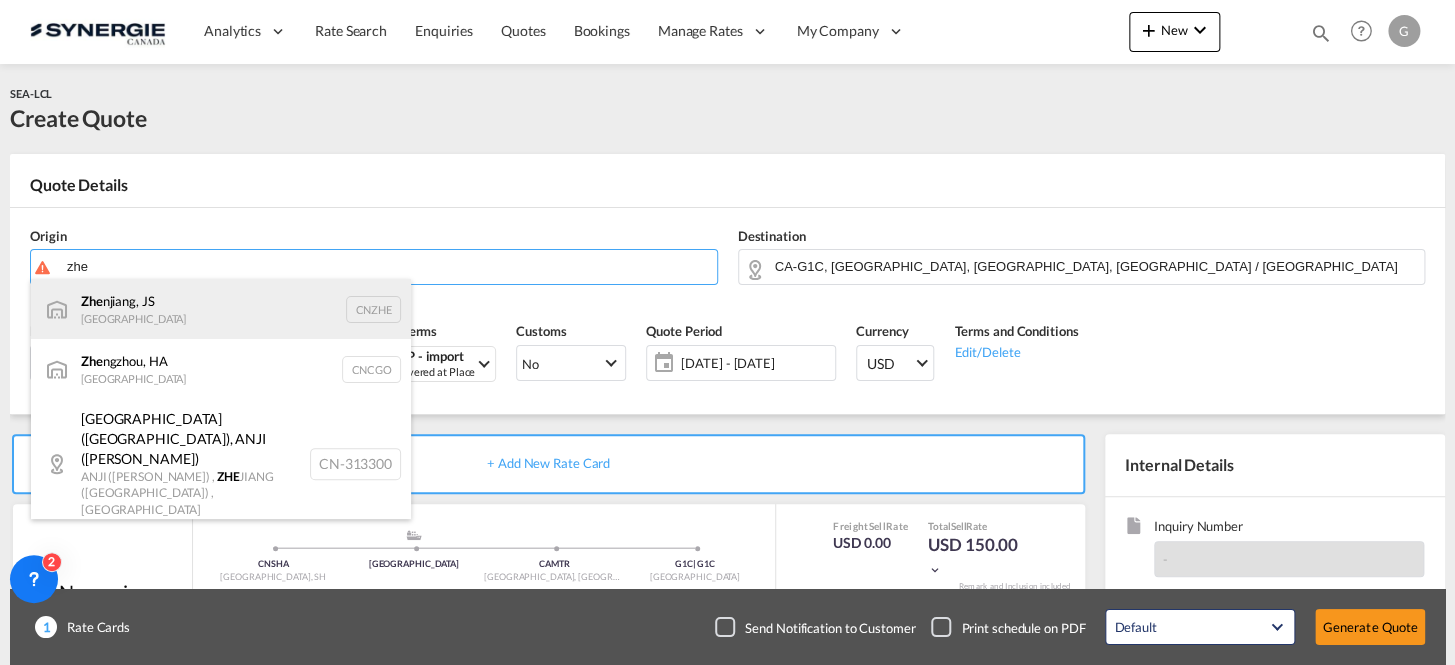 click on "Zhe njiang, JS China
CNZHE" at bounding box center [221, 309] 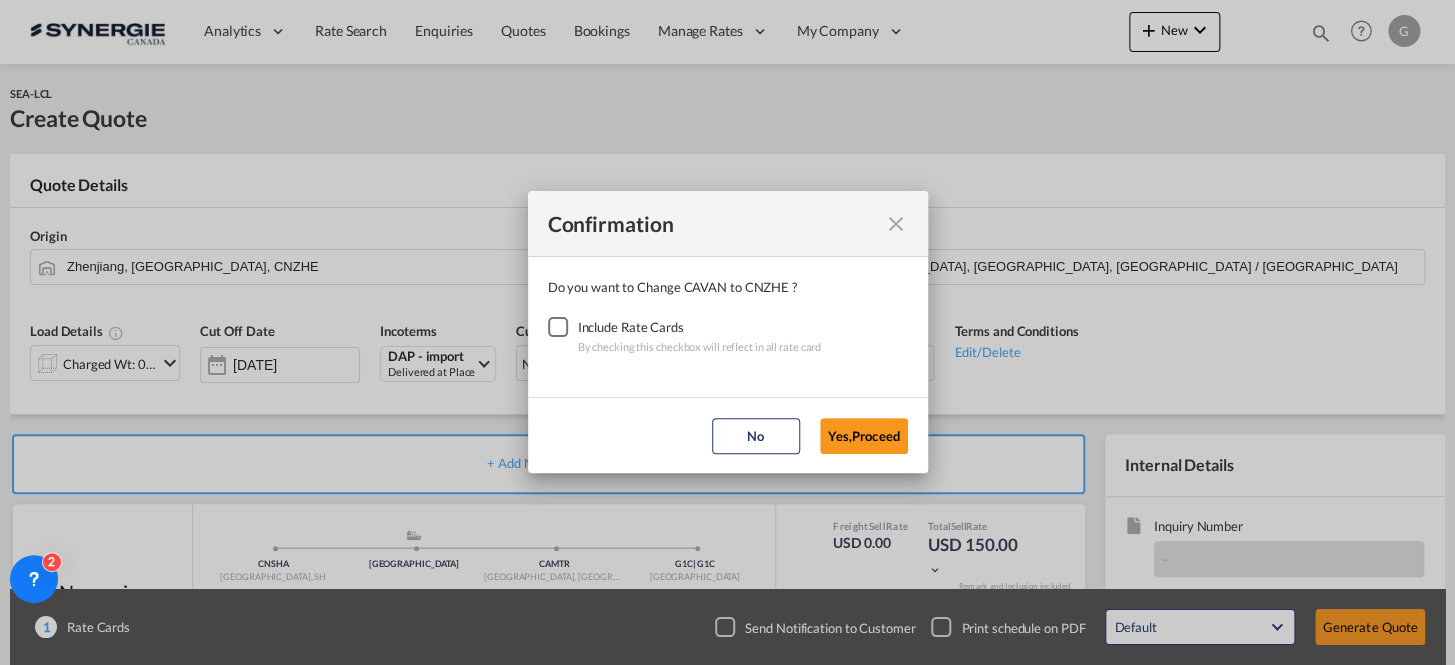 click at bounding box center (558, 327) 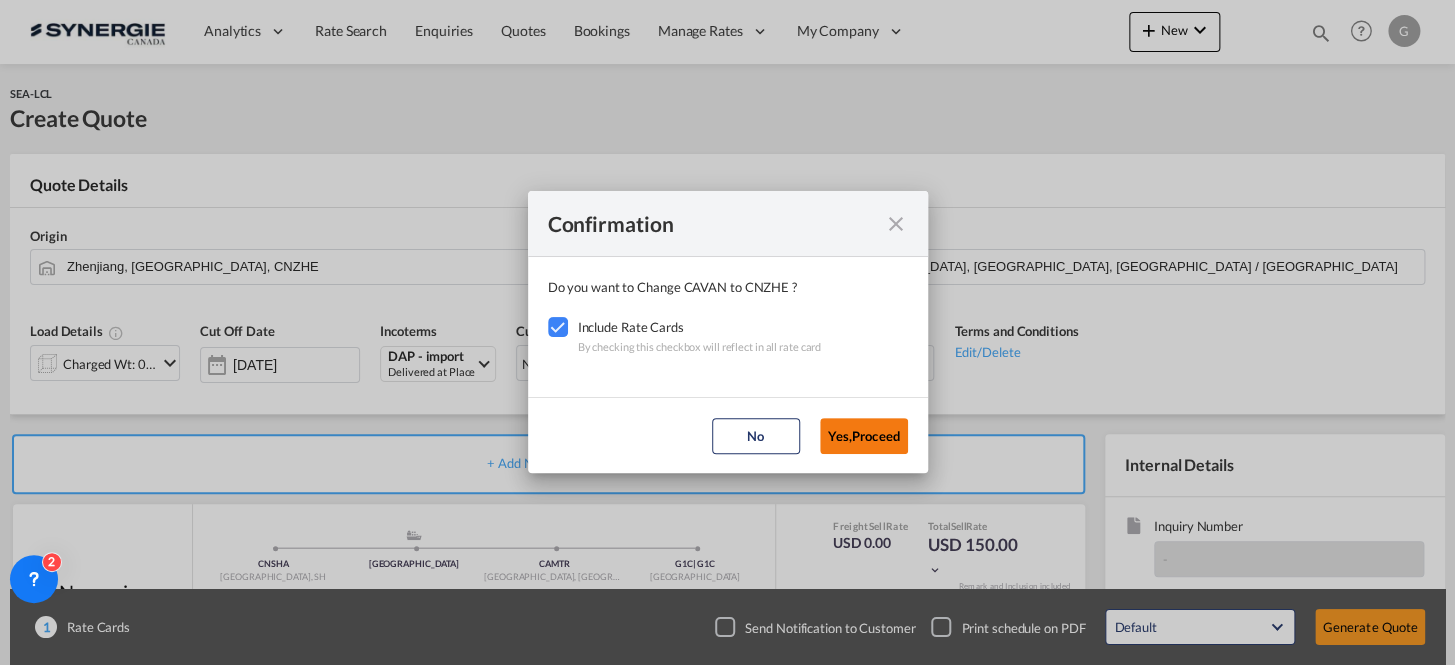 click on "Yes,Proceed" at bounding box center (864, 436) 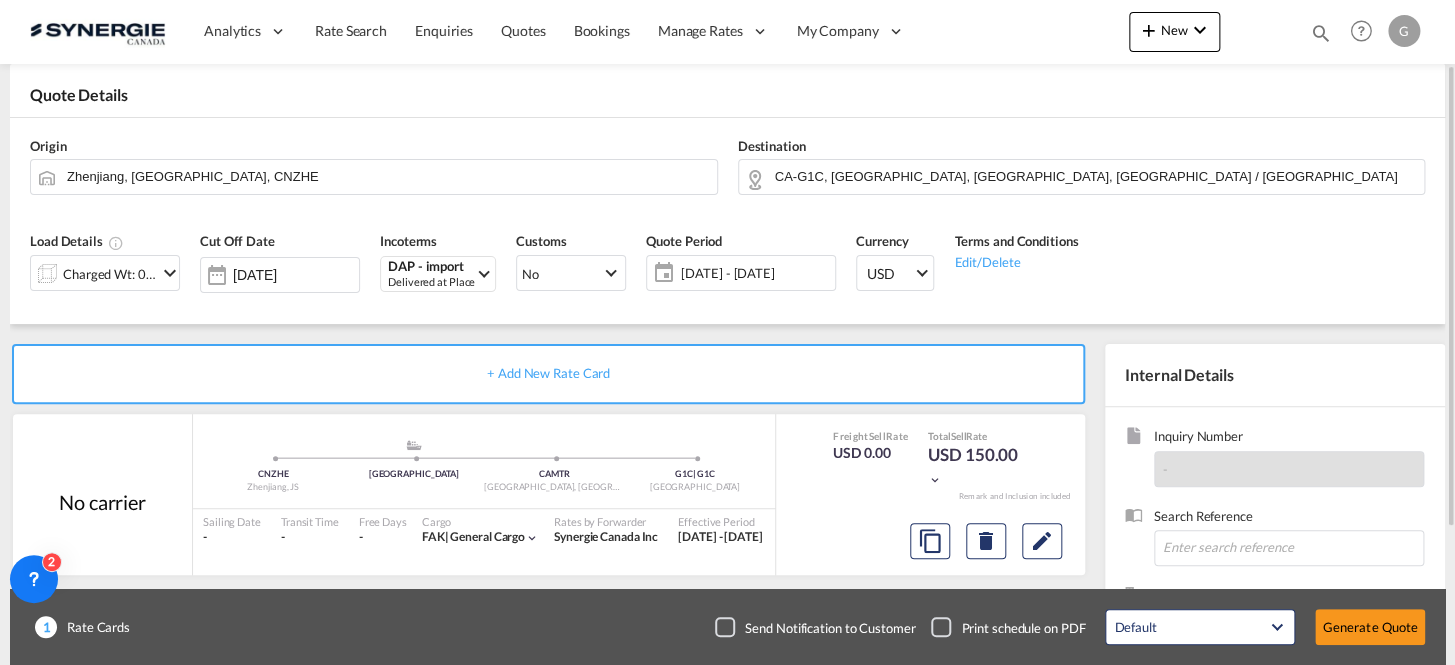scroll, scrollTop: 272, scrollLeft: 0, axis: vertical 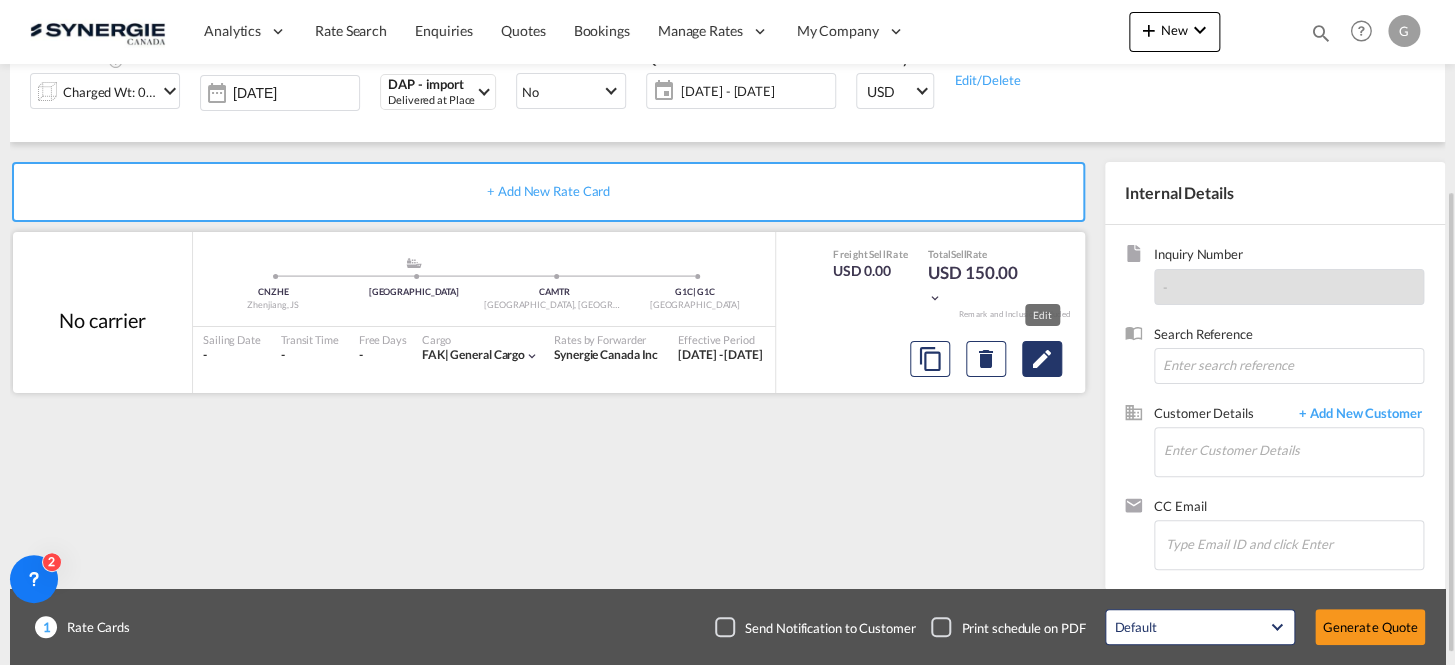 click at bounding box center (1042, 359) 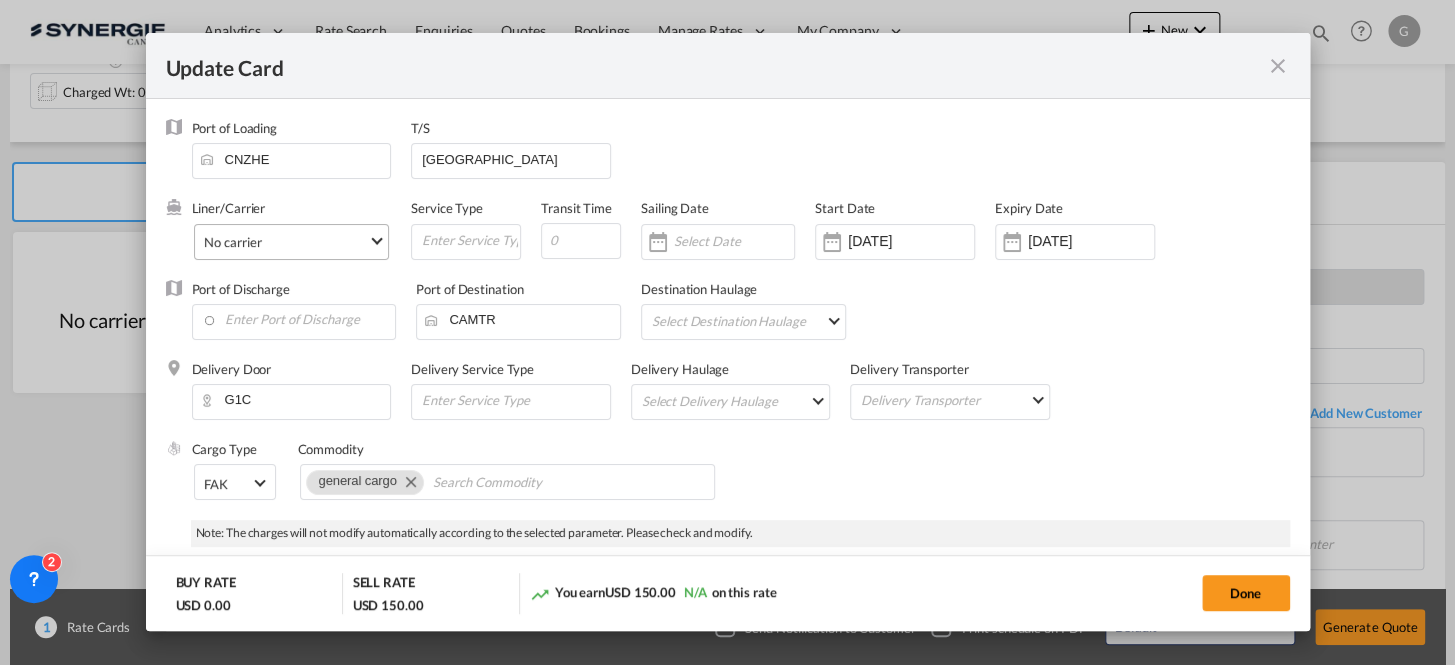 select on "flat" 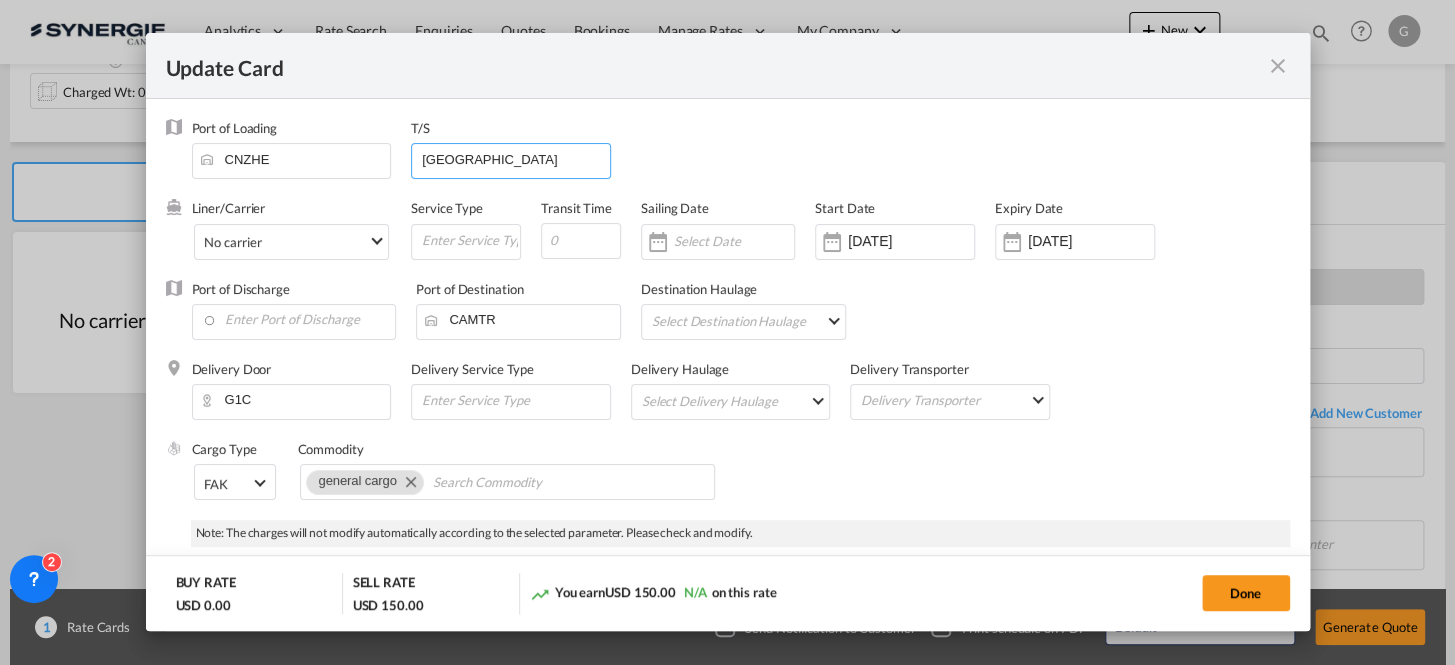 click on "[GEOGRAPHIC_DATA]" at bounding box center (515, 159) 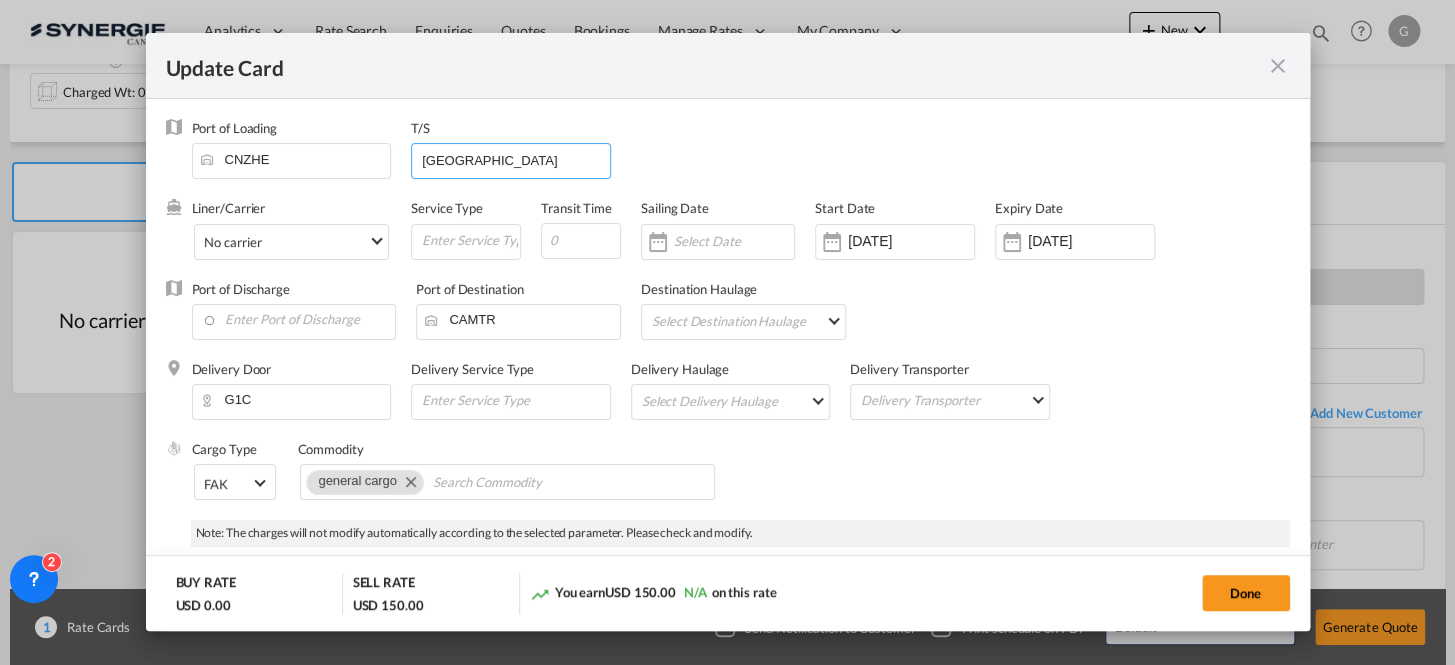 click on "[GEOGRAPHIC_DATA]" at bounding box center (515, 159) 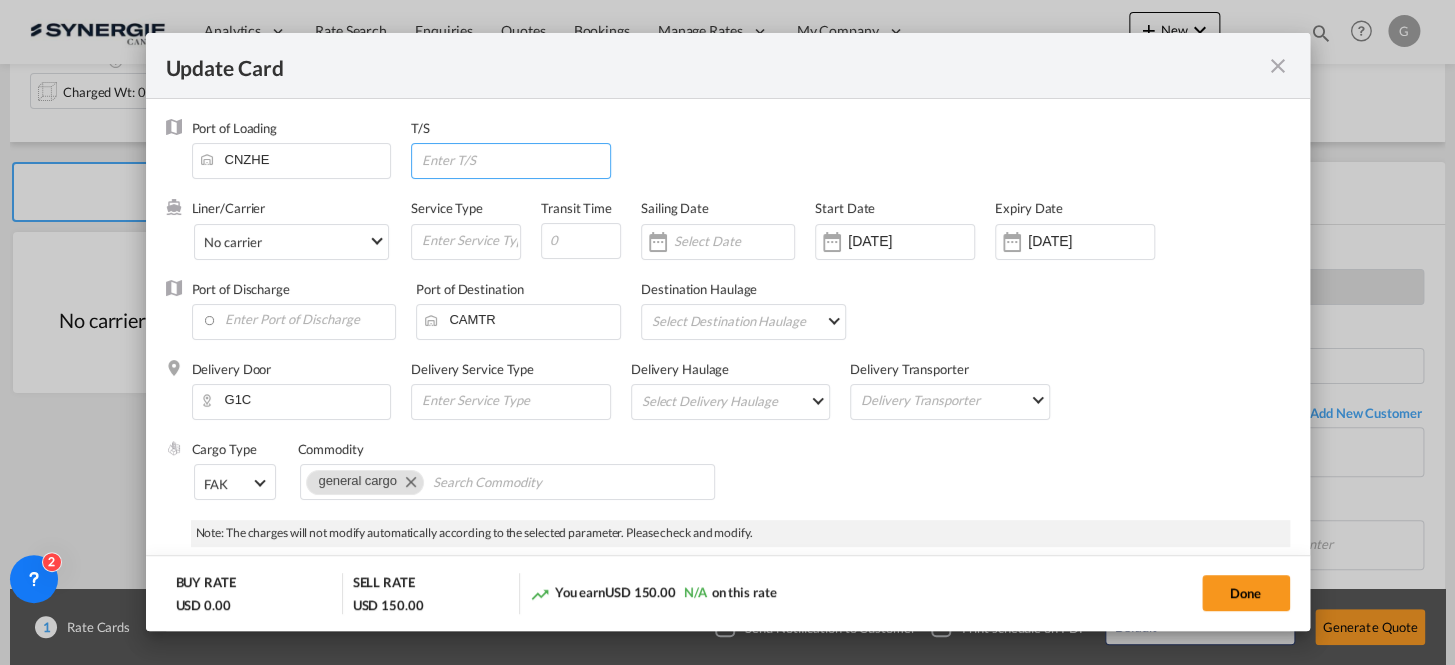 click at bounding box center [515, 159] 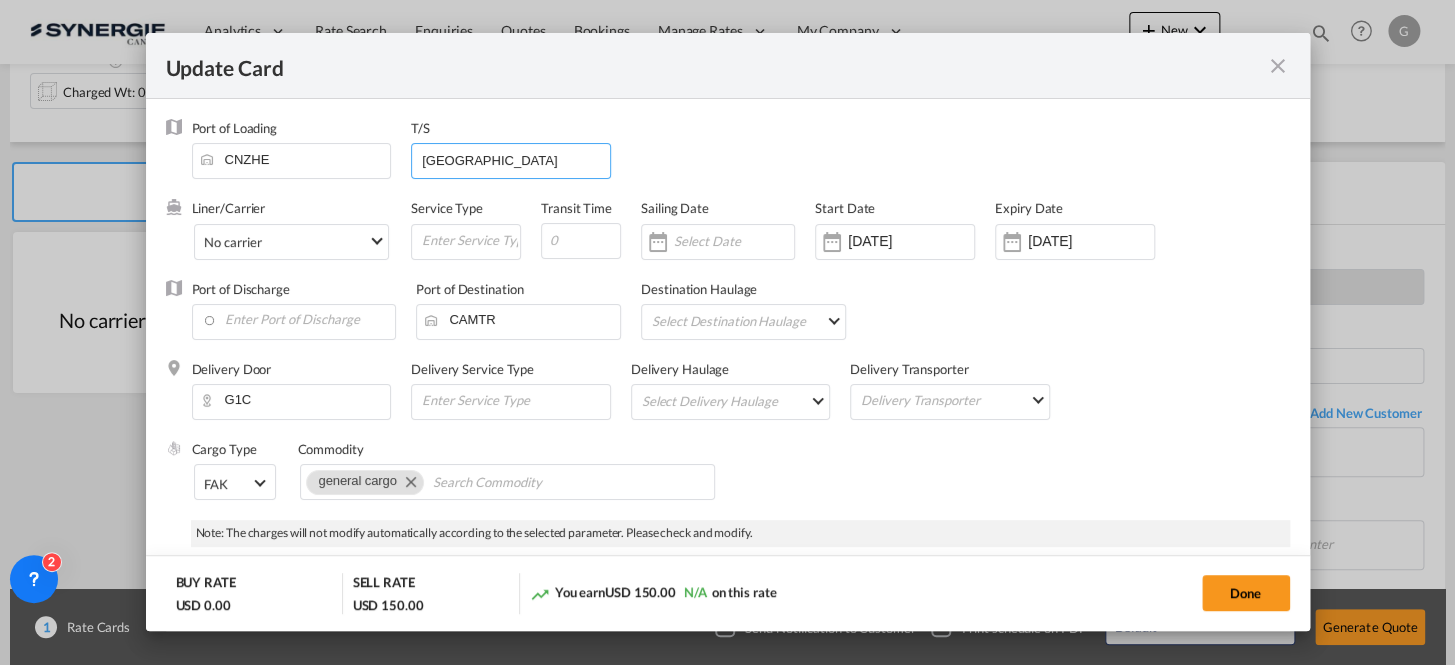 click on "[GEOGRAPHIC_DATA]" at bounding box center (515, 159) 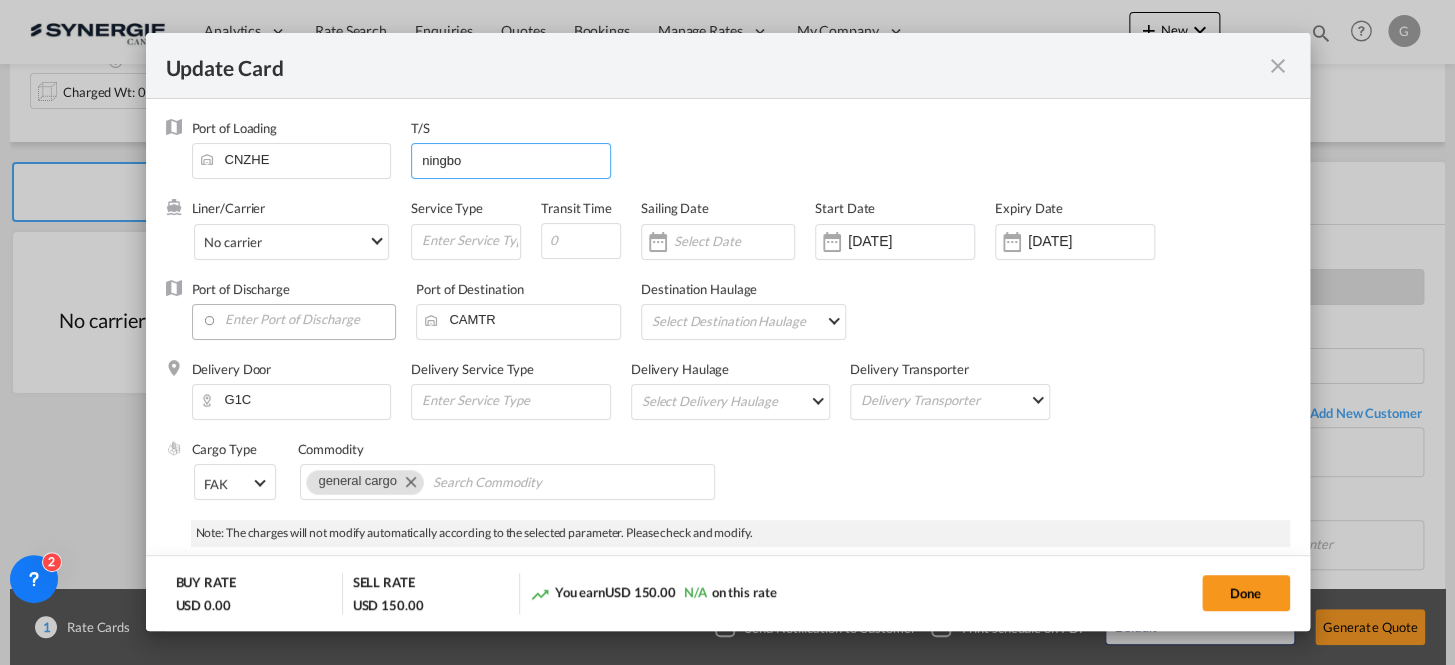 type on "ningbo" 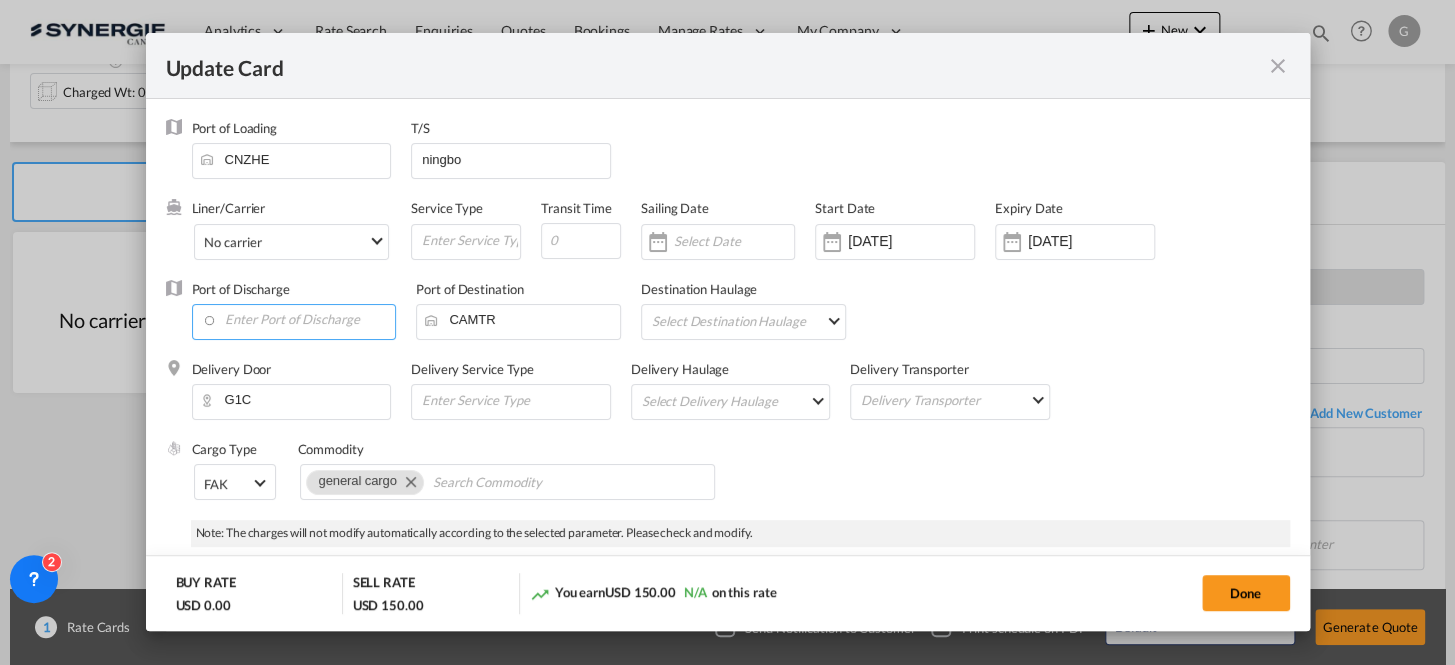 click 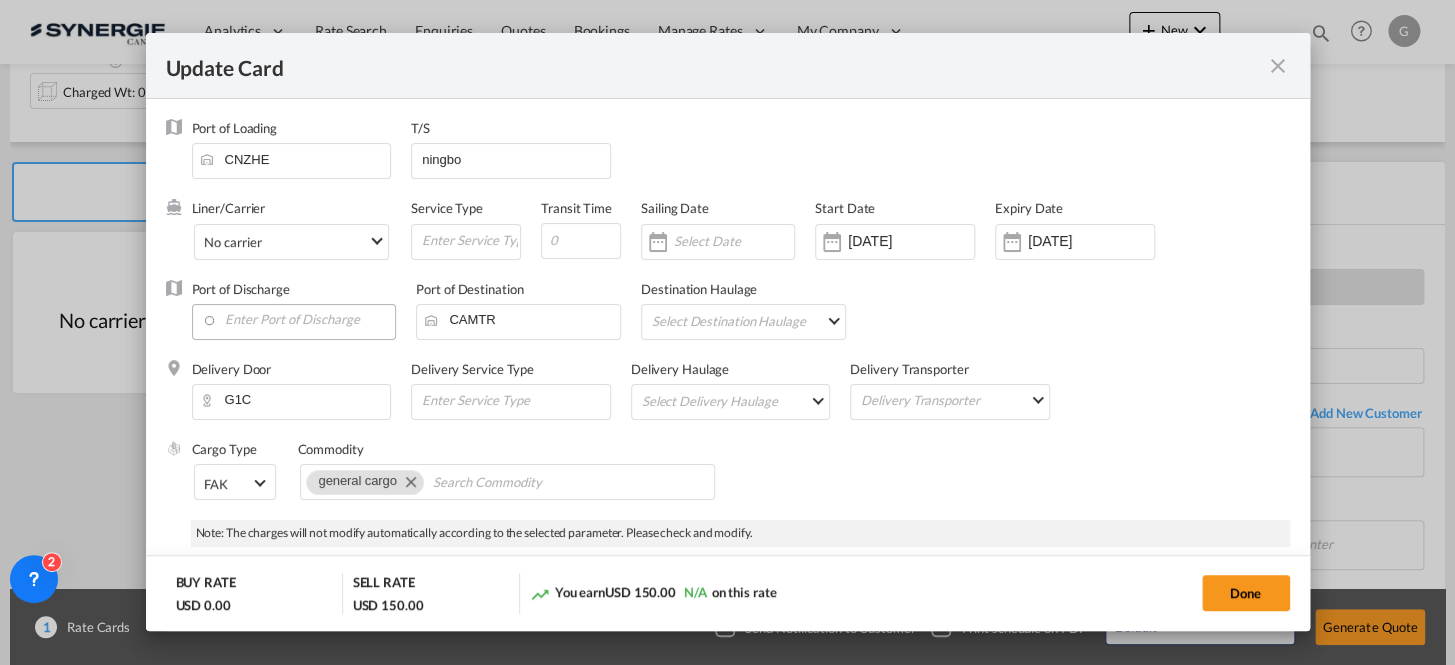 drag, startPoint x: 335, startPoint y: 300, endPoint x: 331, endPoint y: 321, distance: 21.377558 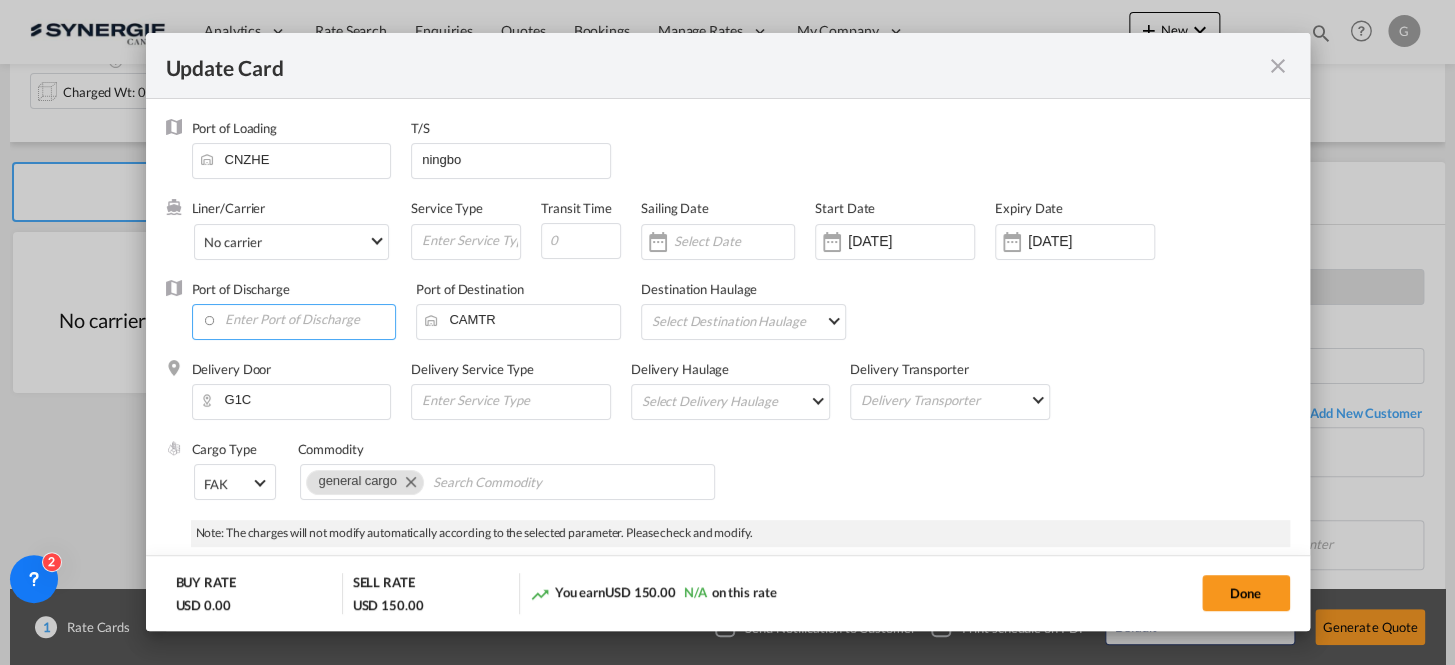 click at bounding box center (299, 320) 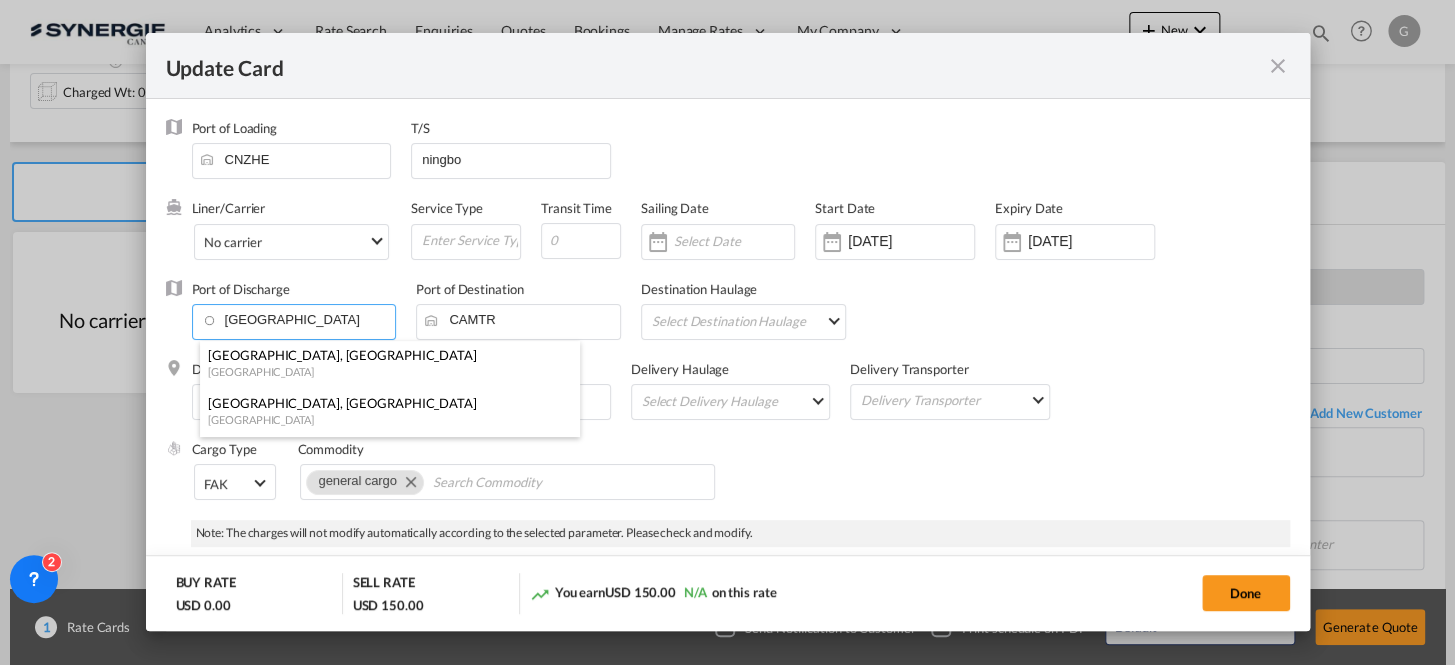 click on "[GEOGRAPHIC_DATA], [GEOGRAPHIC_DATA]" at bounding box center (384, 403) 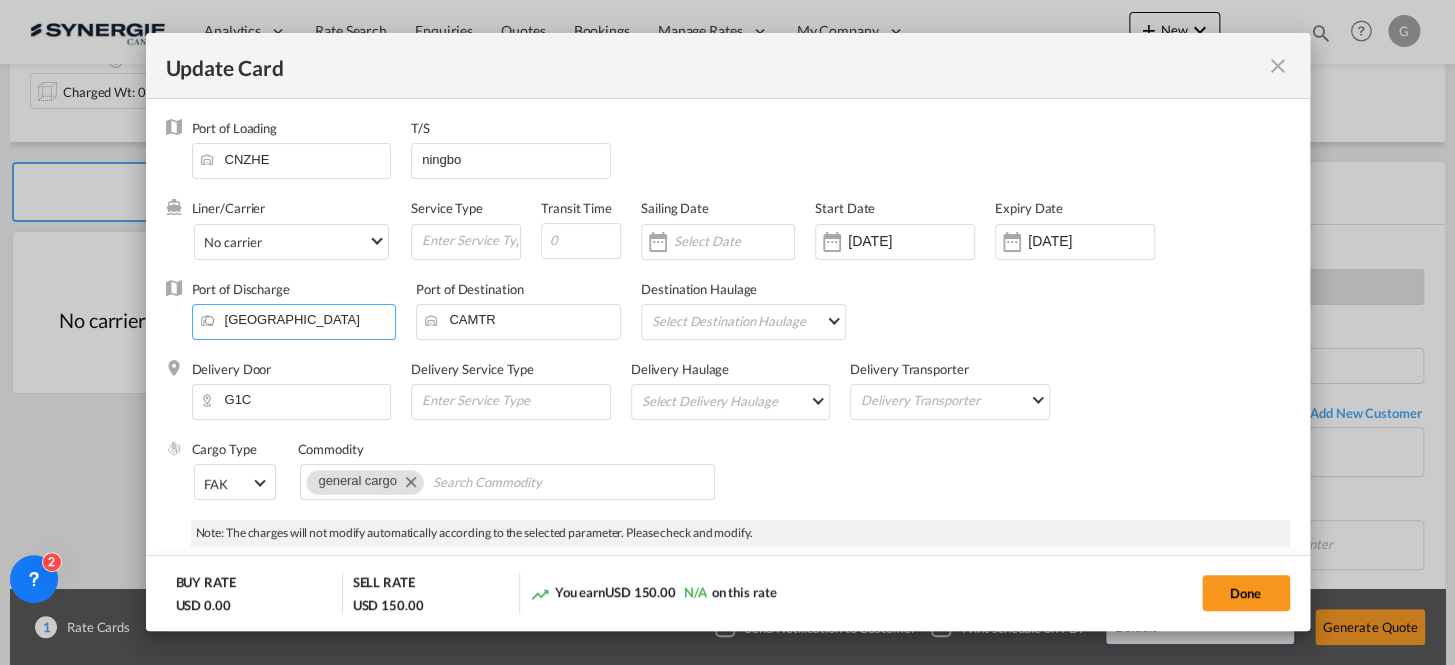 type on "[GEOGRAPHIC_DATA], [GEOGRAPHIC_DATA], CAVAN" 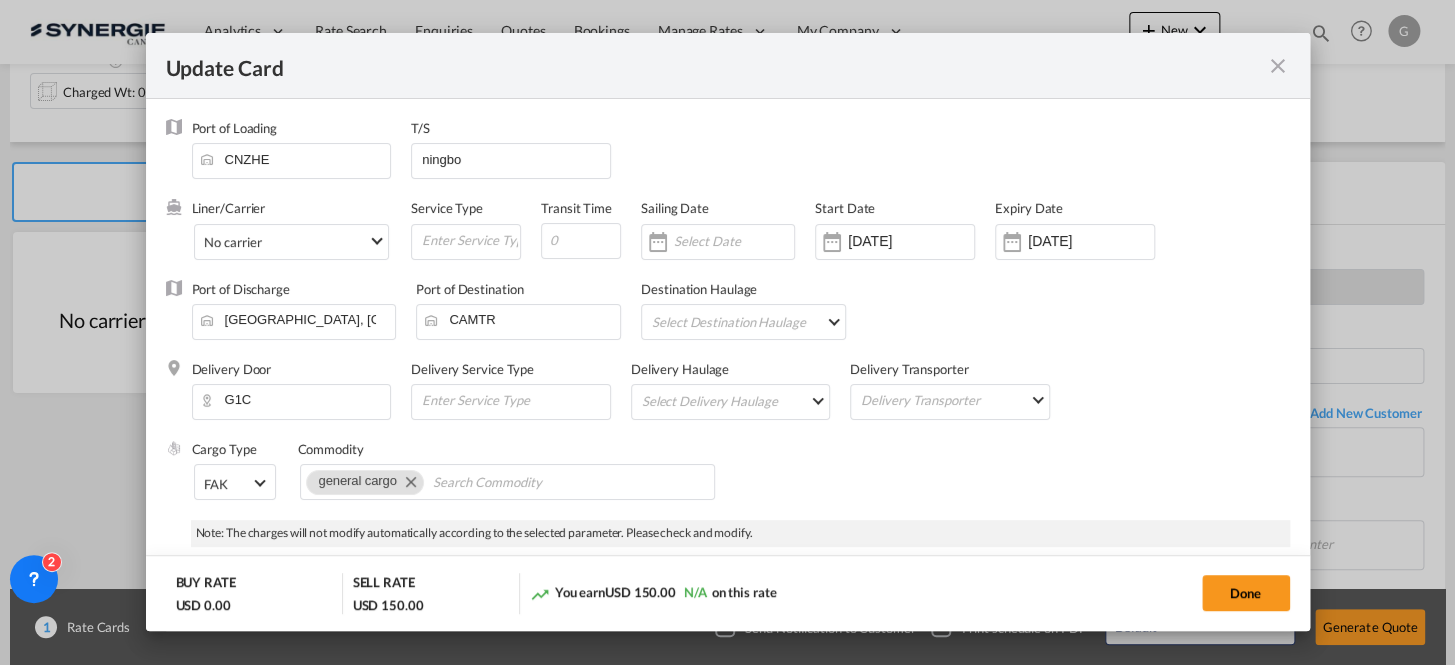 click on "Select Destination Haulage rail road barge truck unspecified not available" at bounding box center [747, 321] 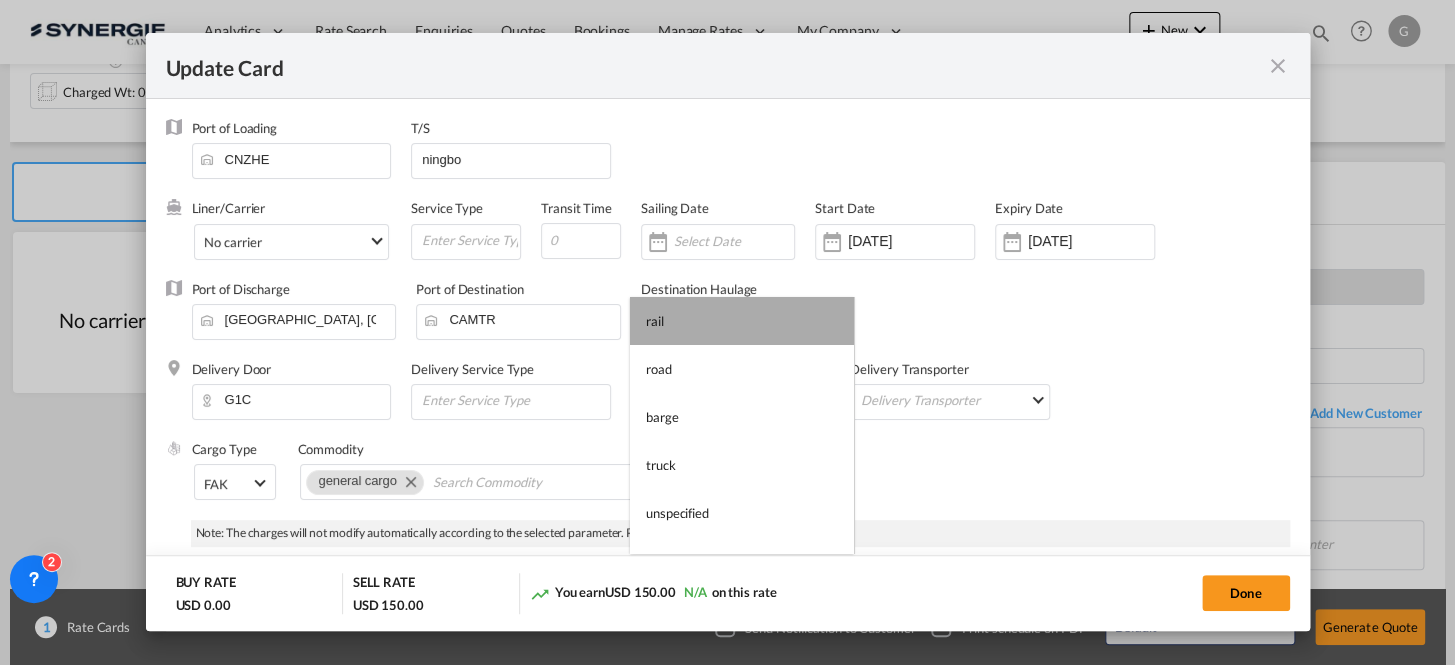 click on "rail" at bounding box center [742, 321] 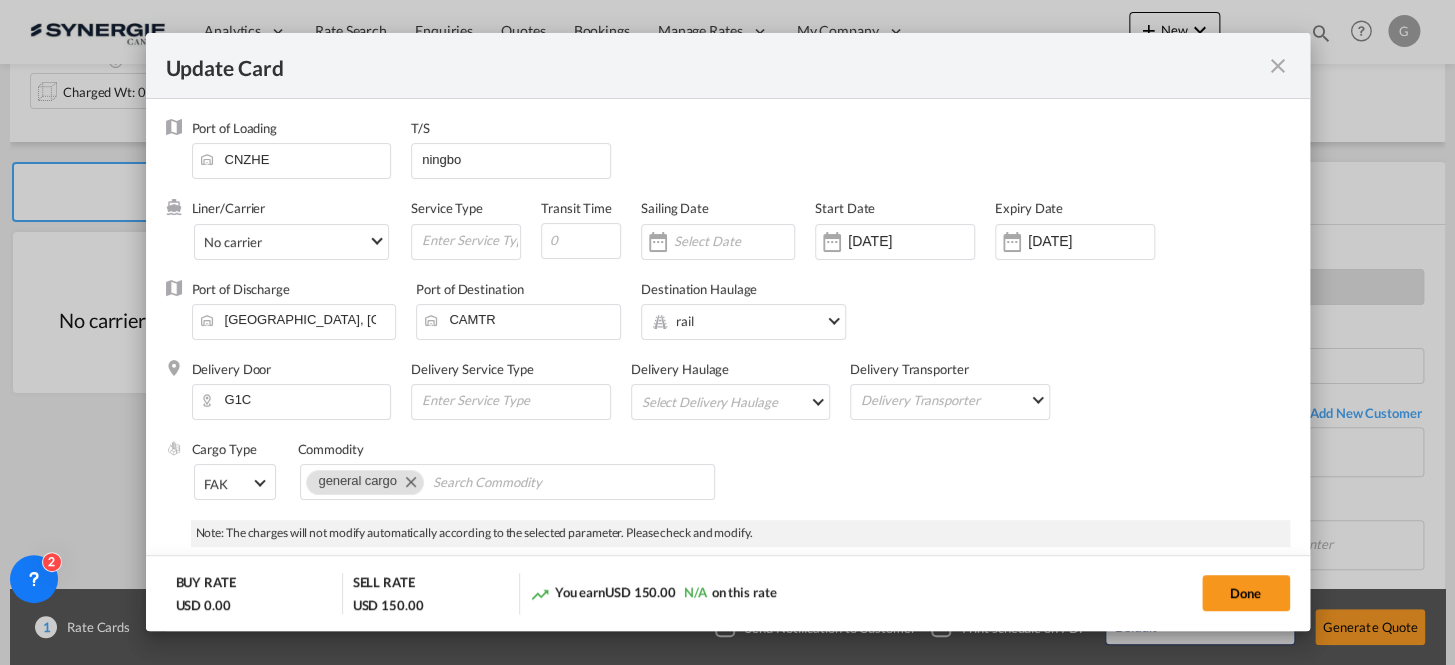 click on "Select Delivery Haulage
rail road barge truck unspecified not available" at bounding box center (735, 401) 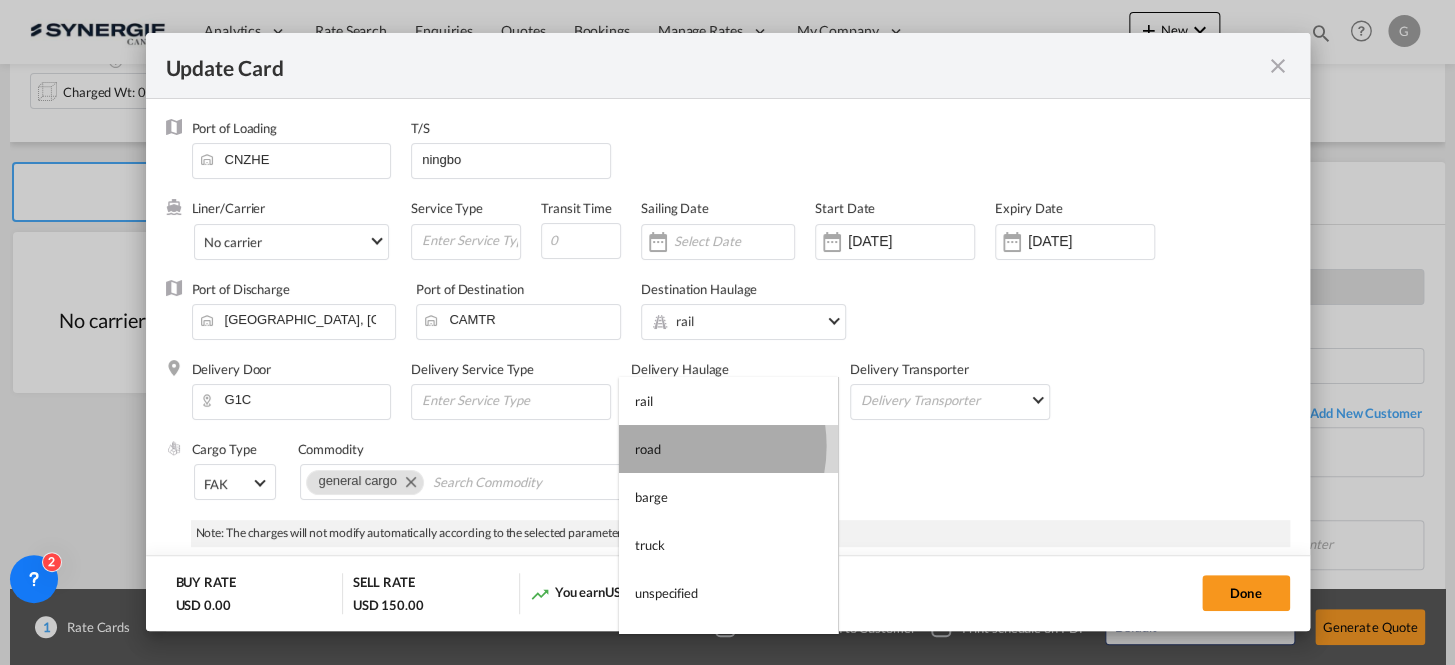 click on "road" at bounding box center (728, 449) 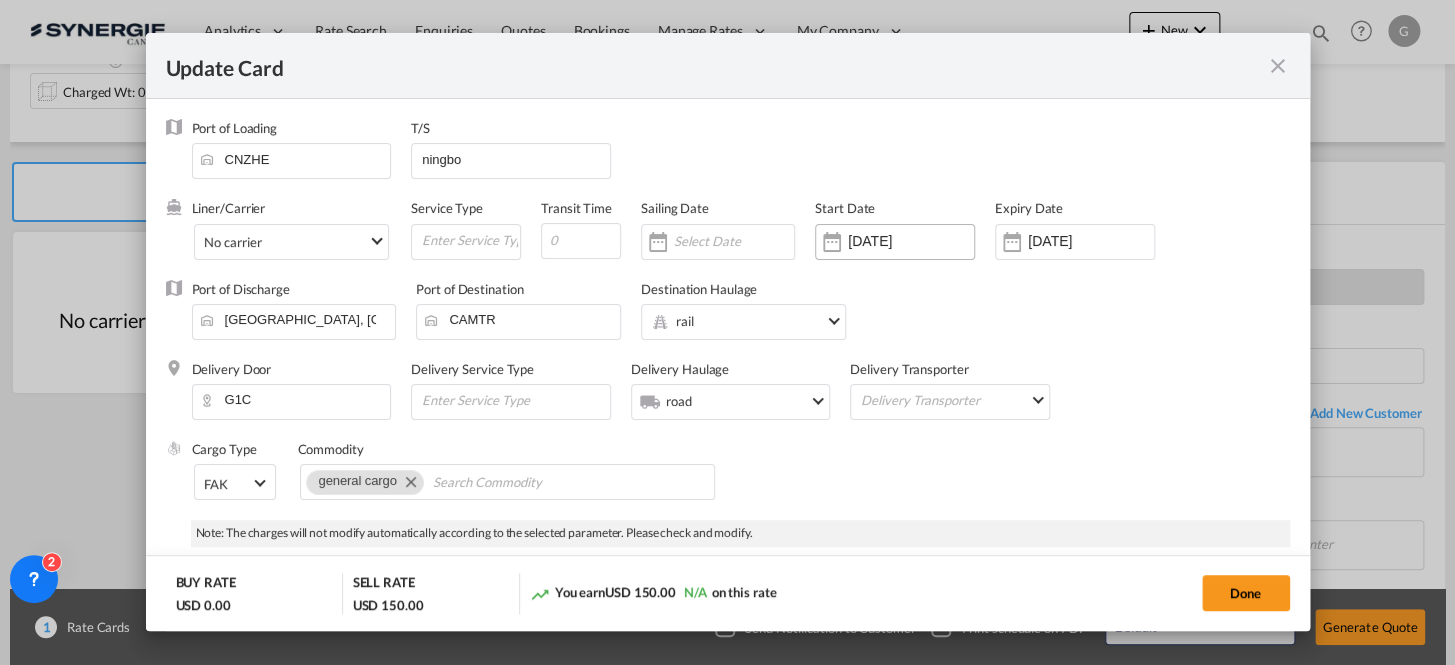 click on "[DATE]" at bounding box center (895, 242) 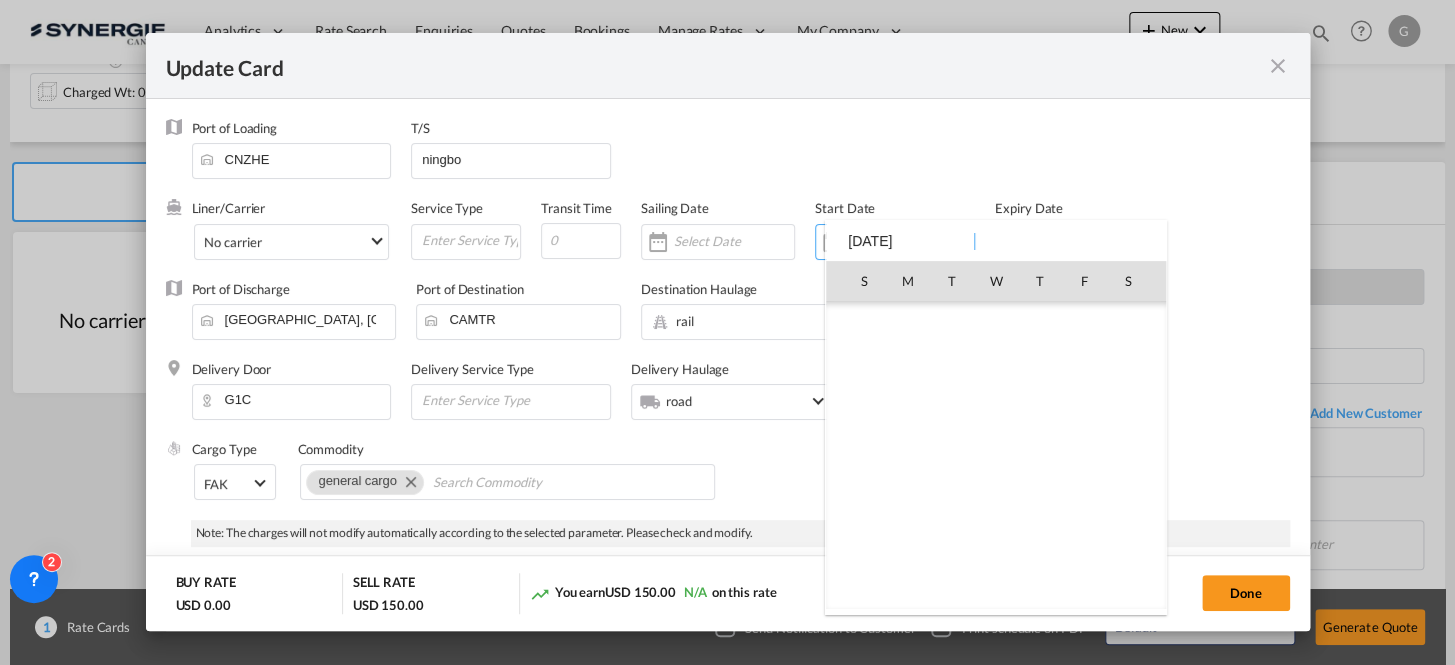 scroll, scrollTop: 460305, scrollLeft: 0, axis: vertical 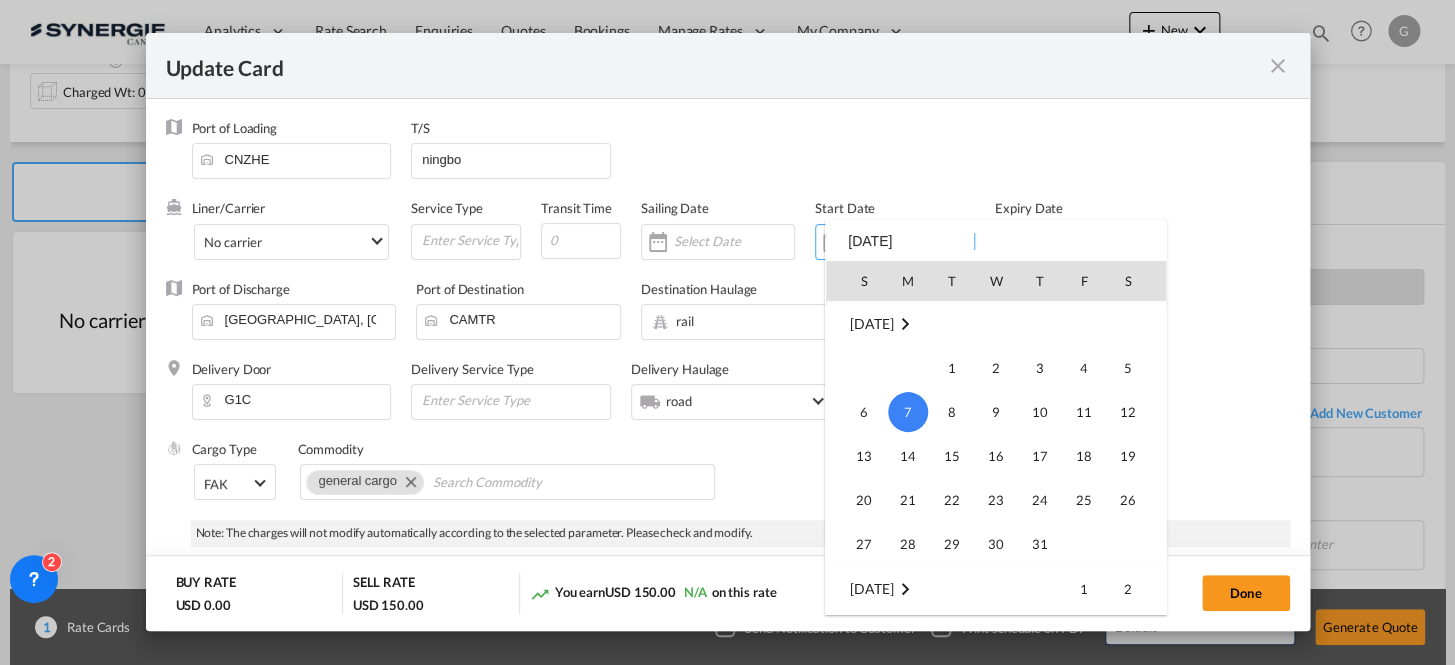 click at bounding box center (905, 324) 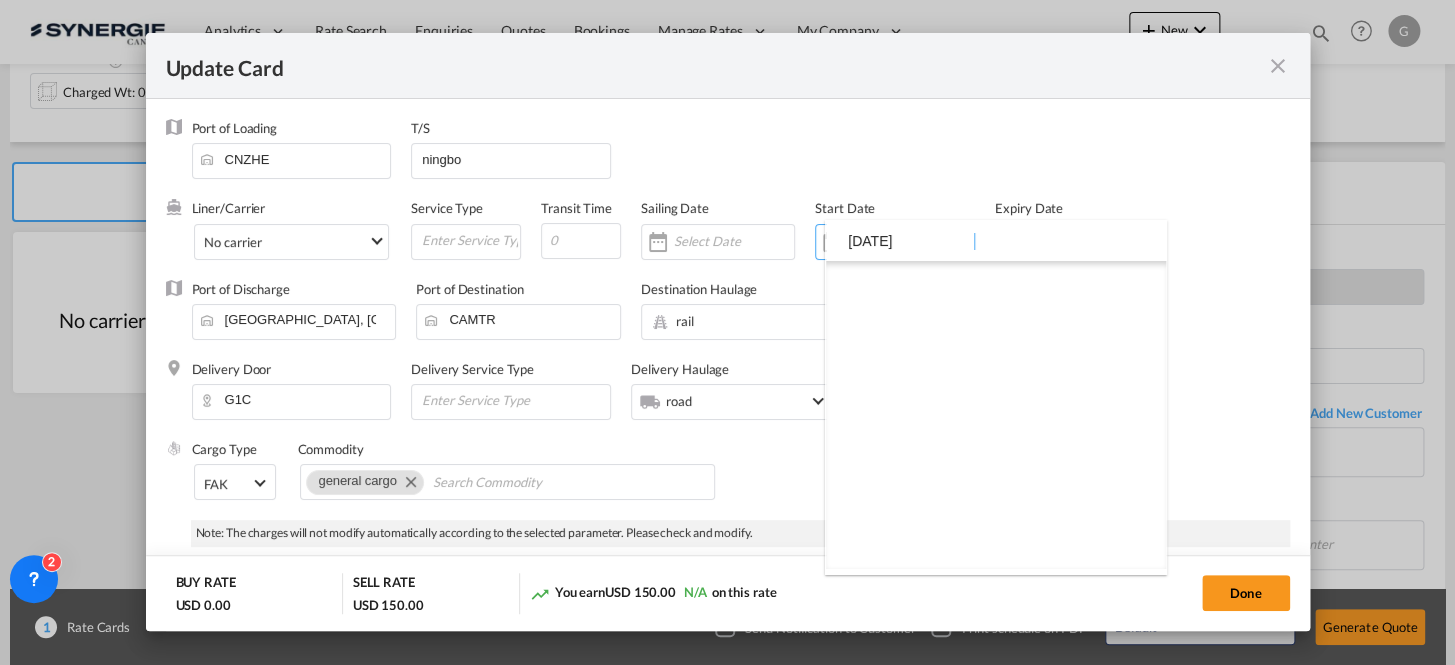 scroll, scrollTop: 12540, scrollLeft: 0, axis: vertical 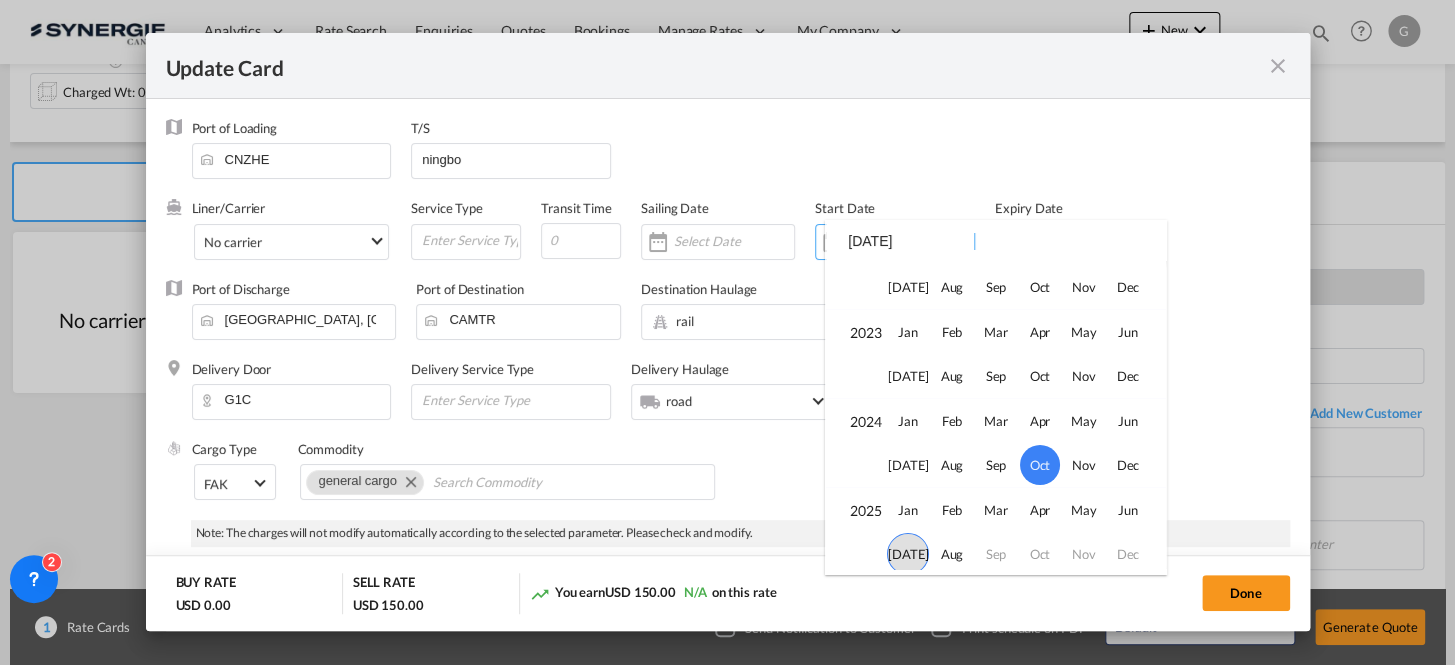 click on "[DATE]" at bounding box center (908, 554) 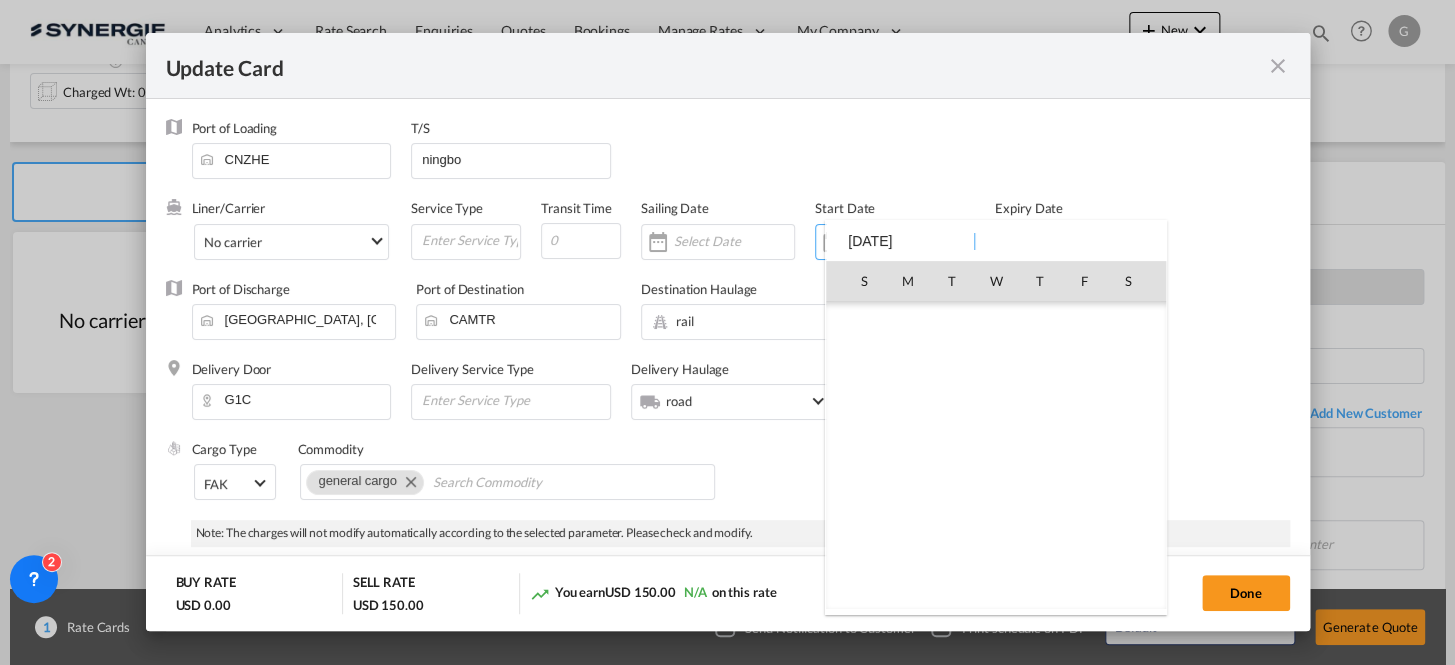 scroll, scrollTop: 462690, scrollLeft: 0, axis: vertical 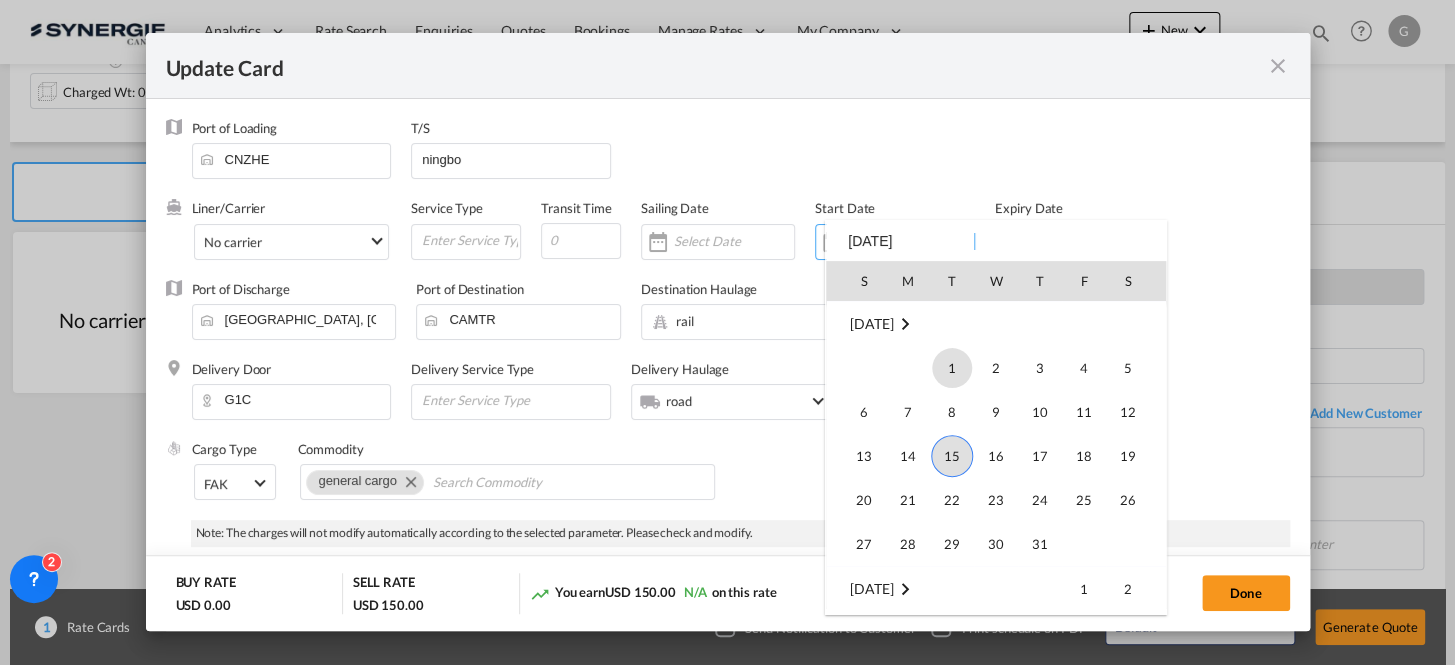 click on "15" at bounding box center [952, 456] 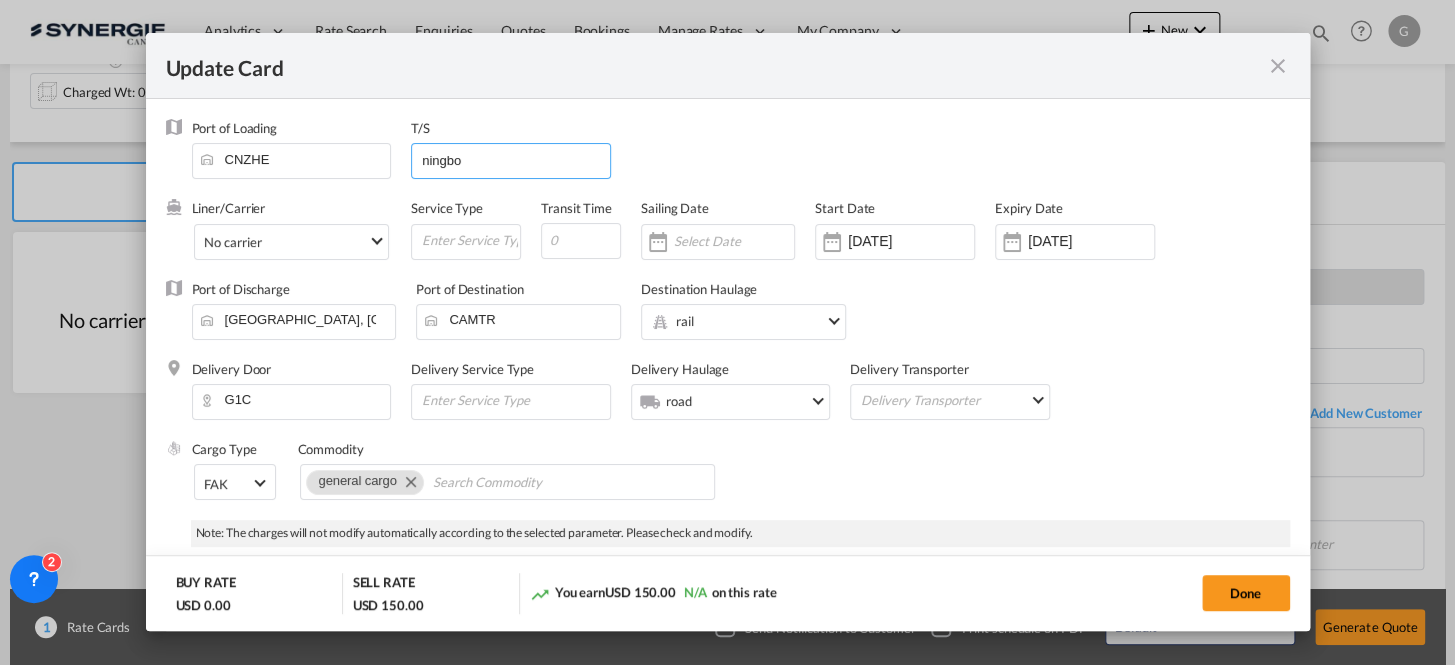 drag, startPoint x: 426, startPoint y: 164, endPoint x: 395, endPoint y: 164, distance: 31 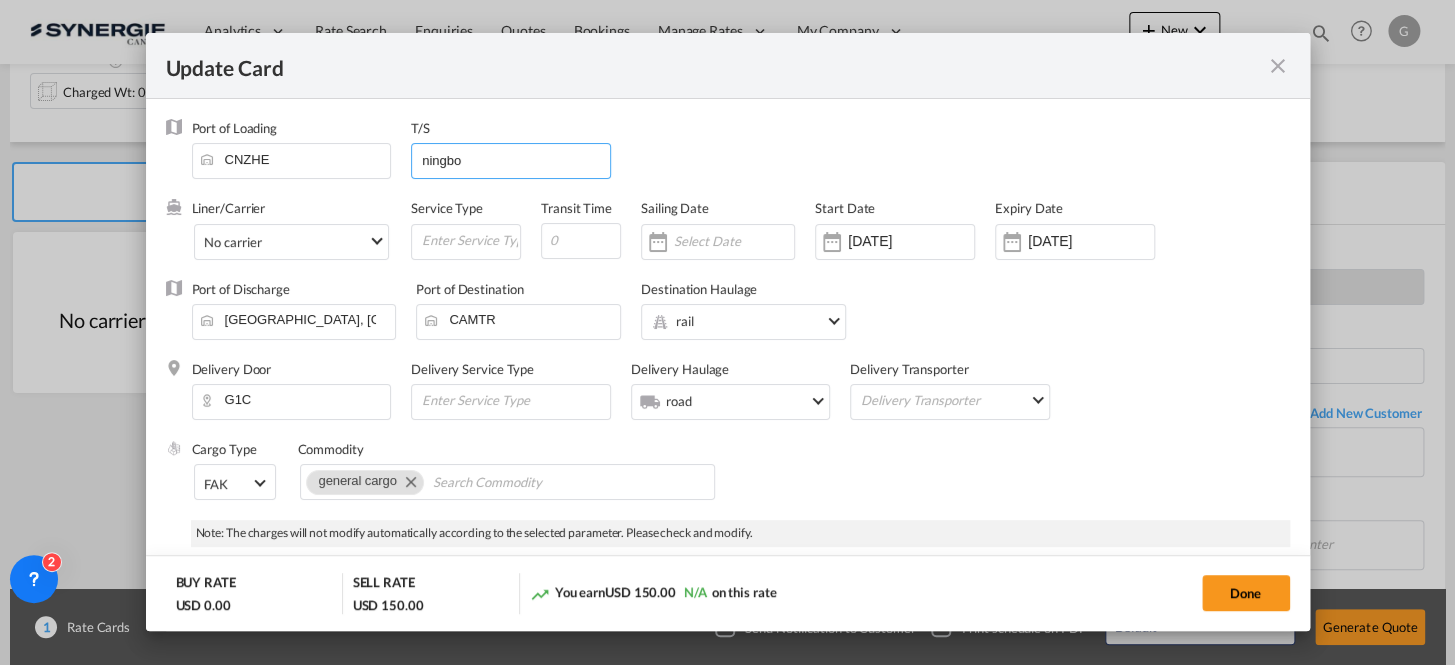 click on "Port of Loading
[GEOGRAPHIC_DATA]
T/S
ningbo" at bounding box center (741, 159) 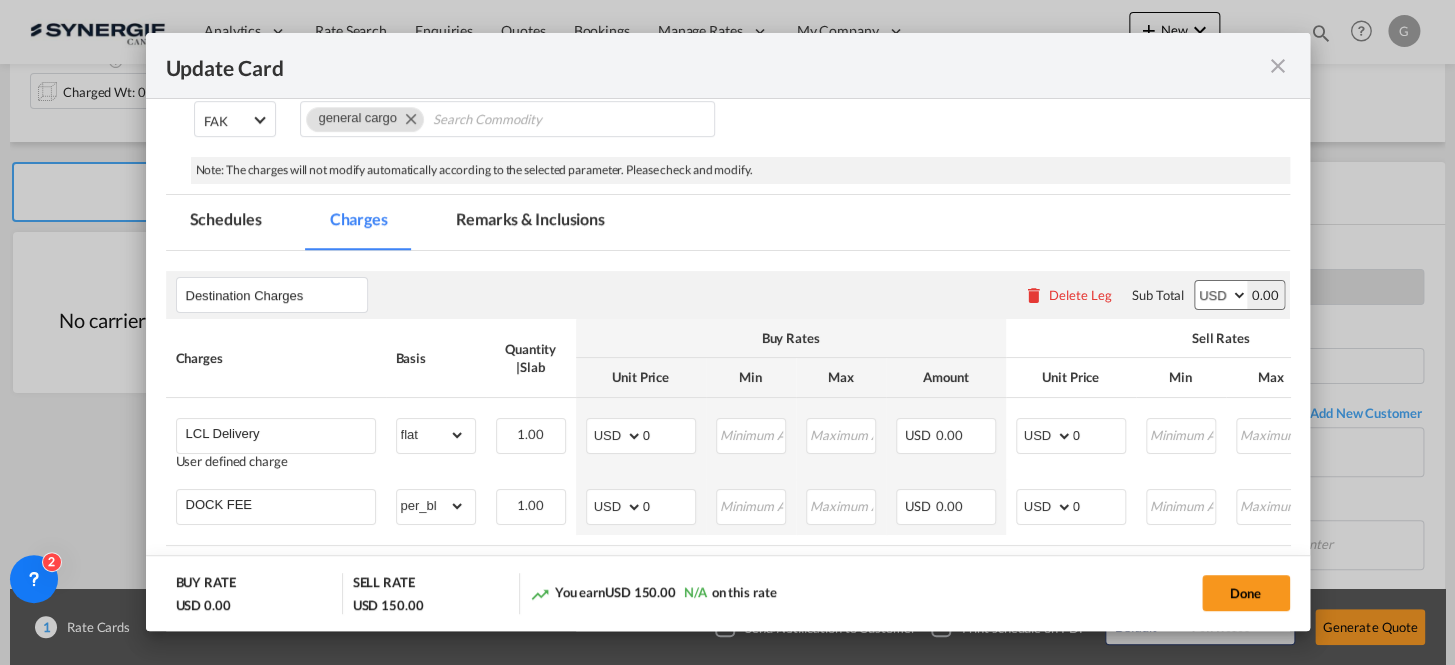 scroll, scrollTop: 454, scrollLeft: 0, axis: vertical 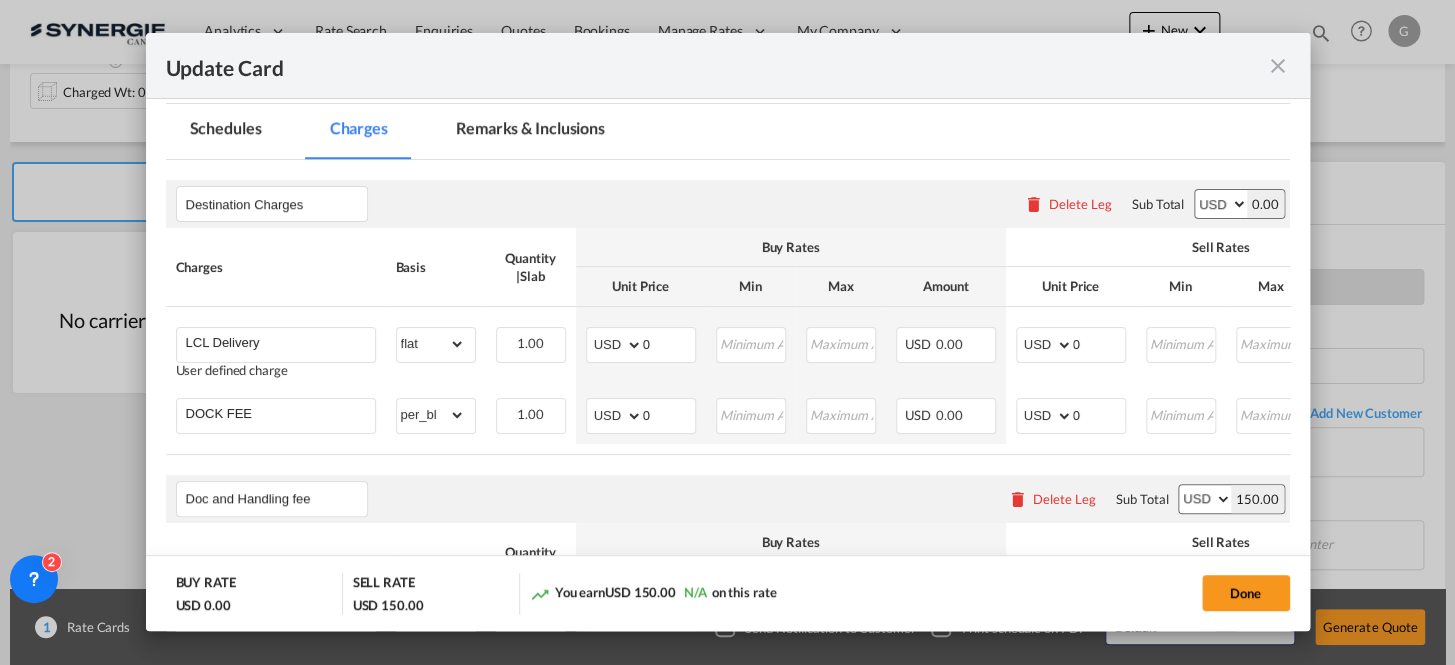 type on "Ningbo" 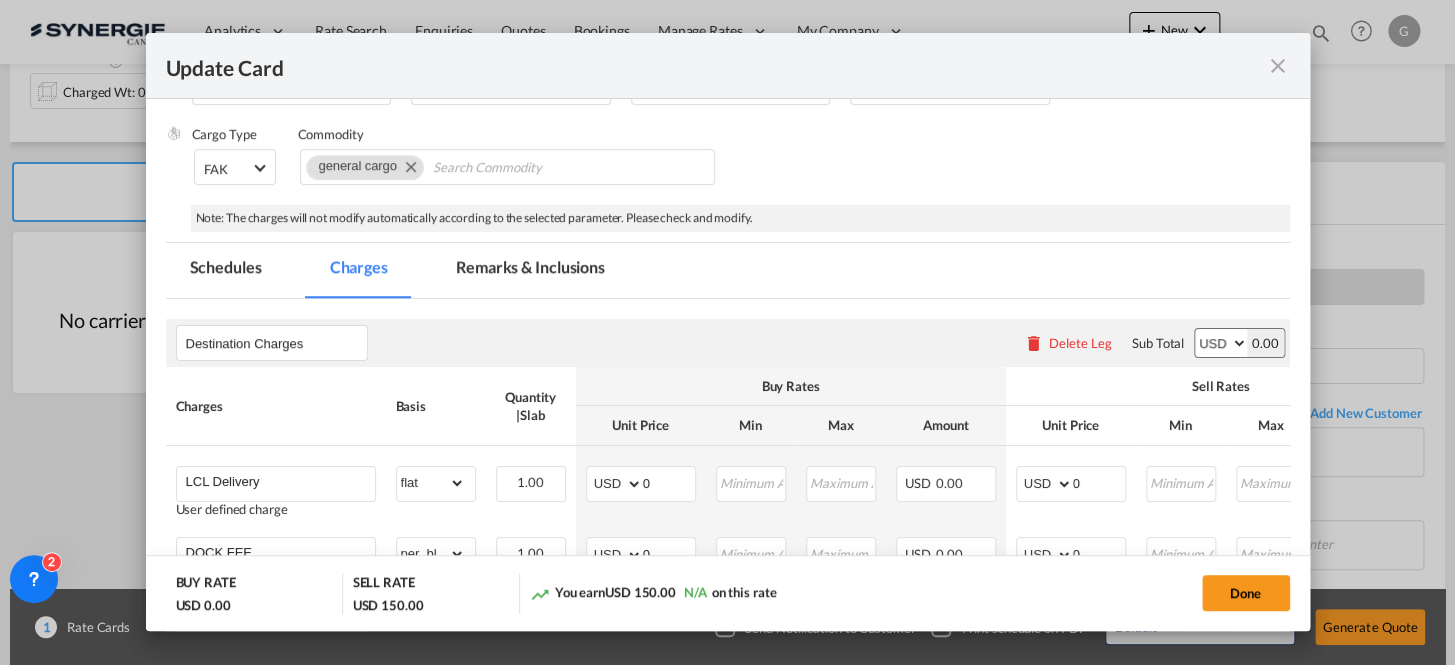 scroll, scrollTop: 272, scrollLeft: 0, axis: vertical 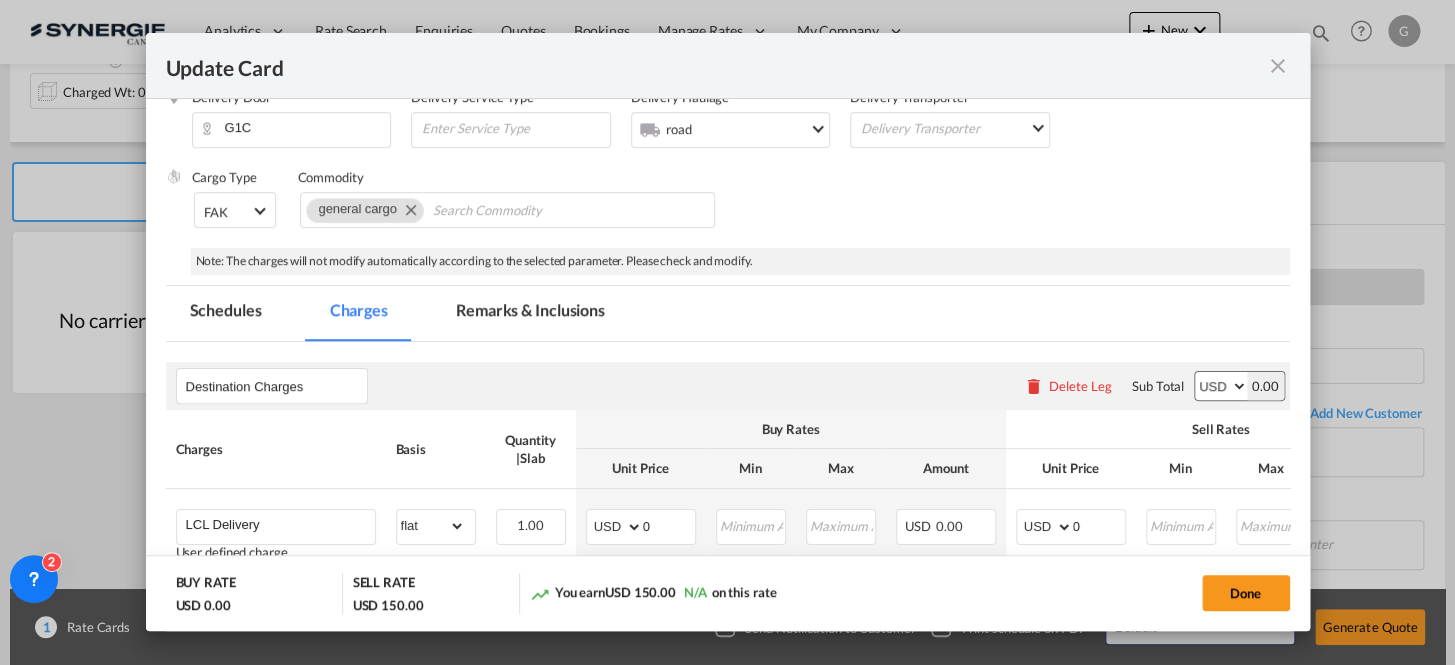 click on "Remarks & Inclusions" at bounding box center (530, 313) 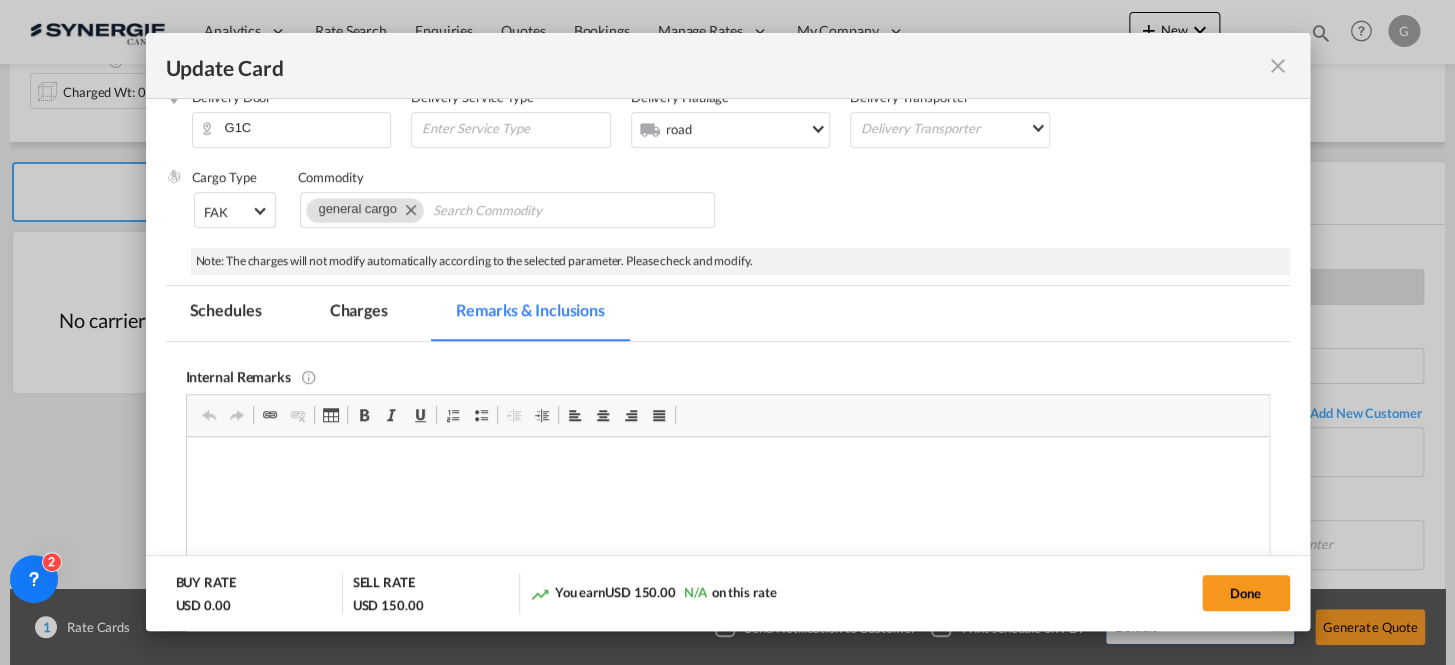 scroll, scrollTop: 0, scrollLeft: 0, axis: both 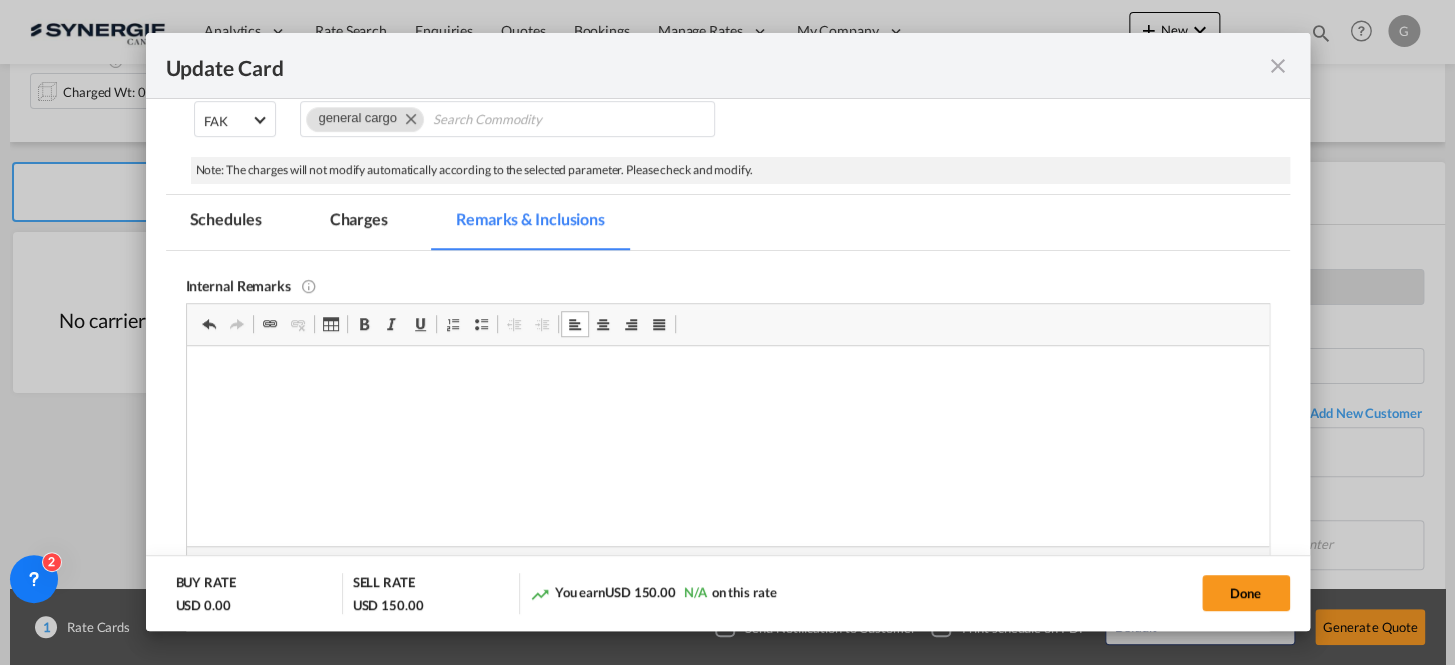 type 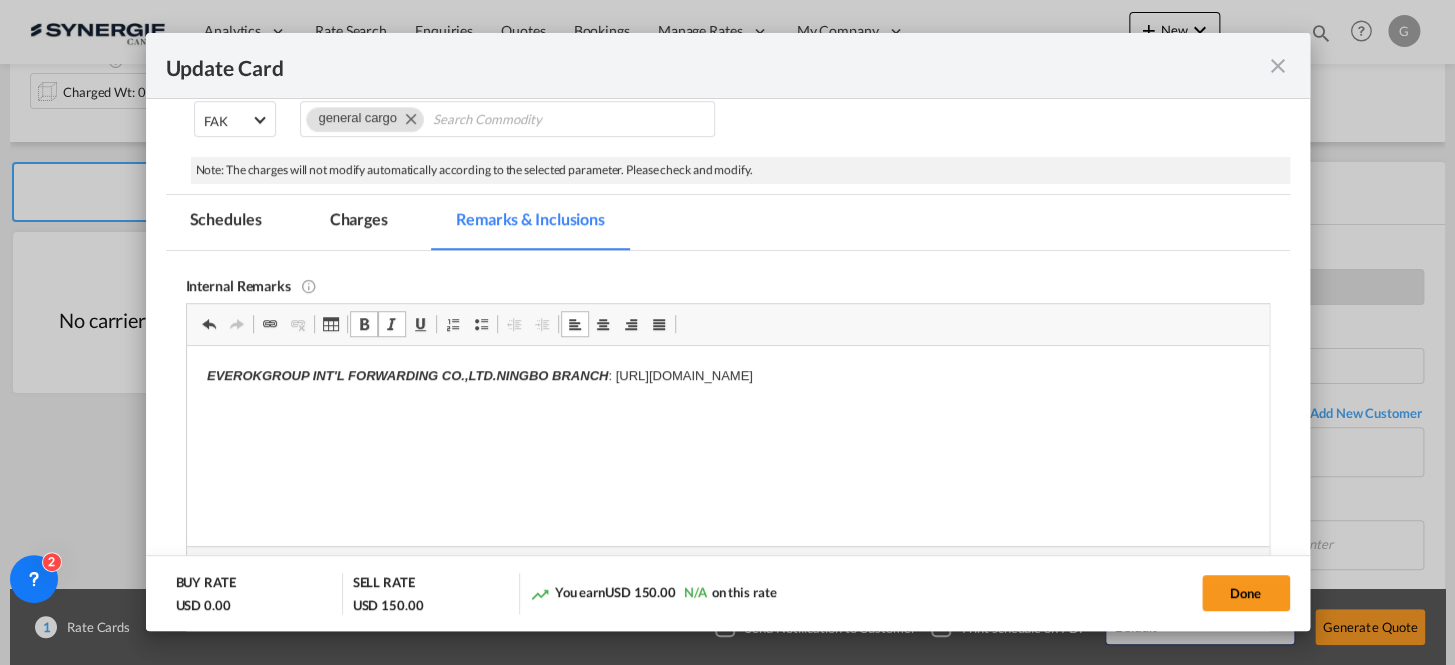 click on "EVEROKGROUP INT'L FORWARDING CO.,LTD.NINGBO BRANCH  : [URL][DOMAIN_NAME]" at bounding box center (727, 376) 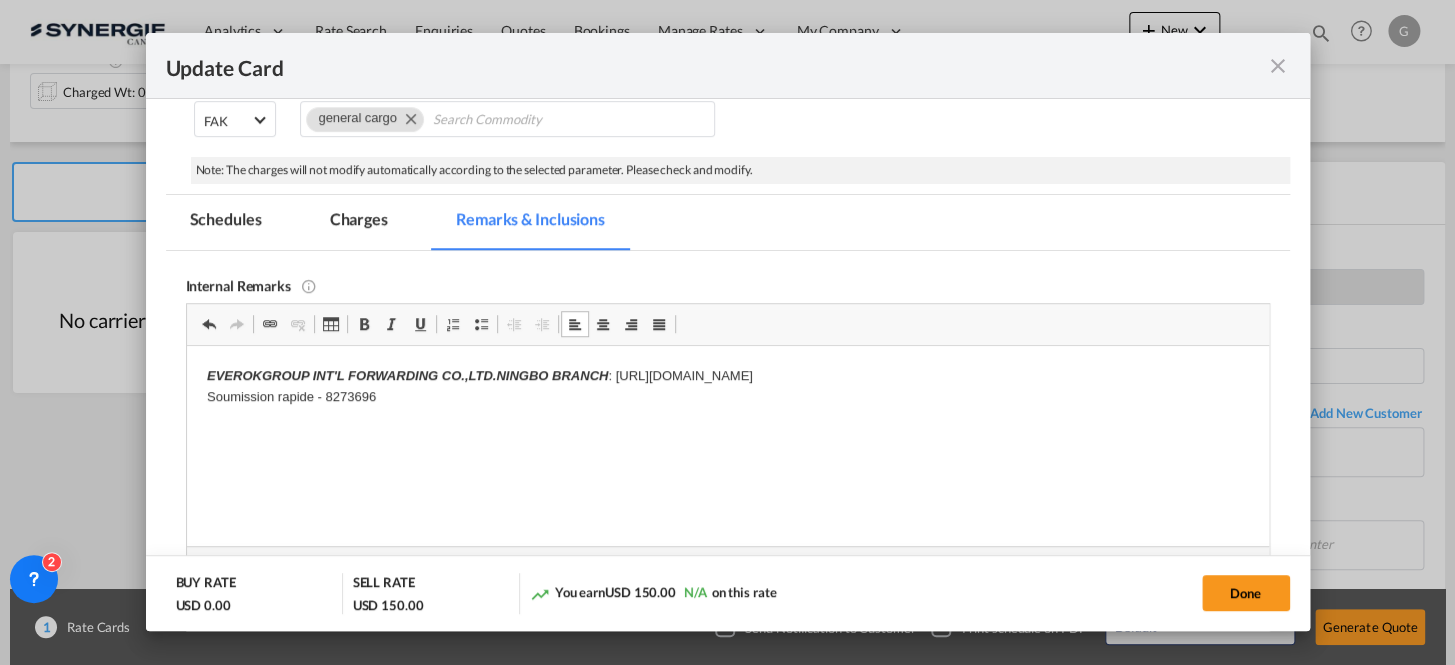 type 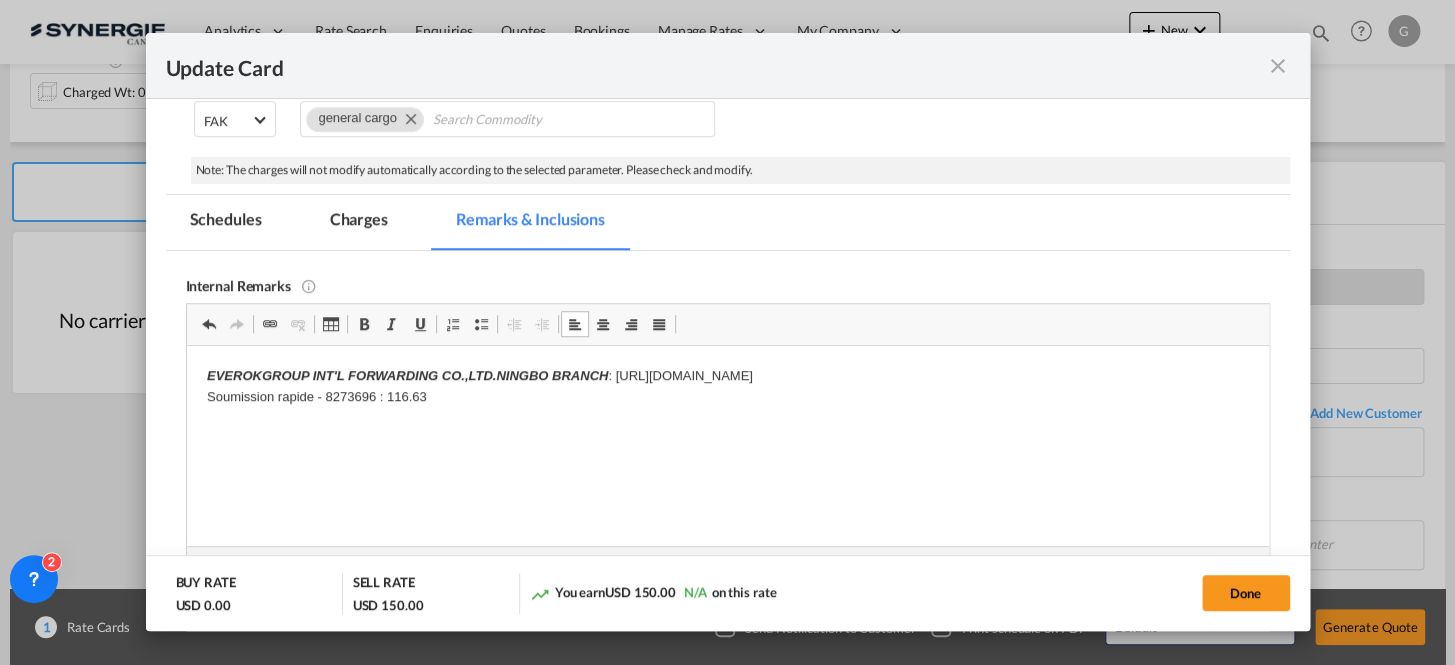 click on "EVEROKGROUP INT'L FORWARDING CO.,LTD.NINGBO BRANCH  : [URL][DOMAIN_NAME] Soumission rapide - 8273696 : 116.63" at bounding box center (727, 387) 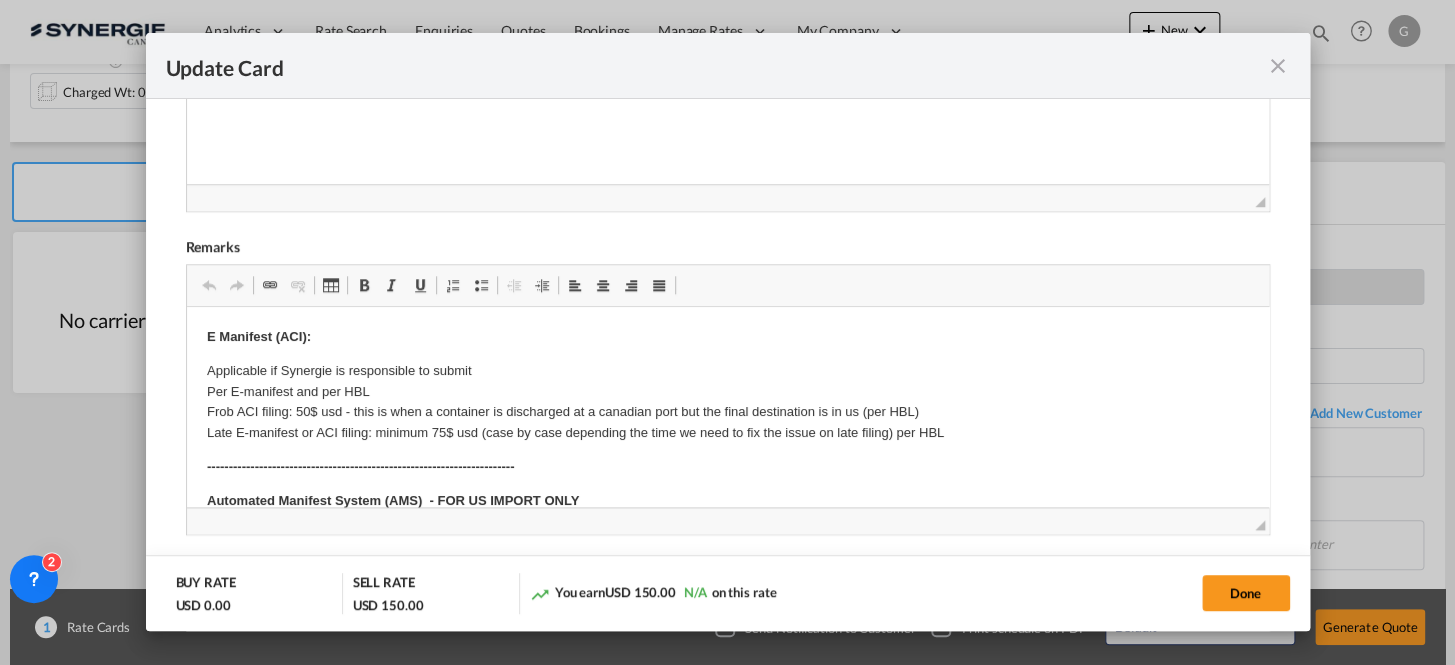 scroll, scrollTop: 727, scrollLeft: 0, axis: vertical 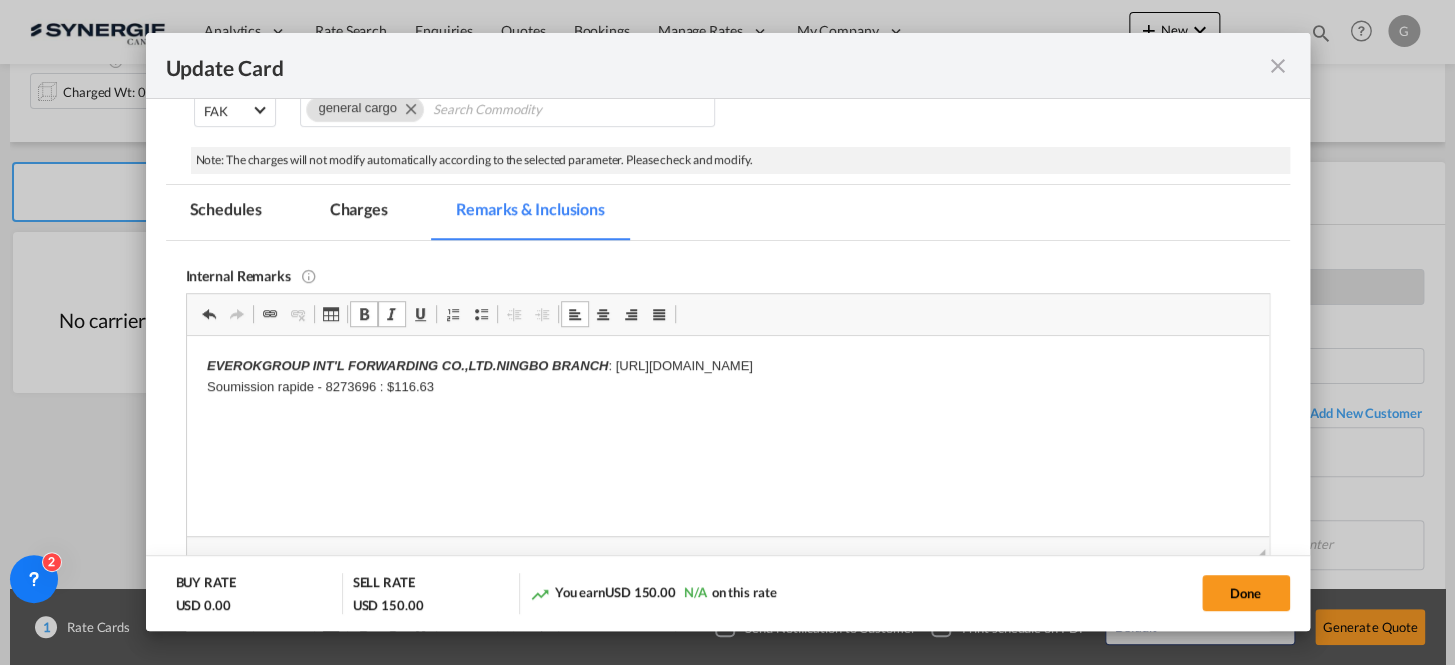 click on "EVEROKGROUP INT'L FORWARDING CO.,LTD.NINGBO BRANCH  : [URL][DOMAIN_NAME] Soumission rapide - 8273696 : $116.63" at bounding box center (727, 377) 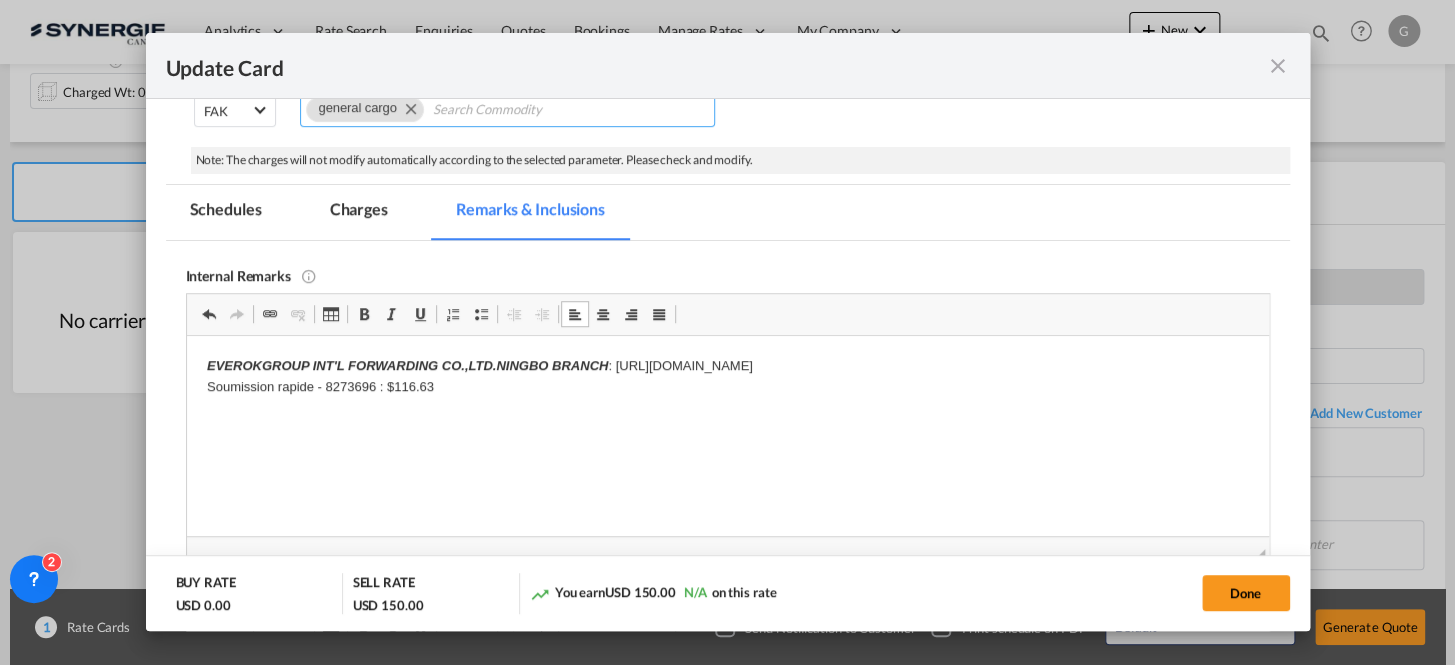 click at bounding box center (410, 108) 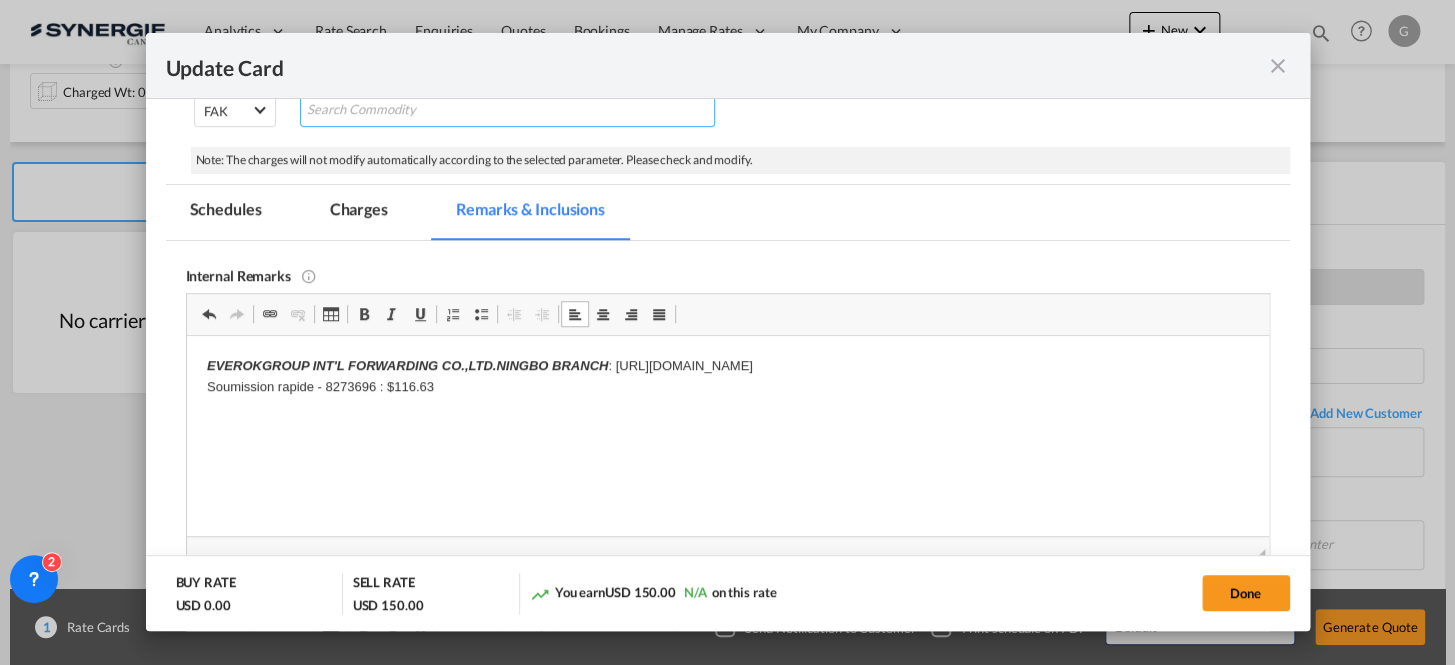 scroll, scrollTop: 368, scrollLeft: 0, axis: vertical 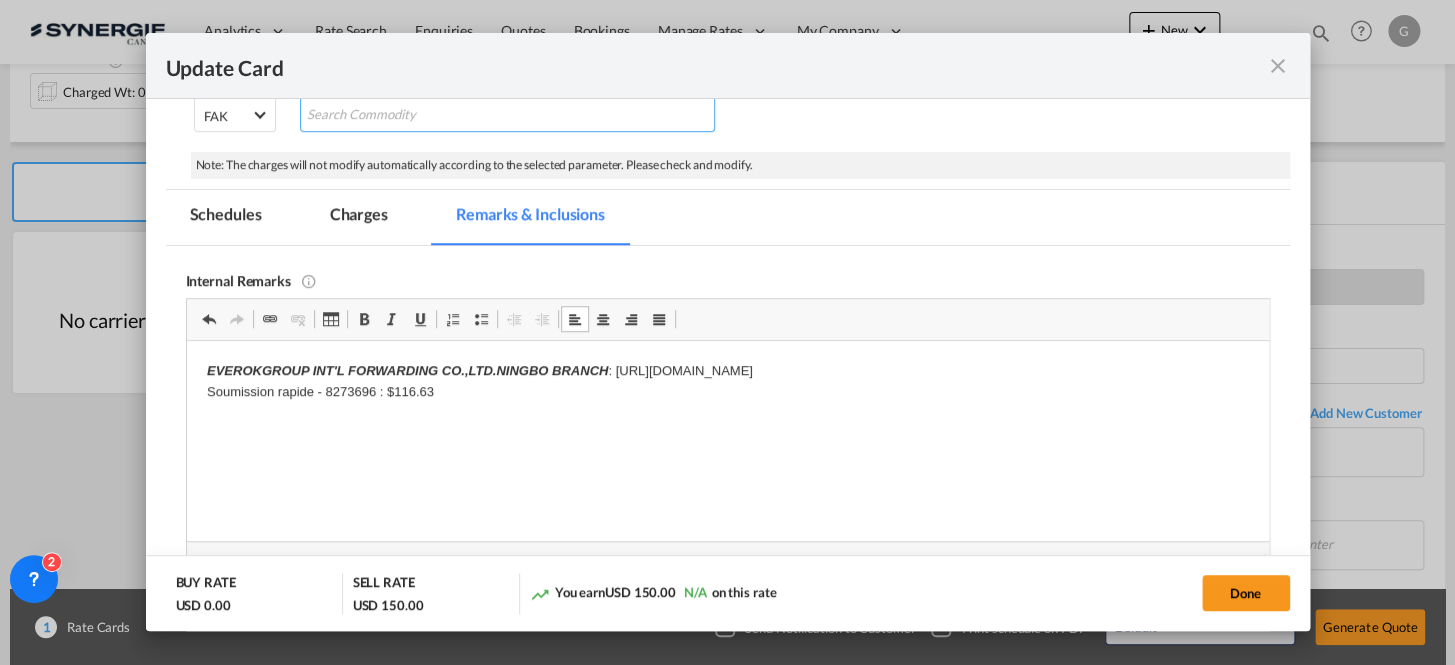 click at bounding box center [398, 115] 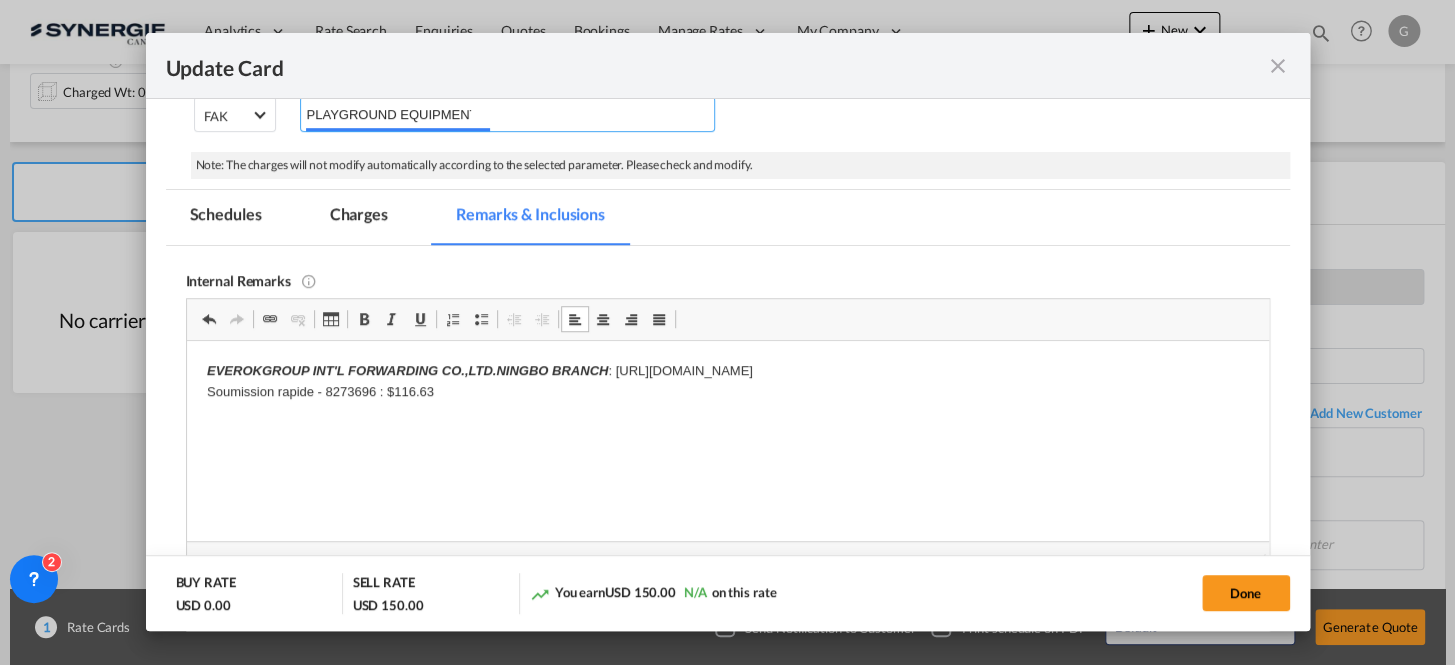 scroll, scrollTop: 0, scrollLeft: 116, axis: horizontal 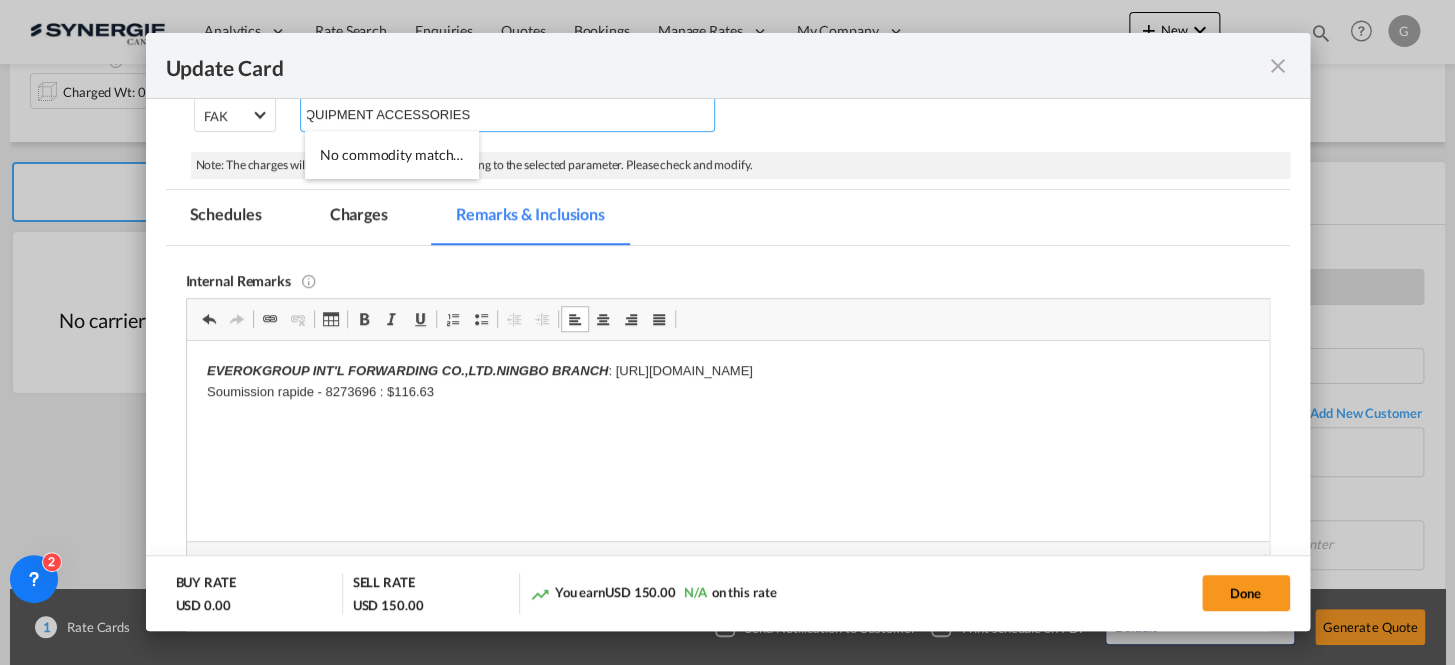 type on "PLAYGROUND EQUIPMENT ACCESSORIES" 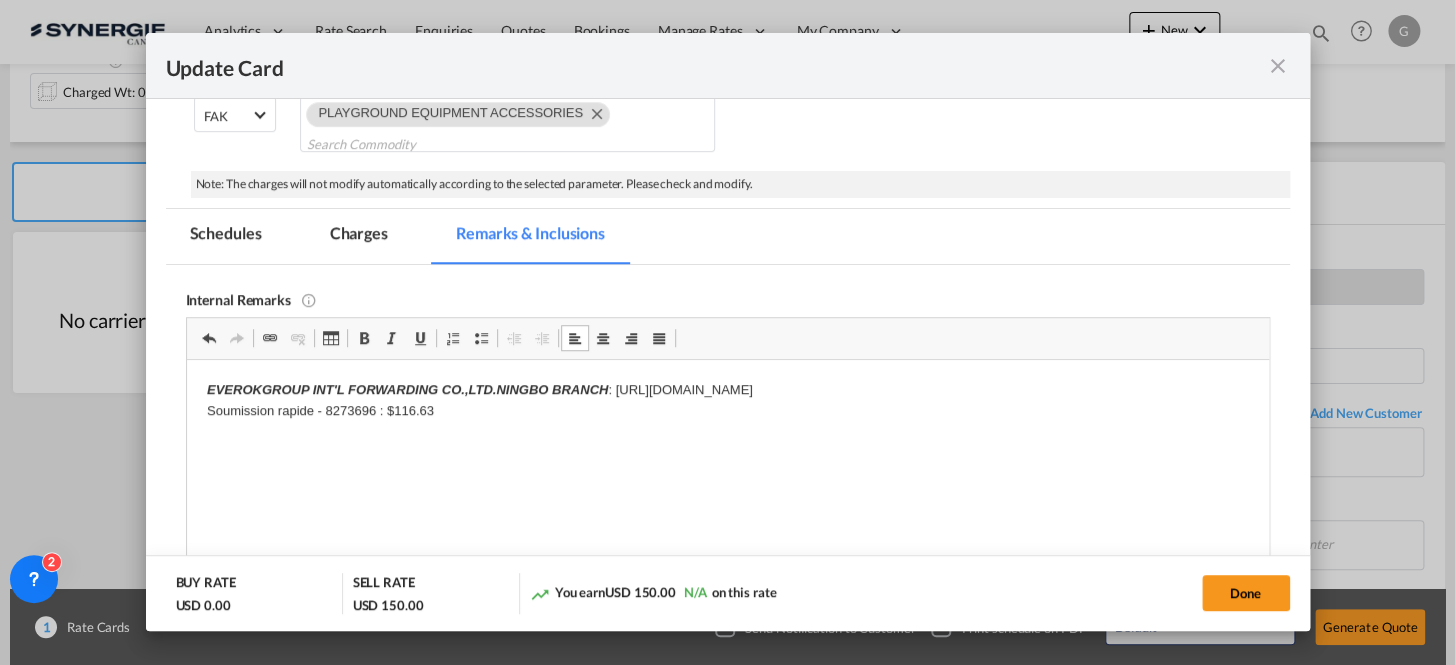 scroll, scrollTop: 0, scrollLeft: 0, axis: both 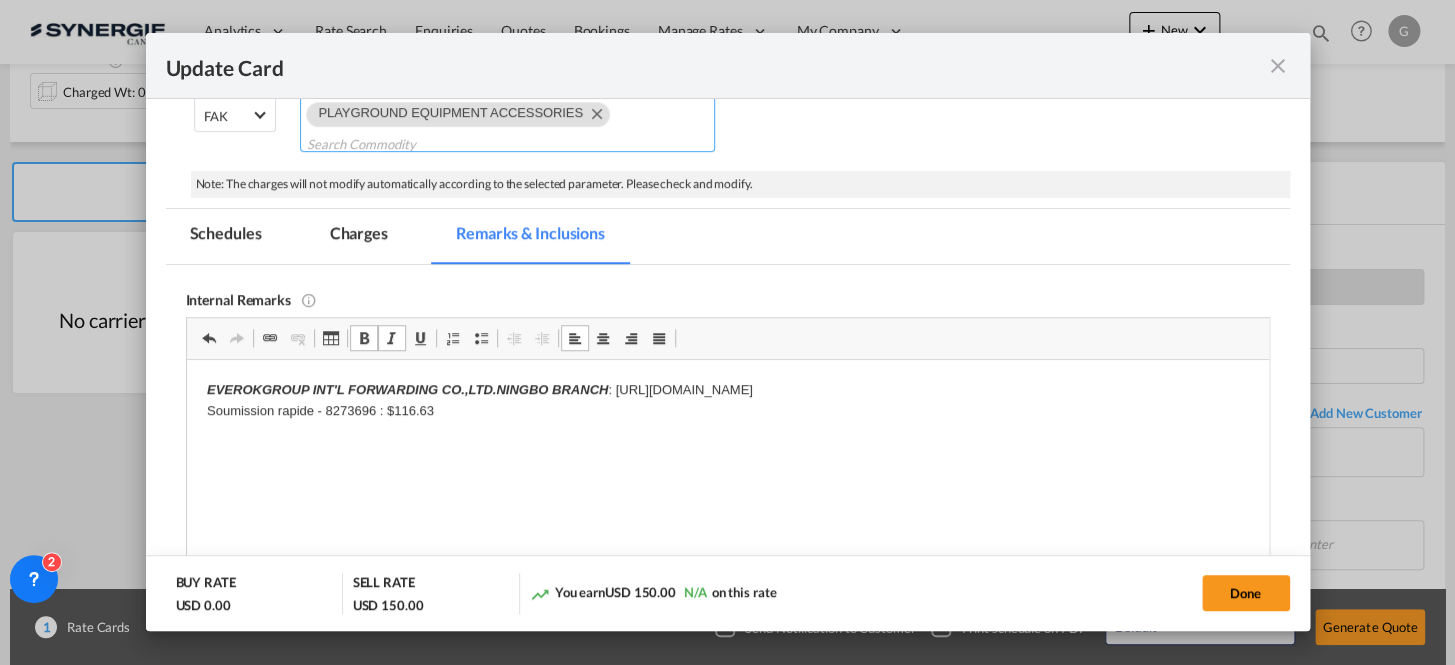 click on "PLAYGROUND EQUIPMENT ACCESSORIES" at bounding box center (507, 124) 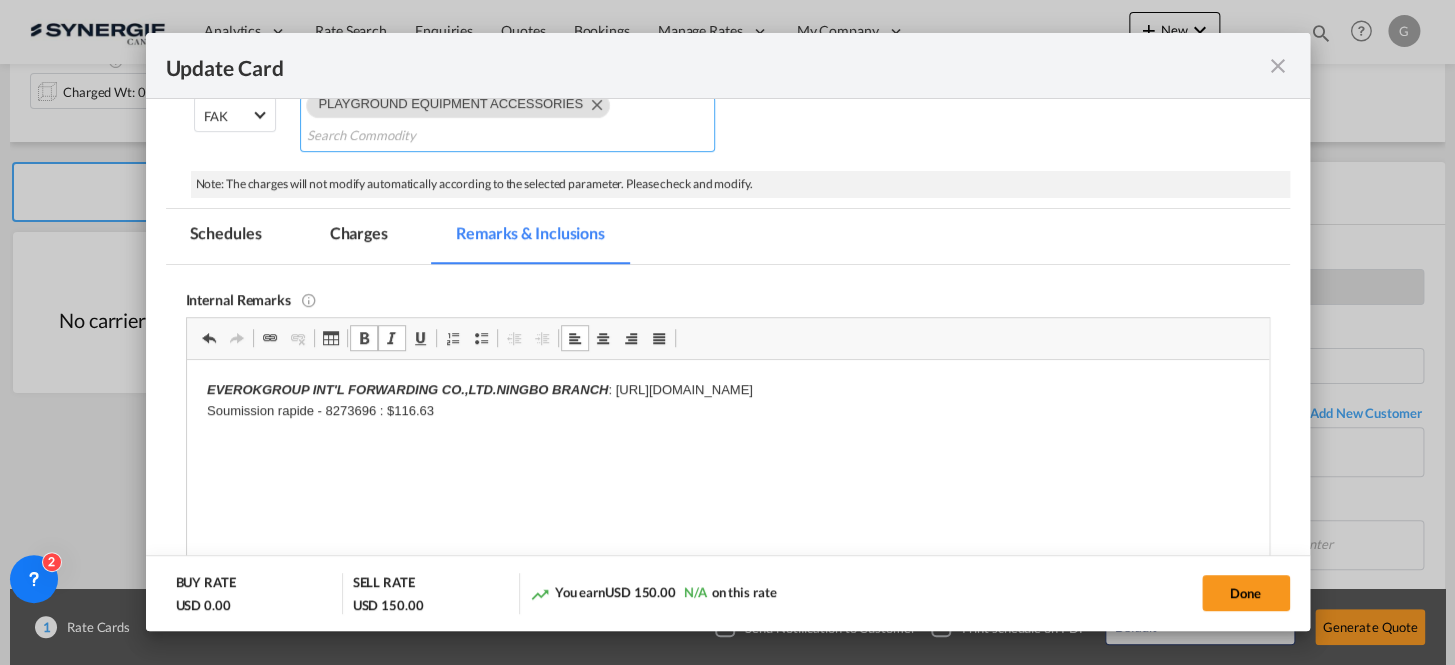 paste on "9506999000" 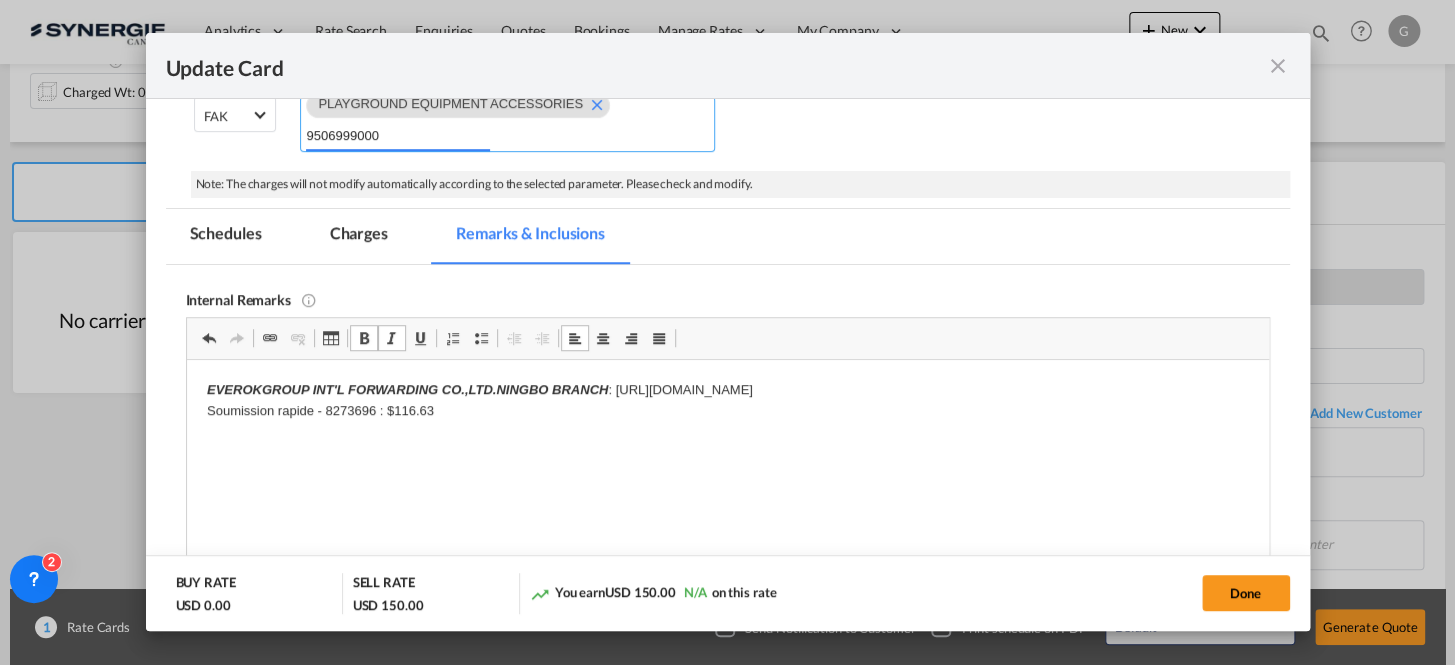 type on "9506999000" 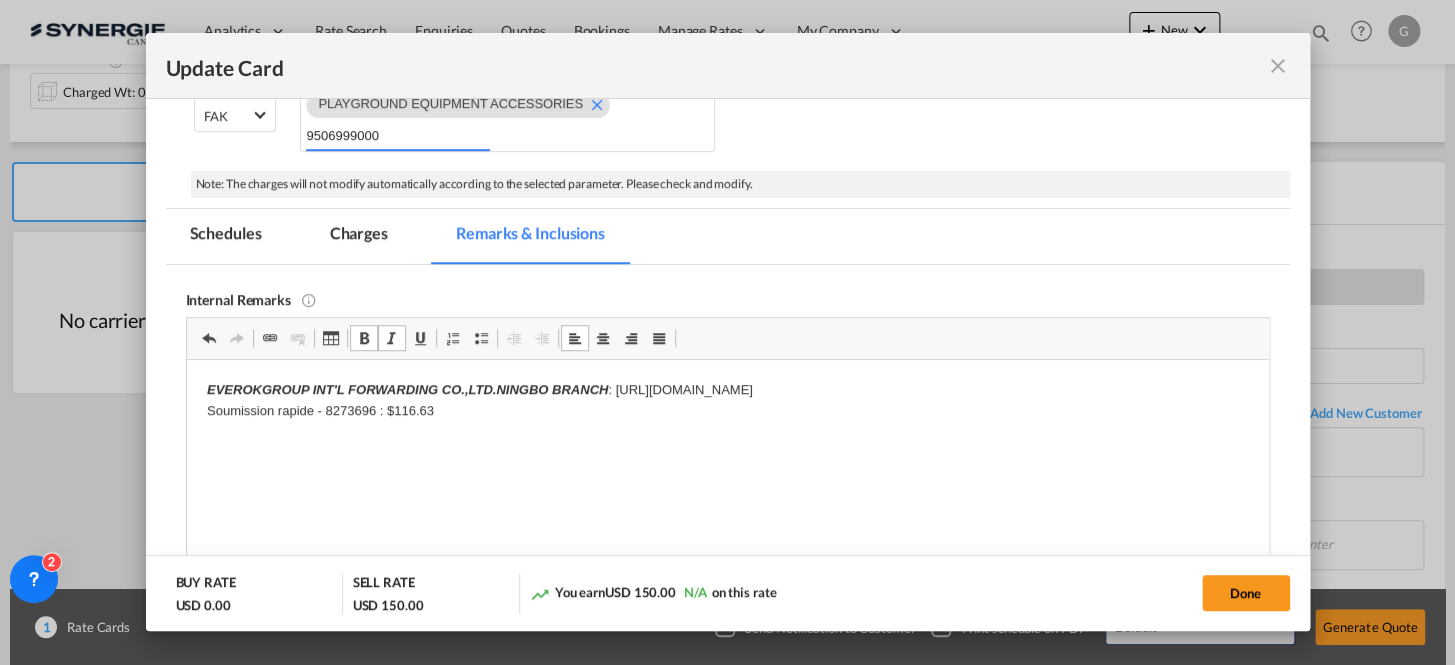 click on "Note: The charges will not modify automatically according to the selected parameter. Please check and modify." at bounding box center (740, 184) 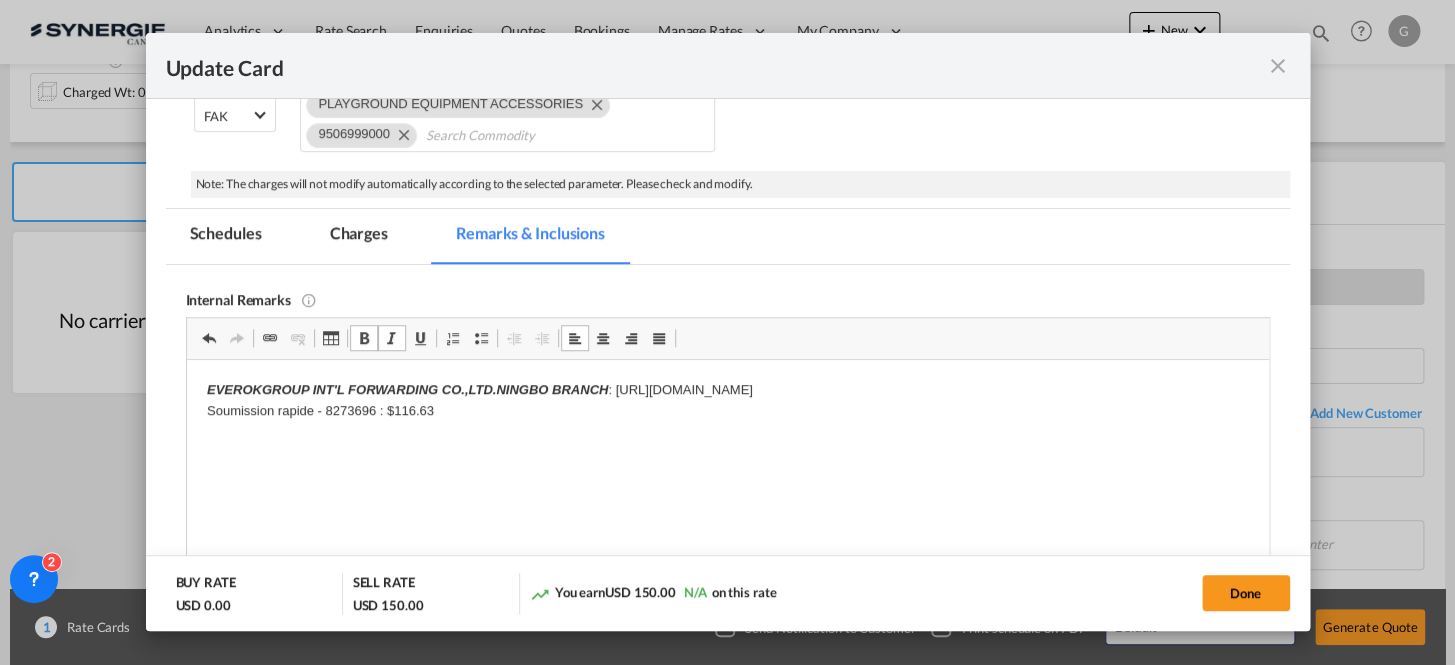 click on "EVEROKGROUP INT'L FORWARDING CO.,LTD.NINGBO BRANCH  : [URL][DOMAIN_NAME] Soumission rapide - 8273696 : $116.63" at bounding box center [727, 401] 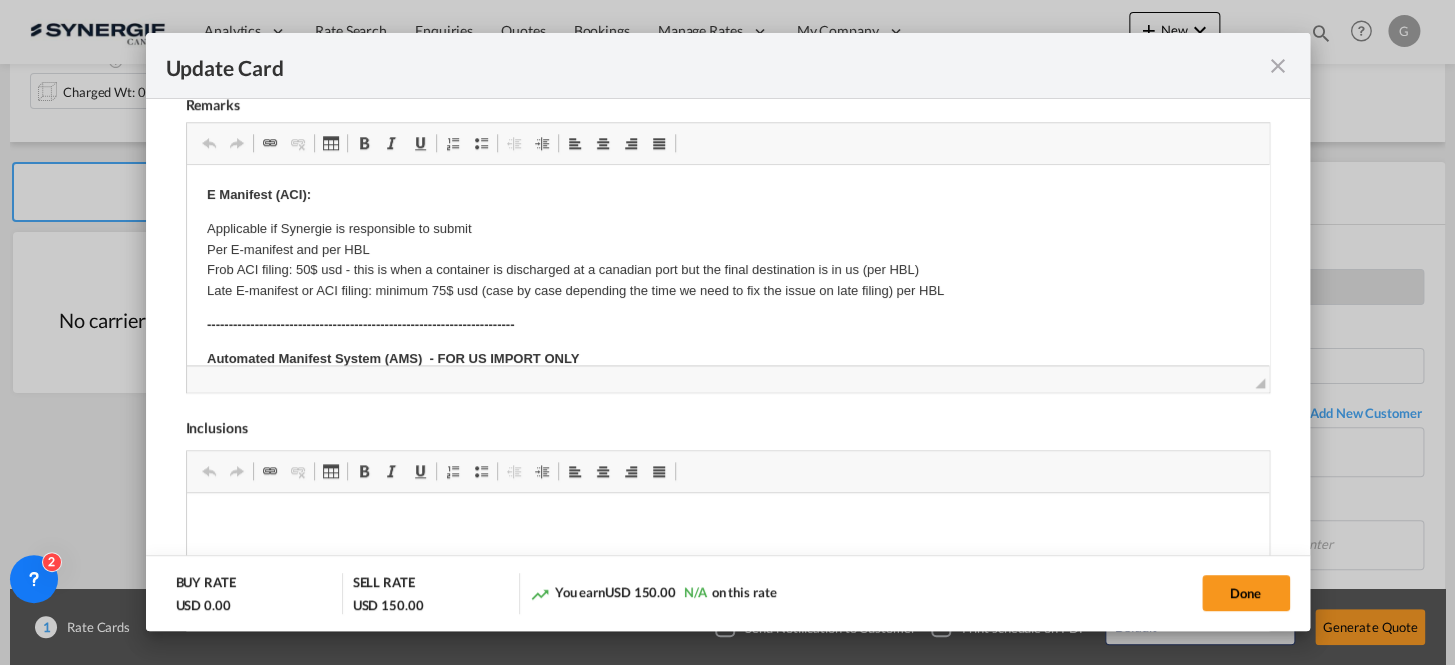 scroll, scrollTop: 913, scrollLeft: 0, axis: vertical 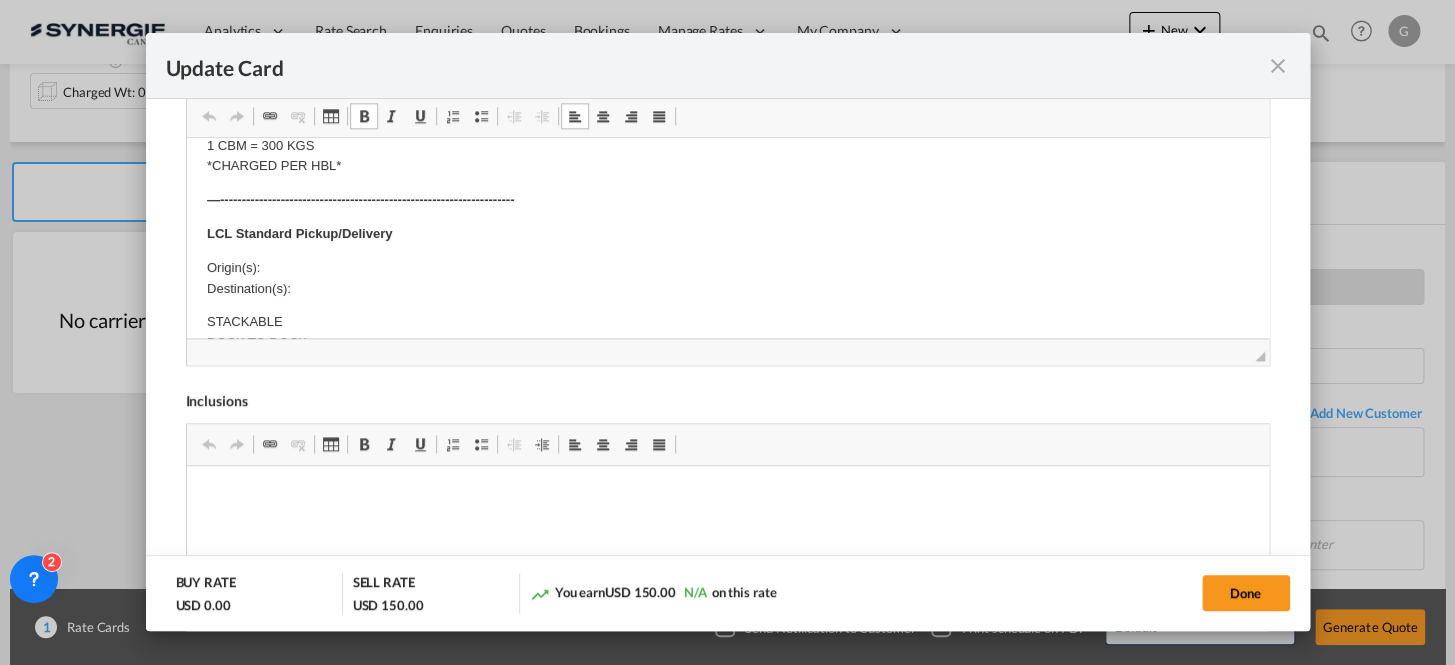 click on "Origin(s): Destination(s):" at bounding box center (727, 278) 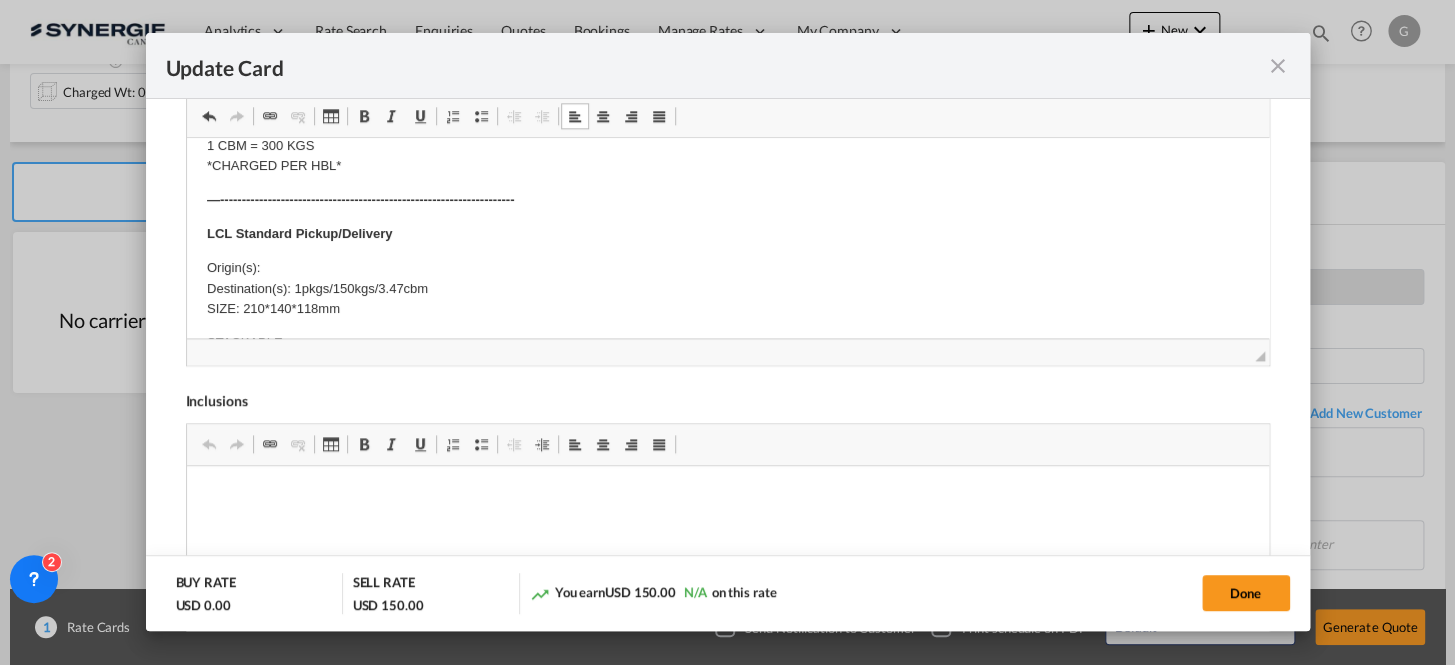 click on "E Manifest (ACI): Applicable if Synergie is responsible to submit Per E-manifest and per HBL Frob ACI filing: 50$ usd - this is when a container is discharged at a canadian port but the final destination is in us (per HBL) Late E-manifest or ACI filing: minimum 75$ usd (case by case depending the time we need to fix the issue on late filing) per HBL -----------------------------------------------------------------------  Automated Manifest System (AMS)  - FOR [GEOGRAPHIC_DATA] IMPORT ONLY APPLICABLE IF SYNERGIE IS RESPONSIBLE TO SUBMIT PER  HBL ---------------------------------------------------------------------- Dock Fee 1.90 / 100 KGS MIN. 60 USD 1 CBM = 300 KGS *CHARGED PER HBL* —-------------------------------------------------------------------- LCL Standard Pickup/Delivery Origin(s): Destination(s): 1pkgs/150kgs/3.47cbm SIZE: 210*140*118mm STACKABLE DOCK TO DOCK LIVE UNLOAD *Rate valid for palletized cargo *Estimated rate, to be reconfirmed once shipment dimensions are confirmed by the CFS TERMINAL FEE per CBM" at bounding box center [727, 428] 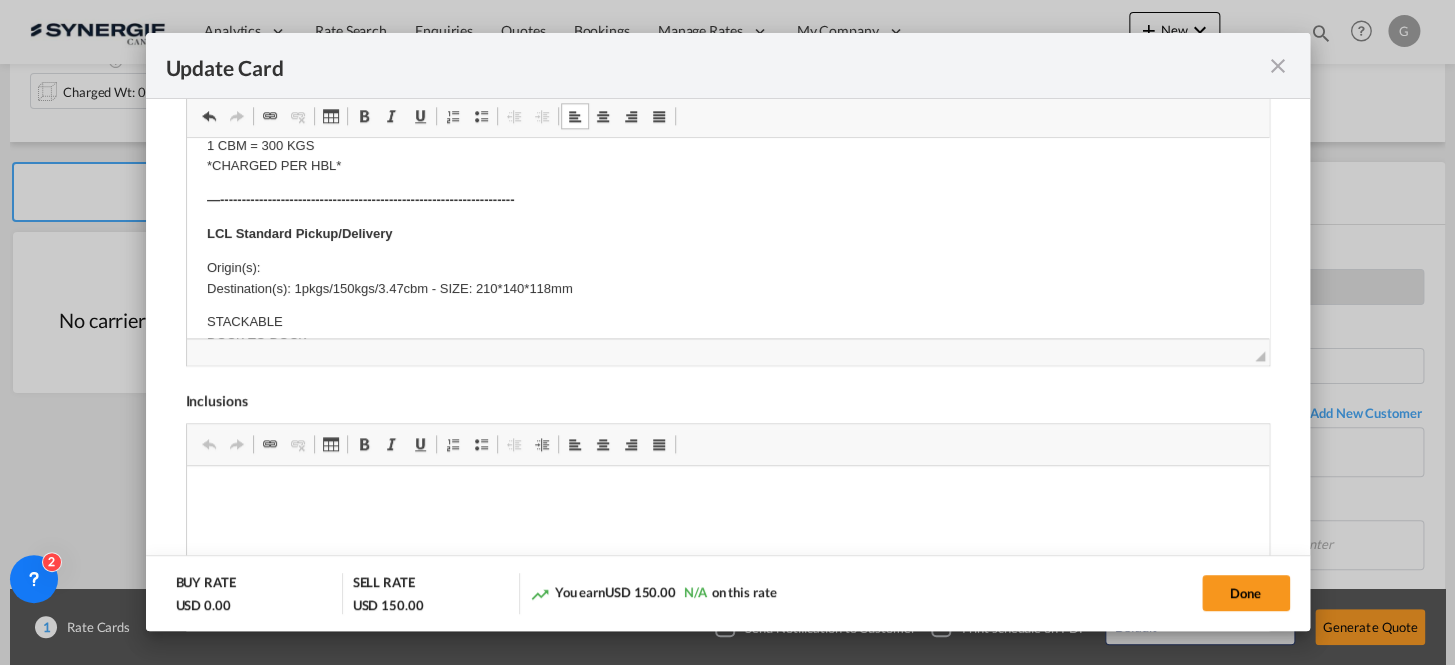 click on "E Manifest (ACI): Applicable if Synergie is responsible to submit Per E-manifest and per HBL Frob ACI filing: 50$ usd - this is when a container is discharged at a canadian port but the final destination is in us (per HBL) Late E-manifest or ACI filing: minimum 75$ usd (case by case depending the time we need to fix the issue on late filing) per HBL -----------------------------------------------------------------------  Automated Manifest System (AMS)  - FOR [GEOGRAPHIC_DATA] IMPORT ONLY APPLICABLE IF SYNERGIE IS RESPONSIBLE TO SUBMIT PER  HBL ---------------------------------------------------------------------- Dock Fee 1.90 / 100 KGS MIN. 60 USD 1 CBM = 300 KGS *CHARGED PER HBL* —-------------------------------------------------------------------- LCL Standard Pickup/Delivery Origin(s): Destination(s): 1pkgs/150kgs/3.47cbm - SIZE: 210*140*118mm STACKABLE DOCK TO DOCK LIVE UNLOAD *Rate valid for palletized cargo *Estimated rate, to be reconfirmed once shipment dimensions are confirmed by the CFS TERMINAL FEE" at bounding box center (727, 418) 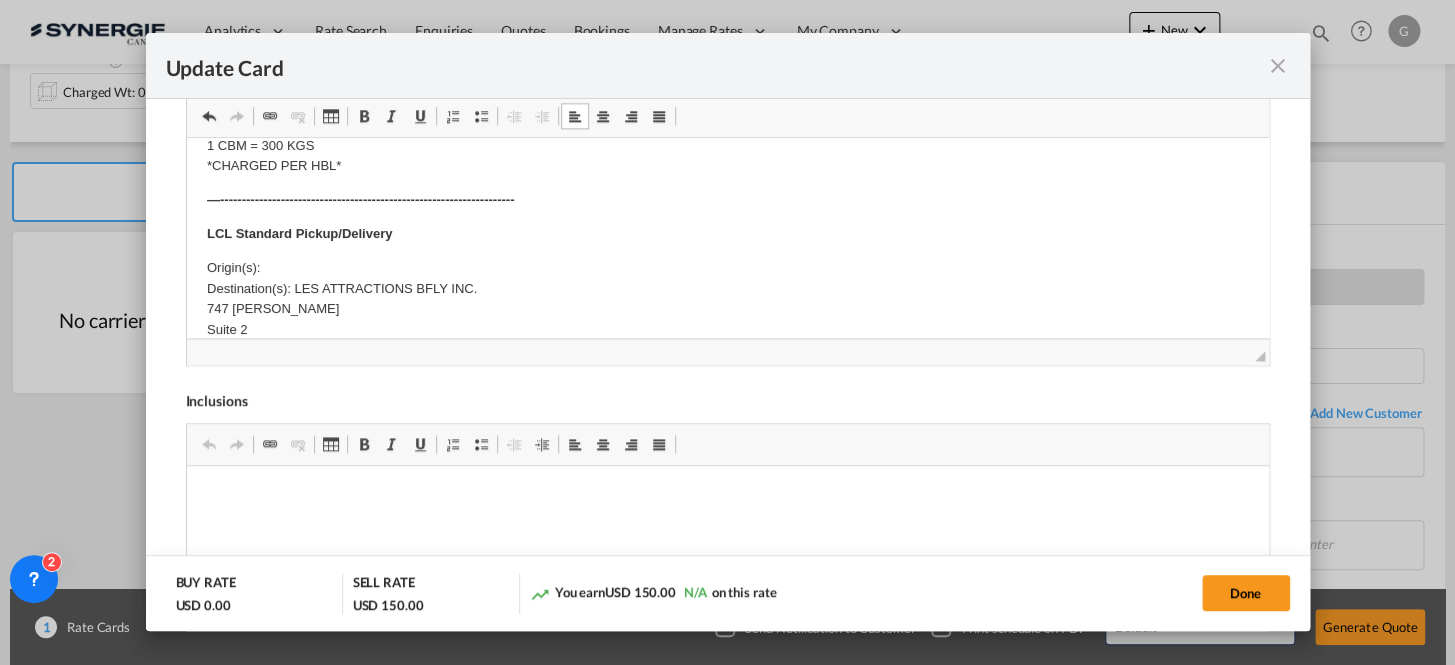 scroll, scrollTop: 383, scrollLeft: 0, axis: vertical 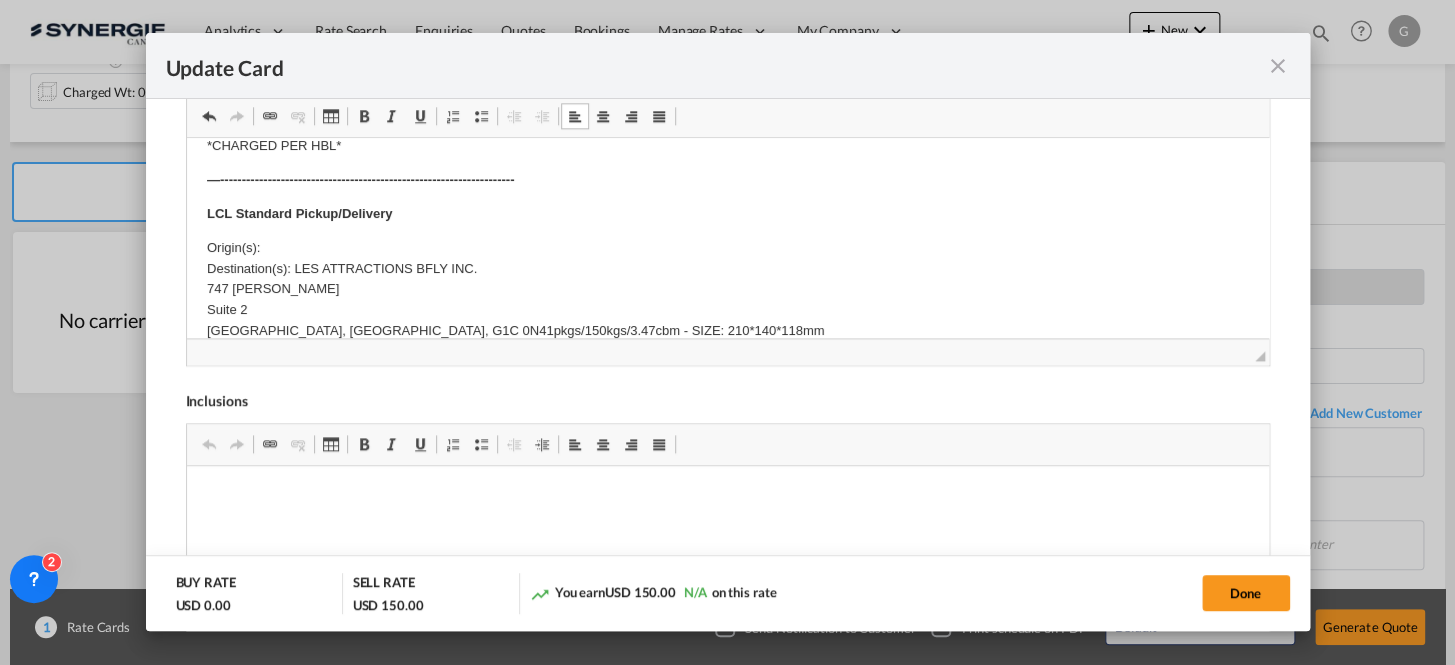 click on "Origin(s): Destination(s): LES ATTRACTIONS BFLY INC. [STREET_ADDRESS][PERSON_NAME]  1pkgs/150kgs/3.47cbm - SIZE: 210*140*118mm" at bounding box center [727, 289] 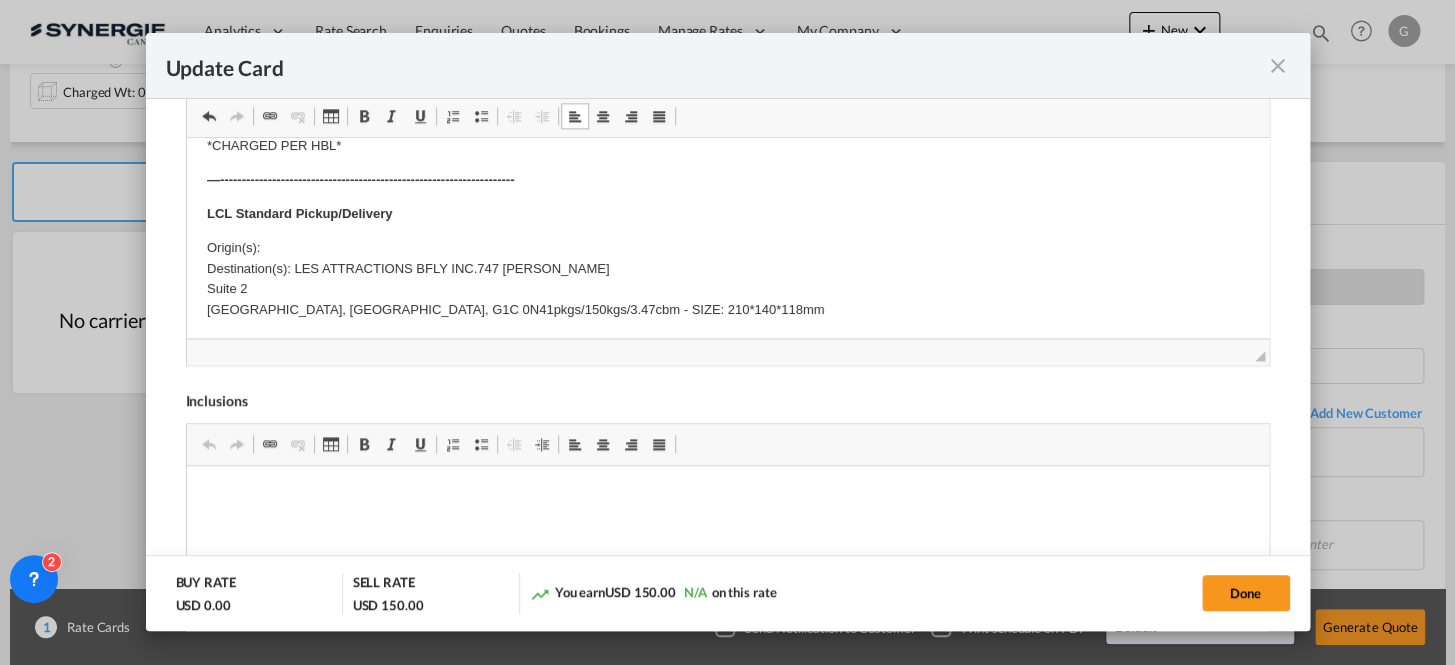 click on "Origin(s): Destination(s): LES ATTRACTIONS BFLY INC.  [STREET_ADDRESS][PERSON_NAME]  1pkgs/150kgs/3.47cbm - SIZE: 210*140*118mm" at bounding box center [727, 278] 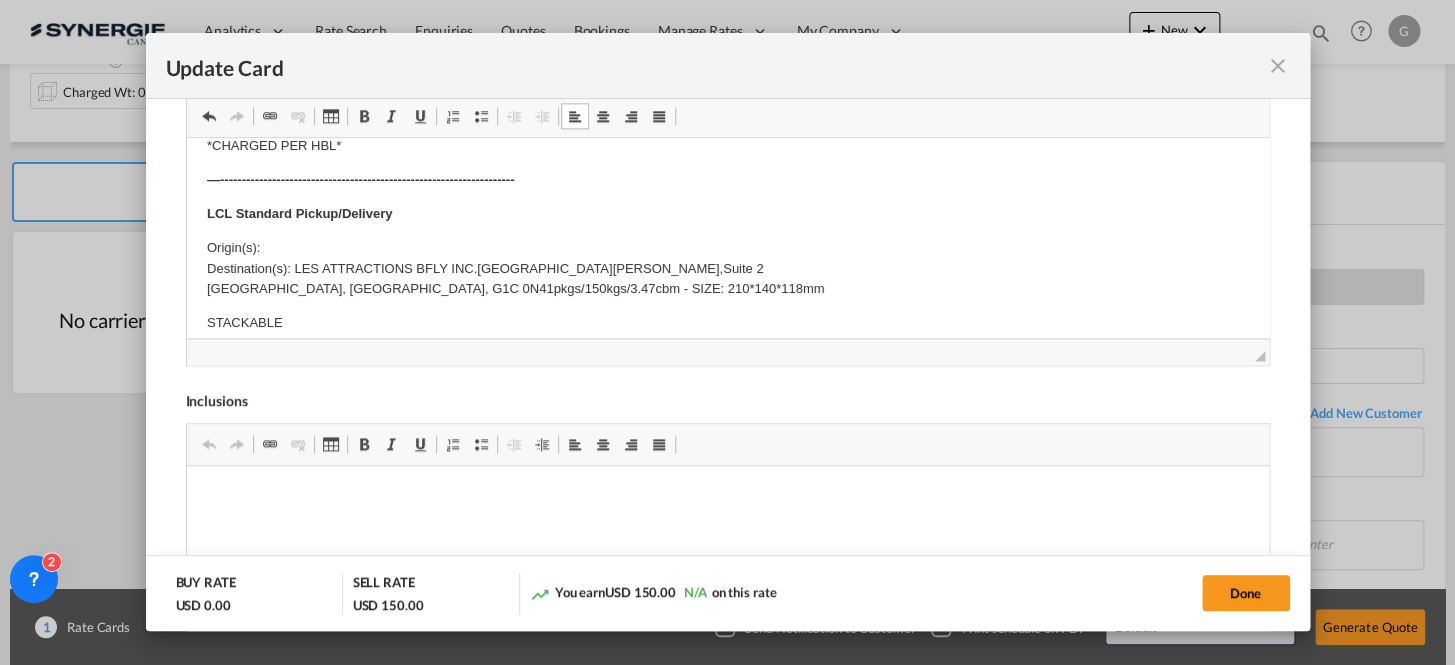 click on "Origin(s): Destination(s): LES ATTRACTIONS BFLY INC.  [STREET_ADDRESS][PERSON_NAME]  1pkgs/150kgs/3.47cbm - SIZE: 210*140*118mm" at bounding box center (727, 268) 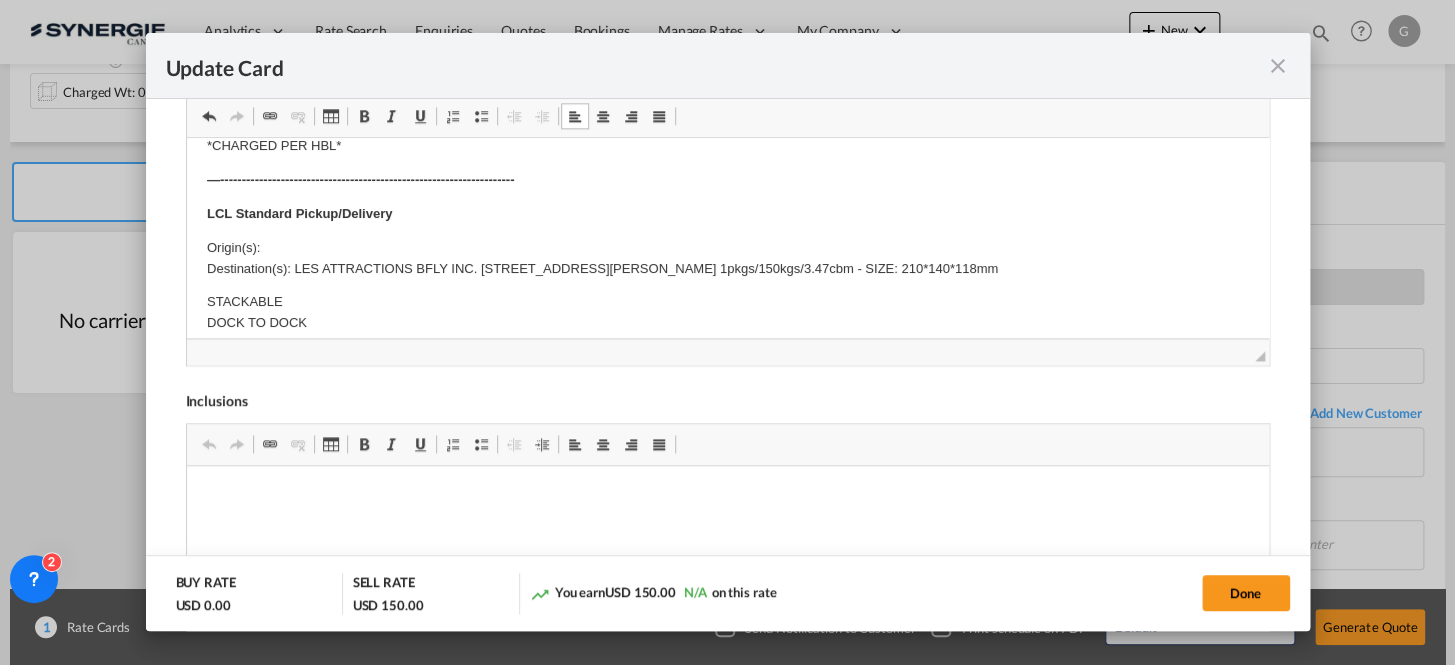 click on "E Manifest (ACI): Applicable if Synergie is responsible to submit Per E-manifest and per HBL Frob ACI filing: 50$ usd - this is when a container is discharged at a canadian port but the final destination is in us (per HBL) Late E-manifest or ACI filing: minimum 75$ usd (case by case depending the time we need to fix the issue on late filing) per HBL -----------------------------------------------------------------------  Automated Manifest System (AMS)  - FOR [GEOGRAPHIC_DATA] IMPORT ONLY APPLICABLE IF SYNERGIE IS RESPONSIBLE TO SUBMIT PER  HBL ---------------------------------------------------------------------- Dock Fee 1.90 / 100 KGS MIN. 60 USD 1 CBM = 300 KGS *CHARGED PER HBL* —-------------------------------------------------------------------- LCL Standard Pickup/Delivery Origin(s): Destination(s): LES ATTRACTIONS BFLY INC. [STREET_ADDRESS][PERSON_NAME] 1pkgs/150kgs/3.47cbm - SIZE: 210*140*118mm STACKABLE DOCK TO DOCK LIVE UNLOAD *Rate valid for palletized cargo TERMINAL FEE per CBM" at bounding box center (727, 398) 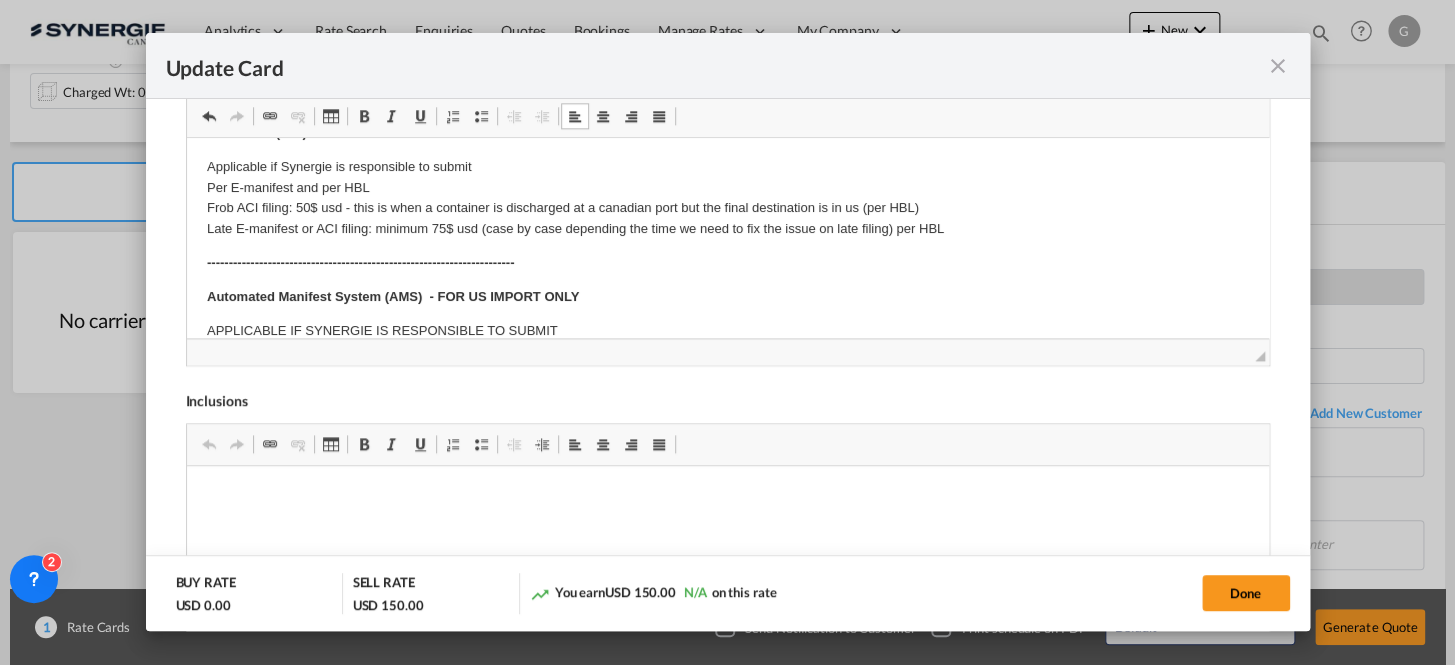 scroll, scrollTop: 0, scrollLeft: 0, axis: both 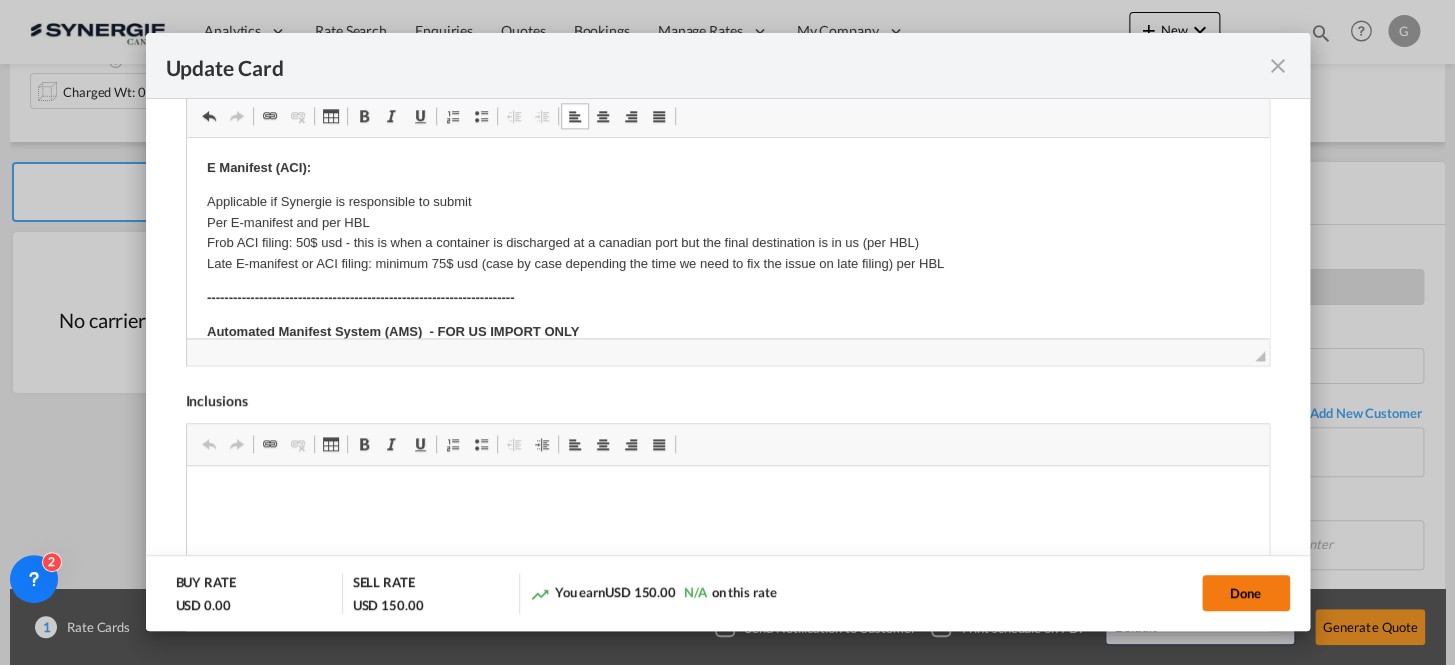 click on "Done" 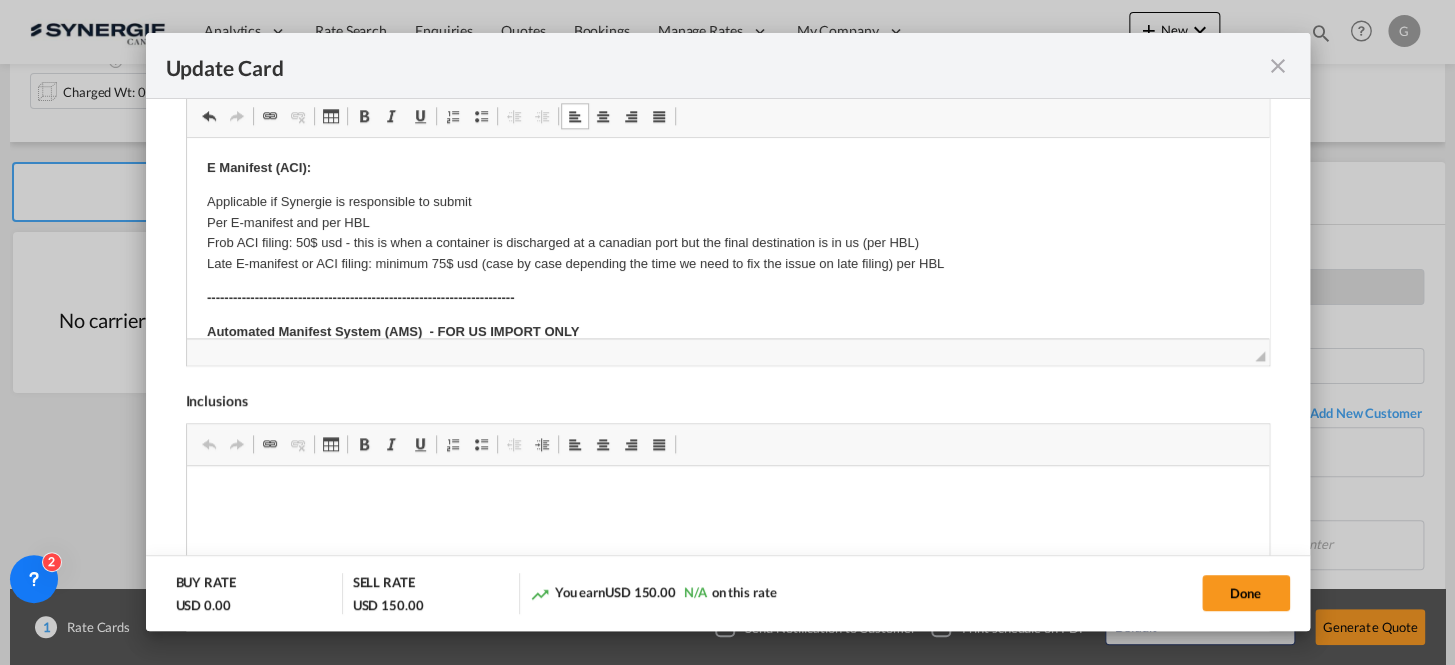 type on "[DATE]" 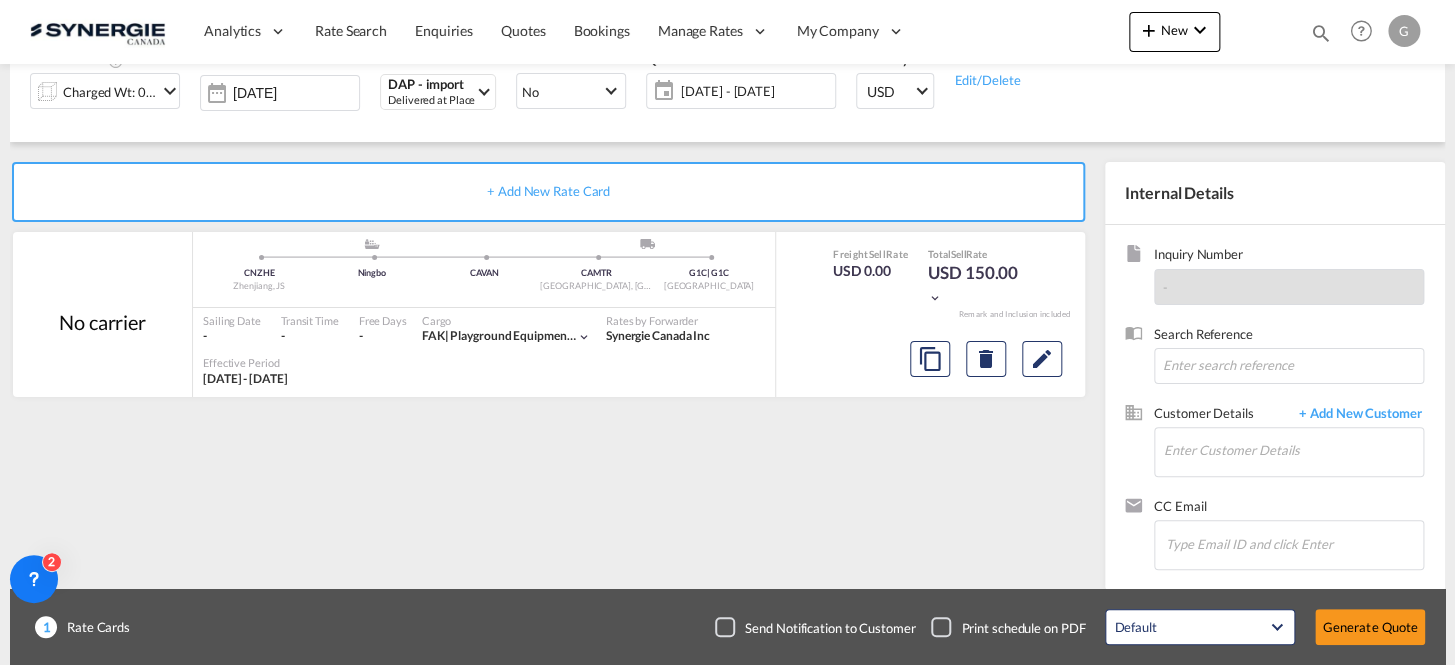 scroll, scrollTop: 467, scrollLeft: 0, axis: vertical 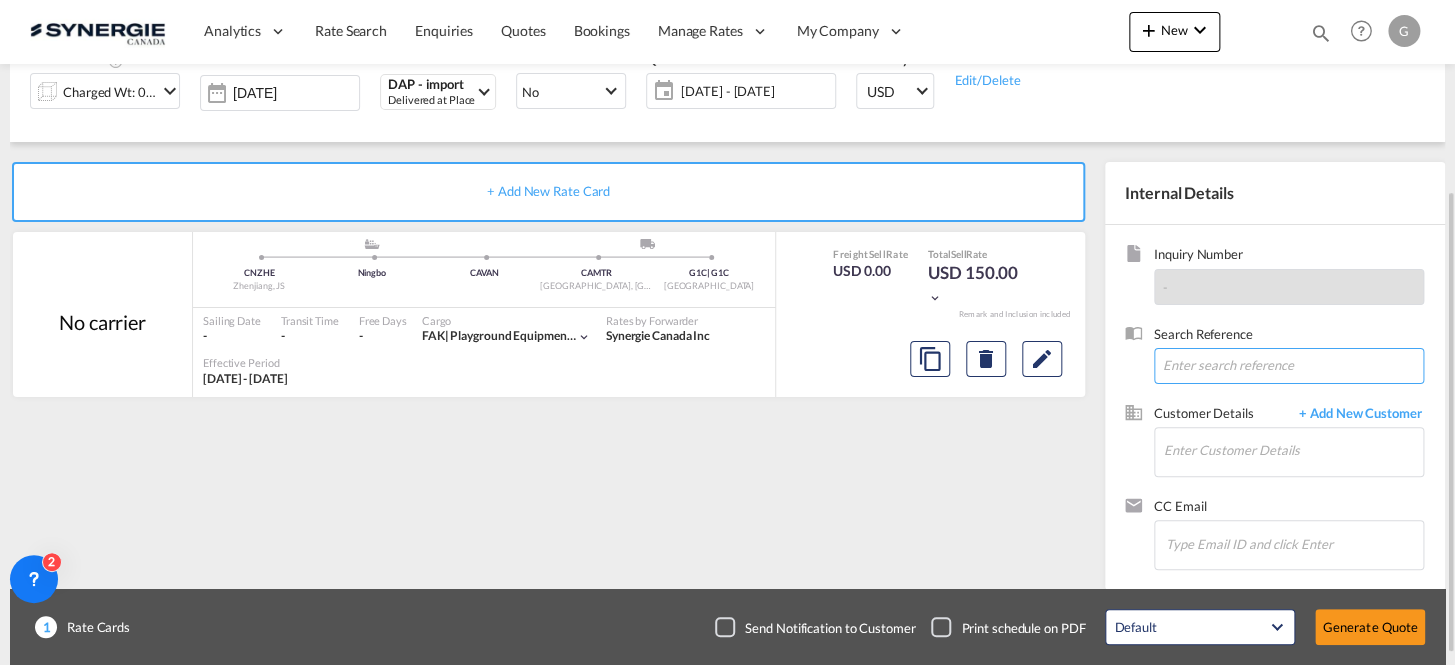 click at bounding box center (1289, 366) 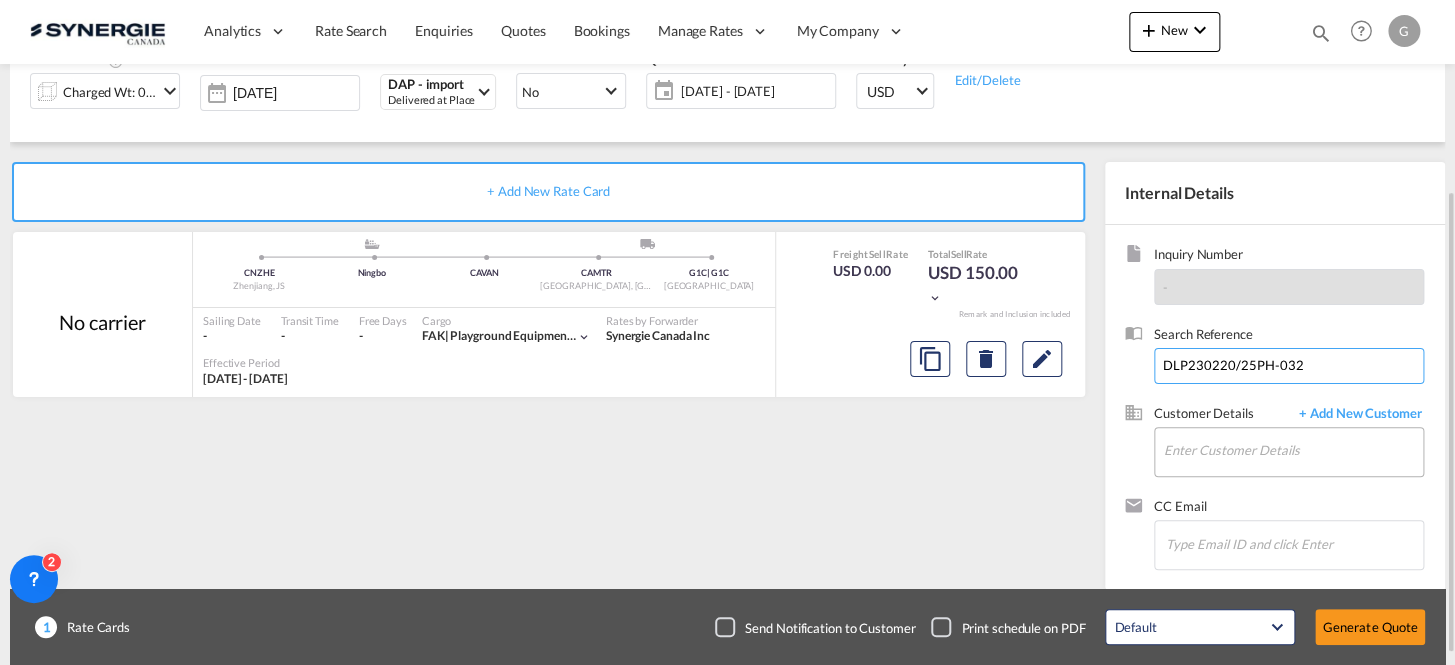 type on "DLP230220/25PH-032" 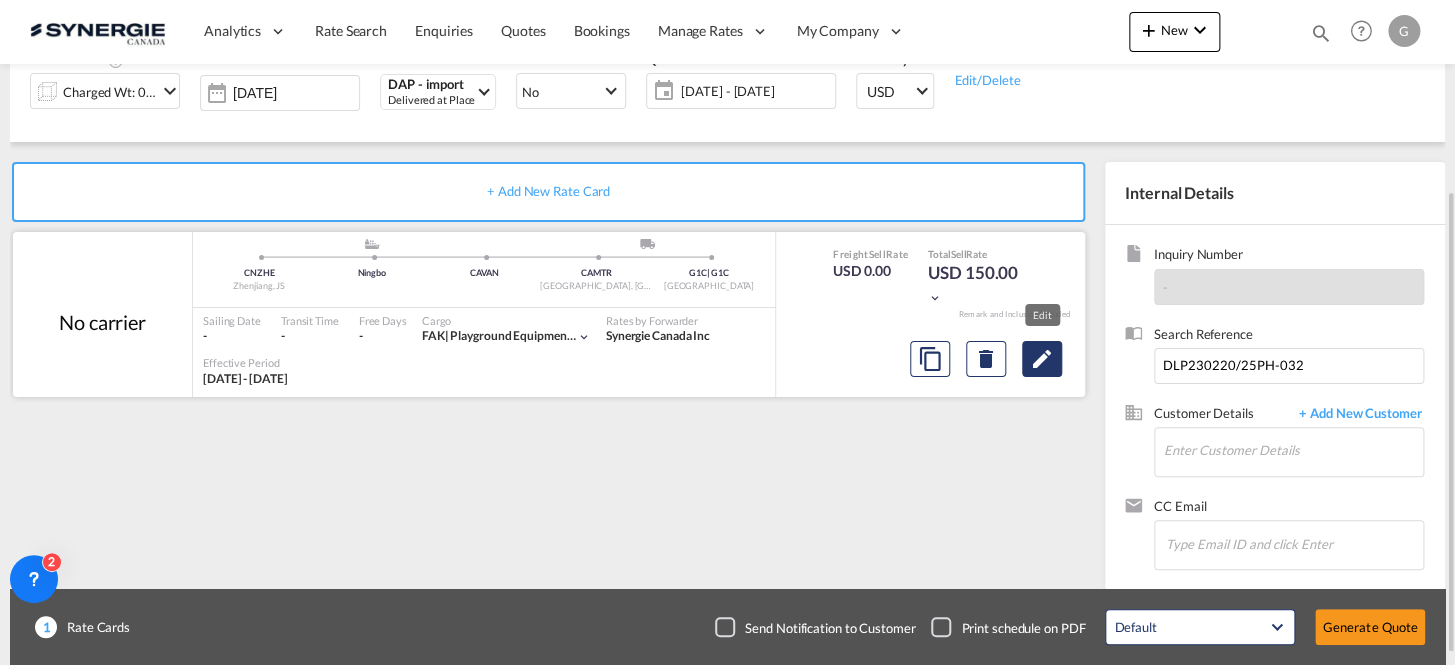 click at bounding box center [1042, 359] 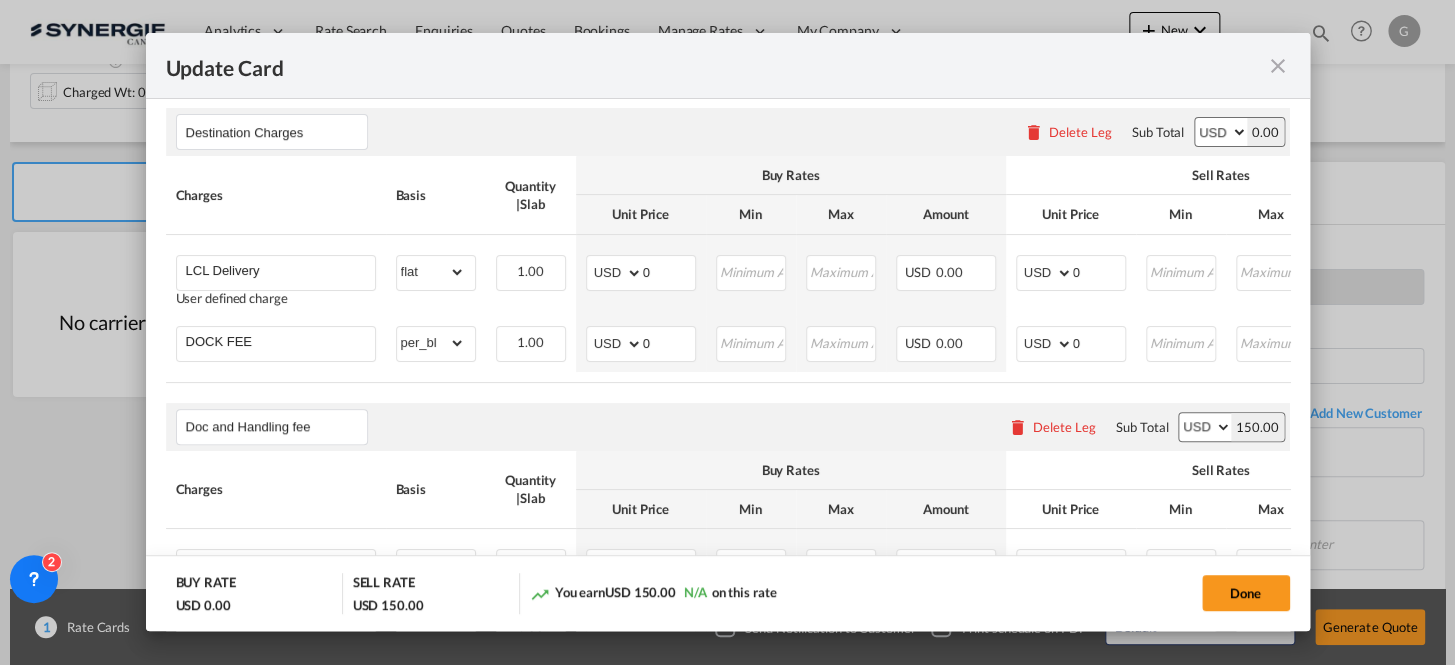 scroll, scrollTop: 272, scrollLeft: 0, axis: vertical 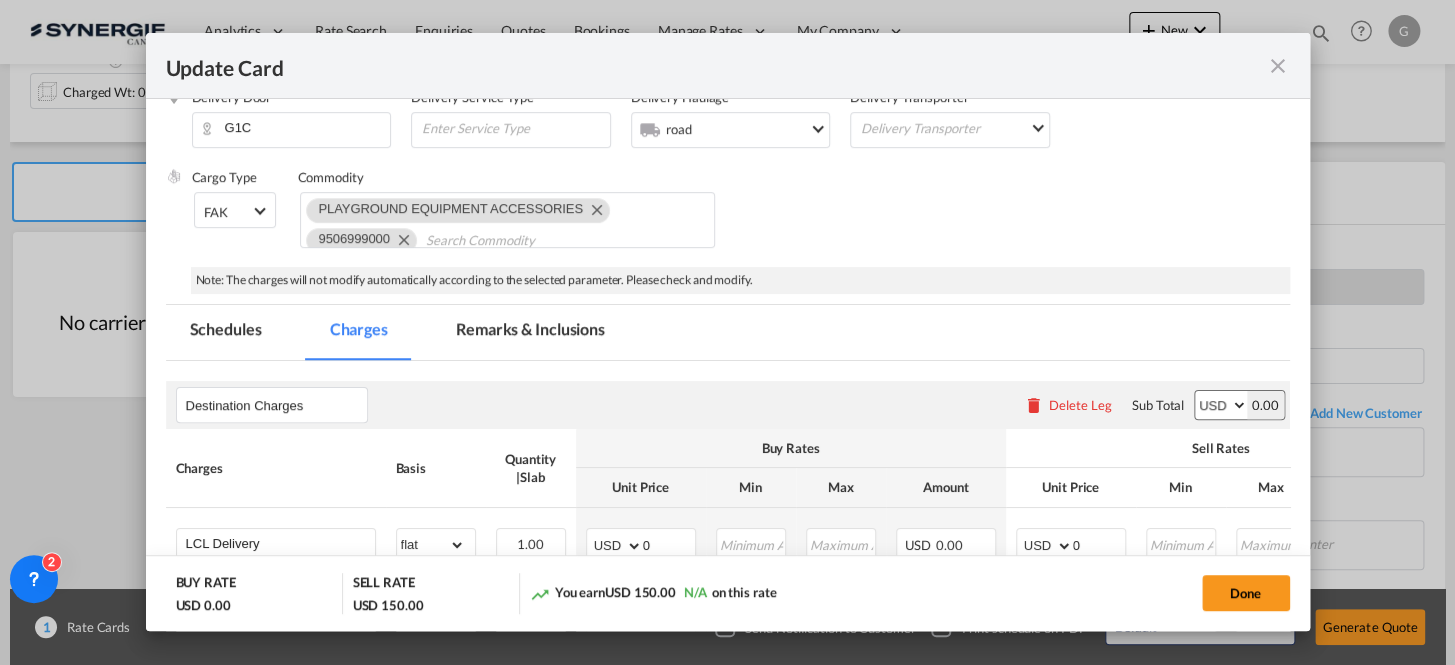 click on "Remarks & Inclusions" at bounding box center (530, 332) 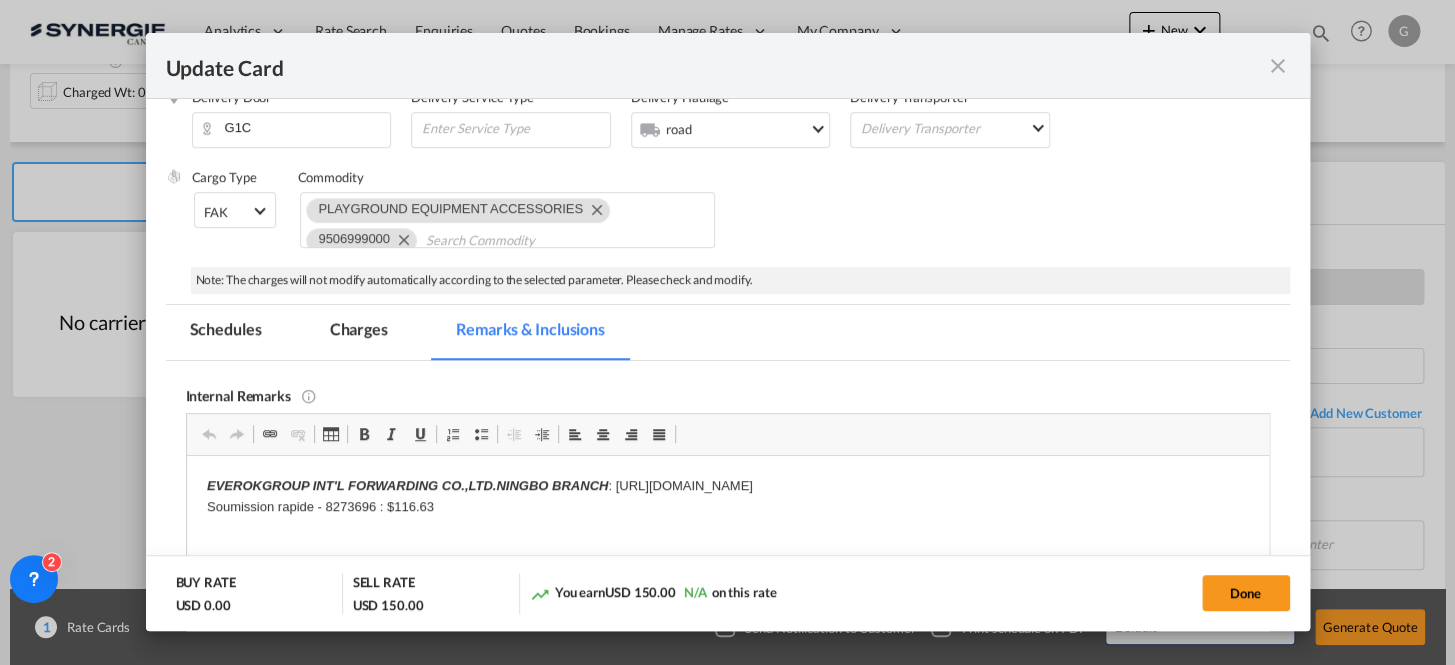 scroll, scrollTop: 0, scrollLeft: 0, axis: both 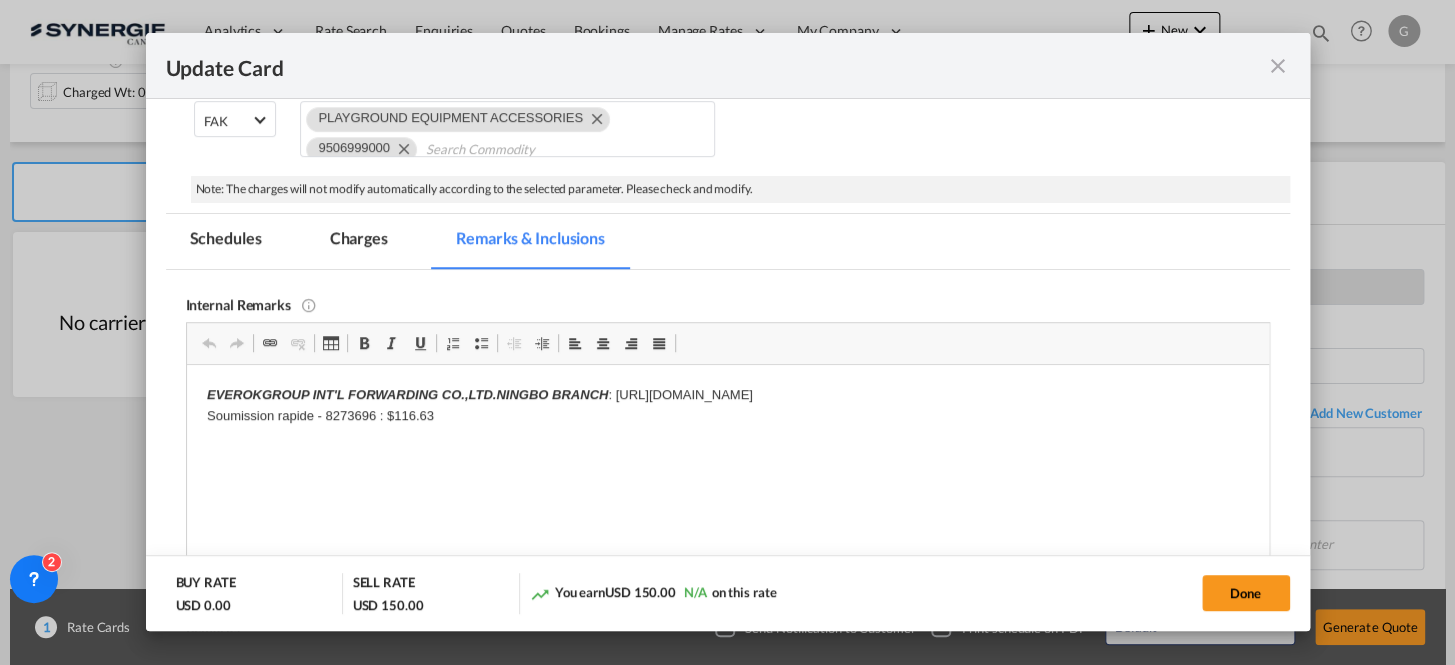 click on "Charges" at bounding box center [359, 241] 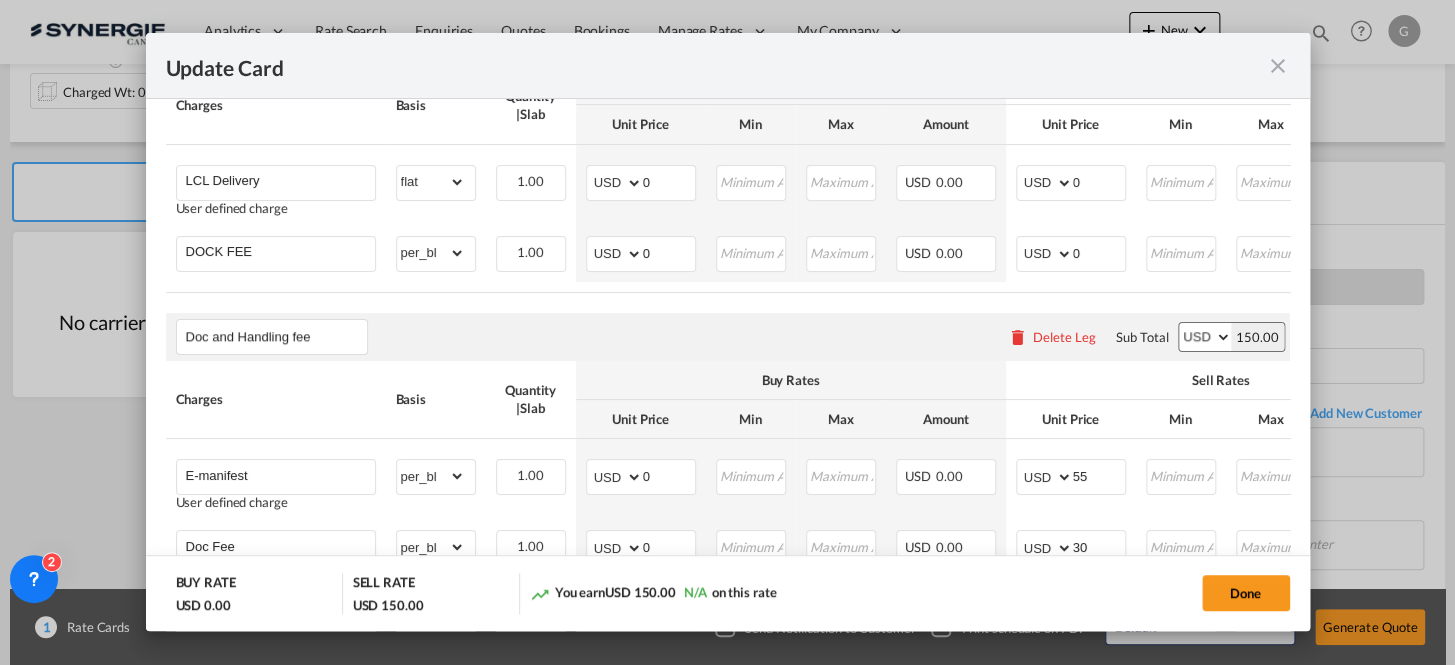 scroll, scrollTop: 636, scrollLeft: 0, axis: vertical 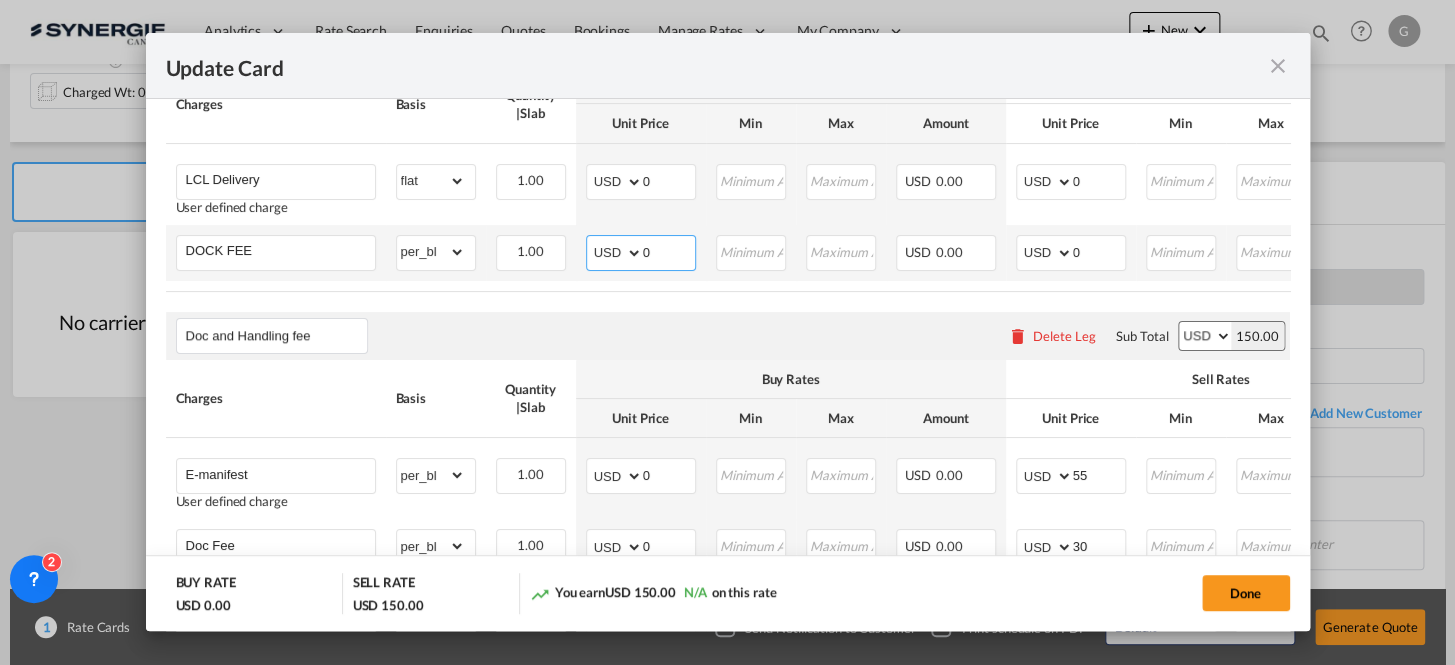 click on "0" at bounding box center (669, 251) 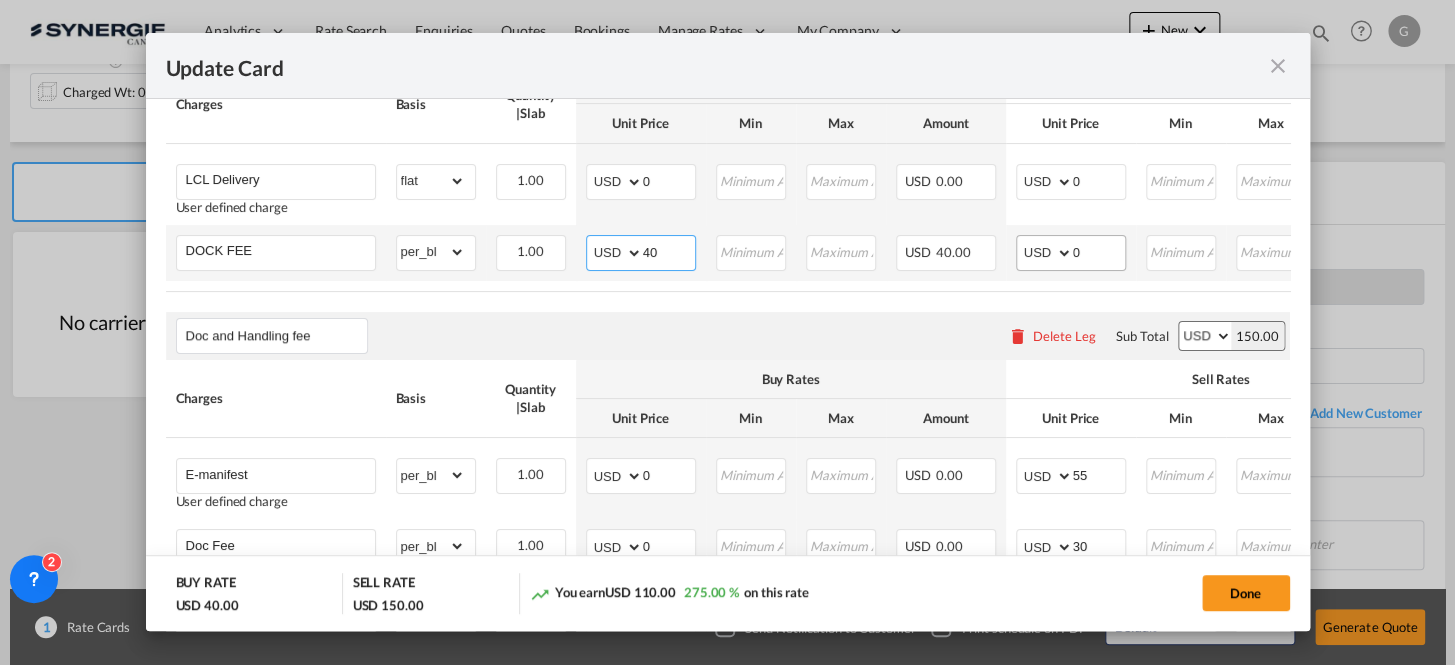 type on "40" 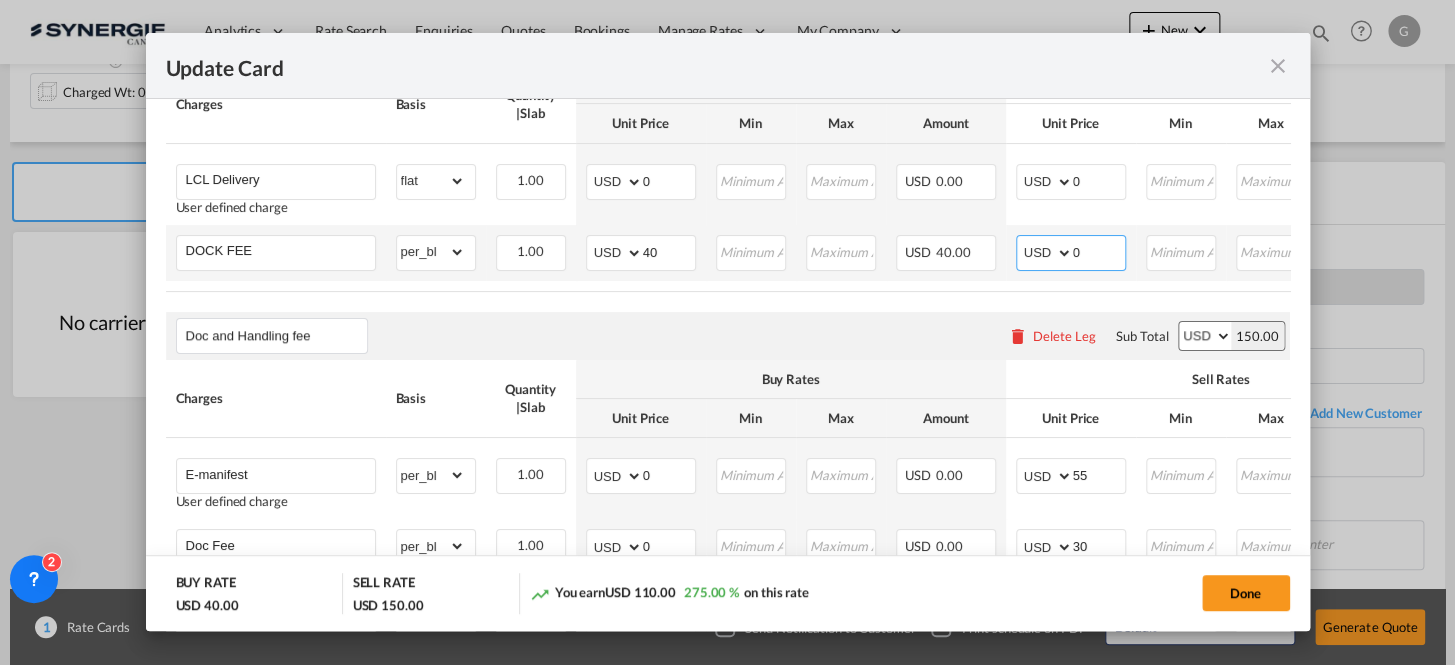 click on "0" at bounding box center [1099, 251] 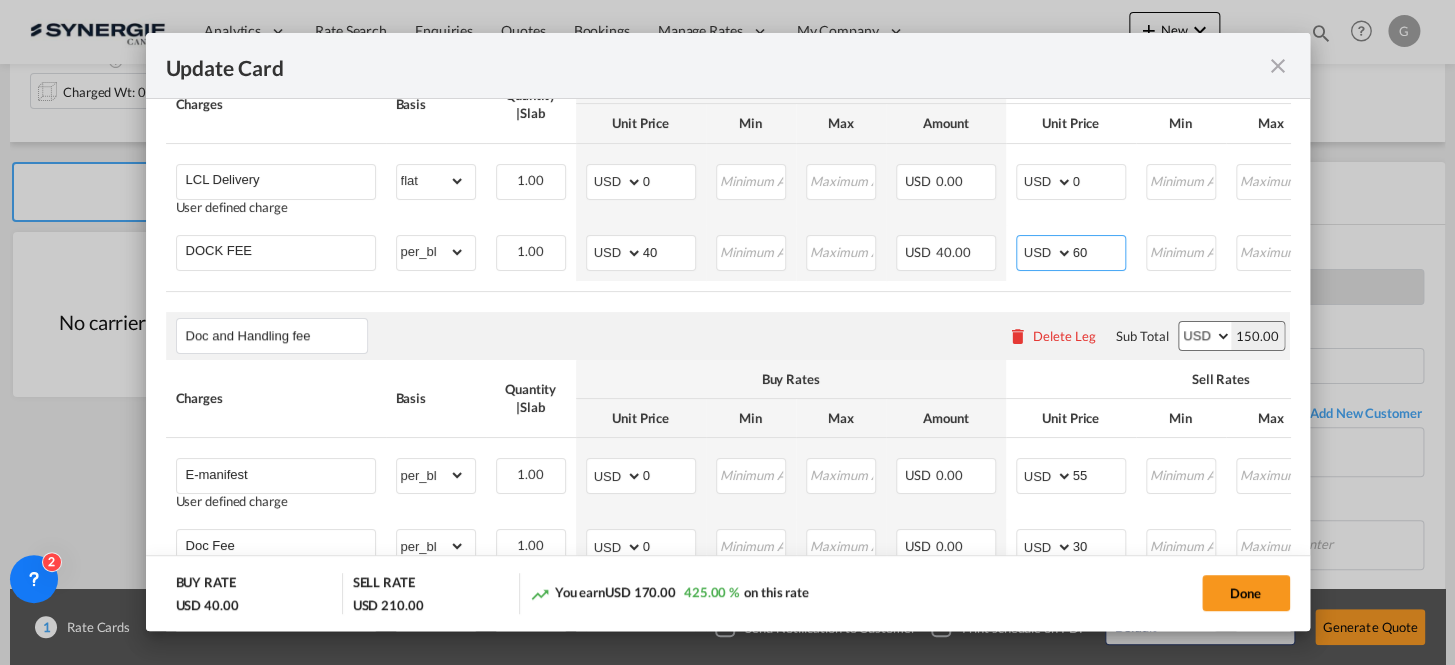 type on "60" 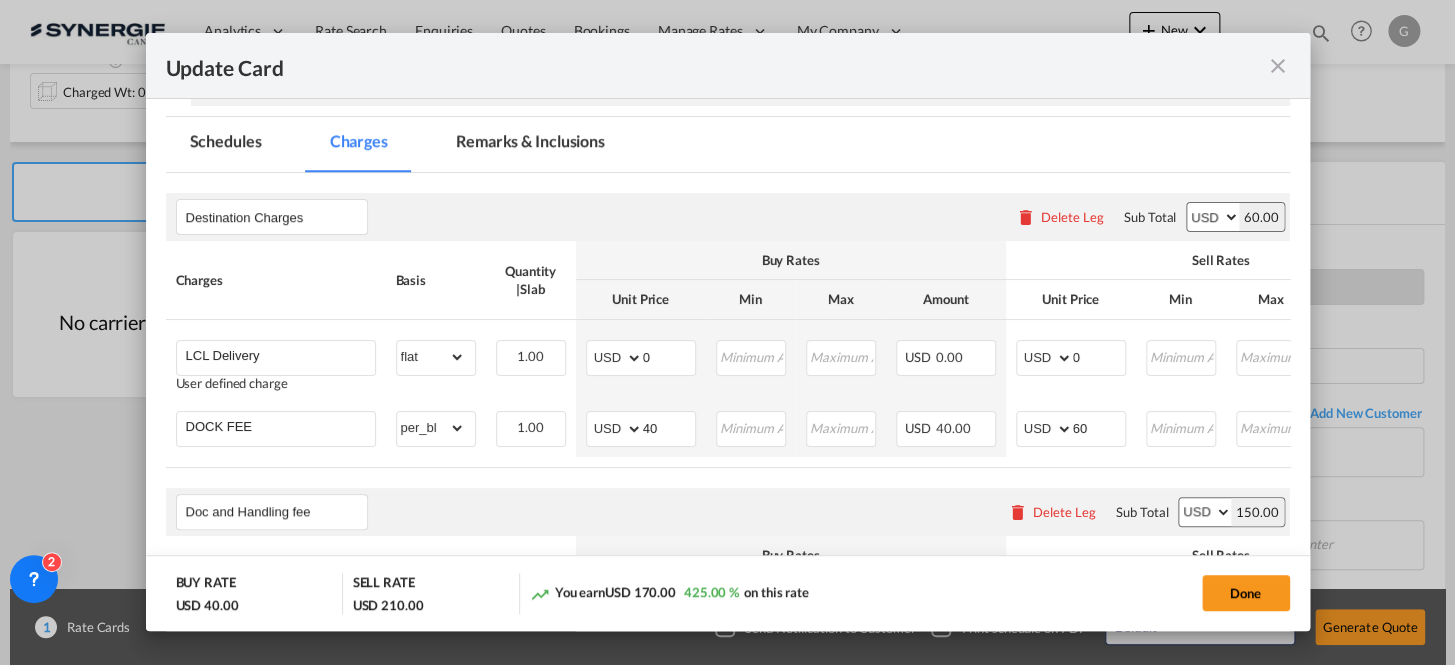 scroll, scrollTop: 454, scrollLeft: 0, axis: vertical 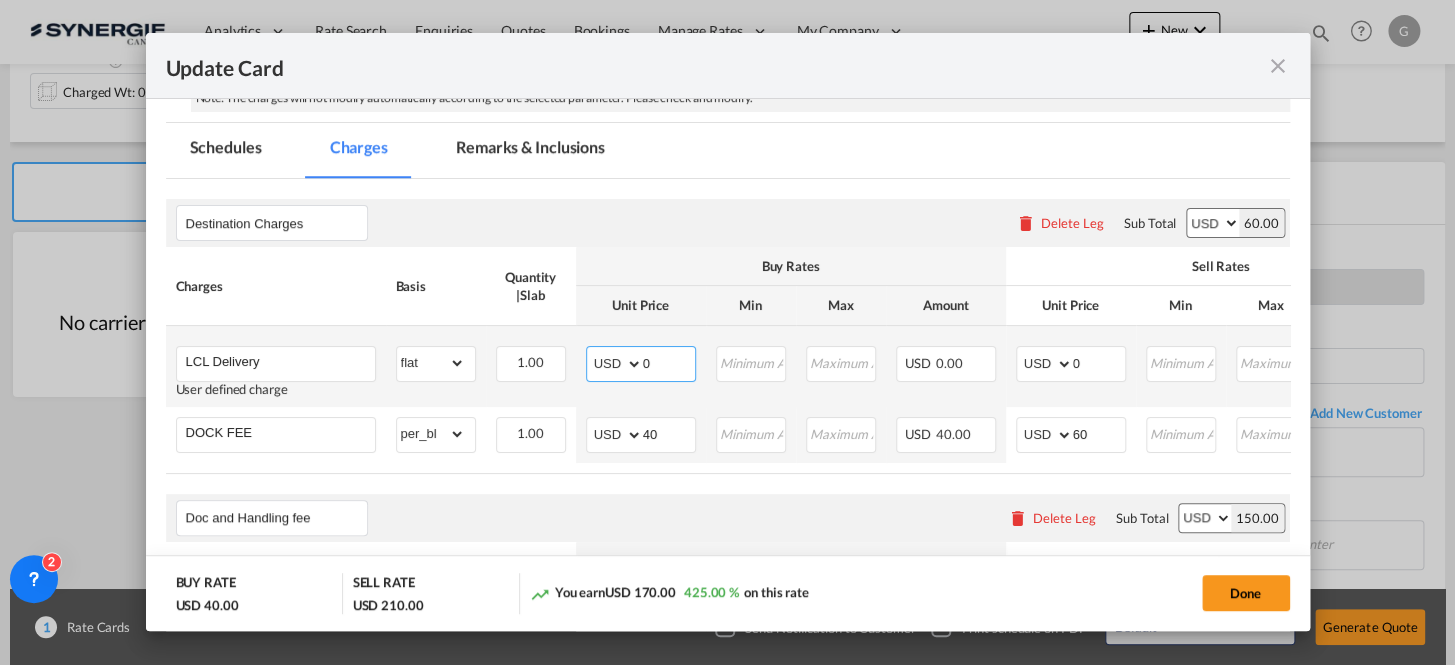 drag, startPoint x: 653, startPoint y: 360, endPoint x: 587, endPoint y: 357, distance: 66.068146 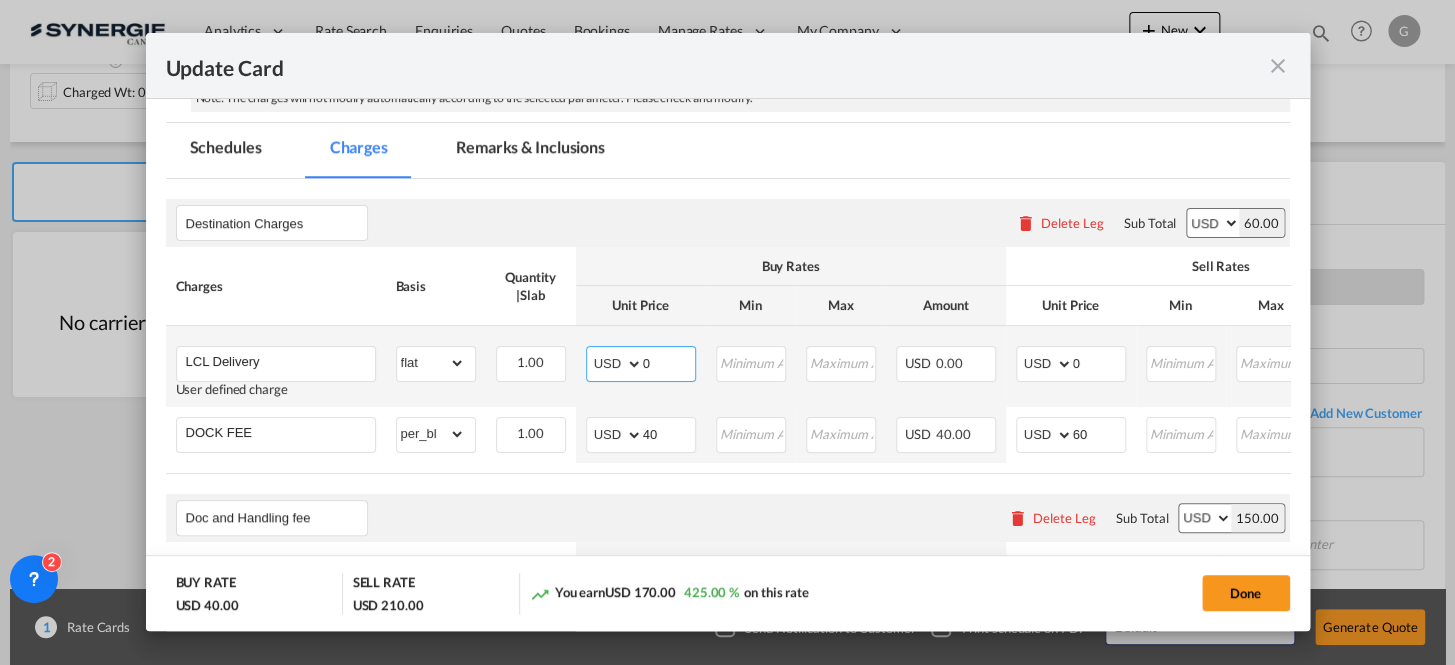 click on "AED AFN ALL AMD ANG AOA ARS AUD AWG AZN BAM BBD BDT BGN BHD BIF BMD BND BOB BRL BSD BTN BWP BYN BZD CAD CDF CHF CLP CNY COP CRC CUC CUP CVE CZK DJF DKK DOP DZD EGP ERN ETB EUR FJD FKP FOK GBP GEL GGP GHS GIP GMD GNF GTQ GYD HKD HNL HRK HTG HUF IDR ILS IMP INR IQD IRR ISK JMD JOD JPY KES KGS KHR KID KMF KRW KWD KYD KZT LAK LBP LKR LRD LSL LYD MAD MDL MGA MKD MMK MNT MOP MRU MUR MVR MWK MXN MYR MZN NAD NGN NIO NOK NPR NZD OMR PAB PEN PGK PHP PKR PLN PYG QAR RON RSD RUB RWF SAR SBD SCR SDG SEK SGD SHP SLL SOS SRD SSP STN SYP SZL THB TJS TMT TND TOP TRY TTD TVD TWD TZS UAH UGX USD UYU UZS VES VND VUV WST XAF XCD XDR XOF XPF YER ZAR ZMW 0" at bounding box center (641, 364) 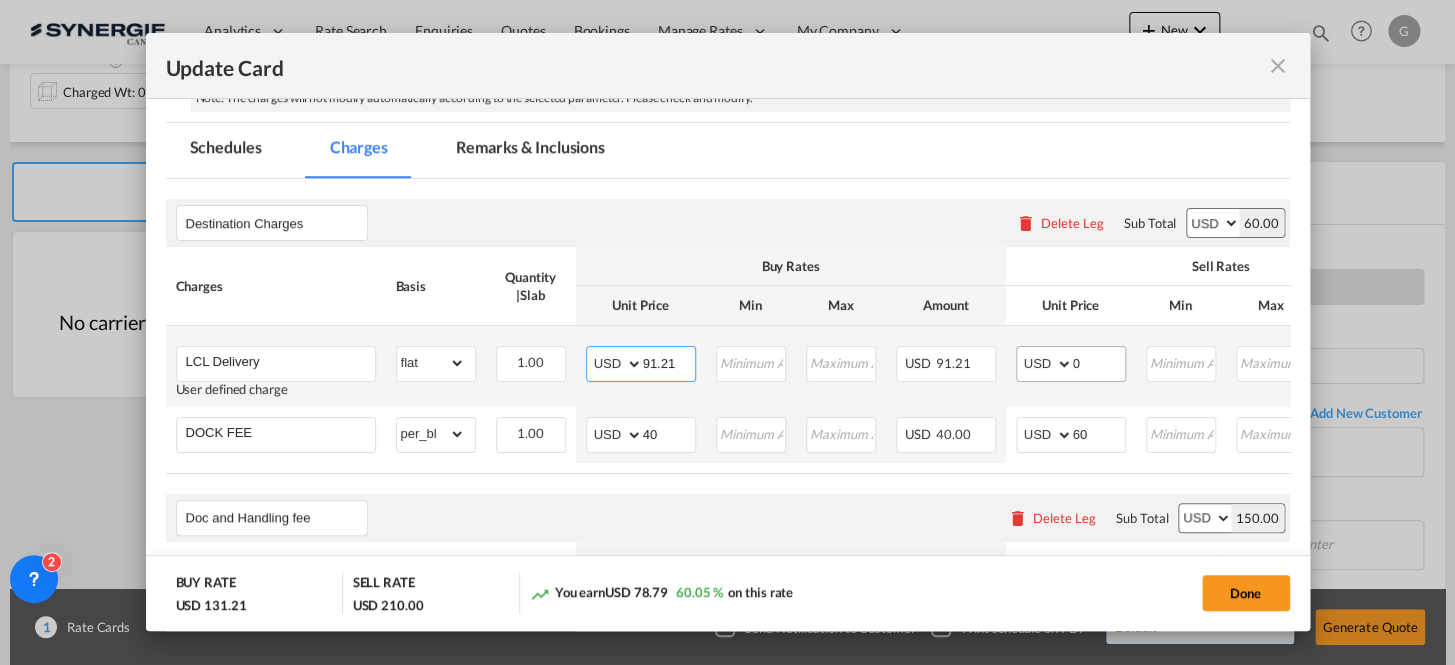 type on "91.21" 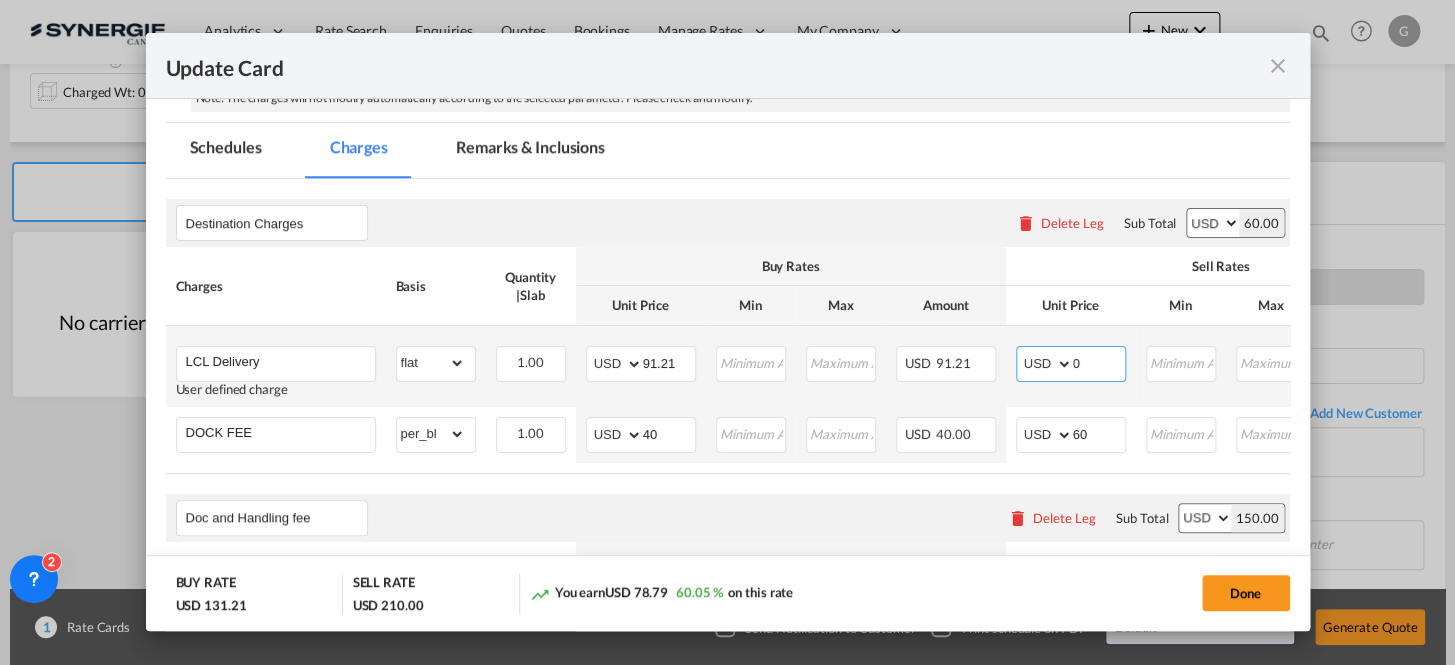 click on "0" at bounding box center [1099, 362] 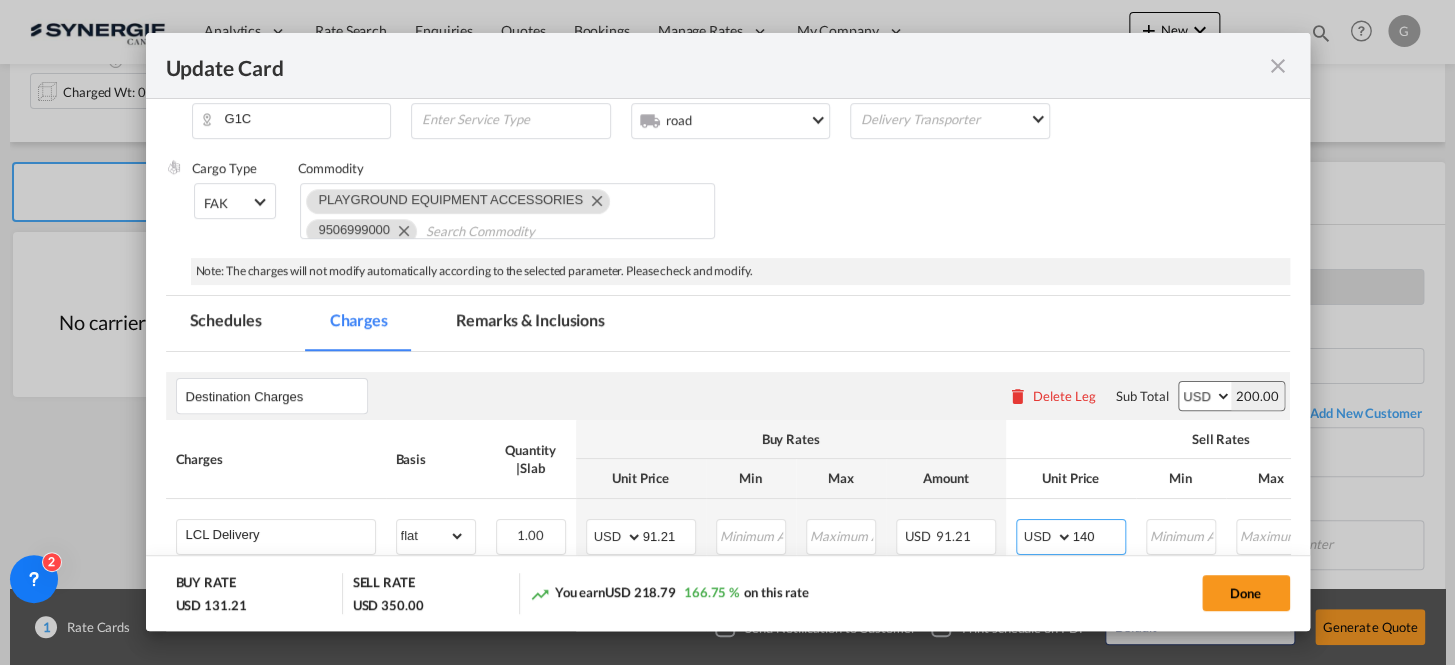 scroll, scrollTop: 90, scrollLeft: 0, axis: vertical 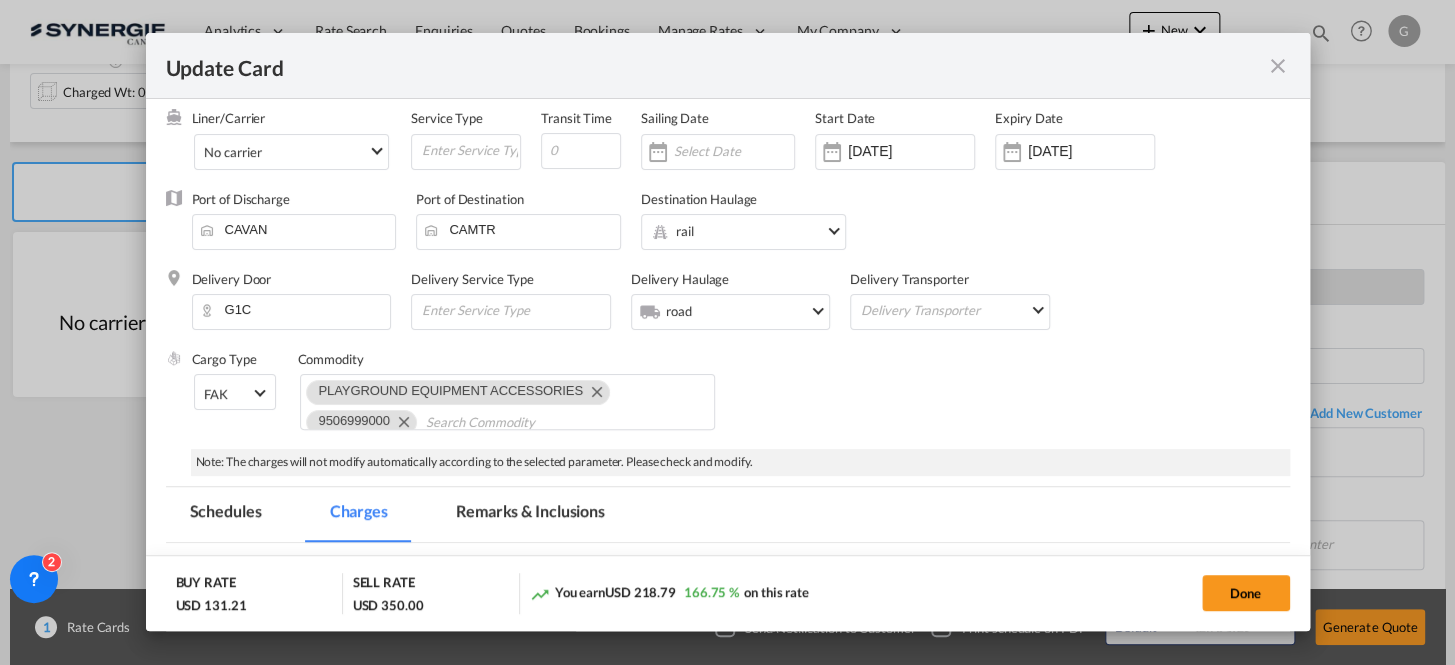 type on "140" 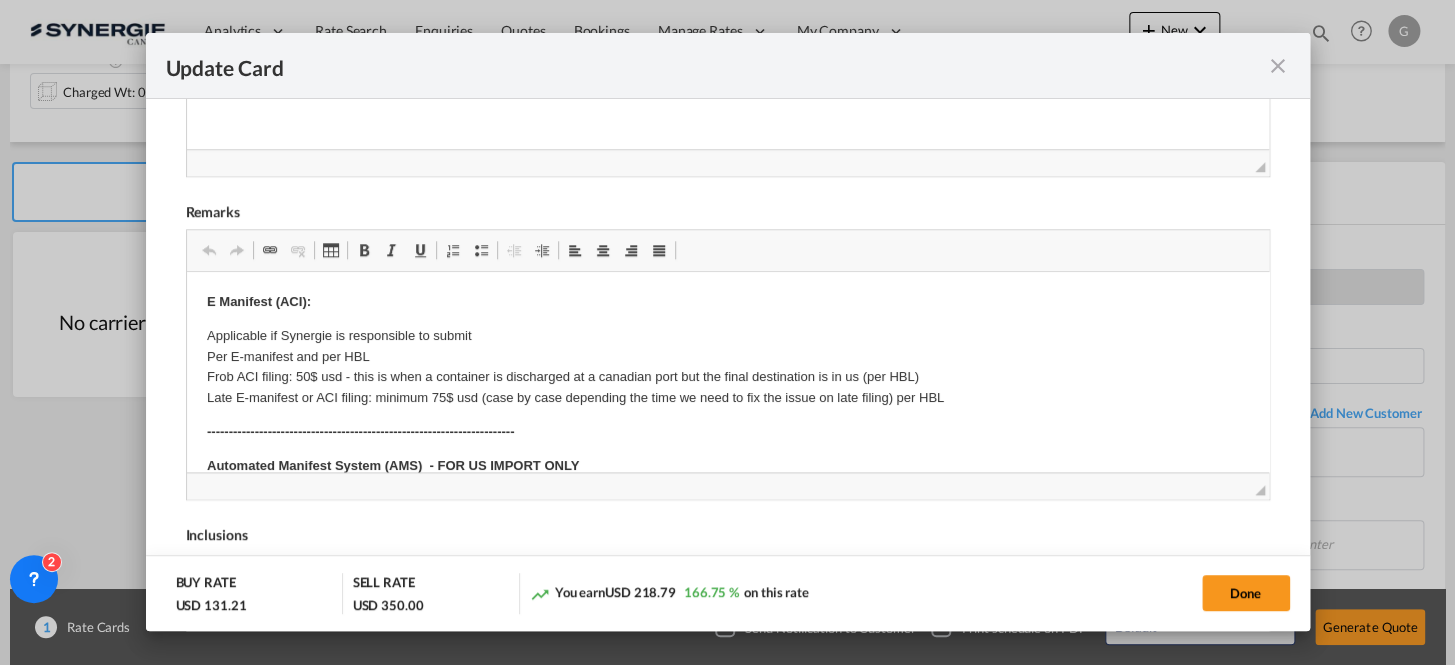 scroll, scrollTop: 818, scrollLeft: 0, axis: vertical 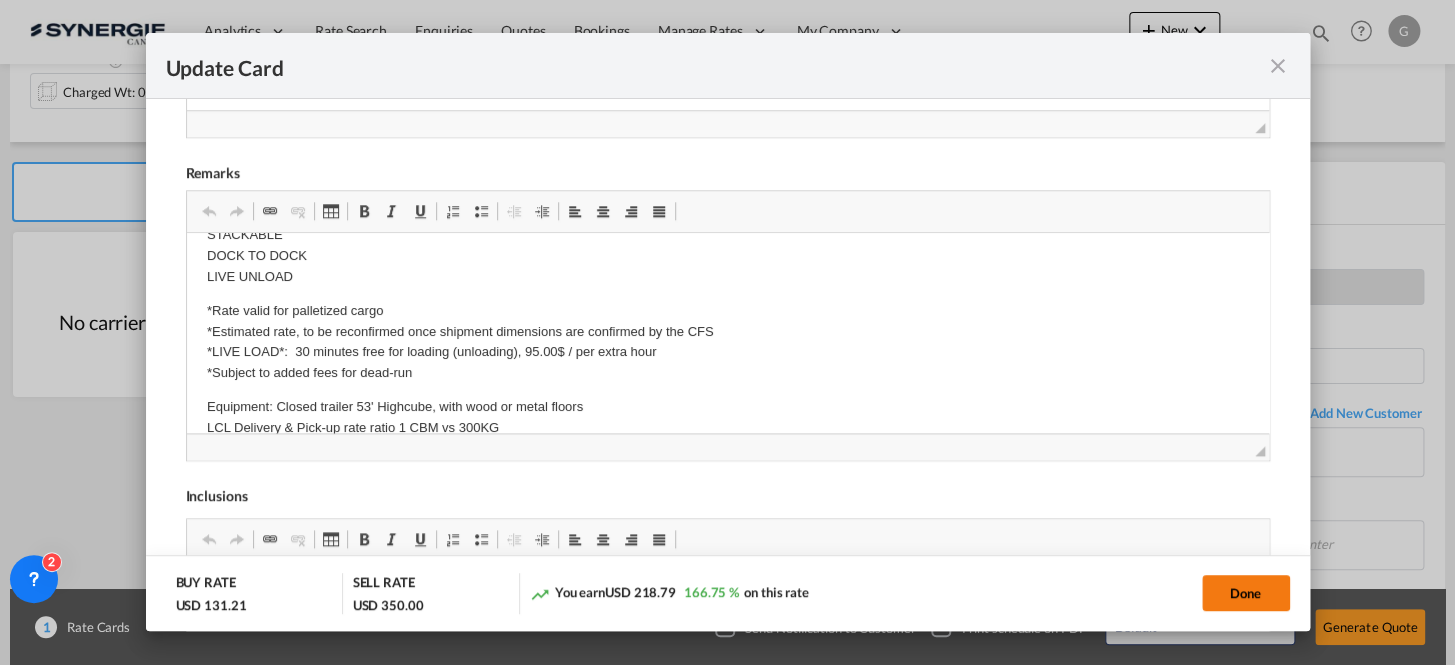 click on "Done" 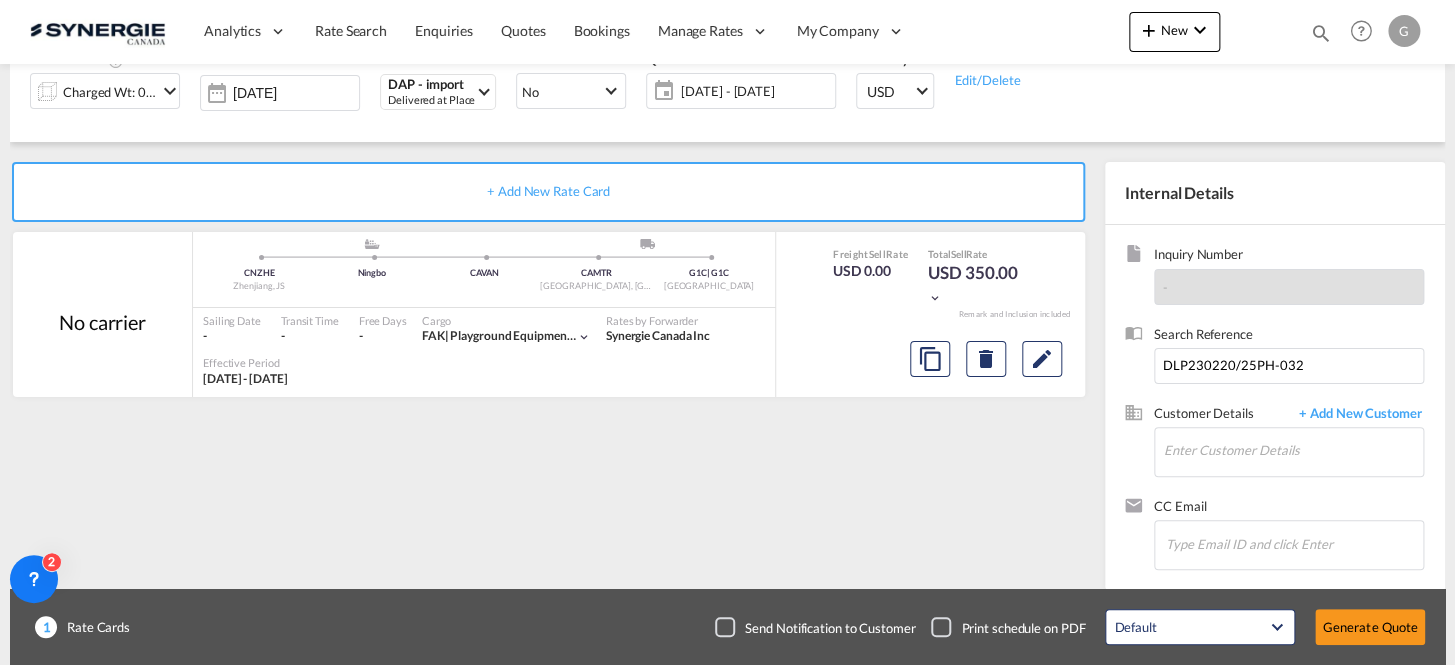 scroll, scrollTop: 467, scrollLeft: 0, axis: vertical 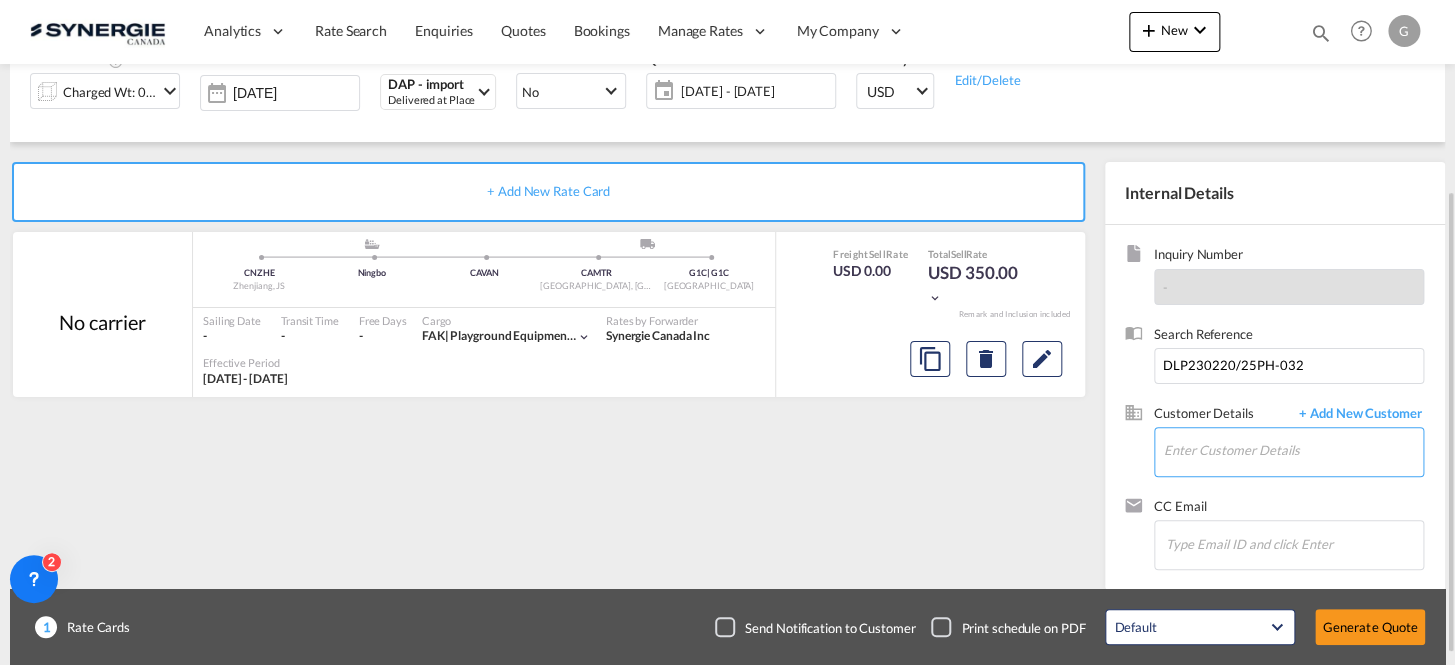 paste on "[EMAIL_ADDRESS][DOMAIN_NAME]" 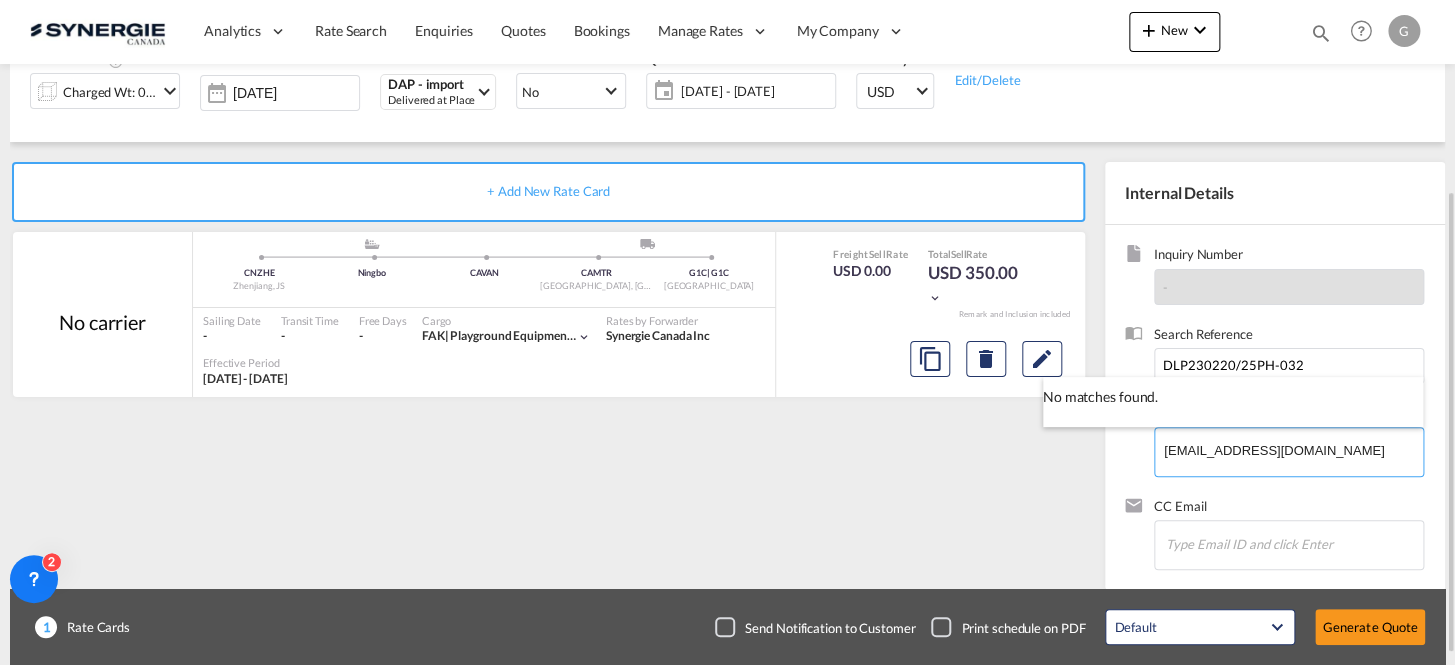 type on "[EMAIL_ADDRESS][DOMAIN_NAME]" 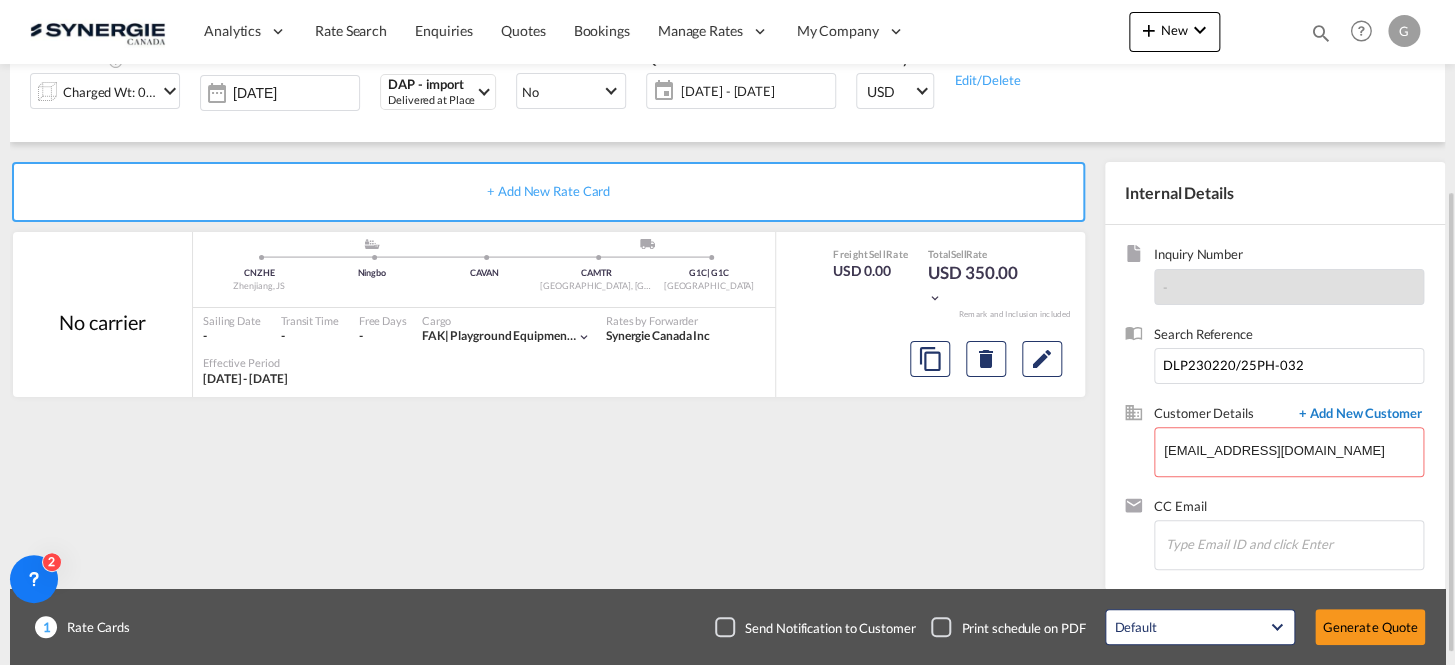 click on "+ Add New Customer" at bounding box center [1356, 415] 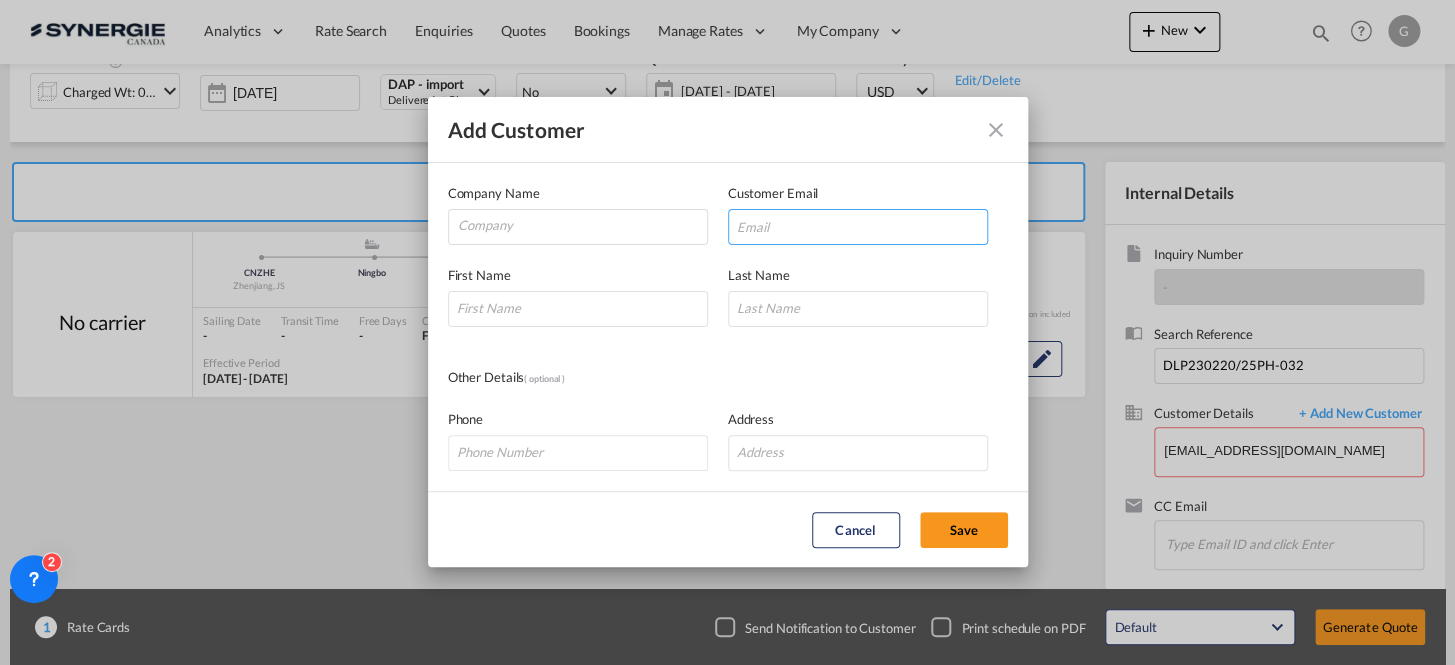 paste on "[EMAIL_ADDRESS][DOMAIN_NAME]" 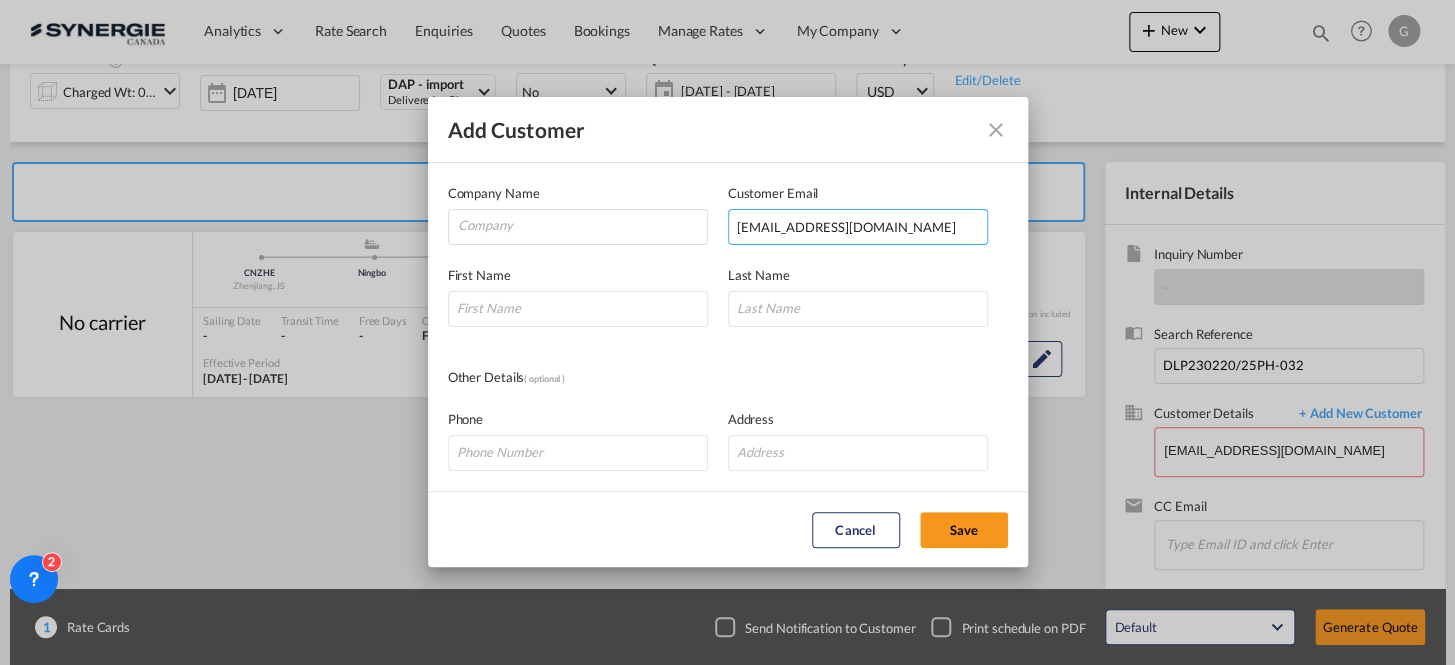 type on "[EMAIL_ADDRESS][DOMAIN_NAME]" 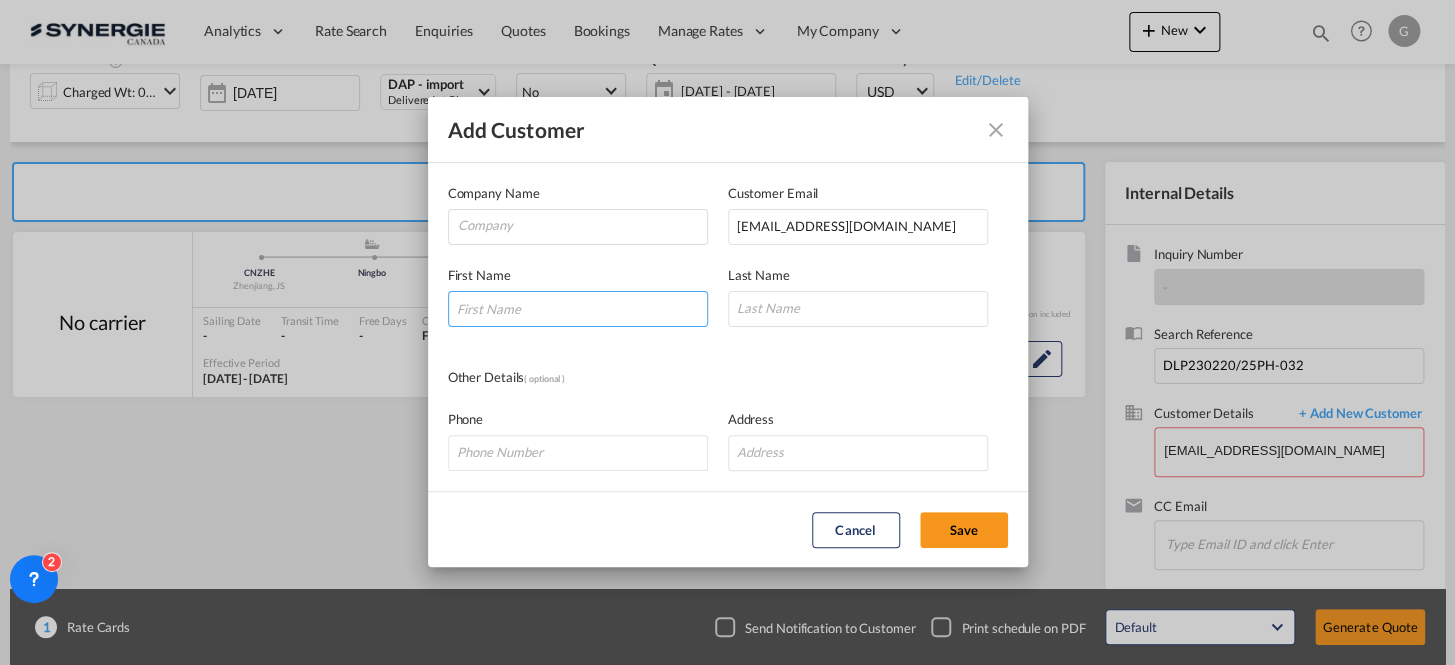 paste on "[PERSON_NAME]" 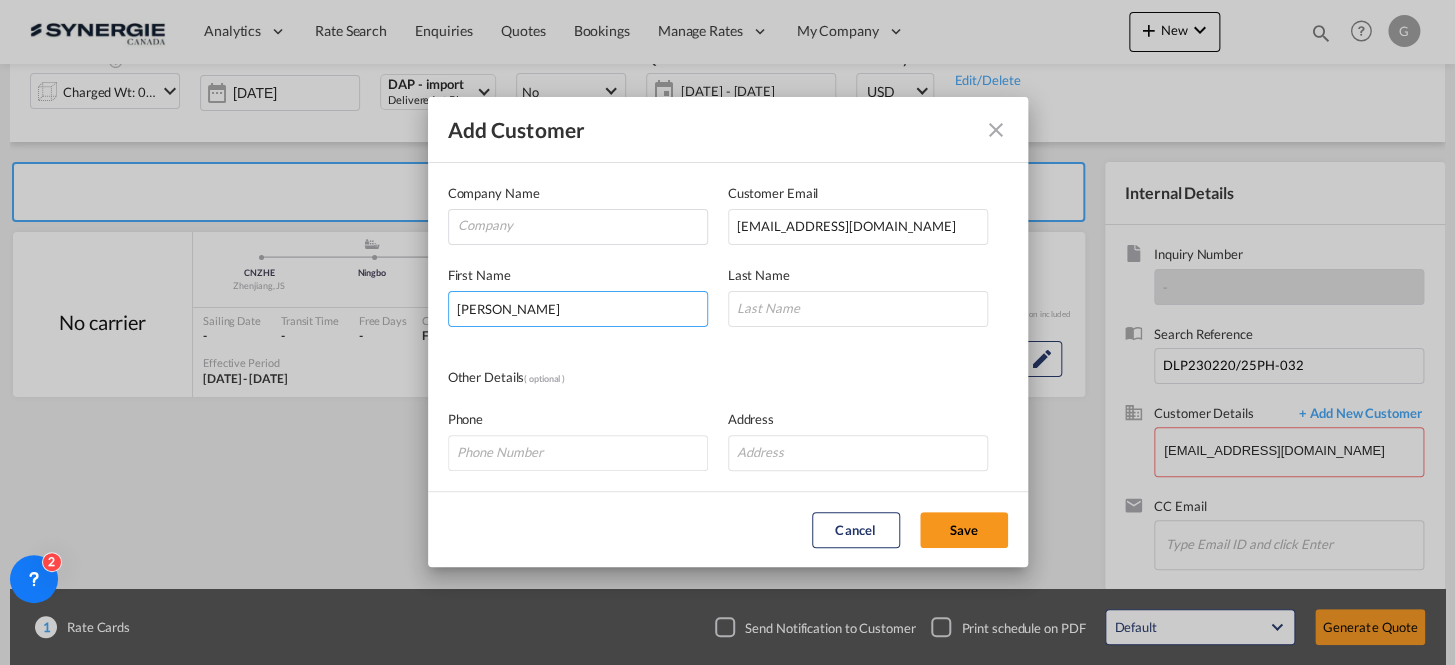 click on "[PERSON_NAME]" at bounding box center [578, 309] 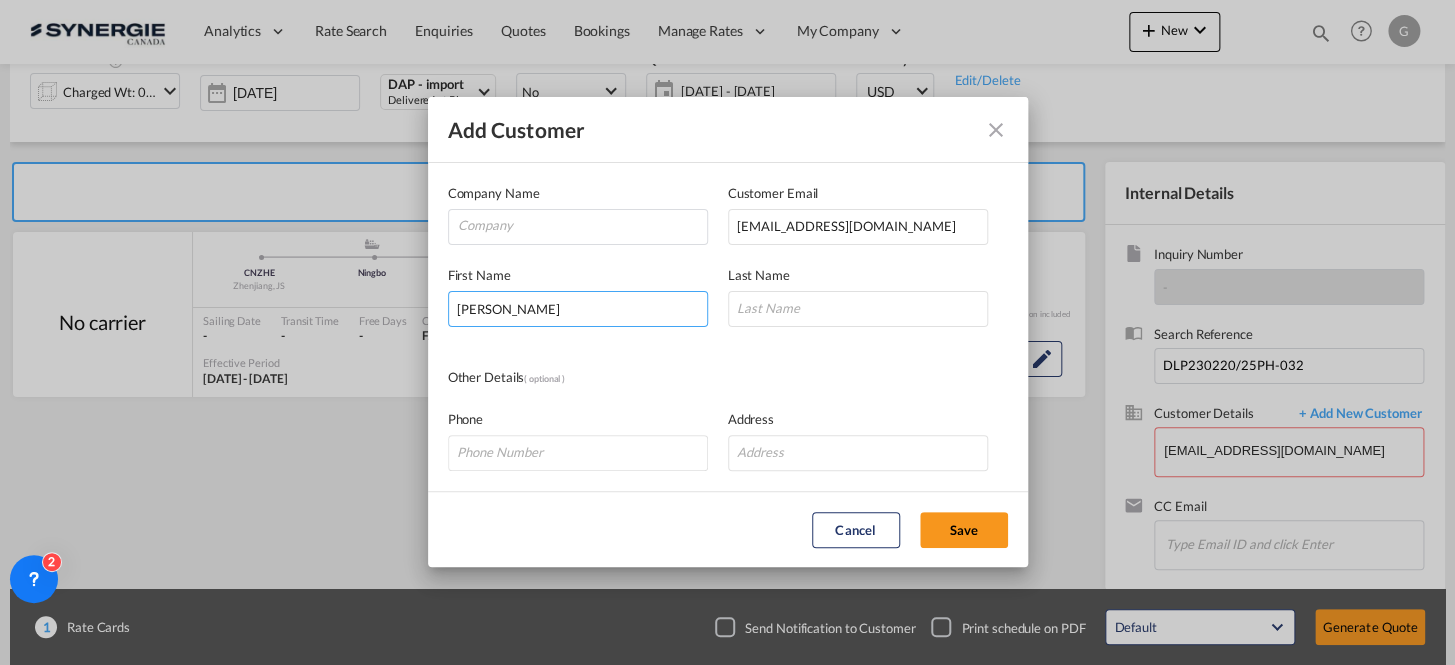 type on "[PERSON_NAME]" 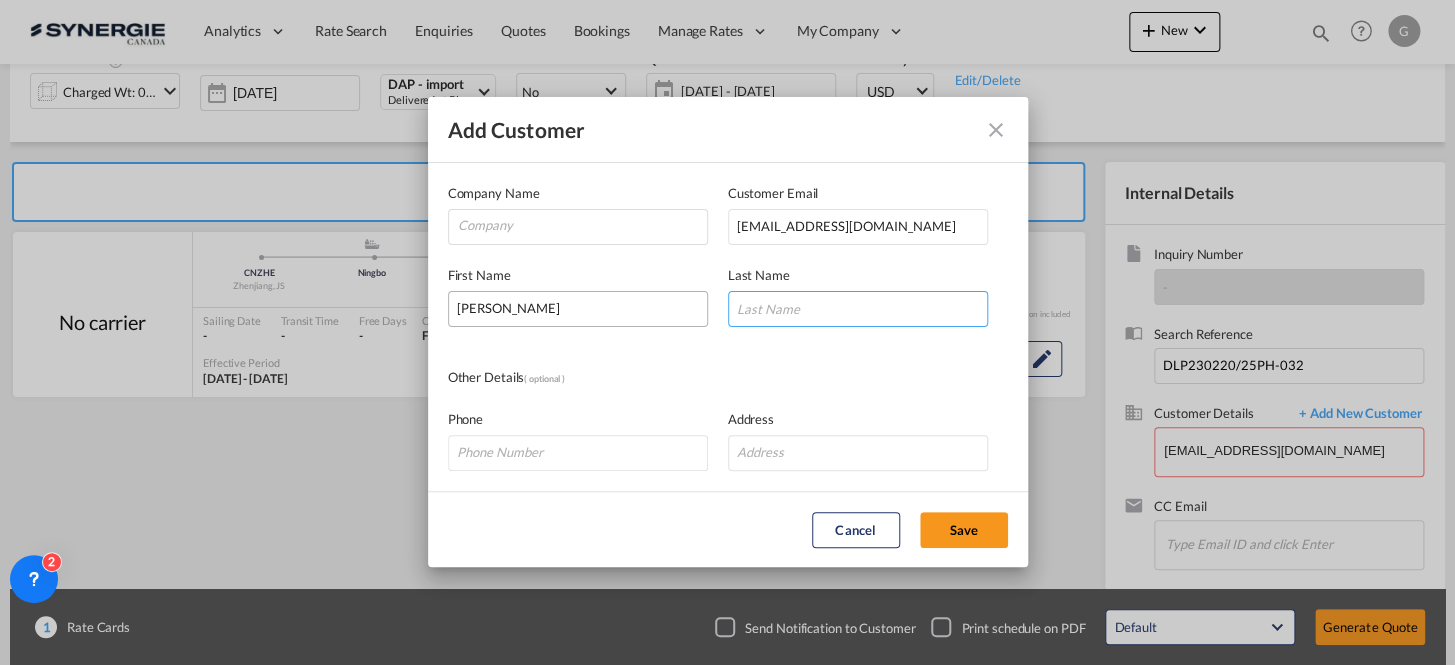 paste on "Li" 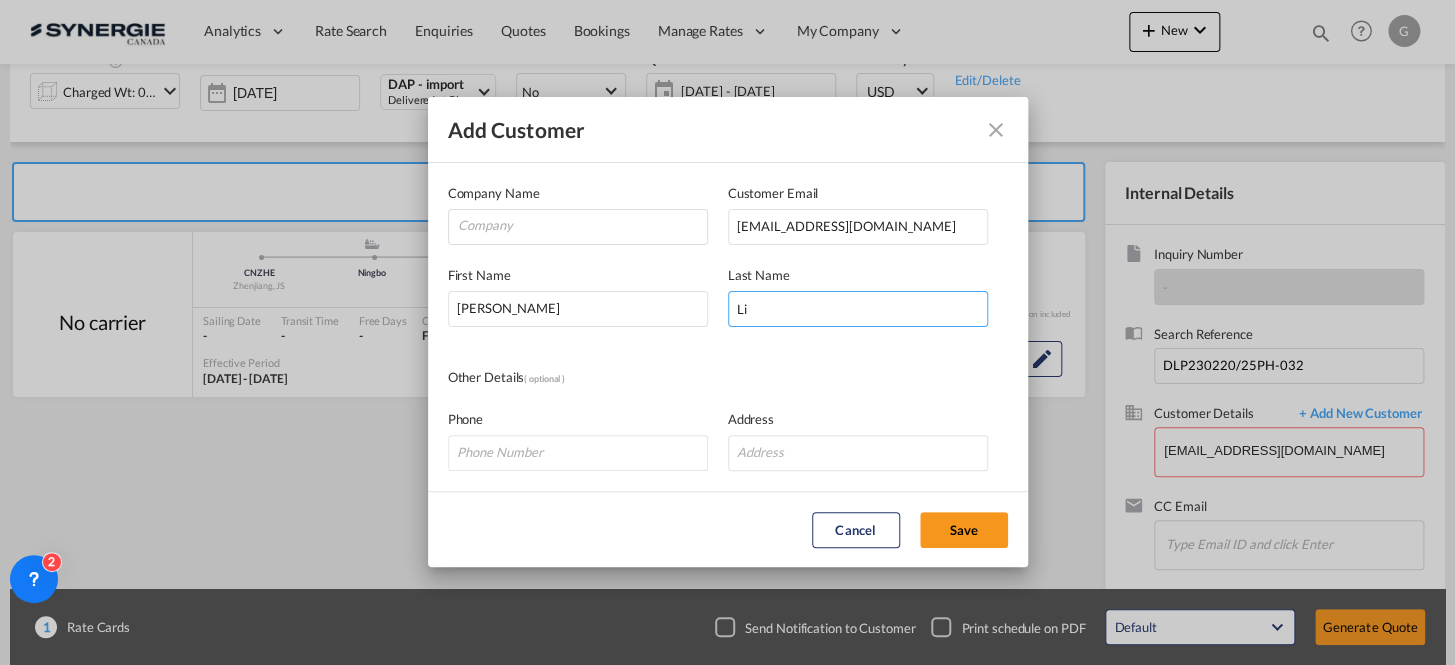 type on "Li" 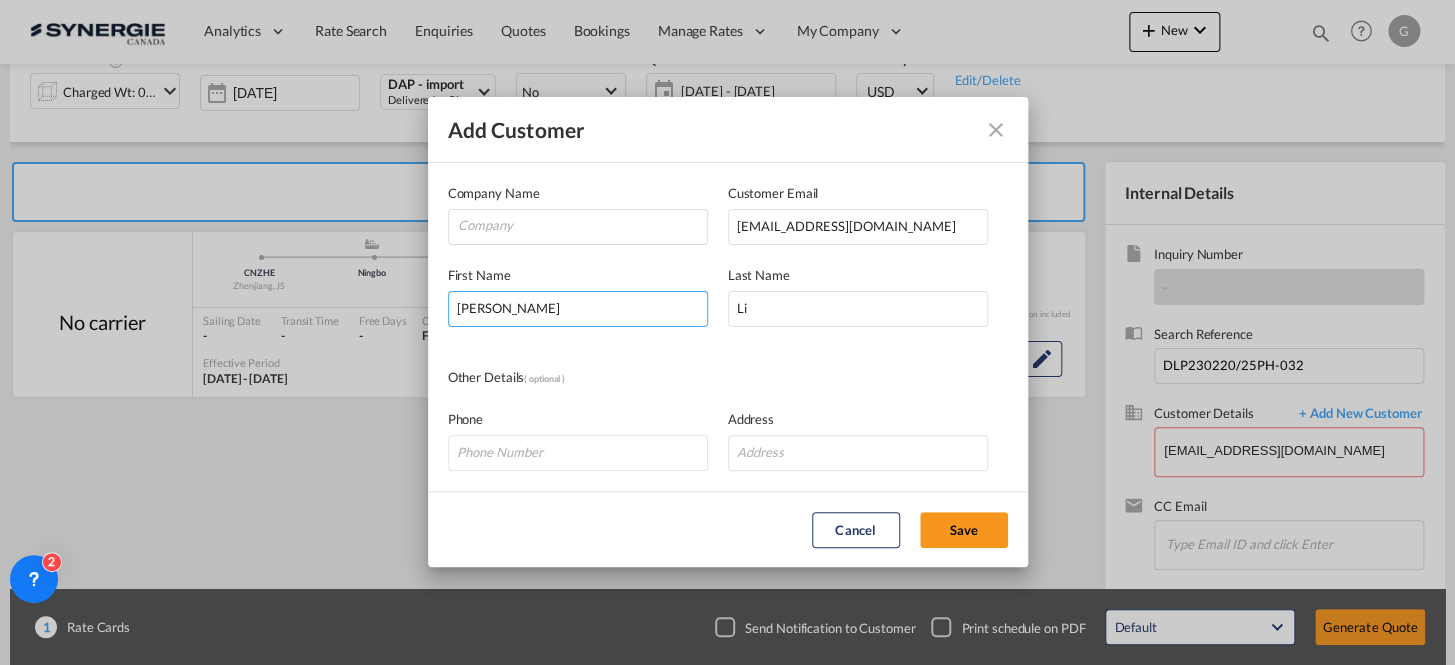 click on "[PERSON_NAME]" at bounding box center (578, 309) 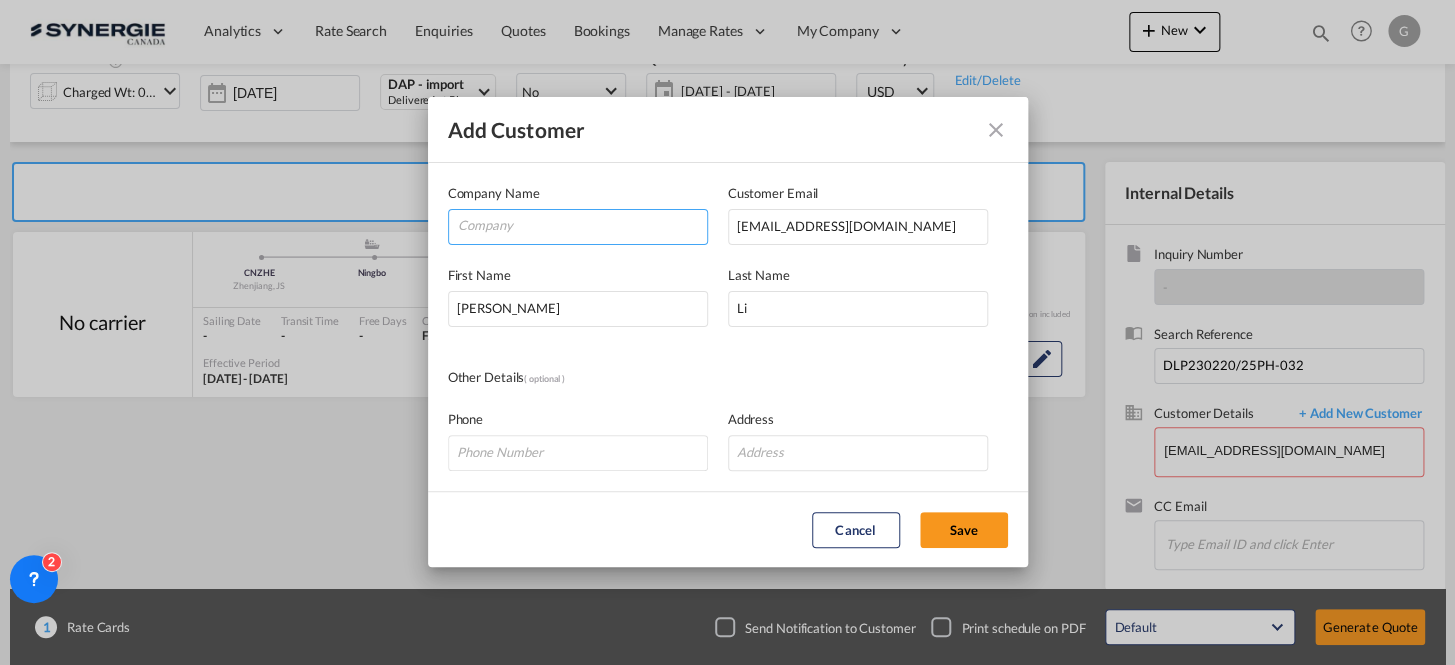 click at bounding box center [582, 225] 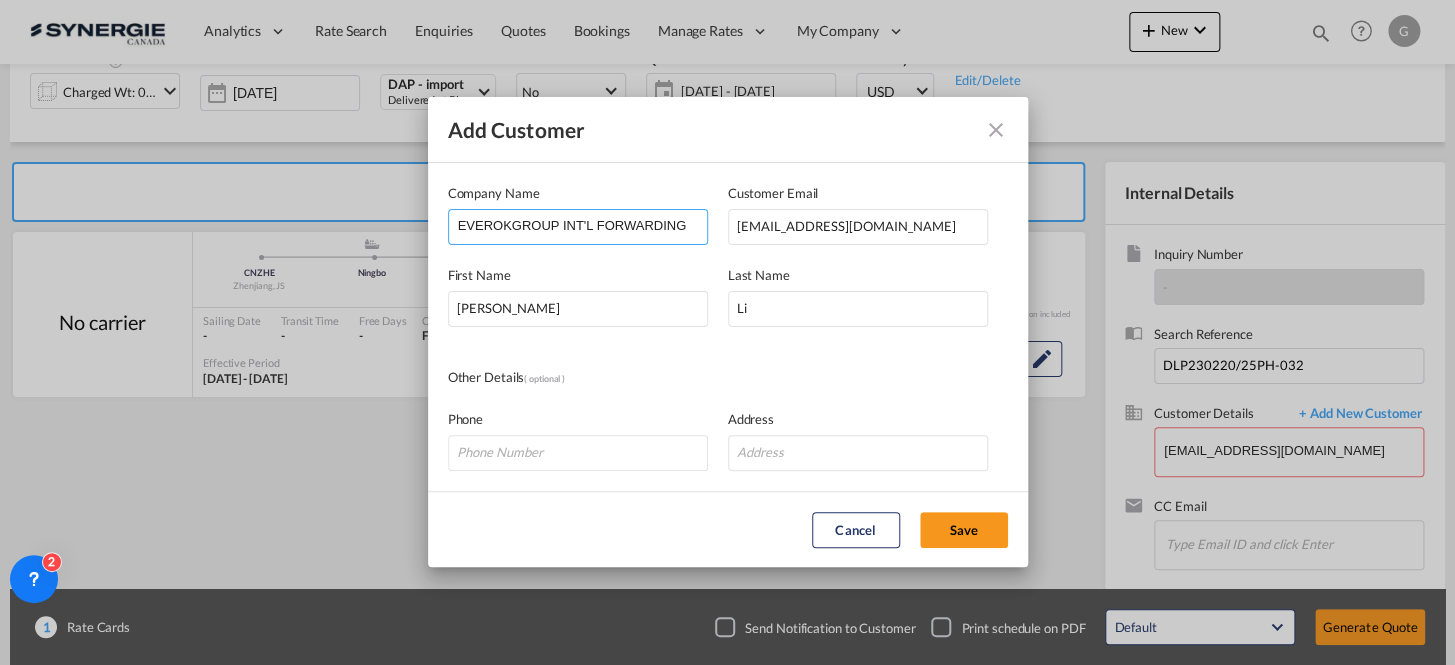 scroll, scrollTop: 0, scrollLeft: 165, axis: horizontal 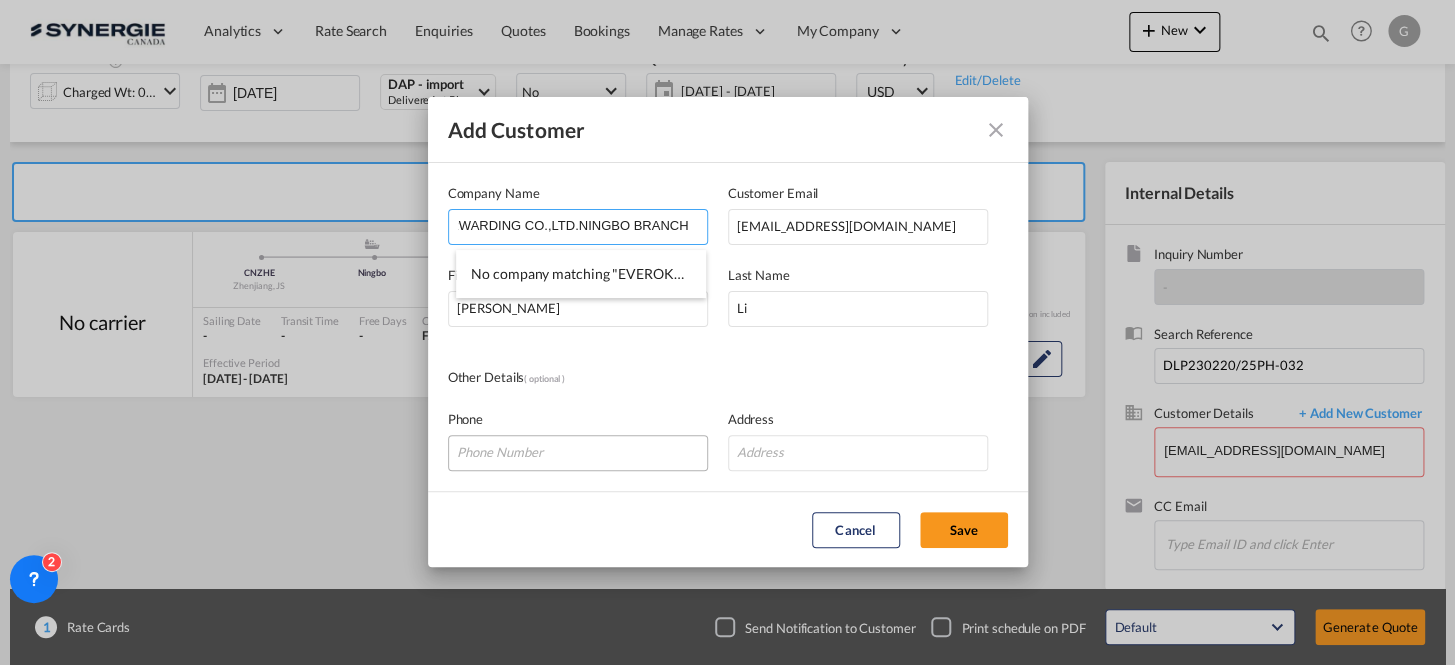 type on "EVEROKGROUP INT'L FORWARDING CO.,LTD.NINGBO BRANCH" 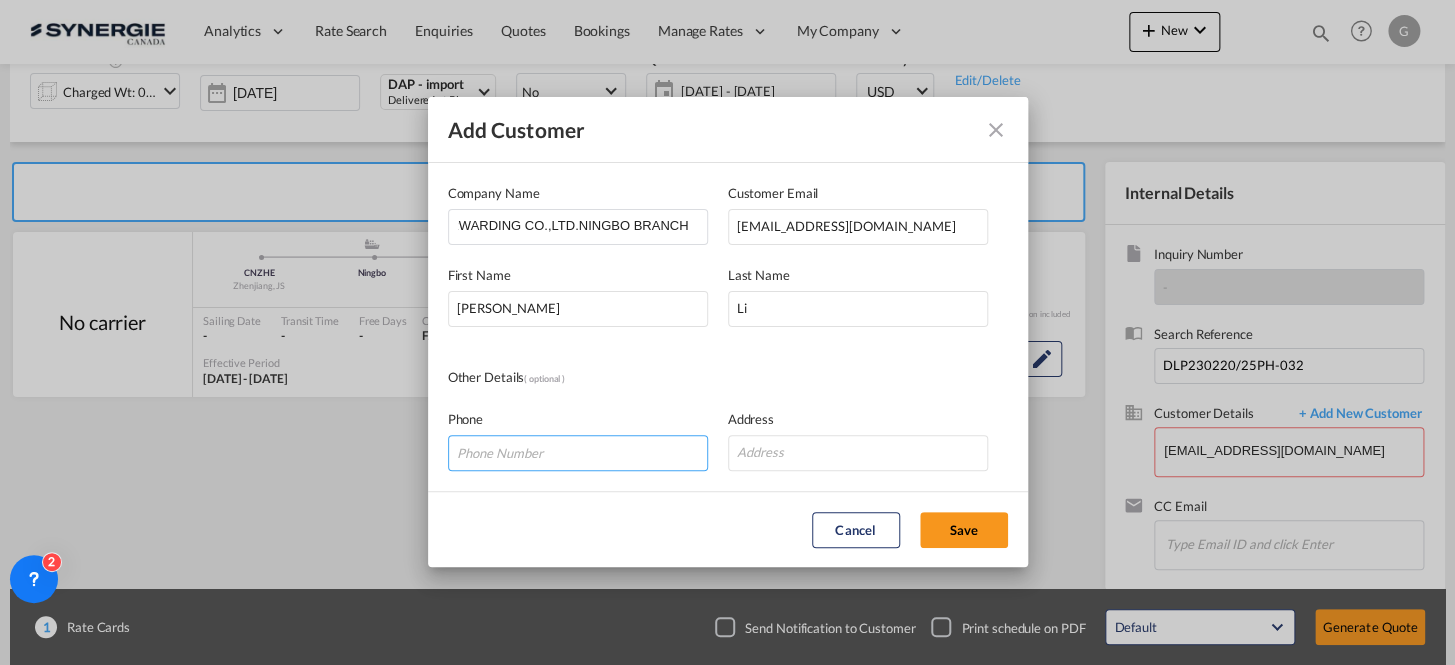 scroll, scrollTop: 0, scrollLeft: 0, axis: both 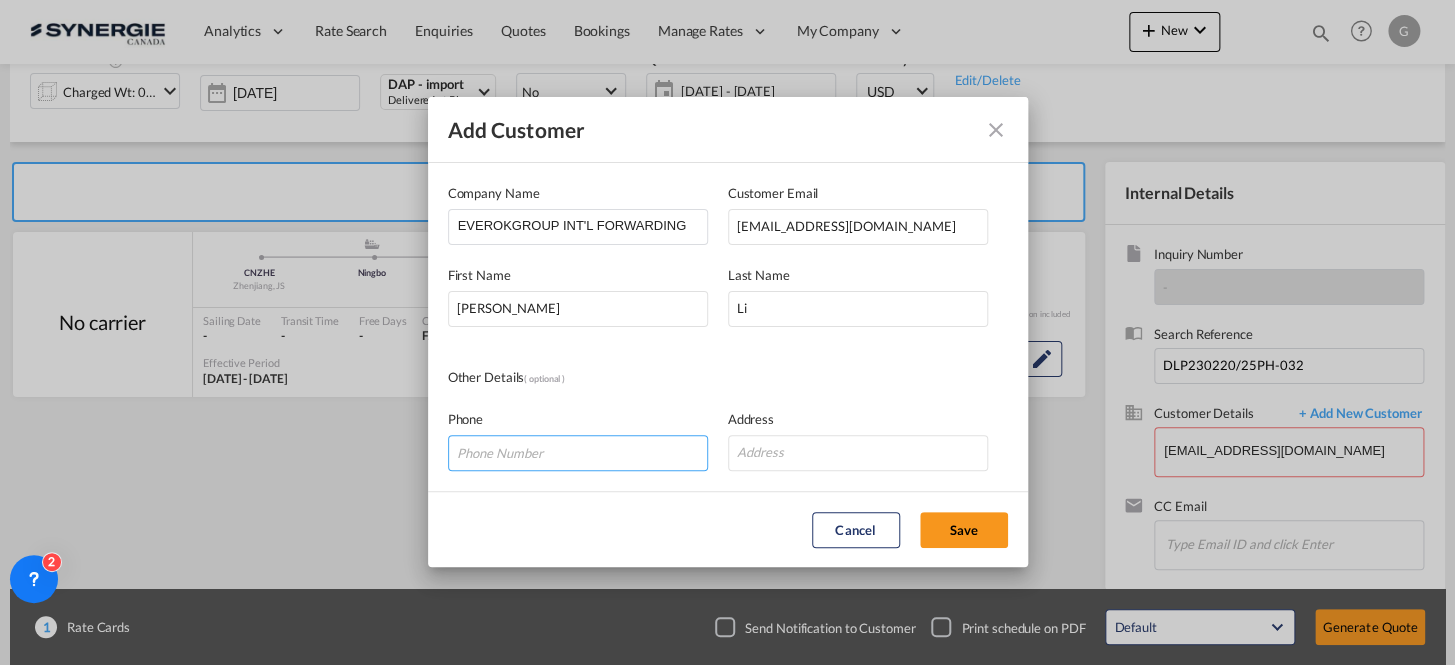 click at bounding box center [578, 453] 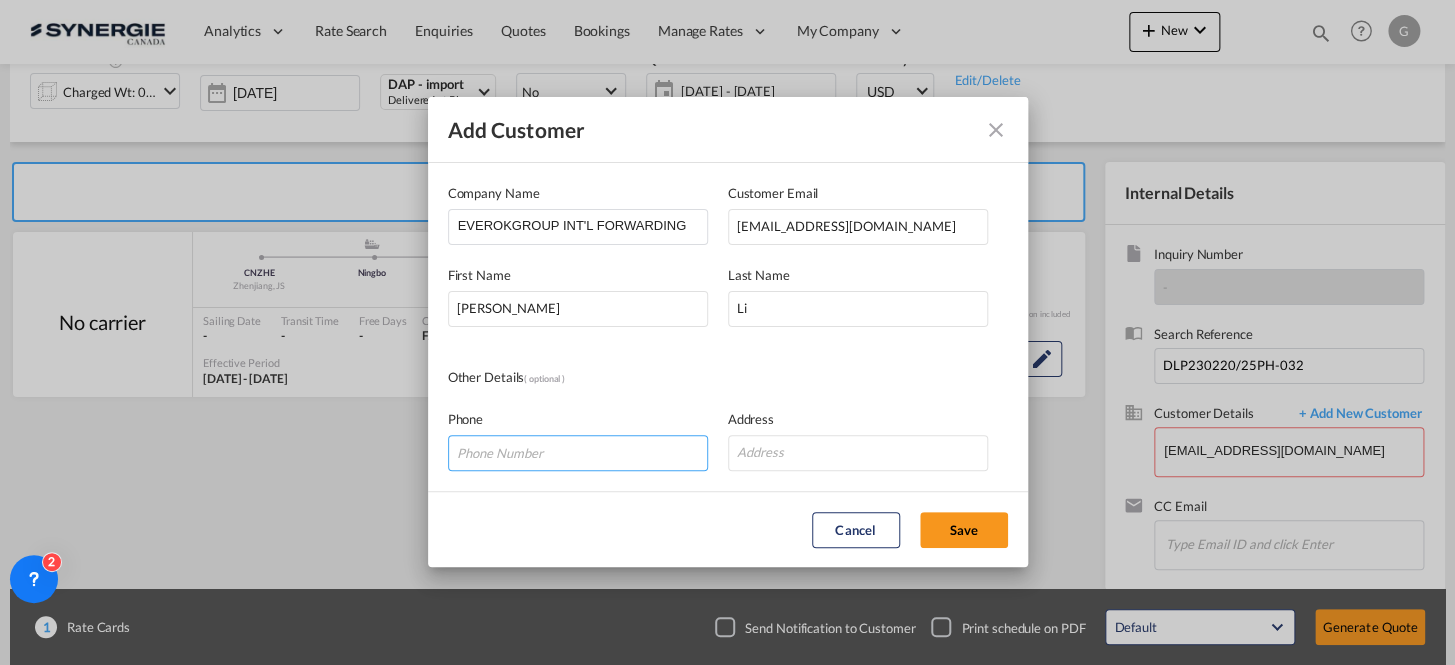 click at bounding box center [578, 453] 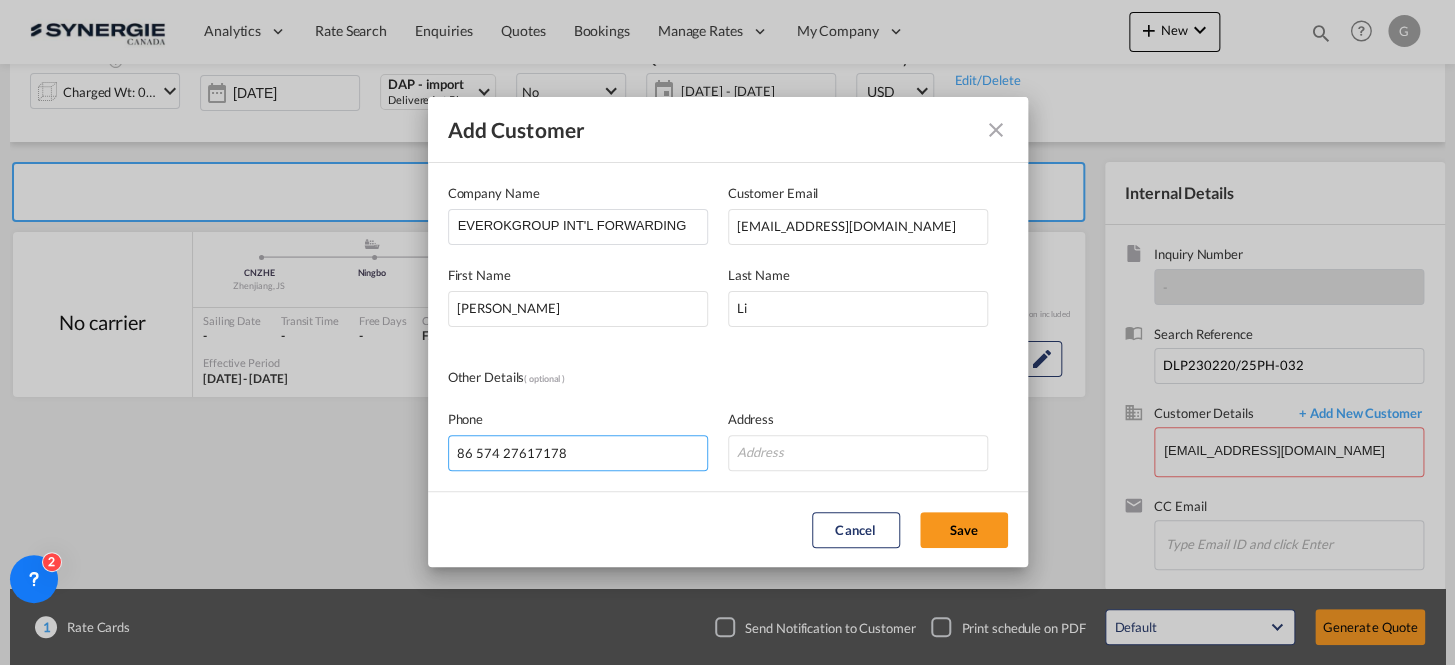 type on "86 574 27617178" 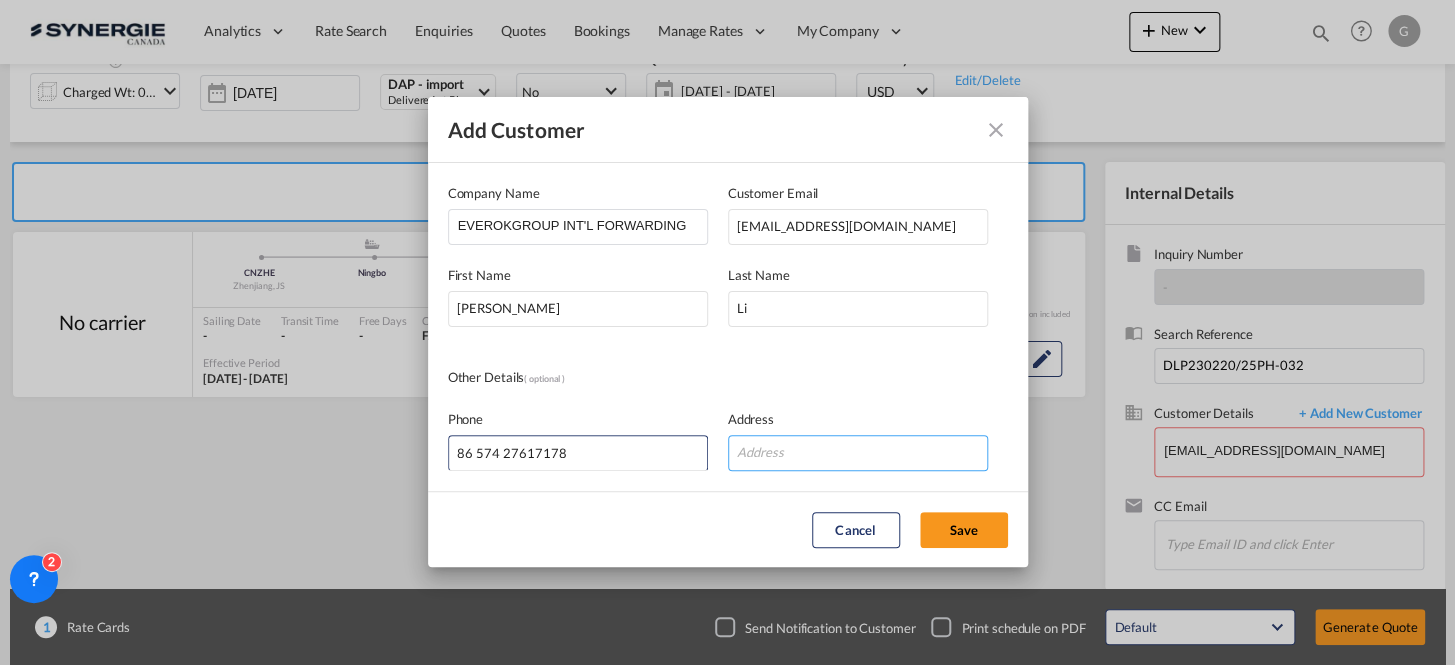 click at bounding box center (858, 453) 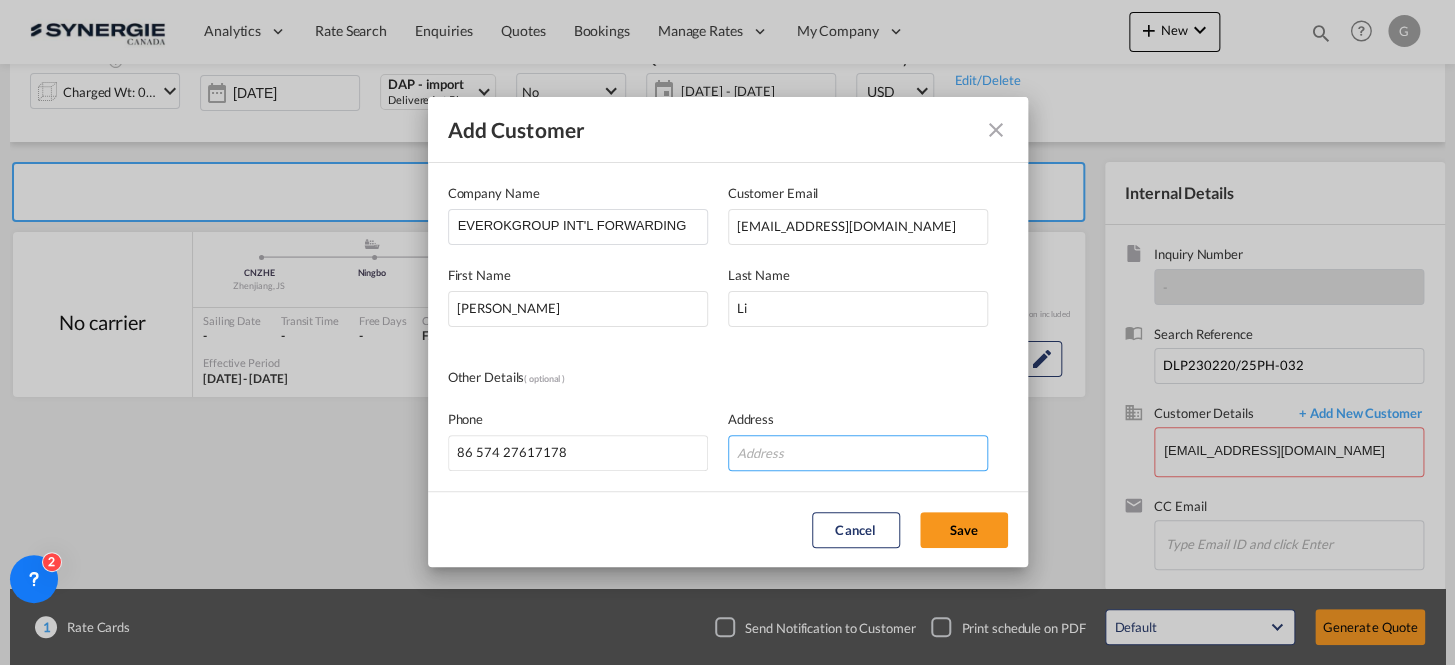 paste on "[STREET_ADDRESS]" 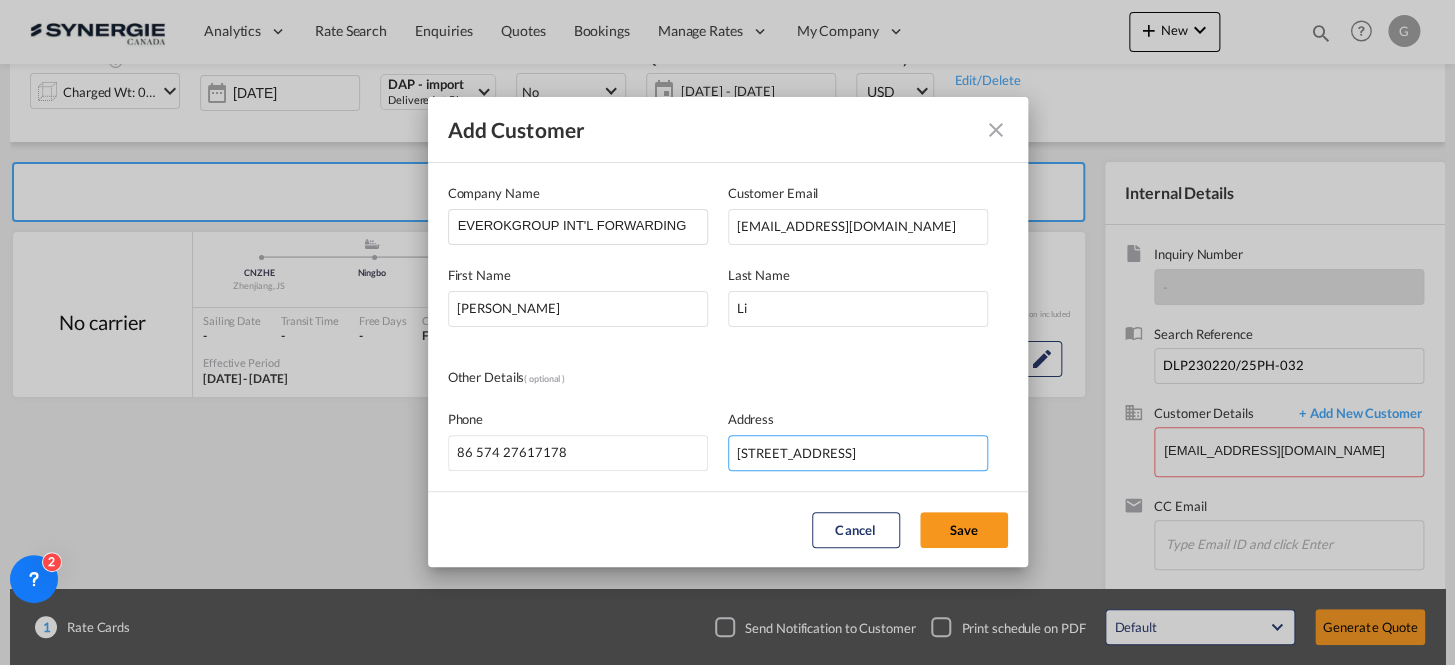 scroll, scrollTop: 0, scrollLeft: 334, axis: horizontal 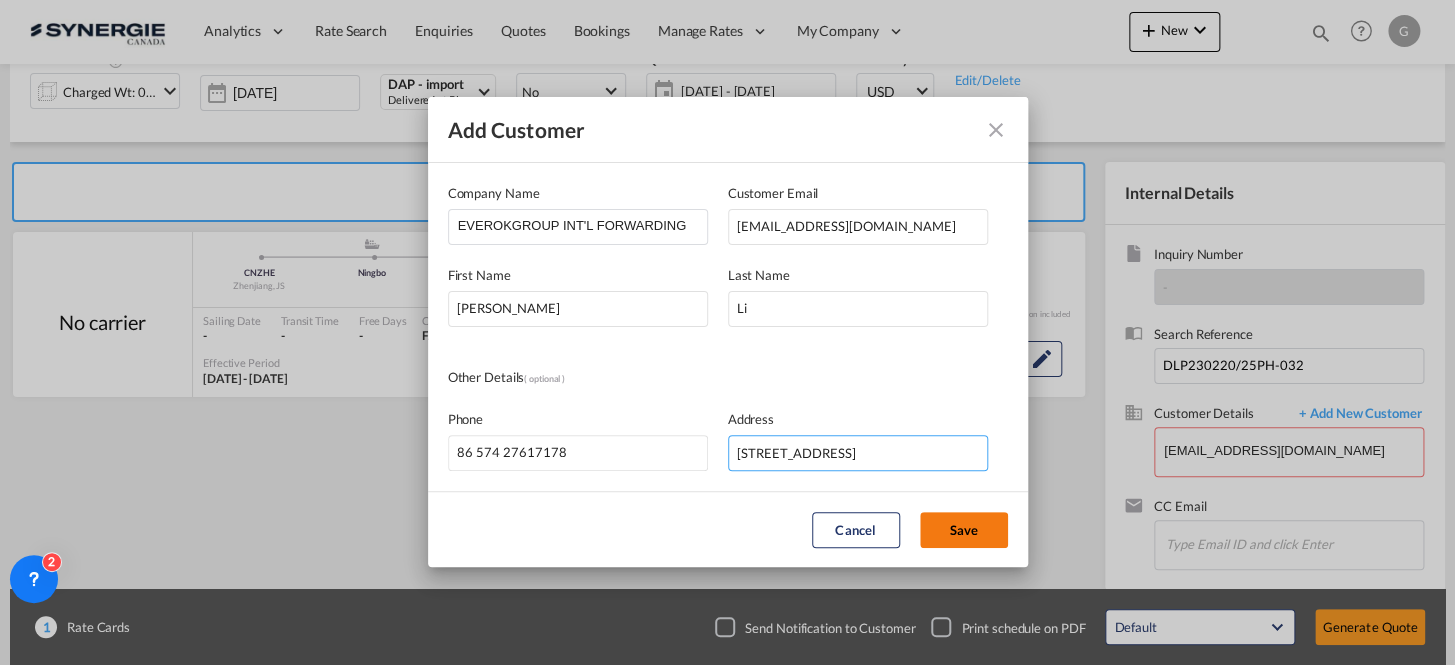 type on "[STREET_ADDRESS]" 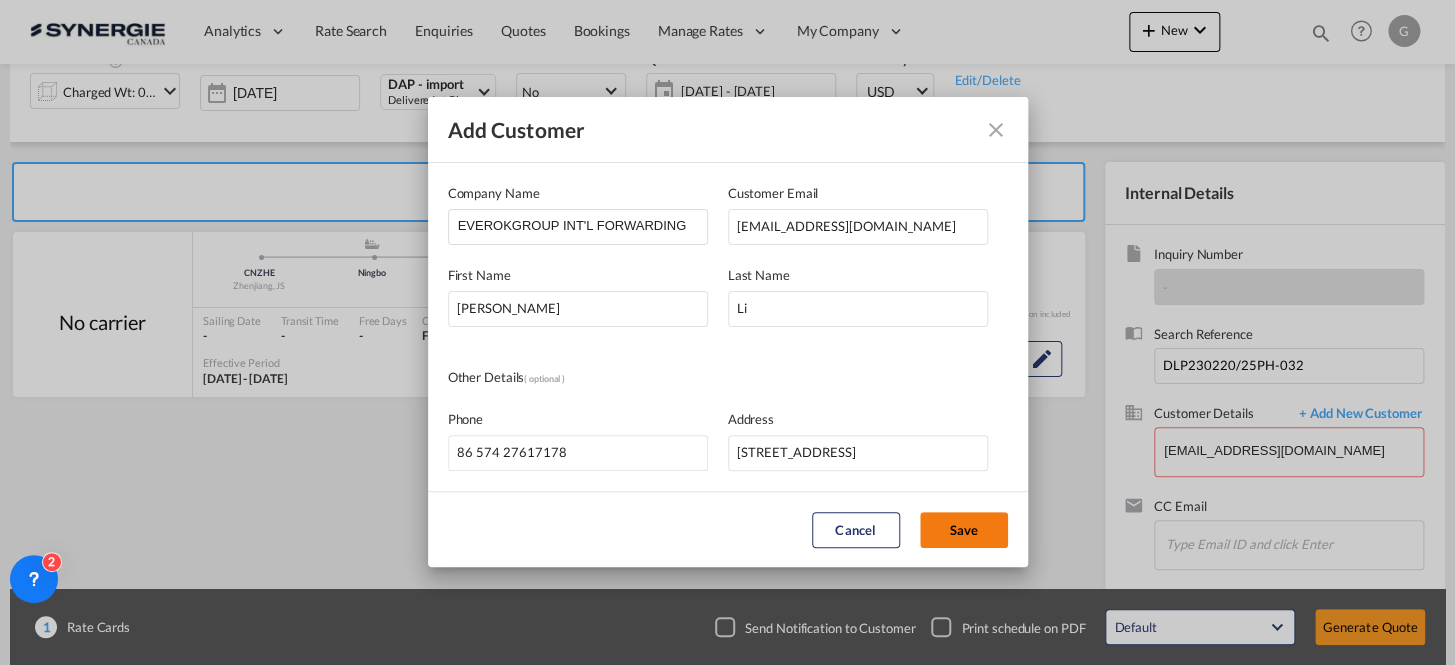 scroll, scrollTop: 0, scrollLeft: 0, axis: both 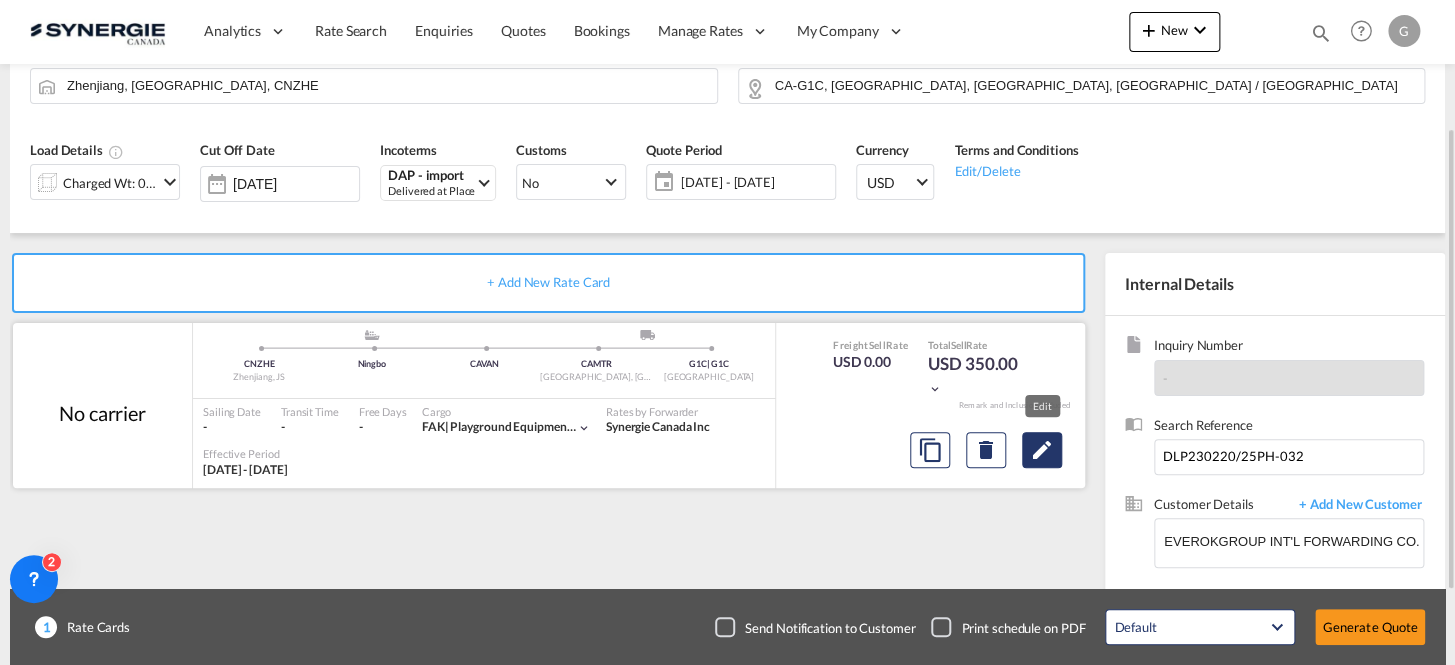 click at bounding box center [1042, 450] 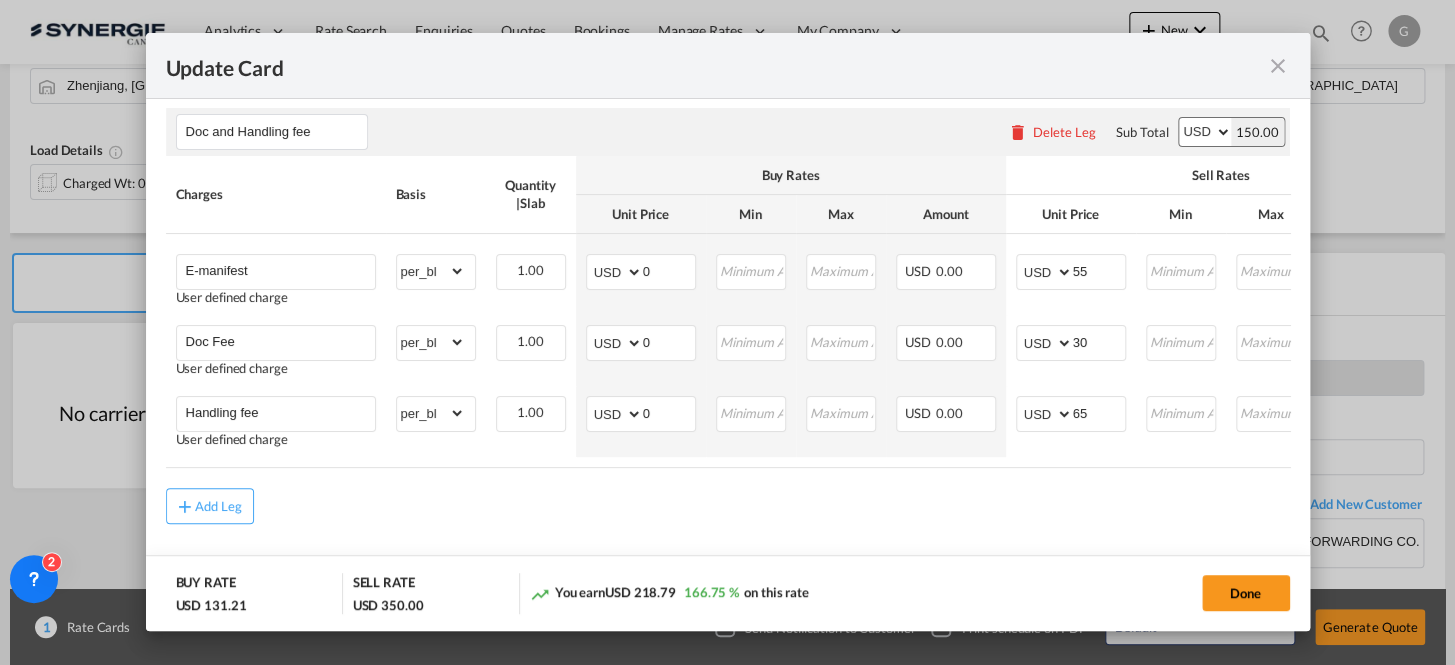 scroll, scrollTop: 870, scrollLeft: 0, axis: vertical 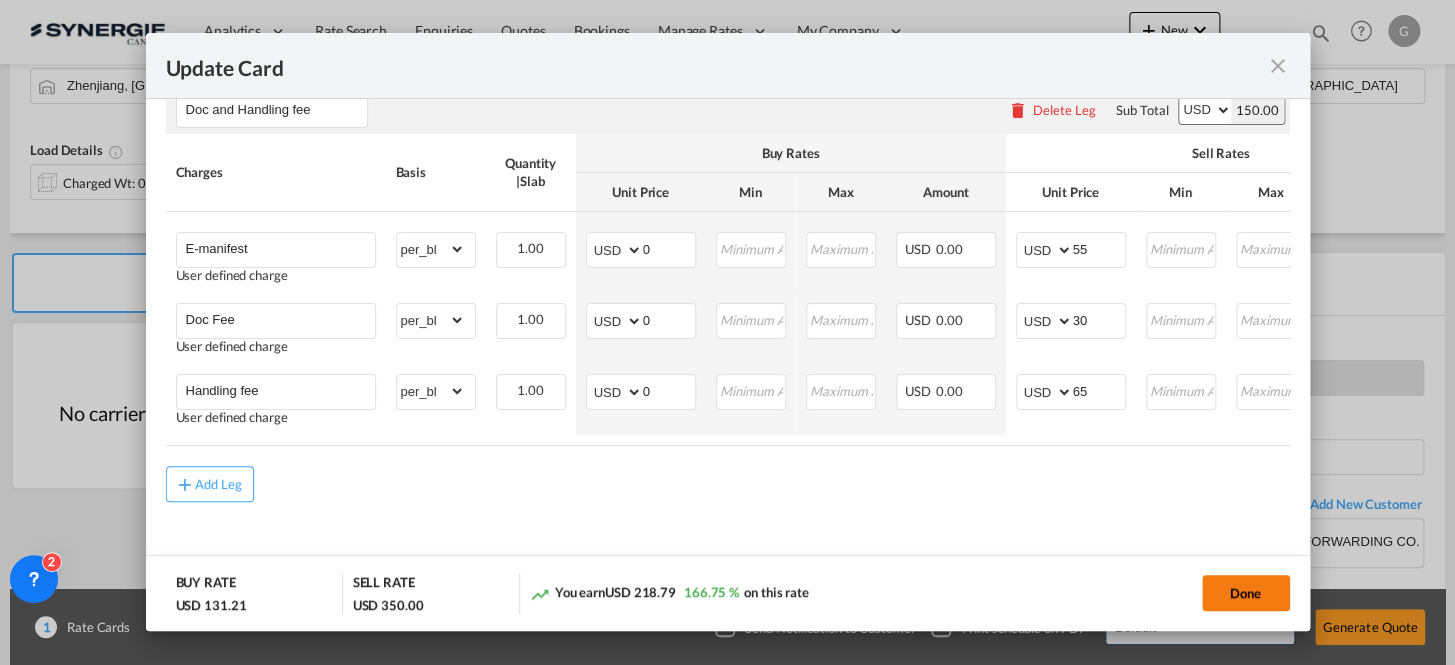 click on "Done" 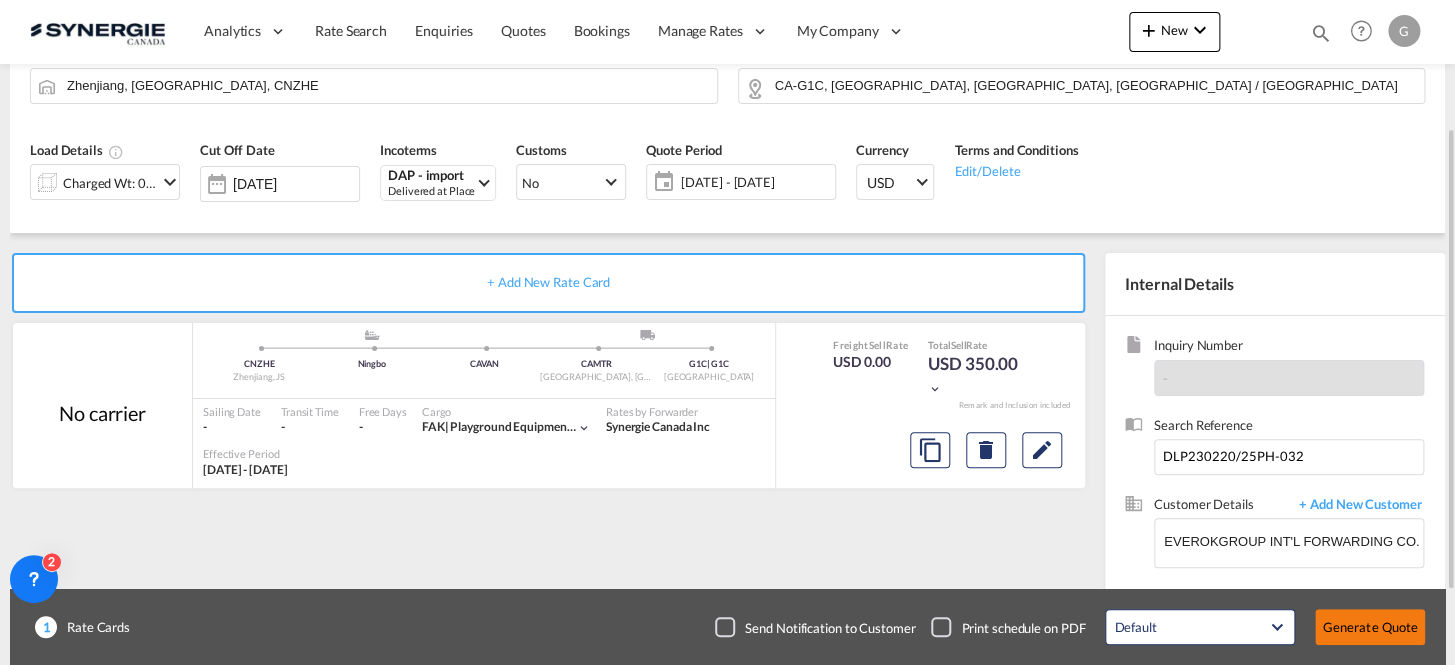 click on "Generate Quote" at bounding box center (1370, 627) 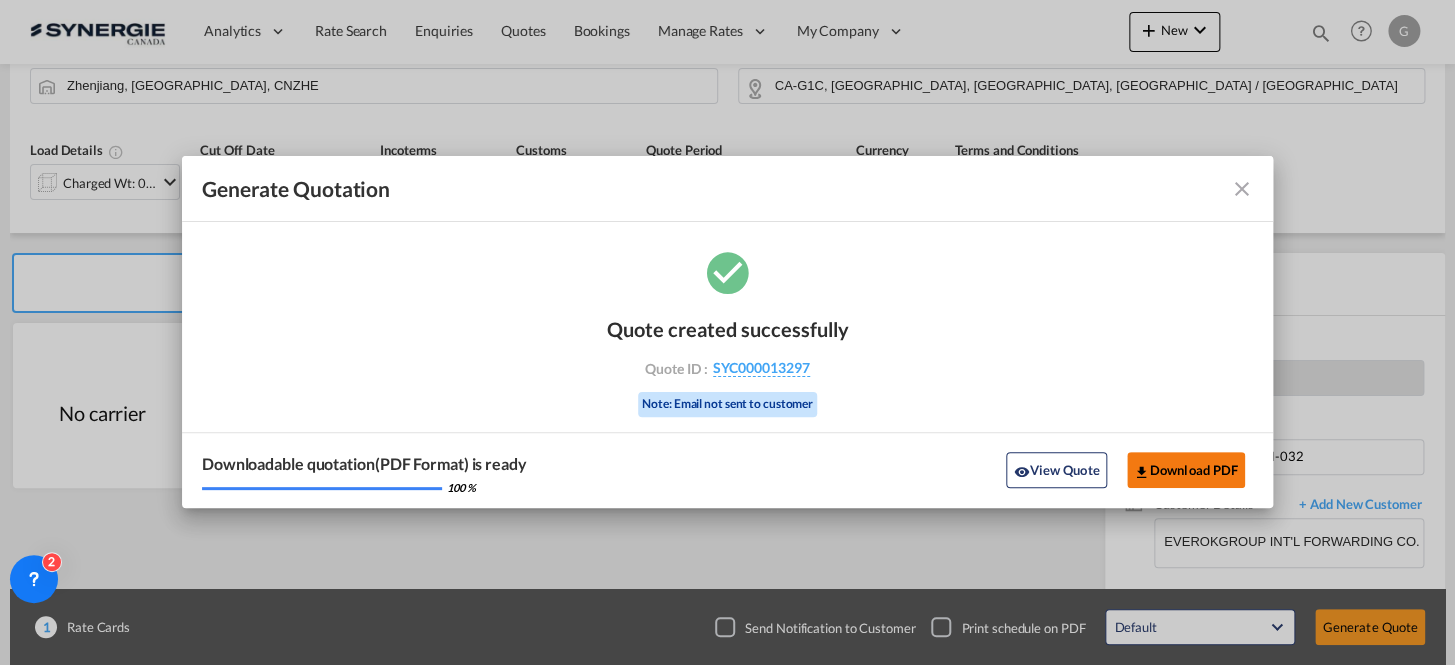 click on "Download PDF" at bounding box center (1186, 470) 